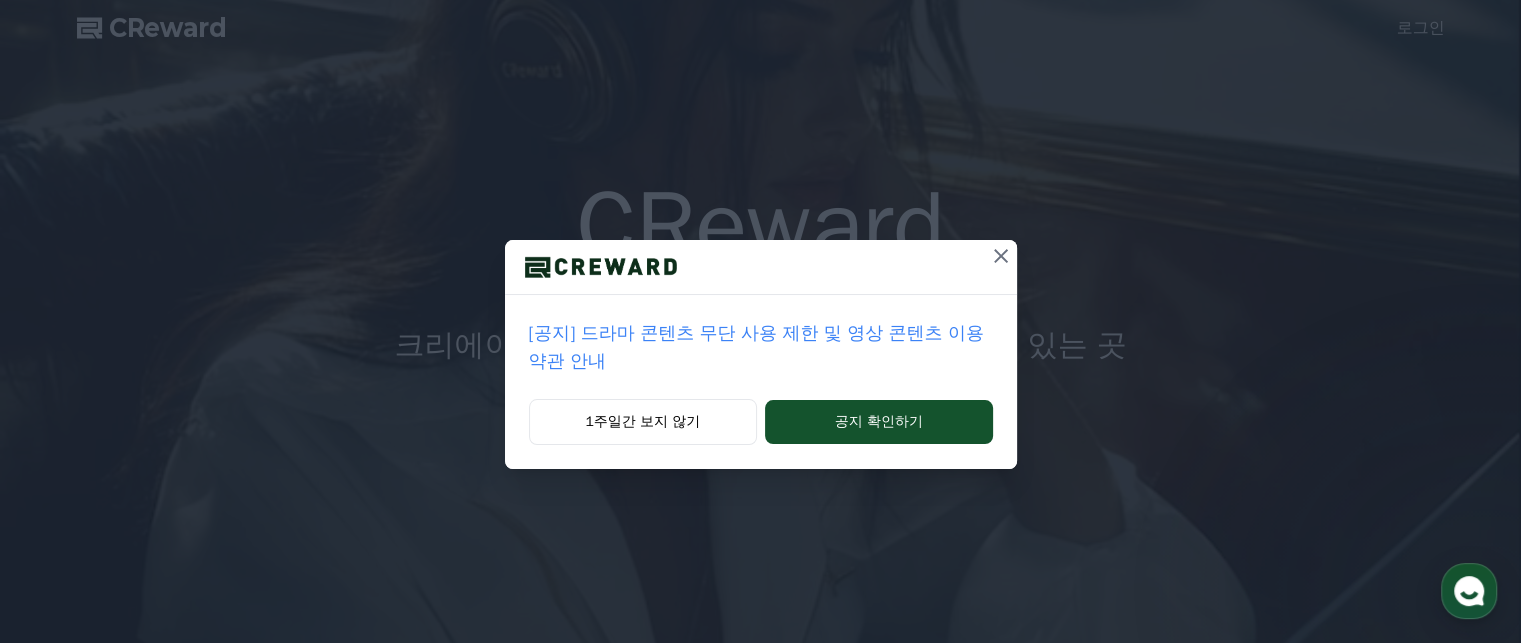 scroll, scrollTop: 0, scrollLeft: 0, axis: both 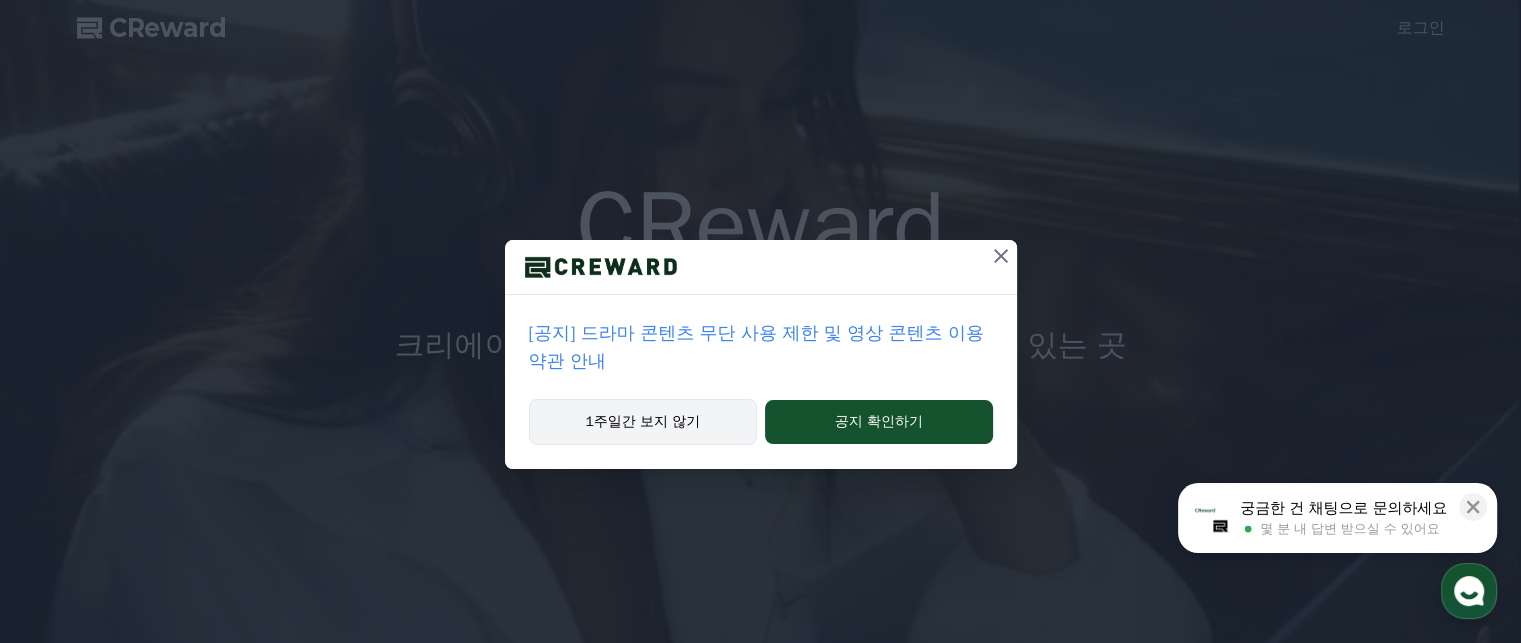 click on "1주일간 보지 않기" at bounding box center [643, 422] 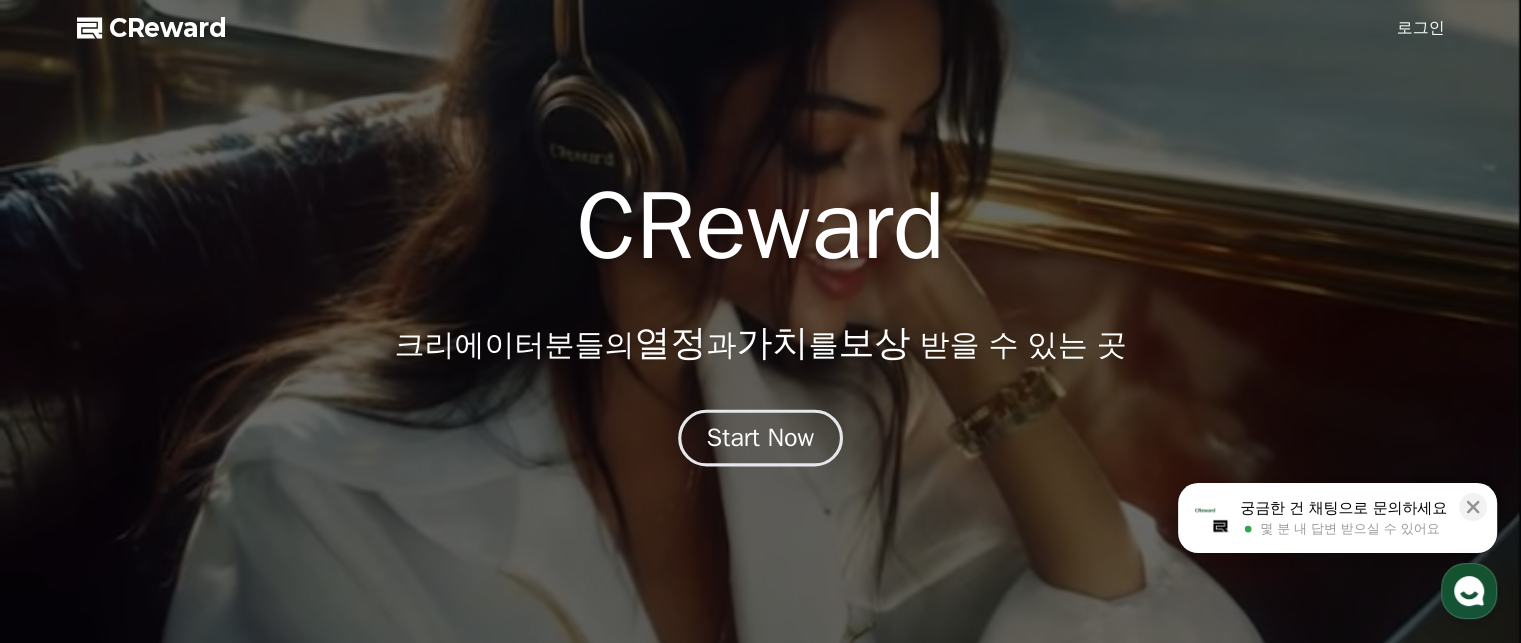 click on "Start Now" at bounding box center [761, 438] 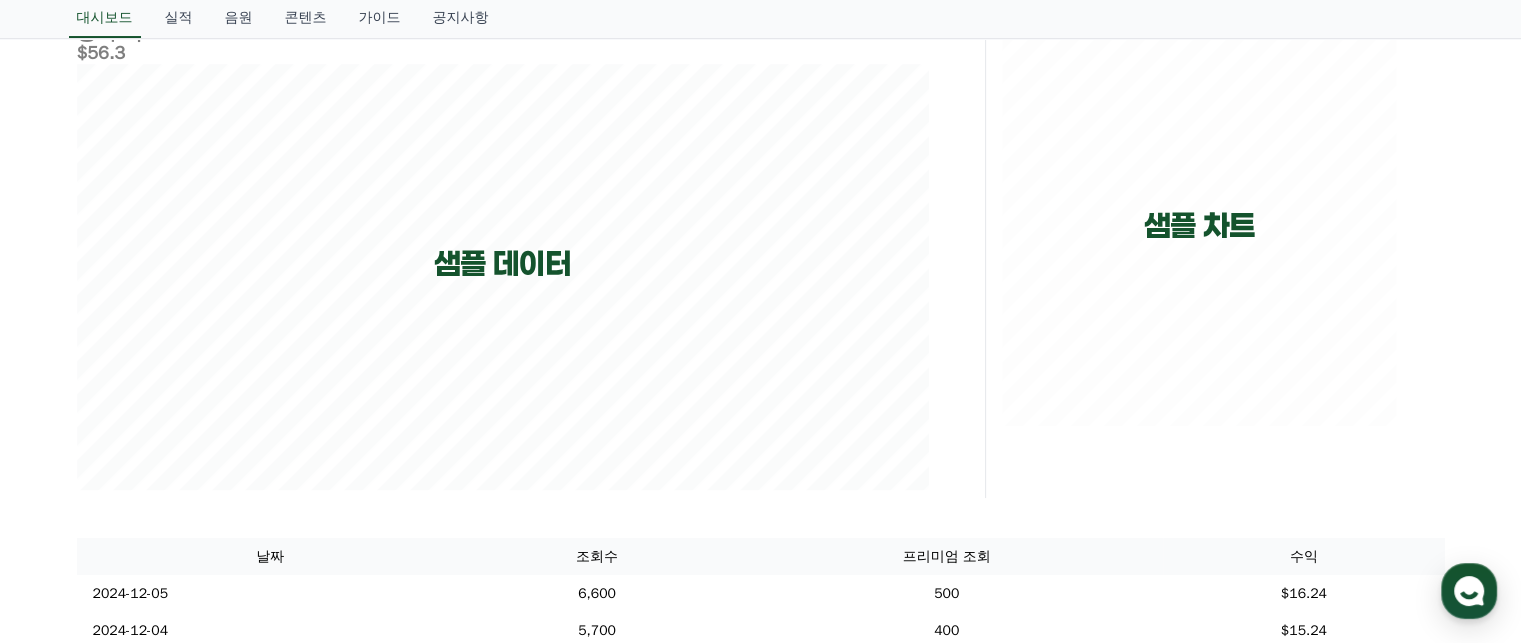 scroll, scrollTop: 600, scrollLeft: 0, axis: vertical 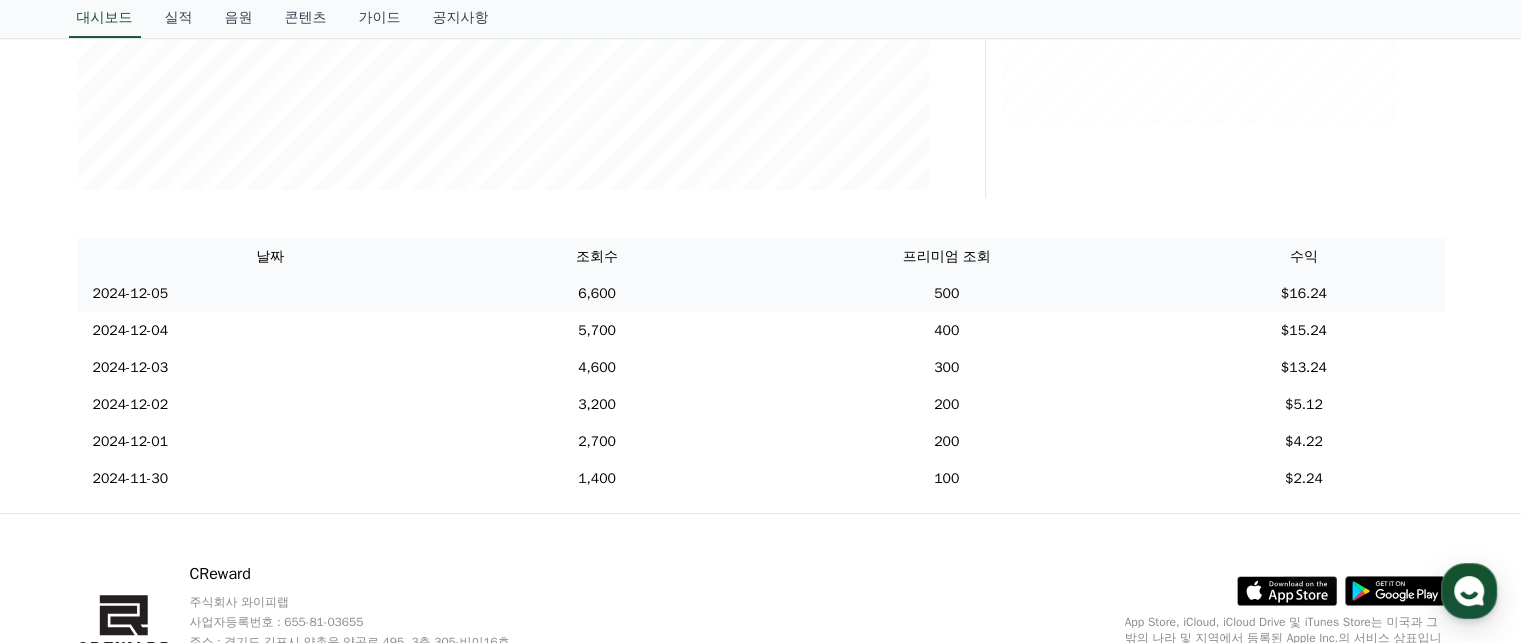 click on "$16.24" at bounding box center [1303, 293] 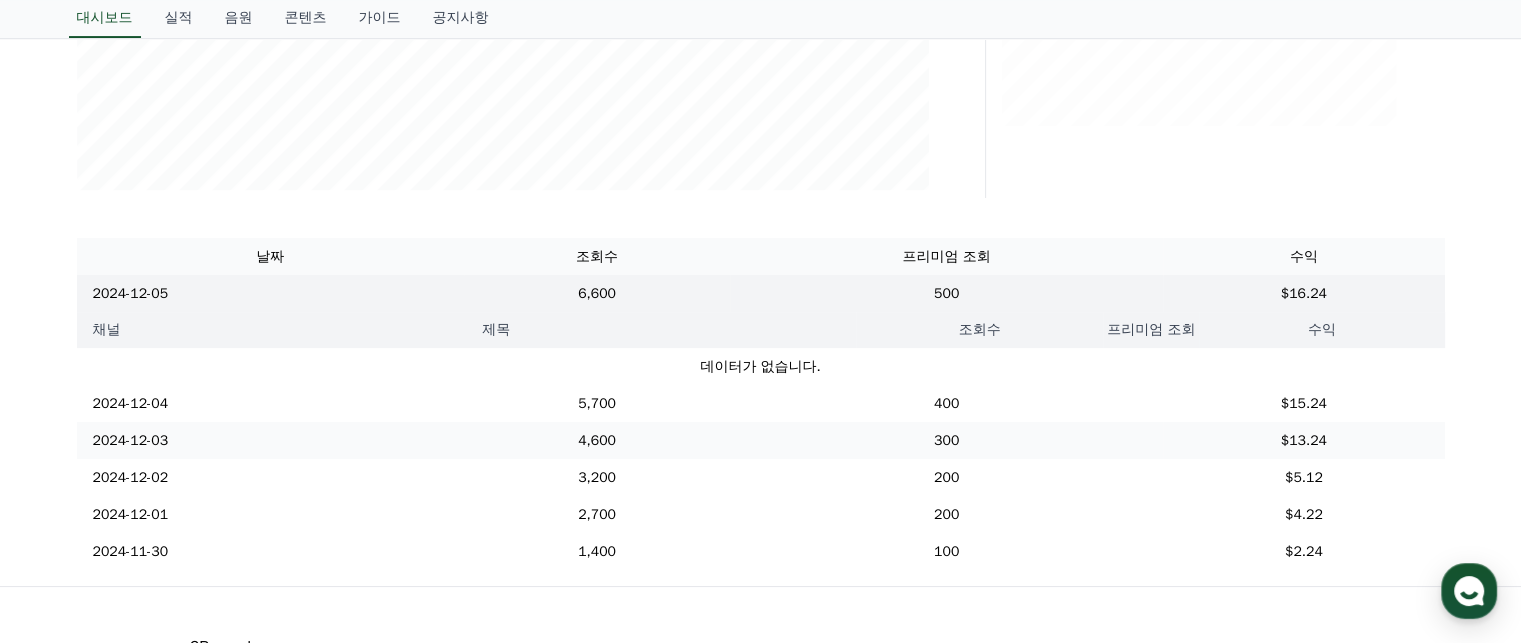 click on "$15.24" at bounding box center (1304, 403) 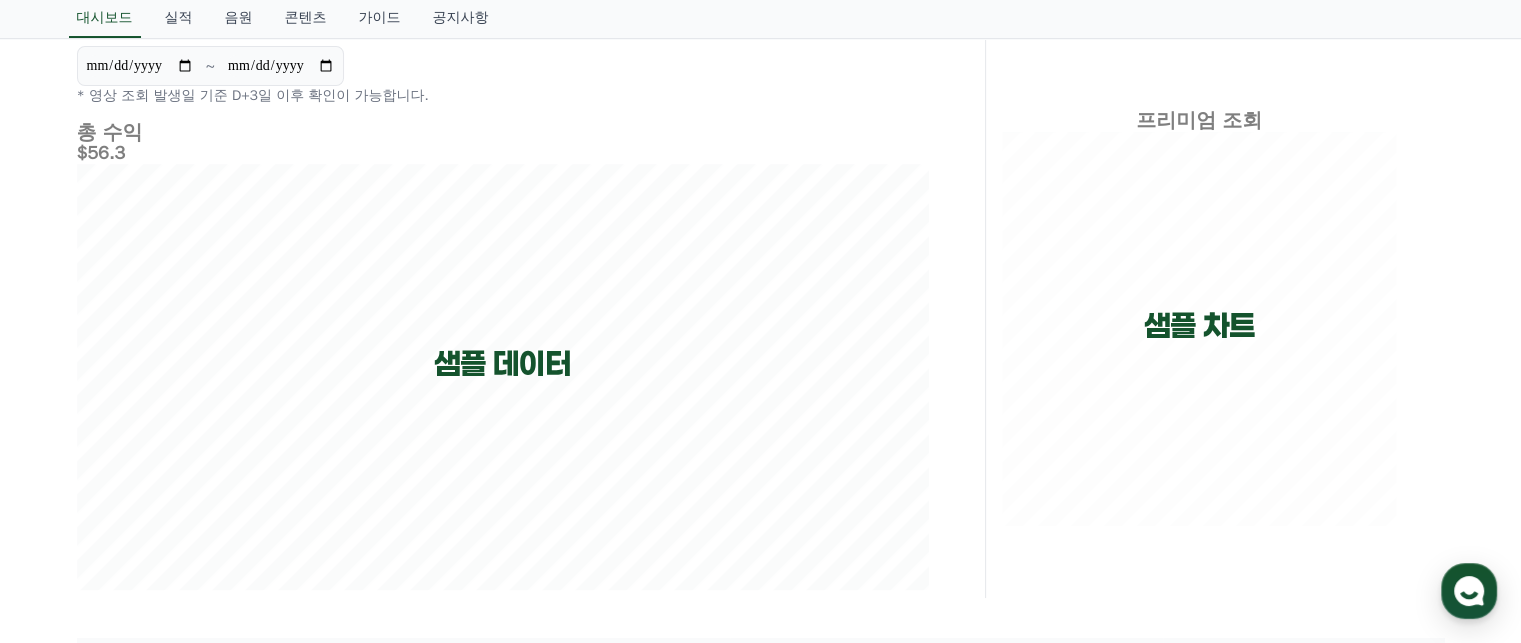 scroll, scrollTop: 0, scrollLeft: 0, axis: both 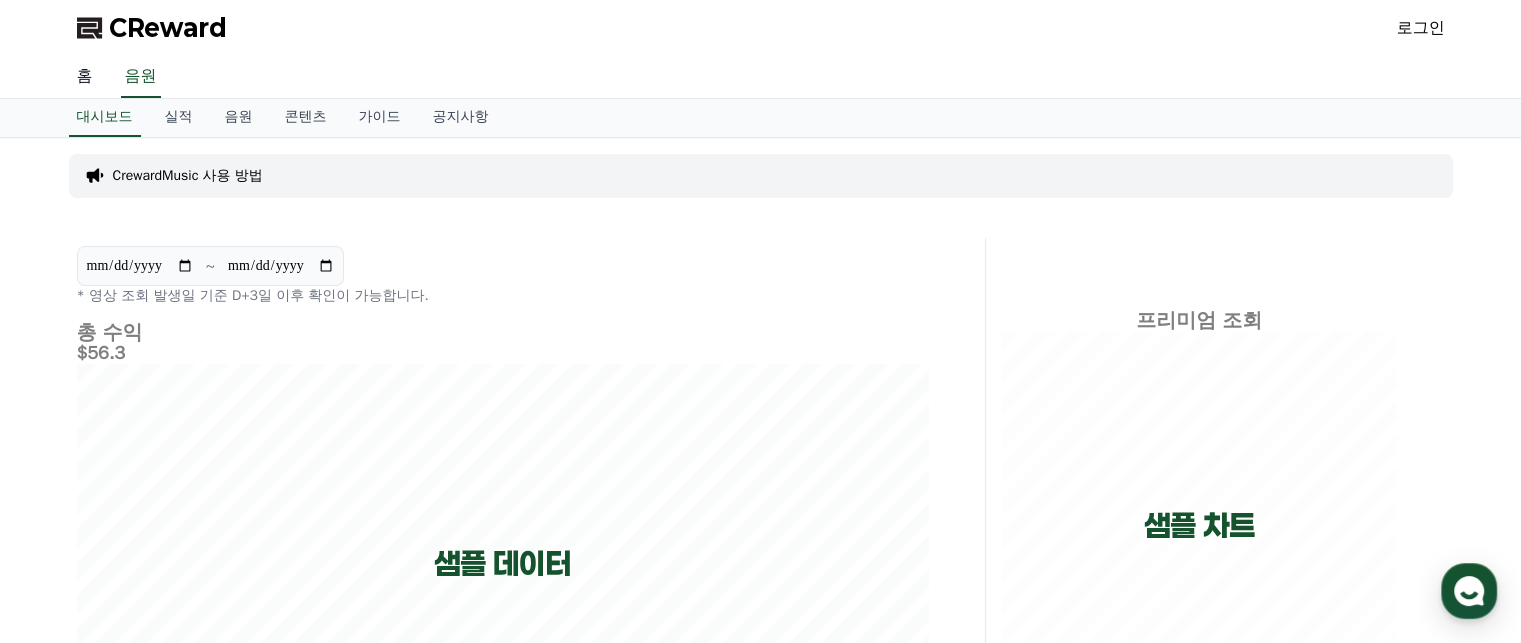 click on "홈" at bounding box center (85, 77) 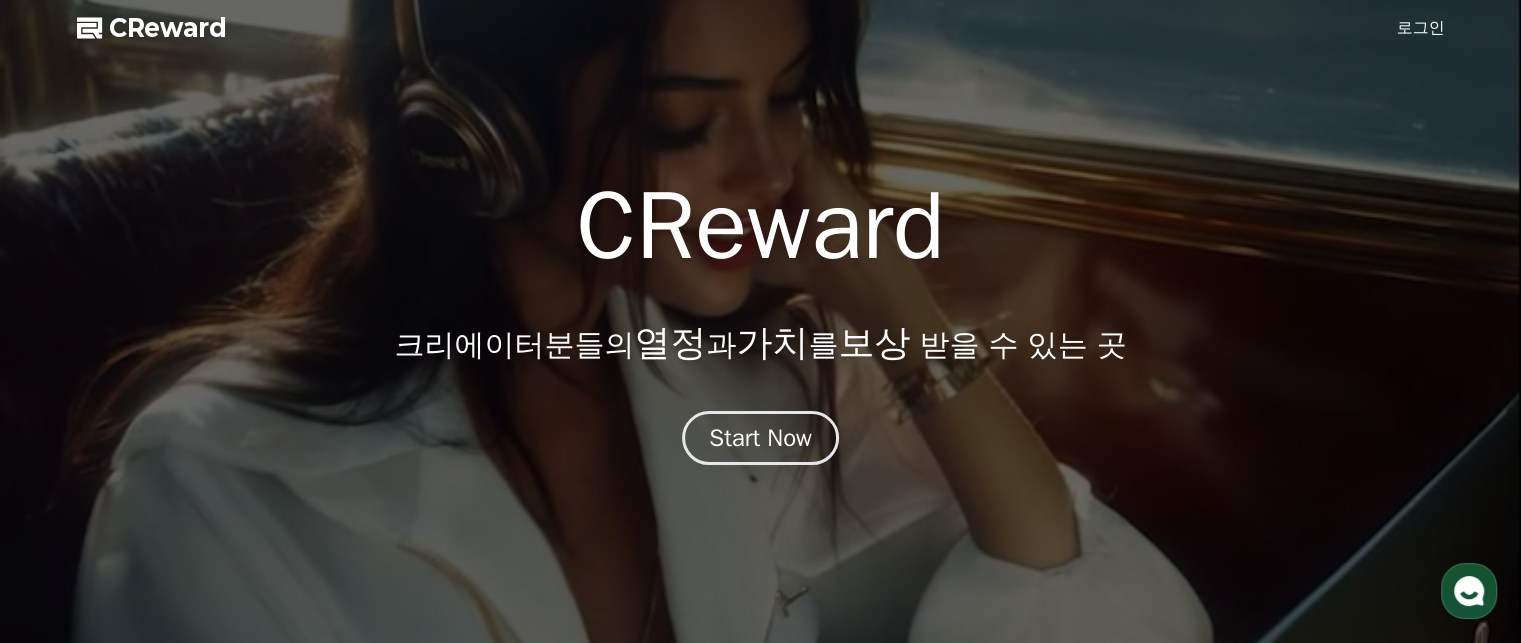 click on "로그인" at bounding box center (1421, 28) 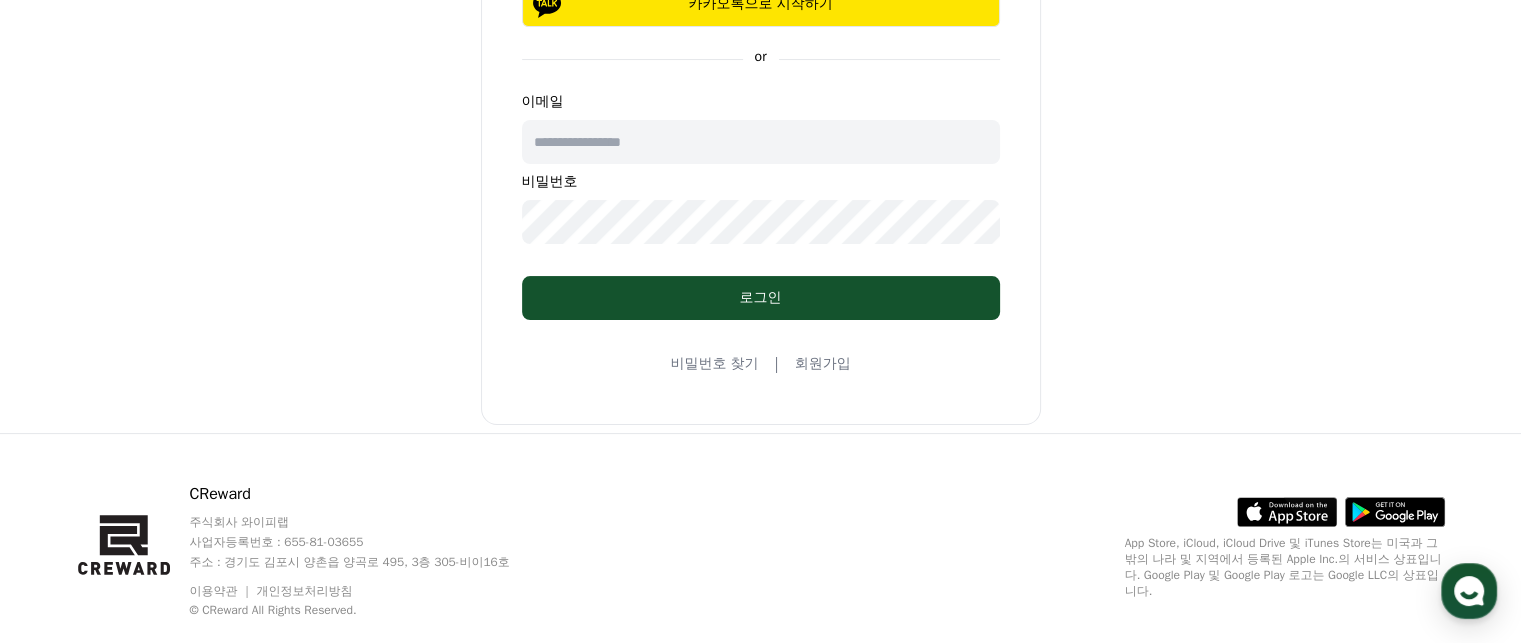 scroll, scrollTop: 0, scrollLeft: 0, axis: both 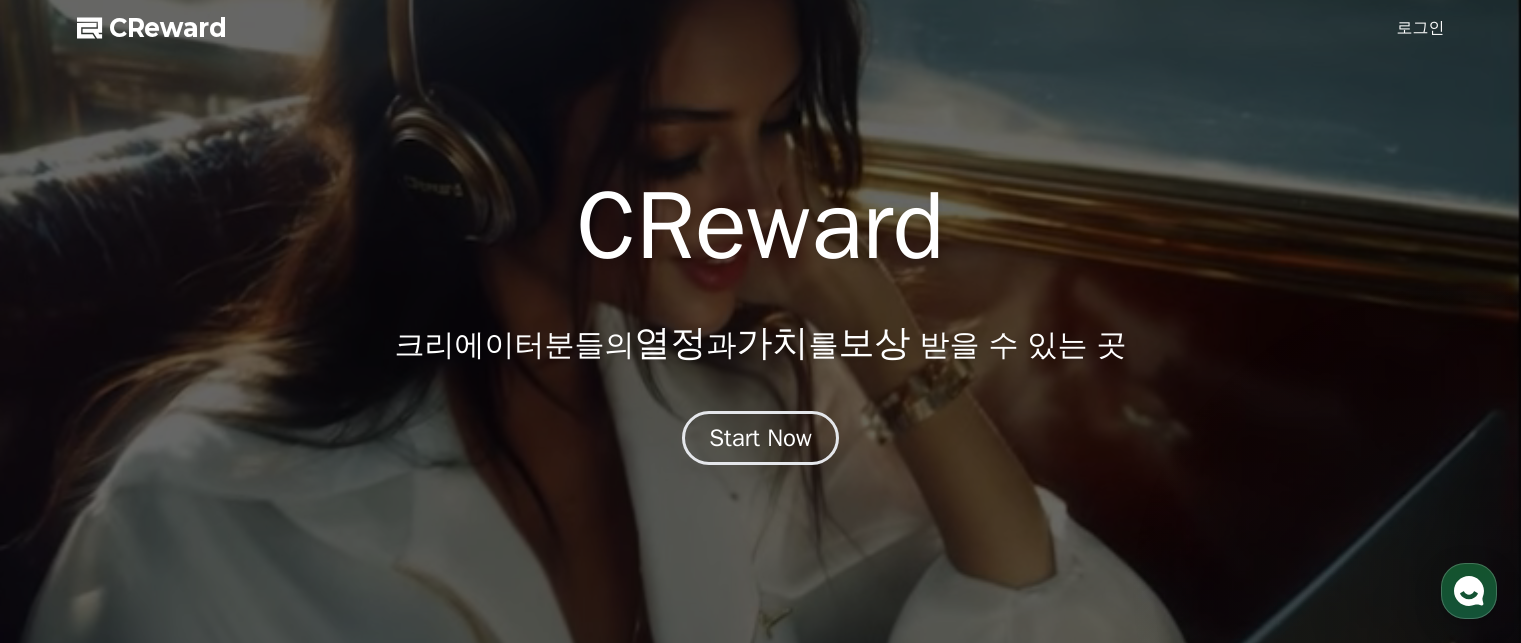 click on "Start Now" at bounding box center (760, 438) 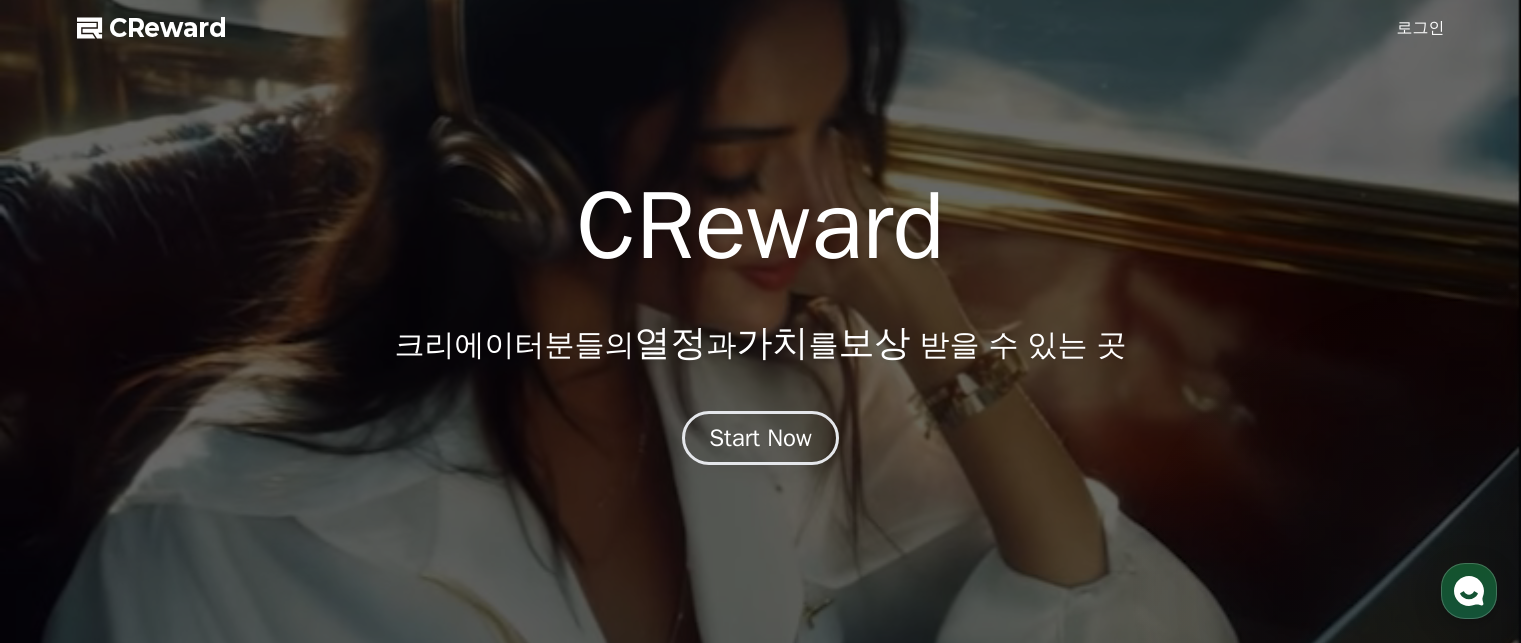scroll, scrollTop: 0, scrollLeft: 0, axis: both 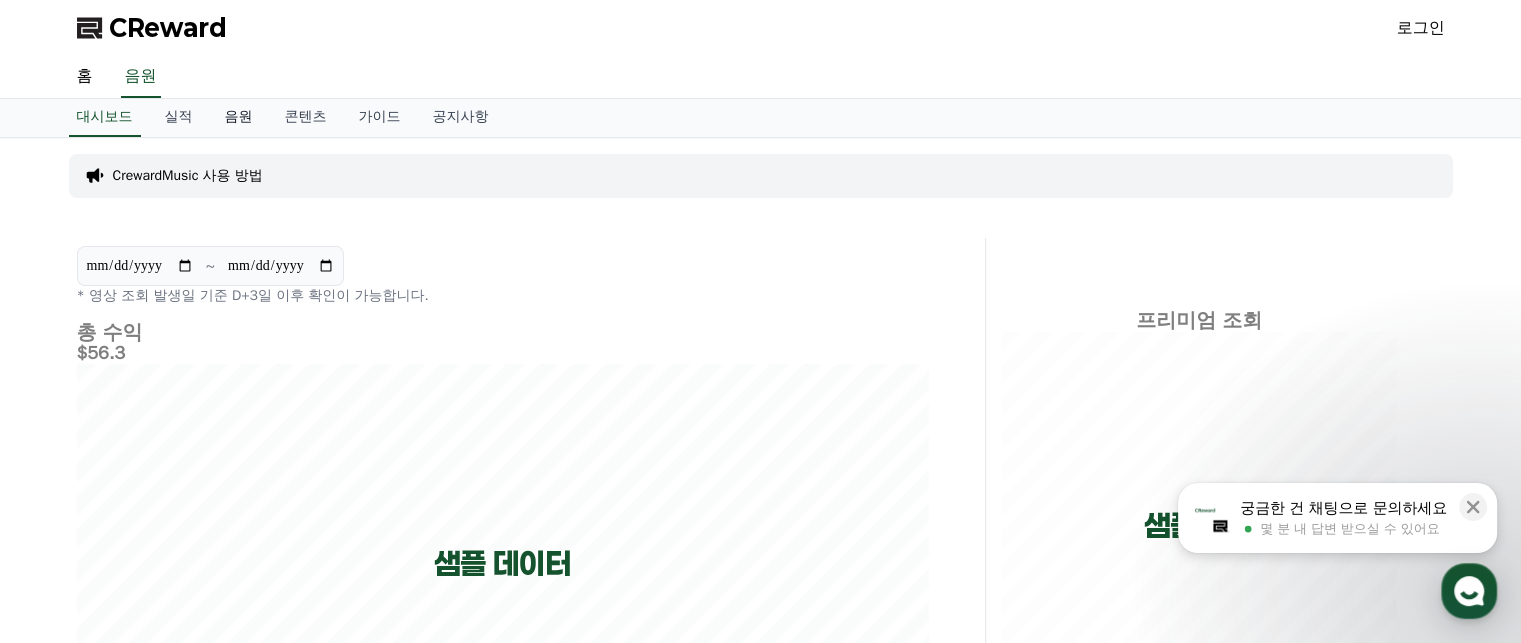 click on "음원" at bounding box center (239, 118) 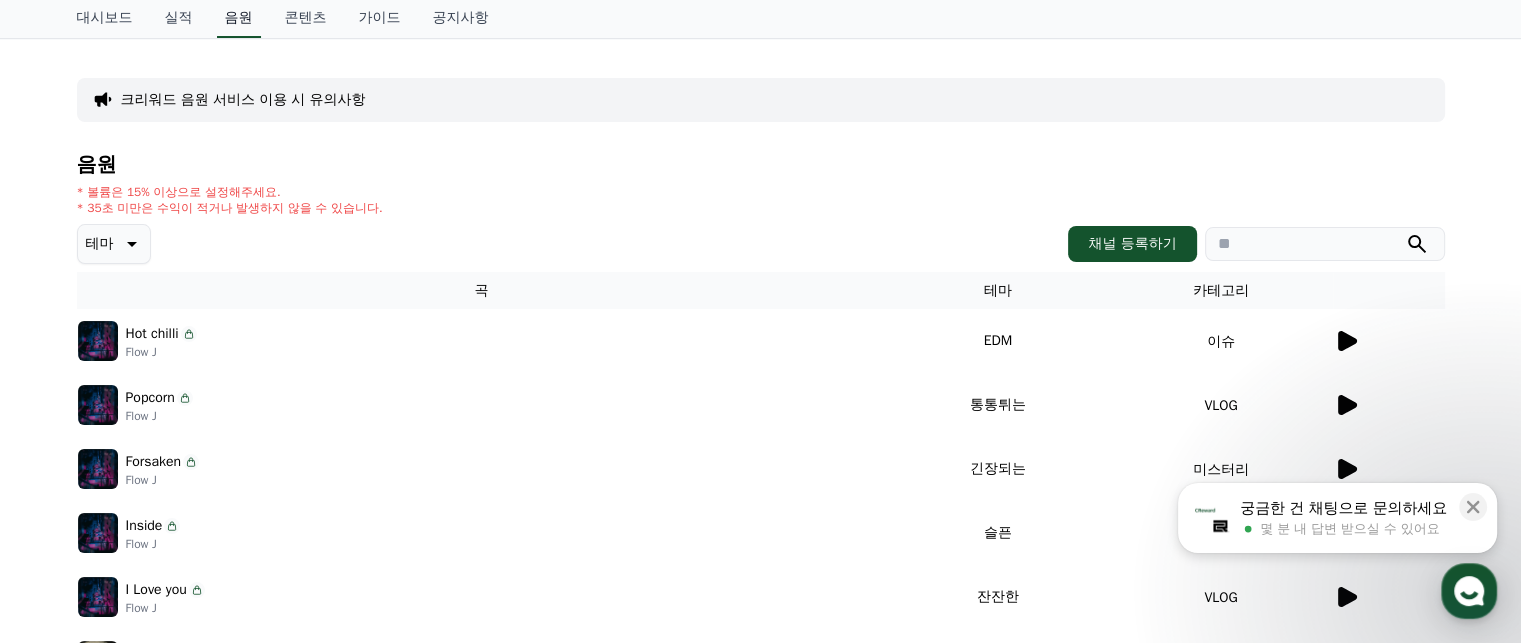 scroll, scrollTop: 200, scrollLeft: 0, axis: vertical 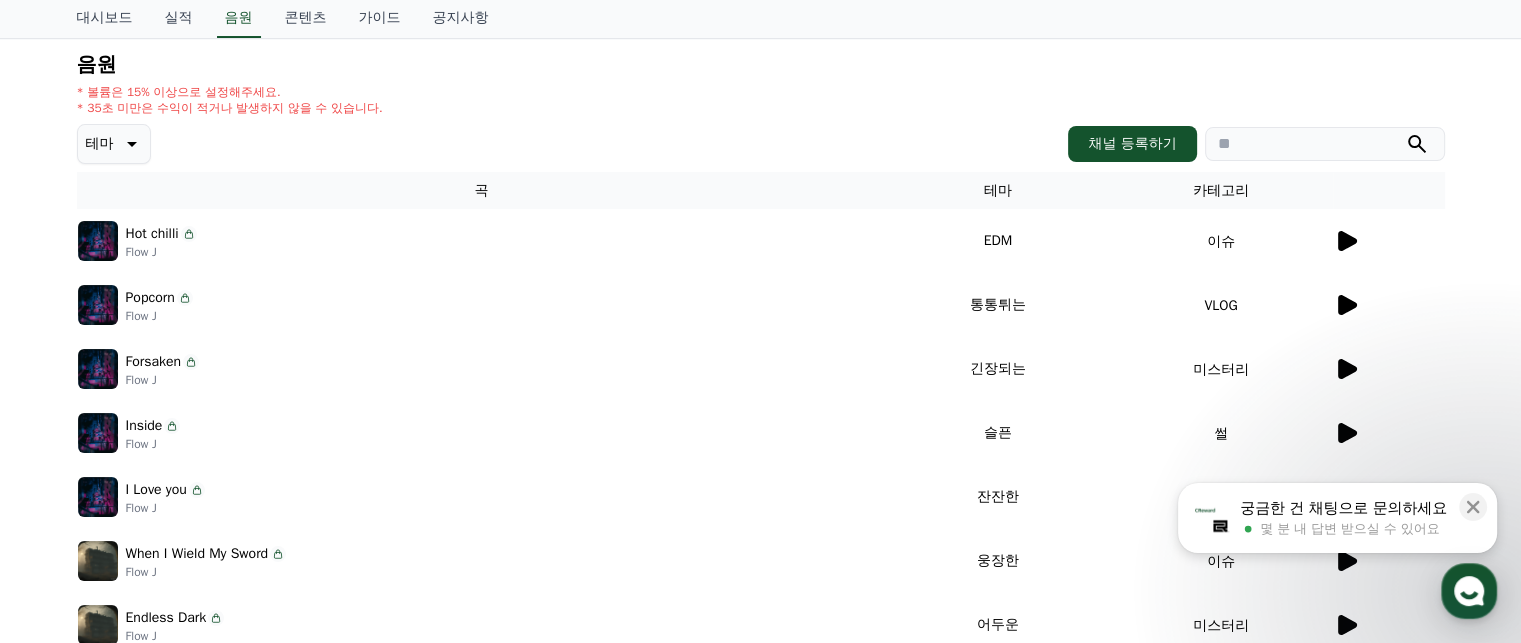 click 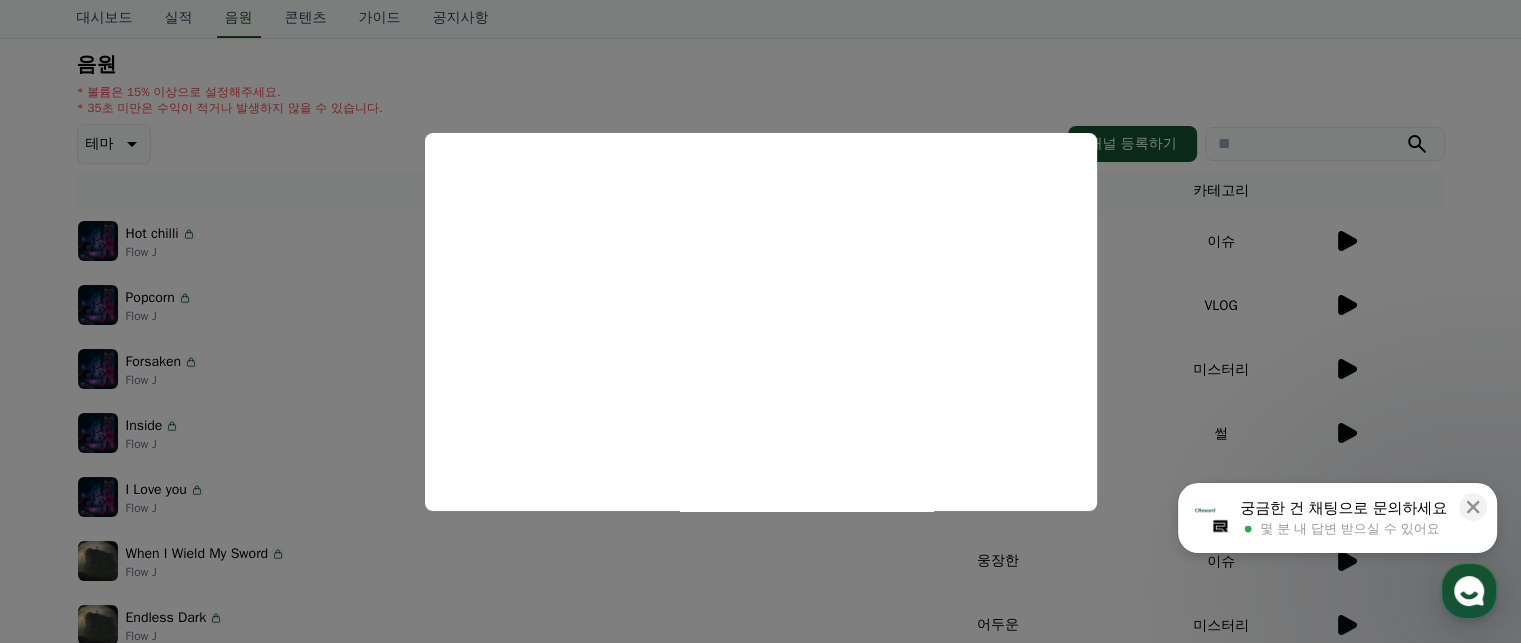 click at bounding box center (760, 321) 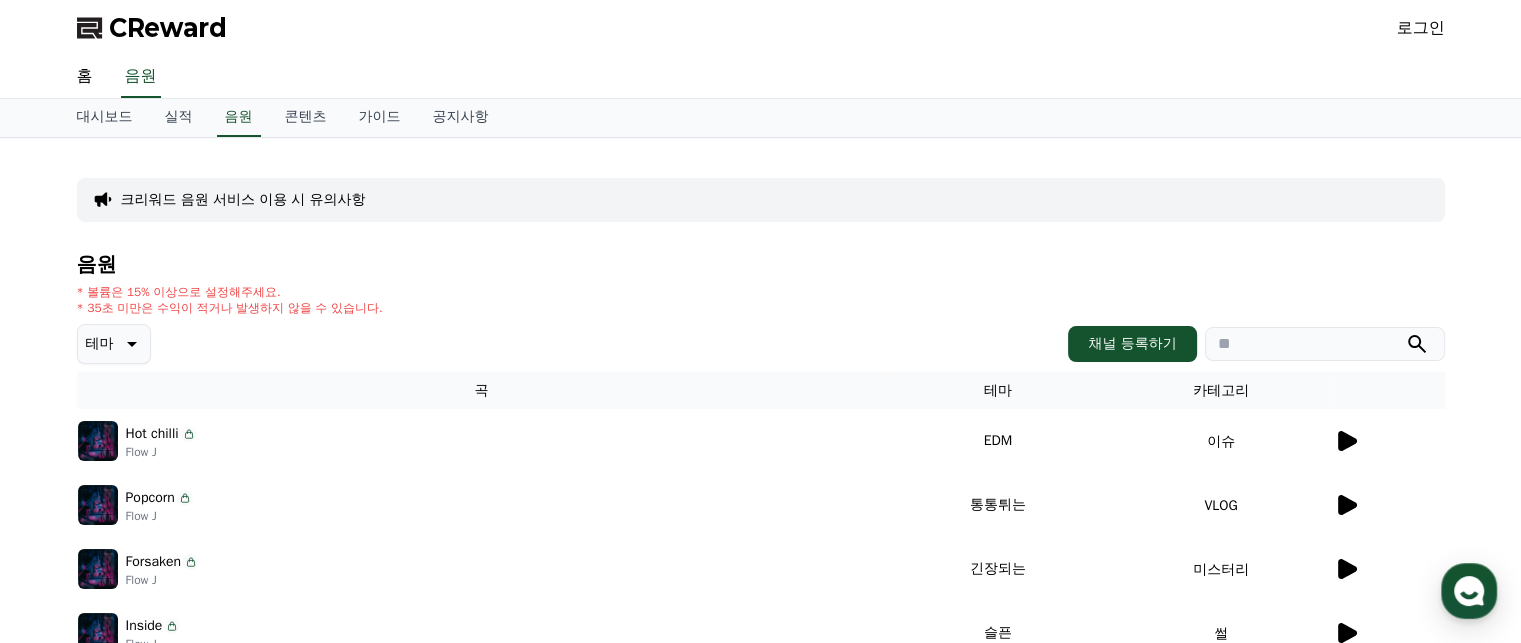scroll, scrollTop: 100, scrollLeft: 0, axis: vertical 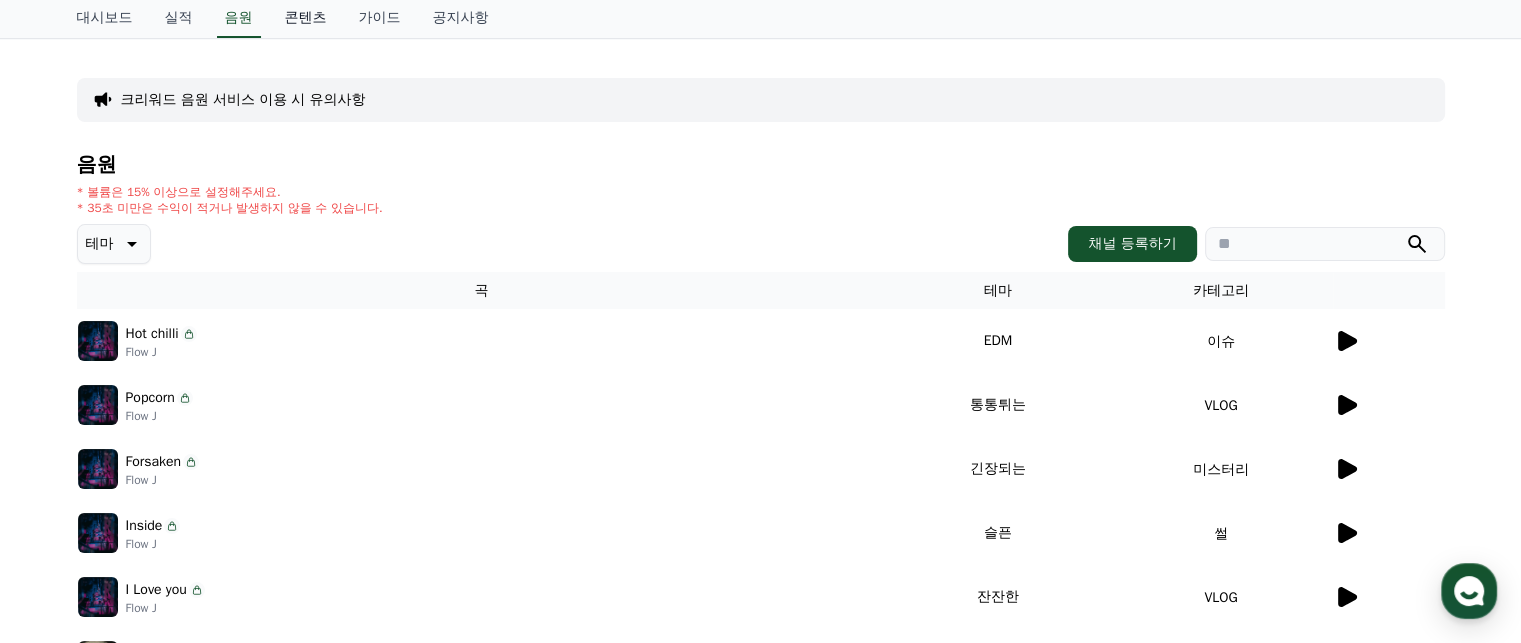 click on "콘텐츠" at bounding box center (306, 19) 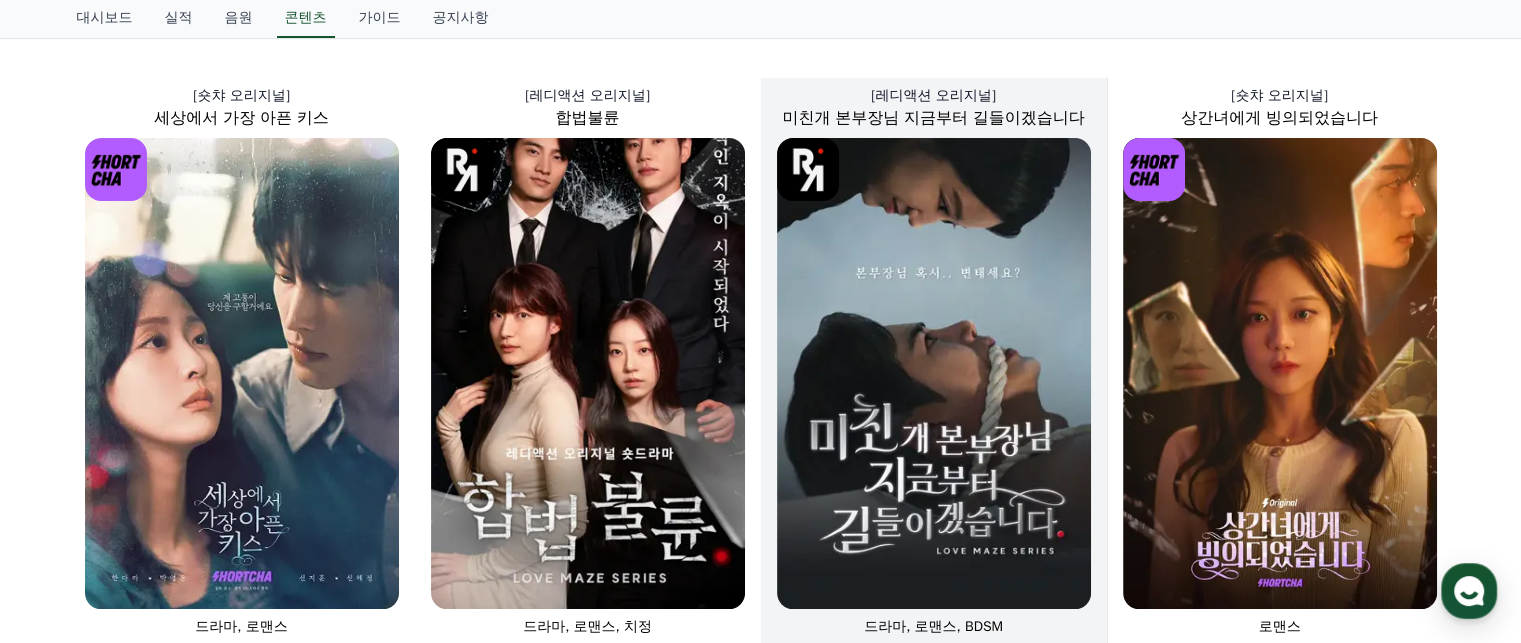 scroll, scrollTop: 200, scrollLeft: 0, axis: vertical 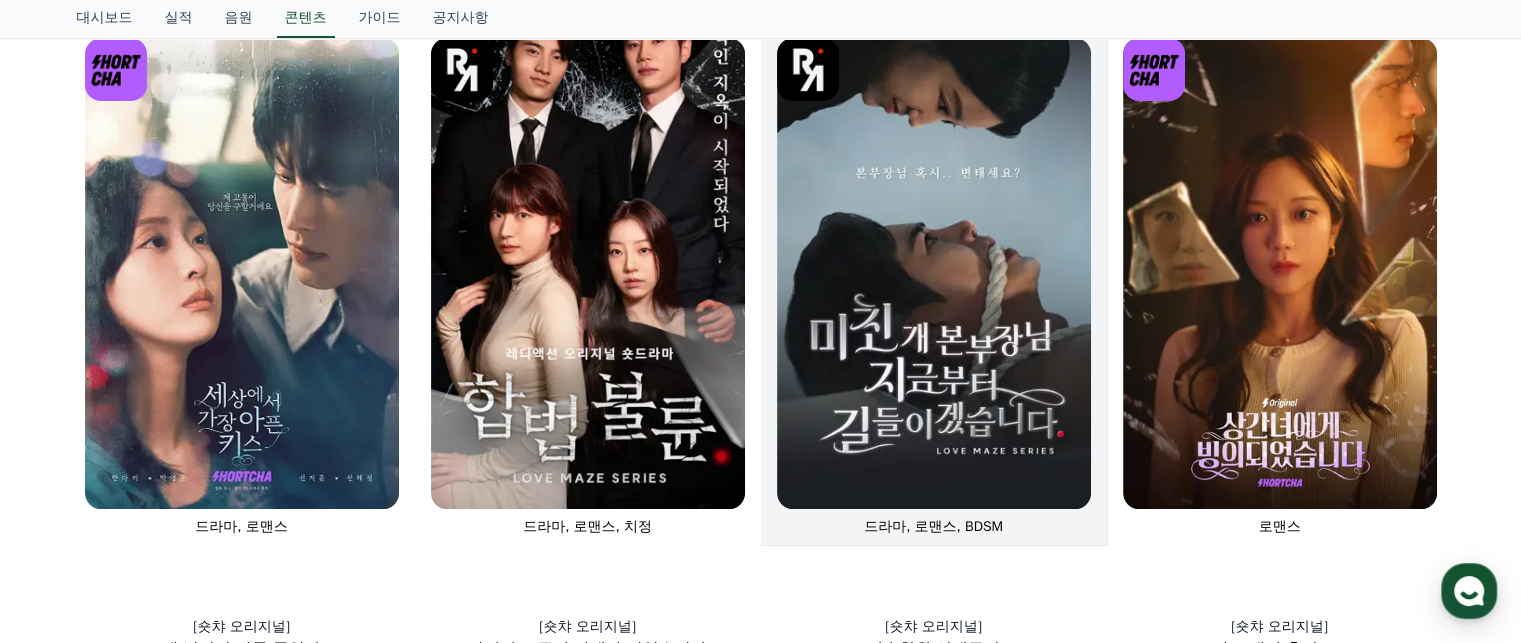 click at bounding box center [934, 273] 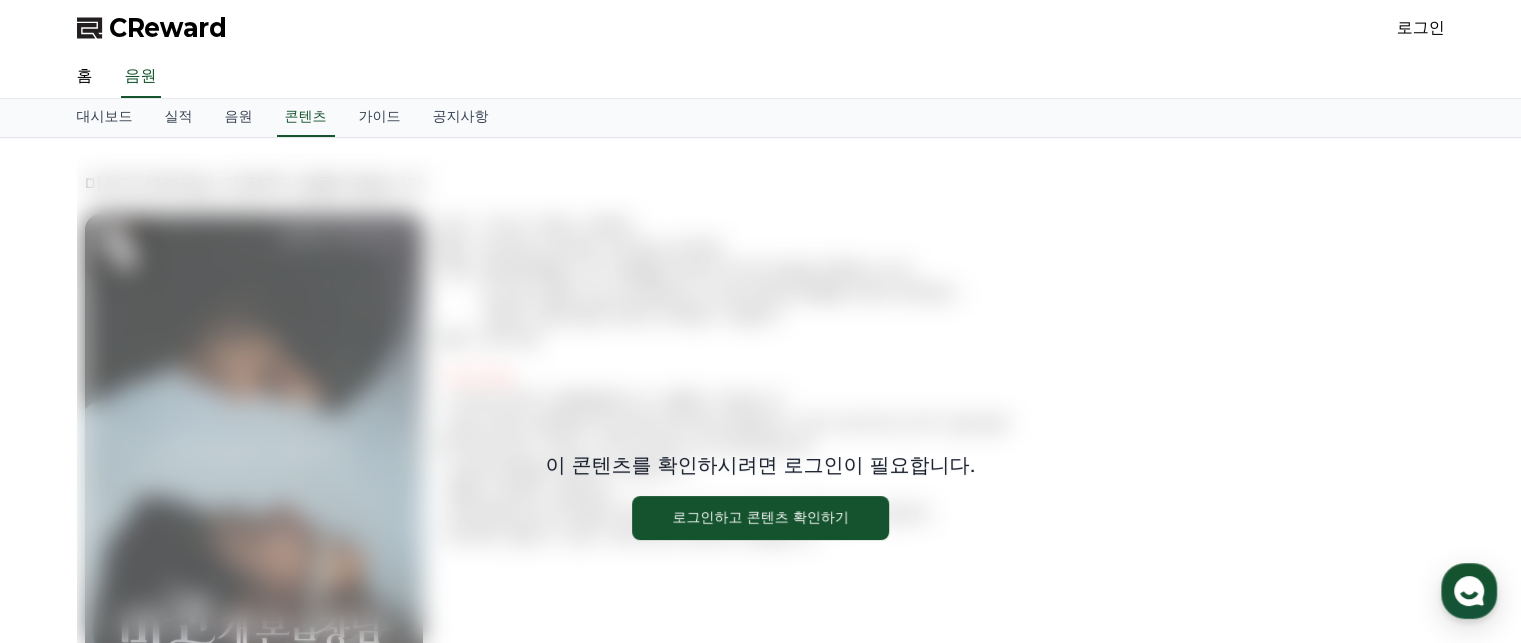 scroll, scrollTop: 200, scrollLeft: 0, axis: vertical 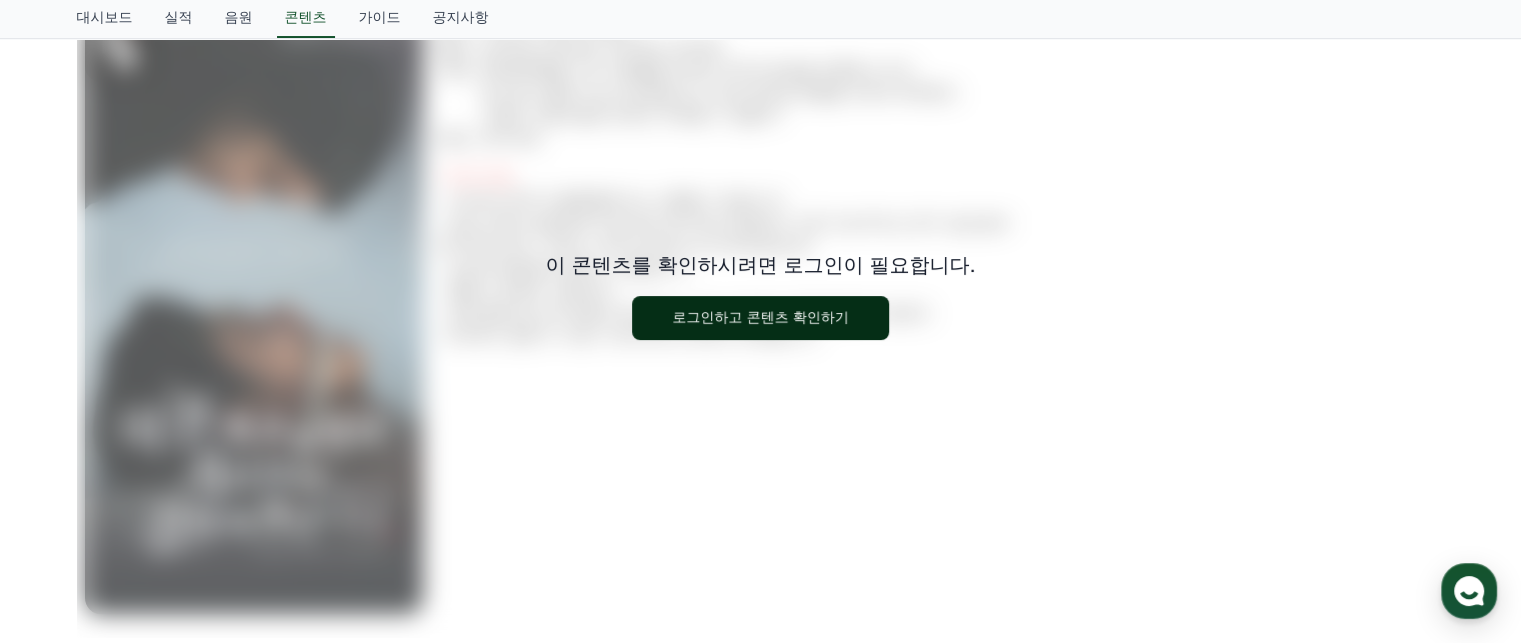 click on "로그인하고 콘텐츠 확인하기" at bounding box center [760, 318] 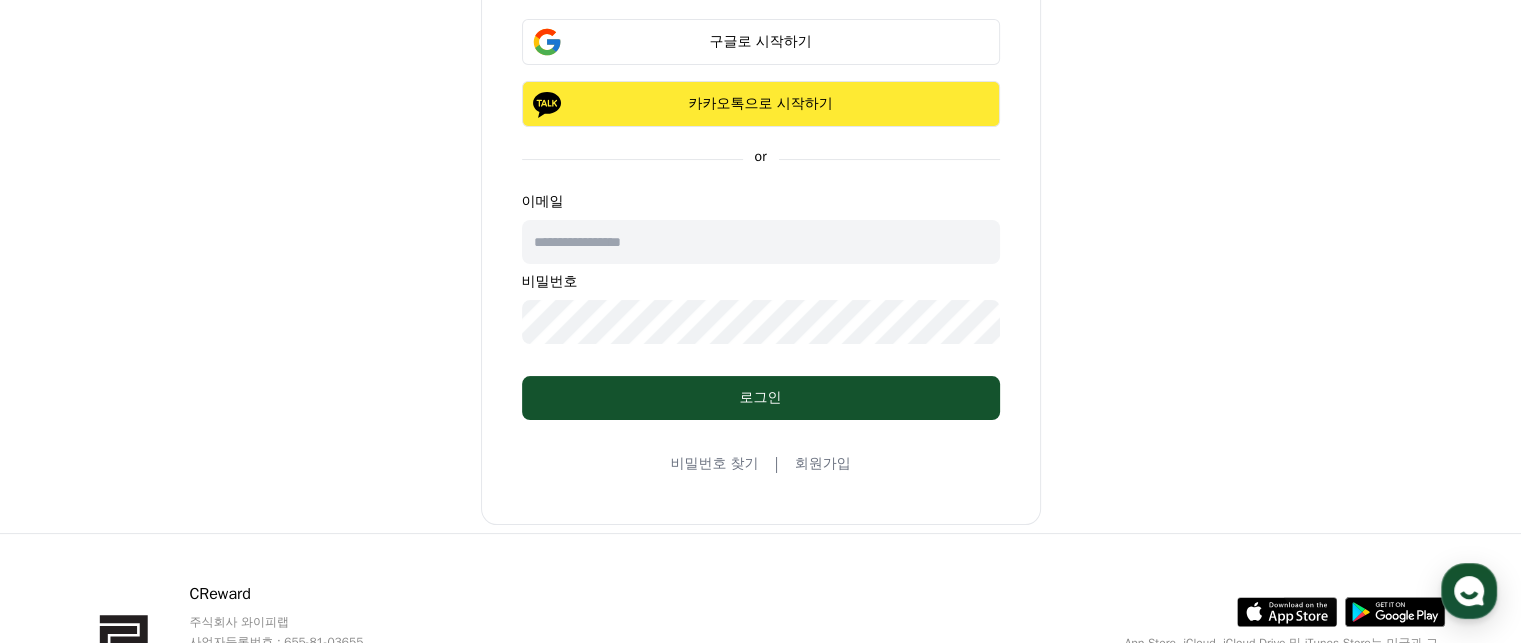 scroll, scrollTop: 0, scrollLeft: 0, axis: both 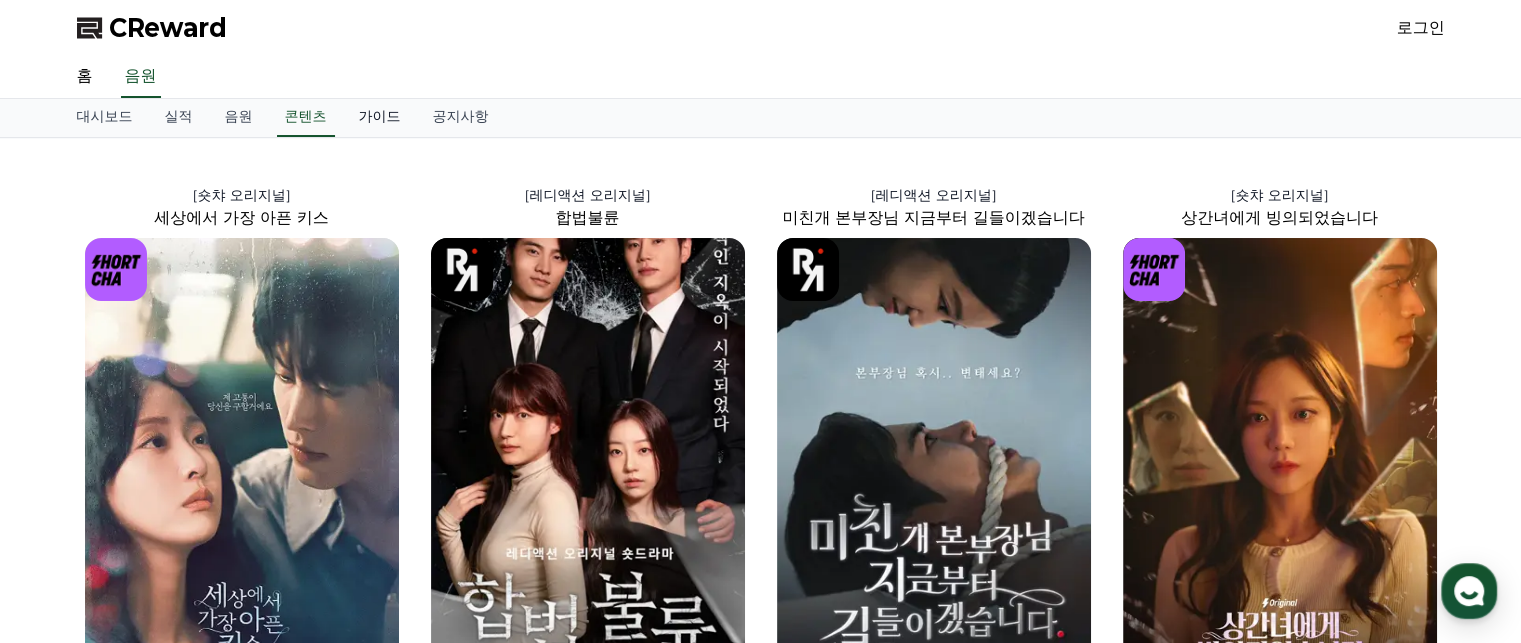 click on "가이드" at bounding box center (380, 118) 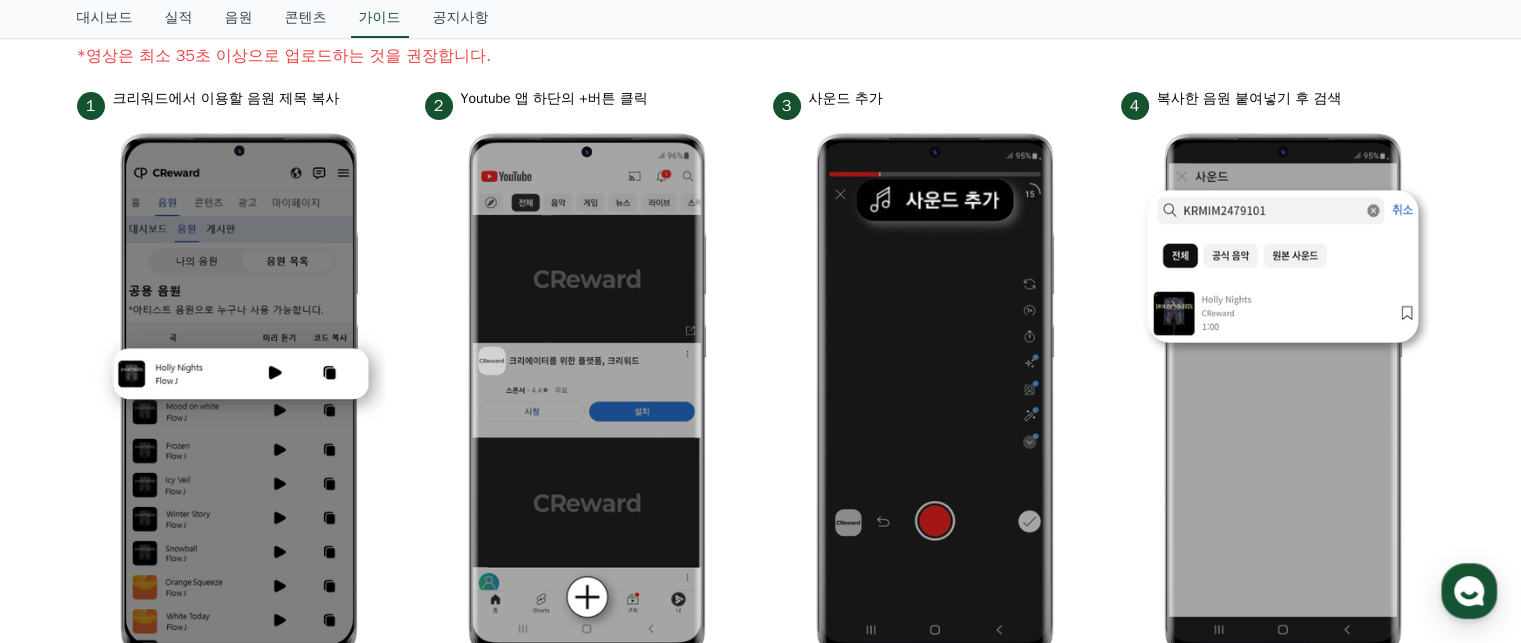 scroll, scrollTop: 200, scrollLeft: 0, axis: vertical 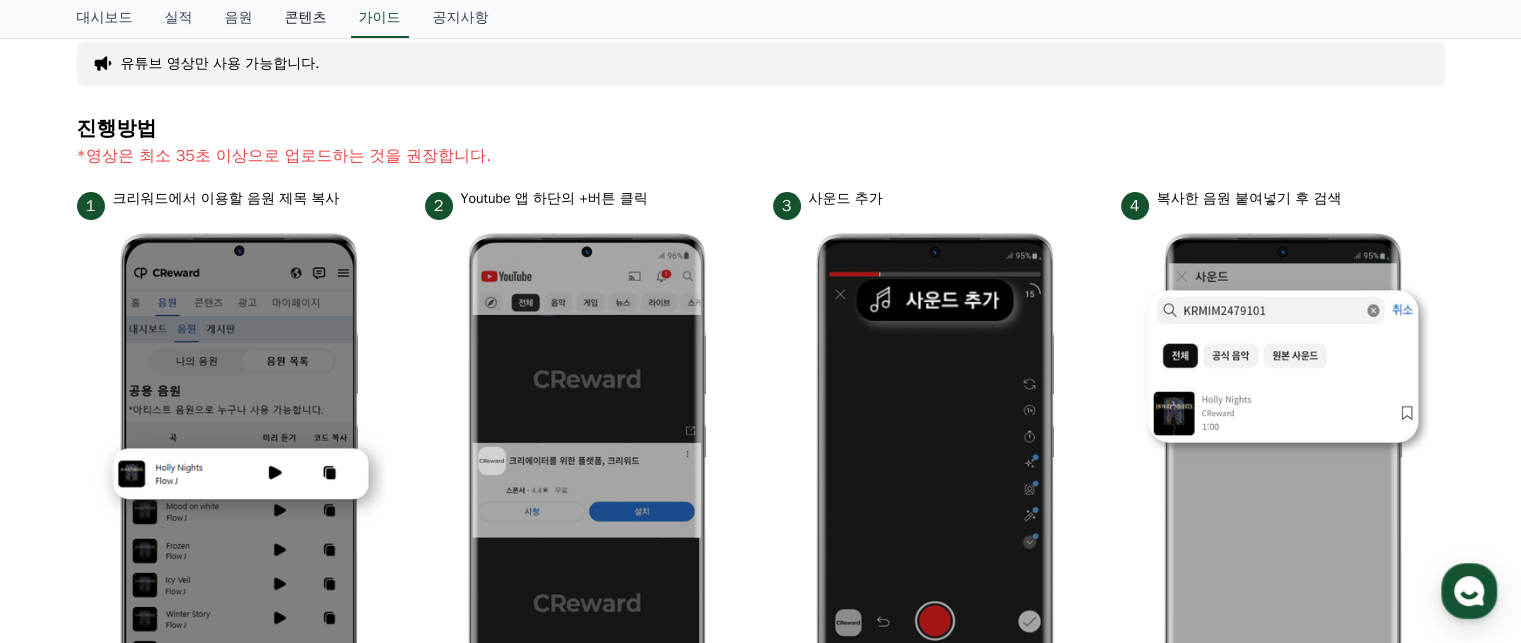 click on "콘텐츠" at bounding box center (306, 19) 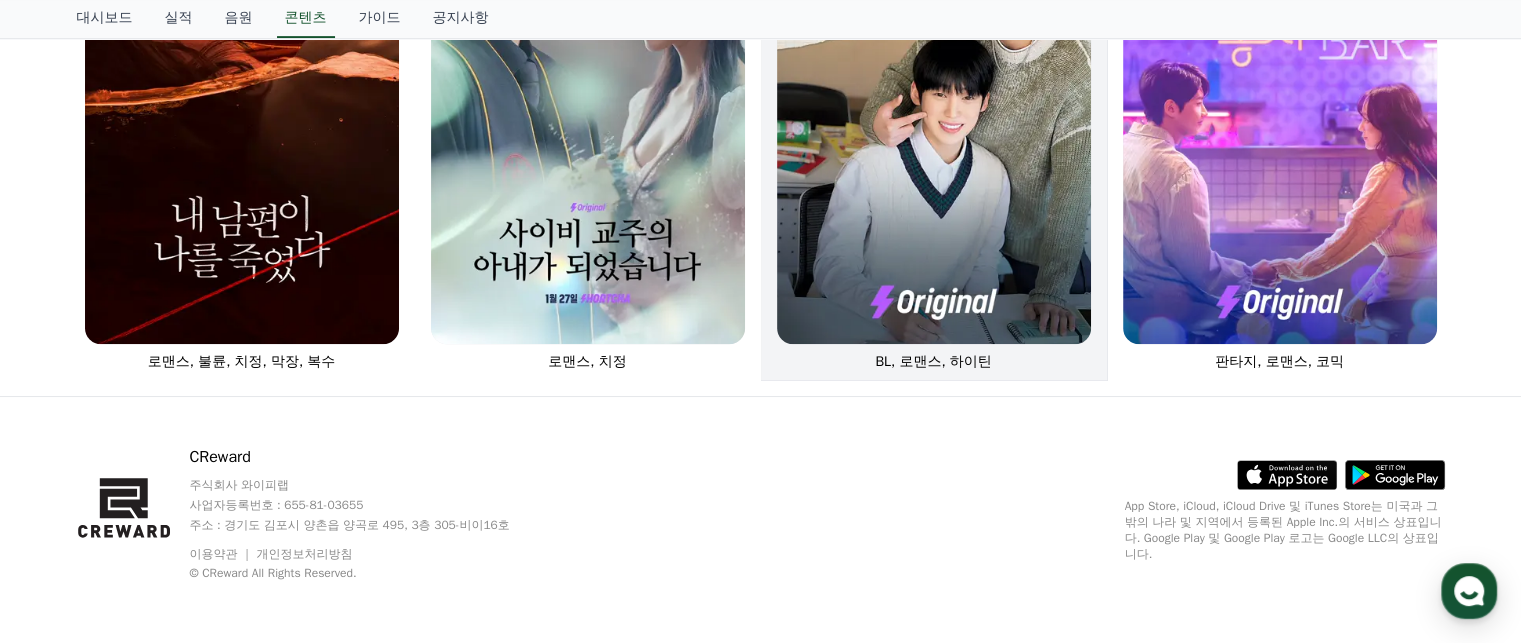 scroll, scrollTop: 796, scrollLeft: 0, axis: vertical 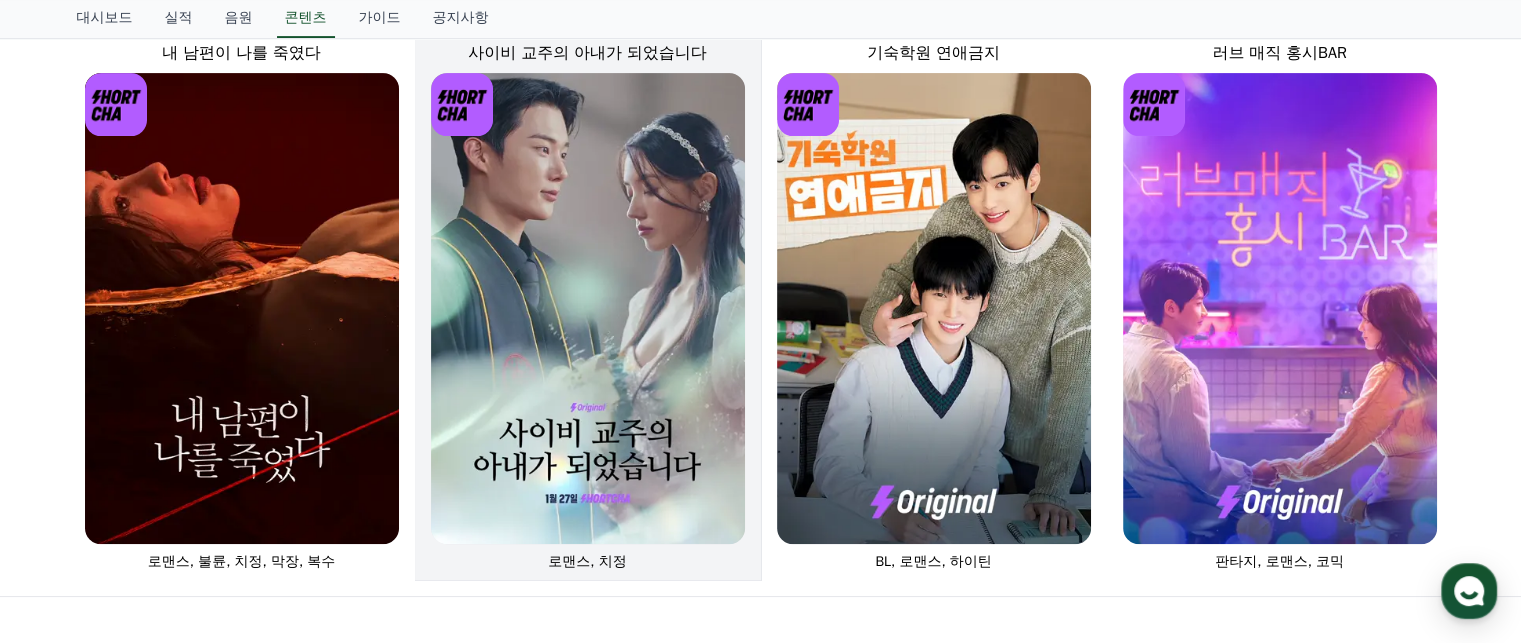 click at bounding box center (588, 308) 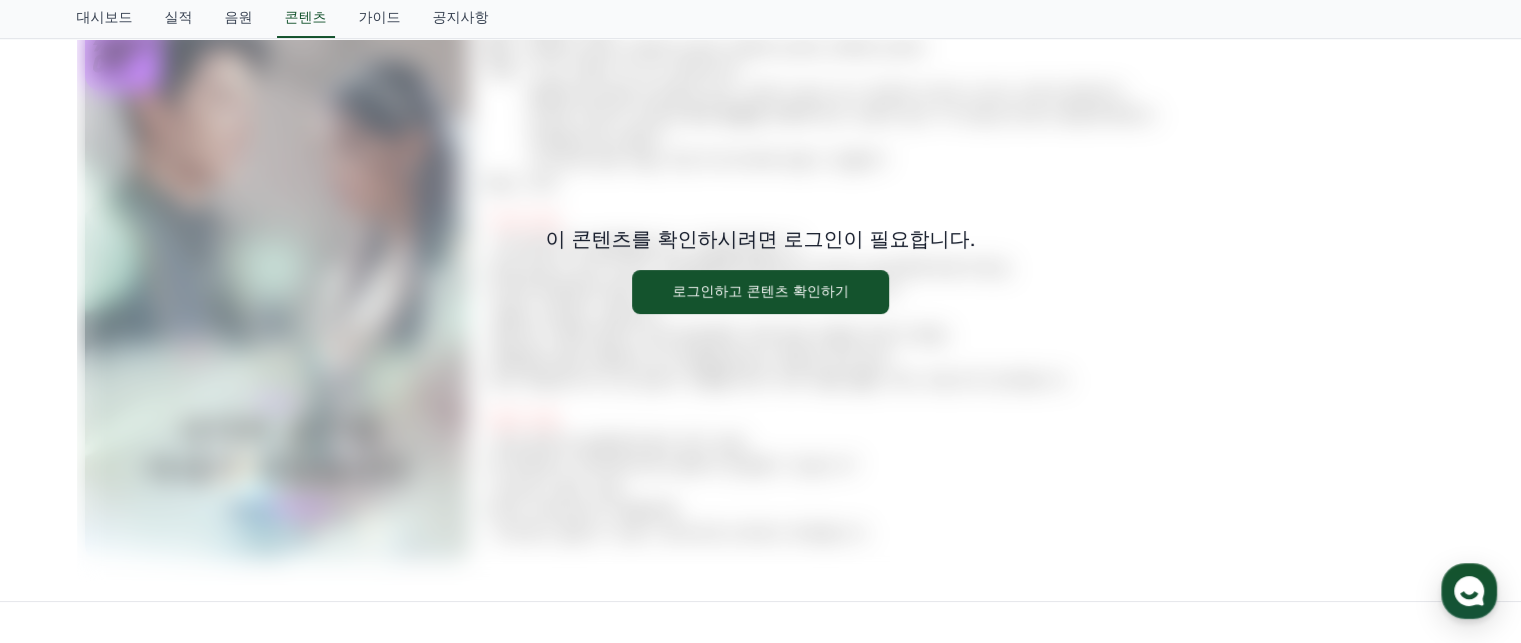 scroll, scrollTop: 300, scrollLeft: 0, axis: vertical 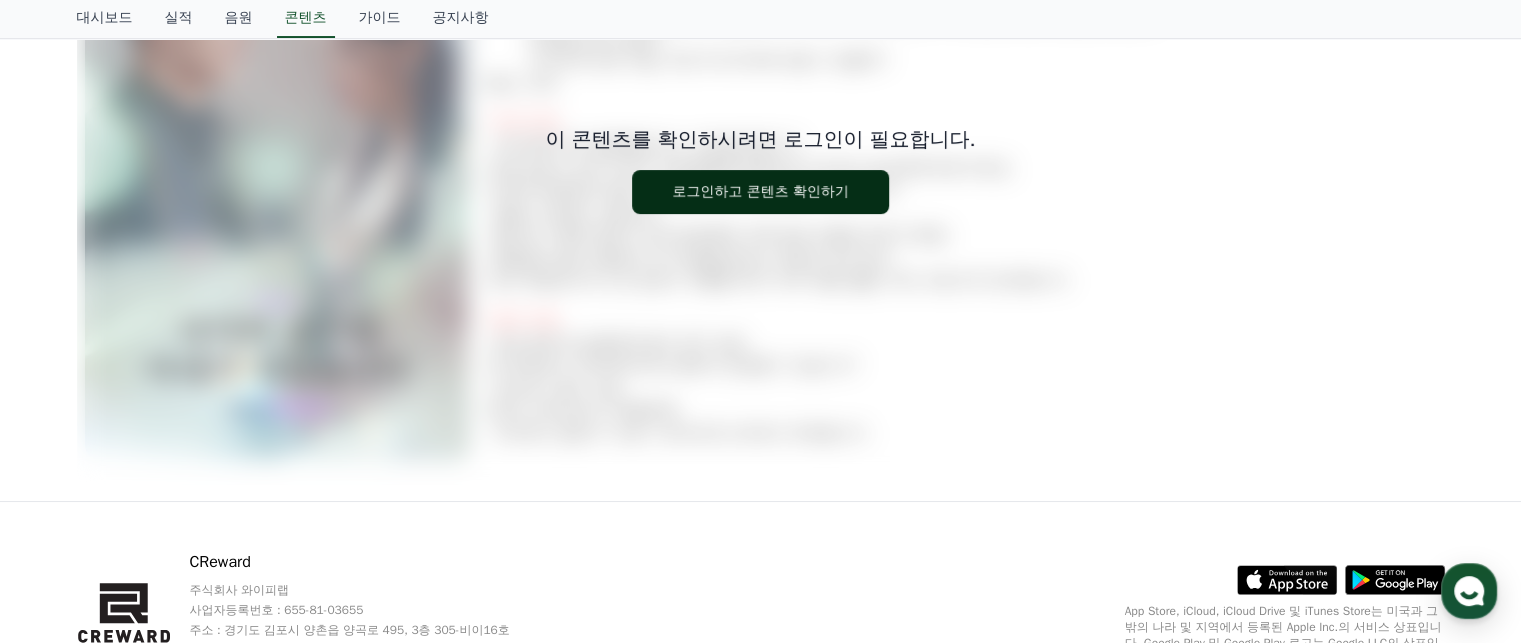 click on "로그인하고 콘텐츠 확인하기" at bounding box center (760, 192) 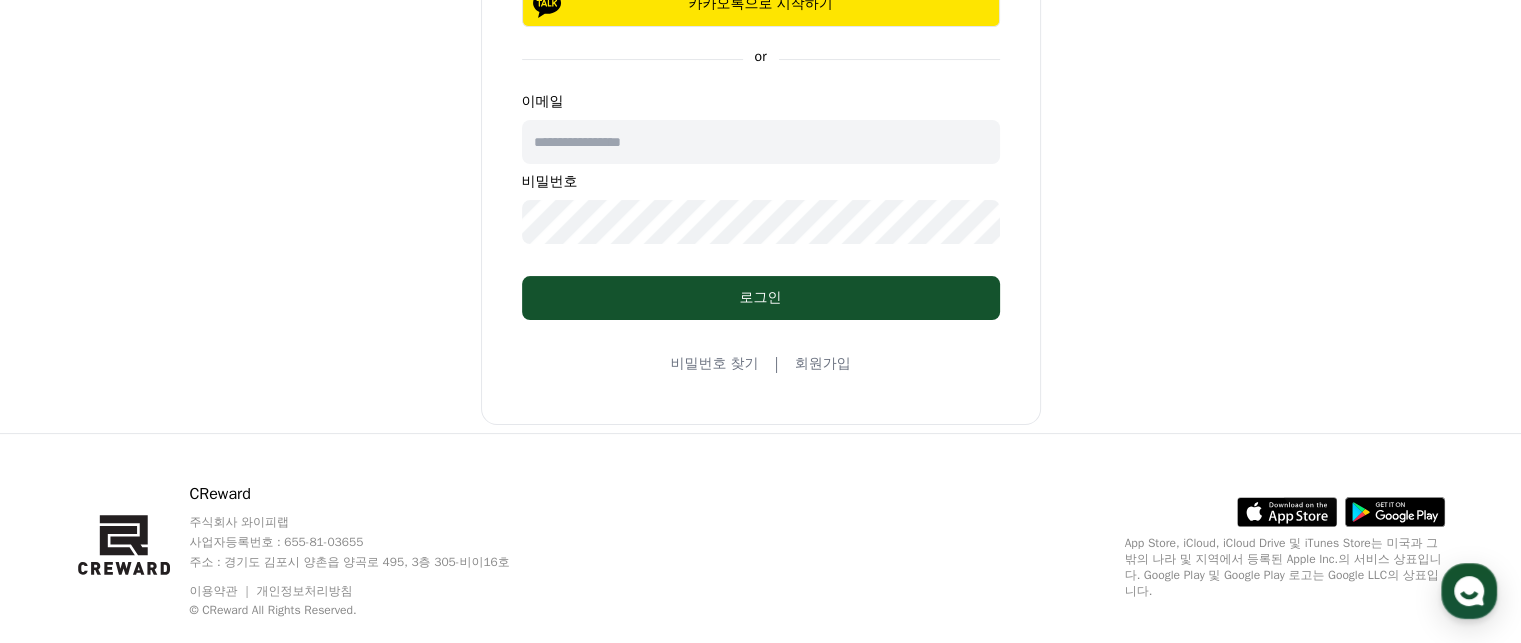 scroll, scrollTop: 0, scrollLeft: 0, axis: both 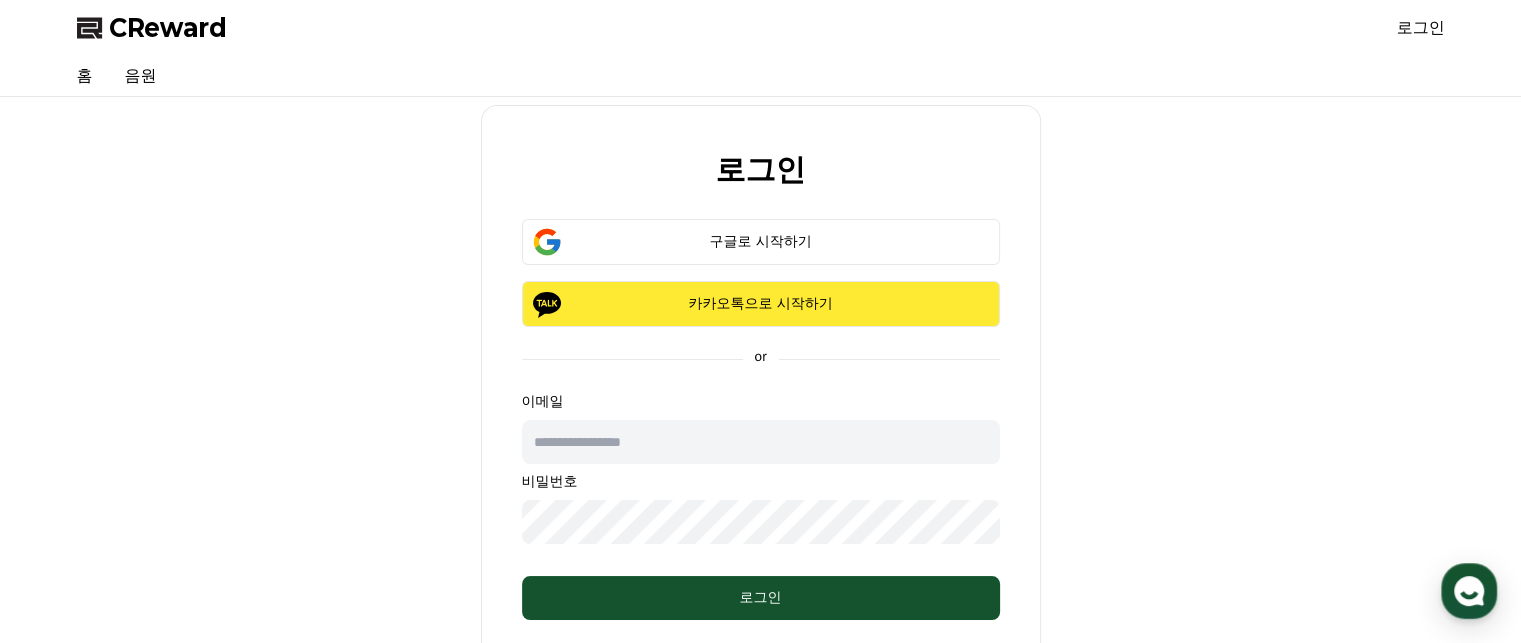 click on "카카오톡으로 시작하기" at bounding box center [761, 304] 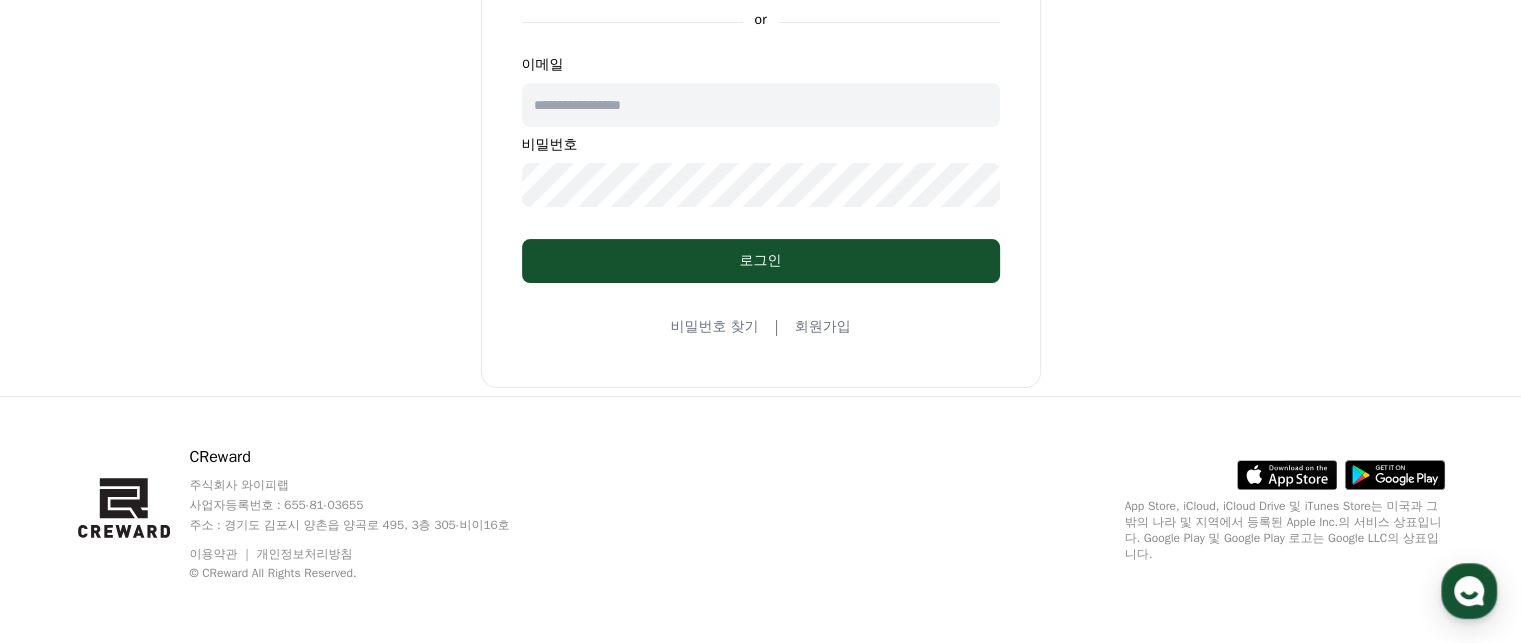 scroll, scrollTop: 0, scrollLeft: 0, axis: both 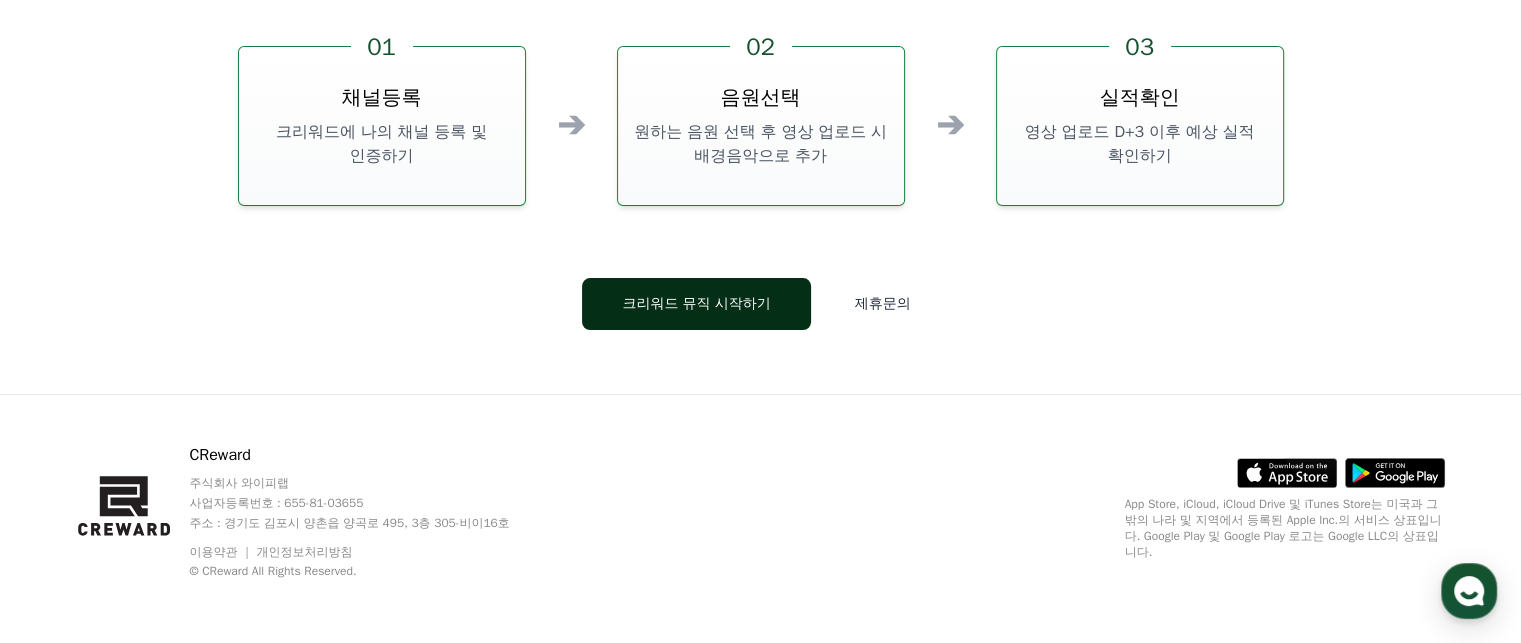 click on "크리워드 뮤직 시작하기" at bounding box center (696, 304) 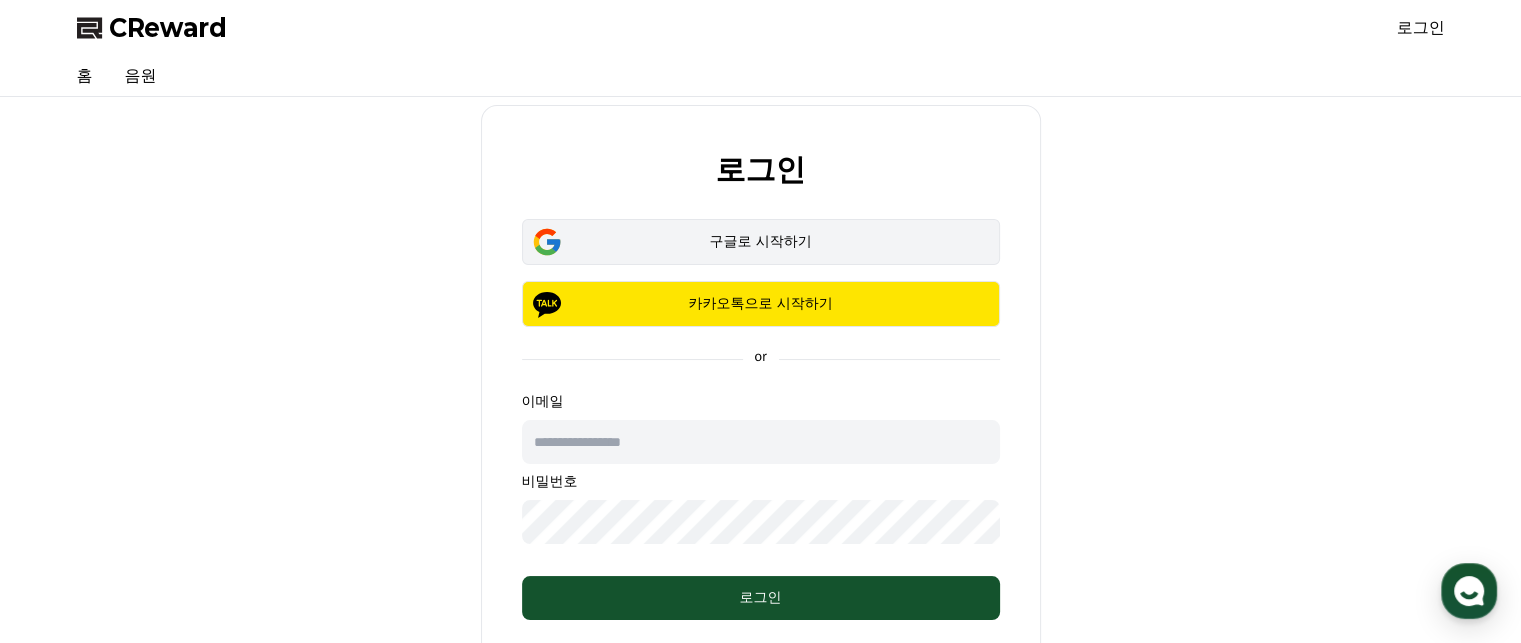 scroll, scrollTop: 300, scrollLeft: 0, axis: vertical 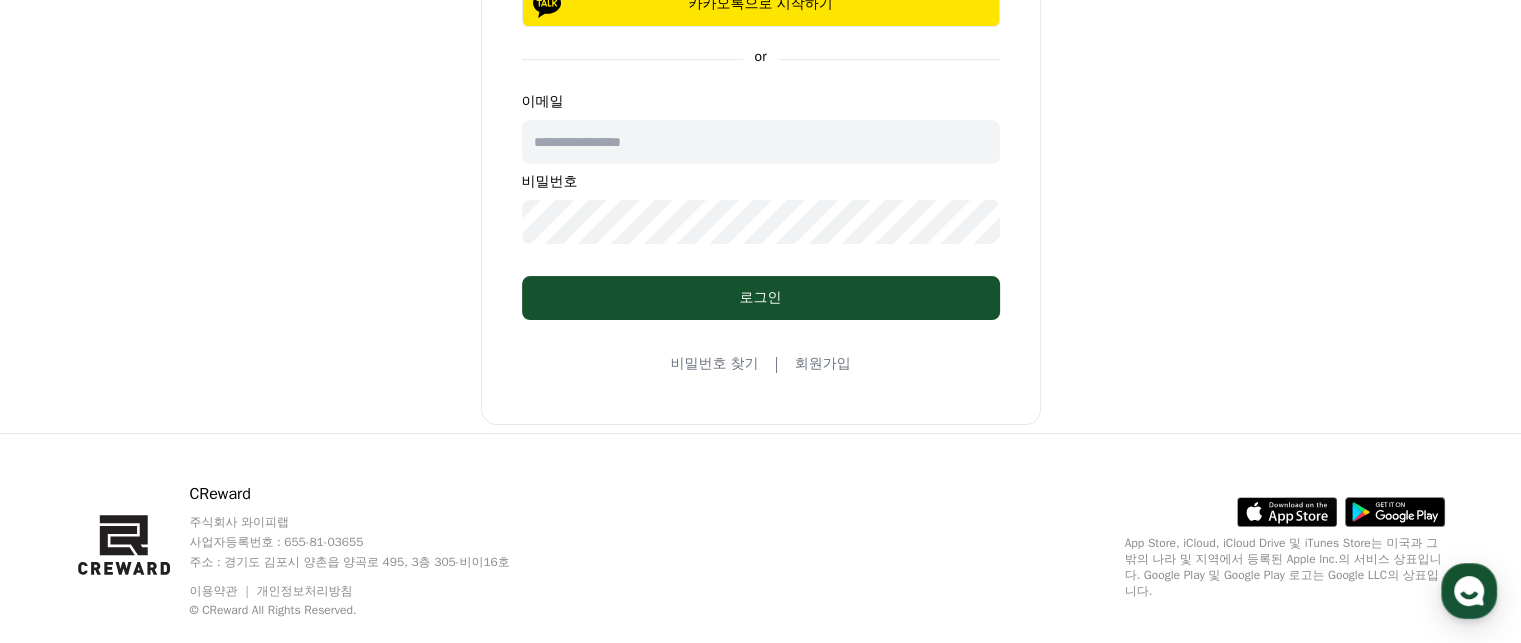click on "회원가입" at bounding box center [823, 364] 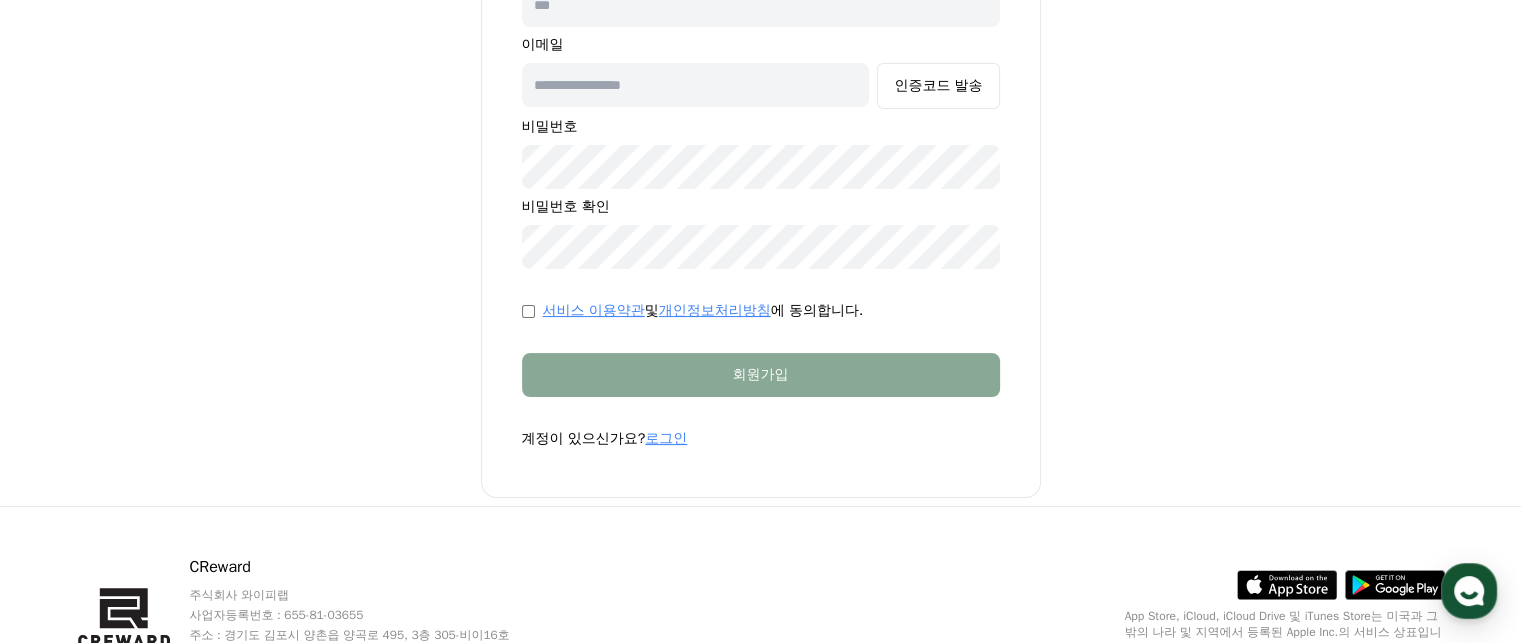 scroll, scrollTop: 0, scrollLeft: 0, axis: both 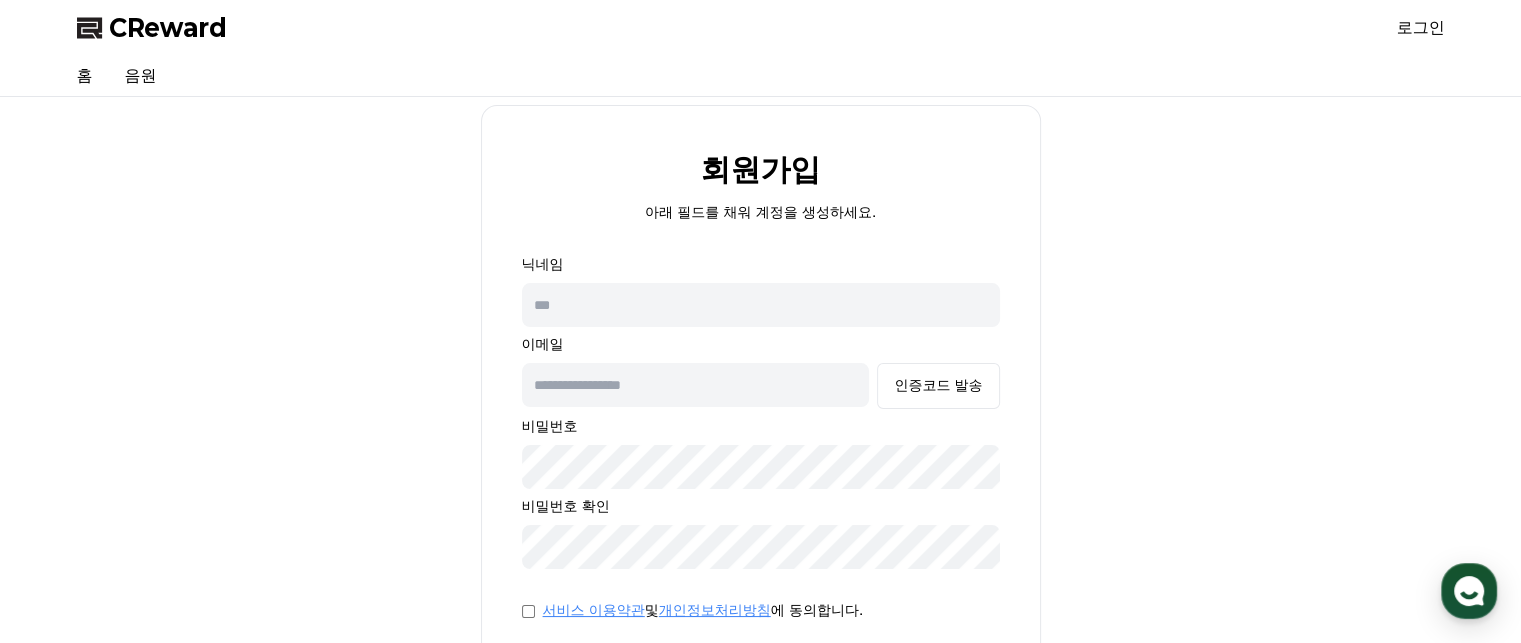 click at bounding box center (761, 305) 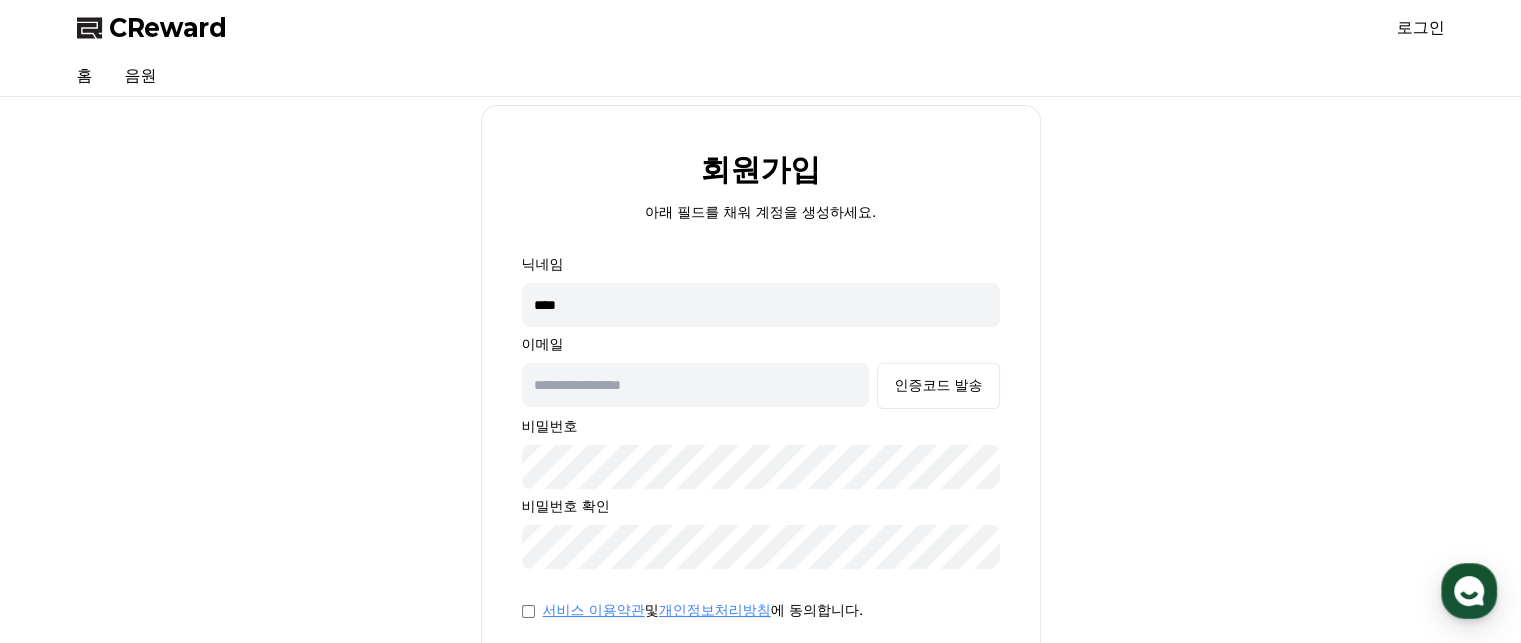 scroll, scrollTop: 200, scrollLeft: 0, axis: vertical 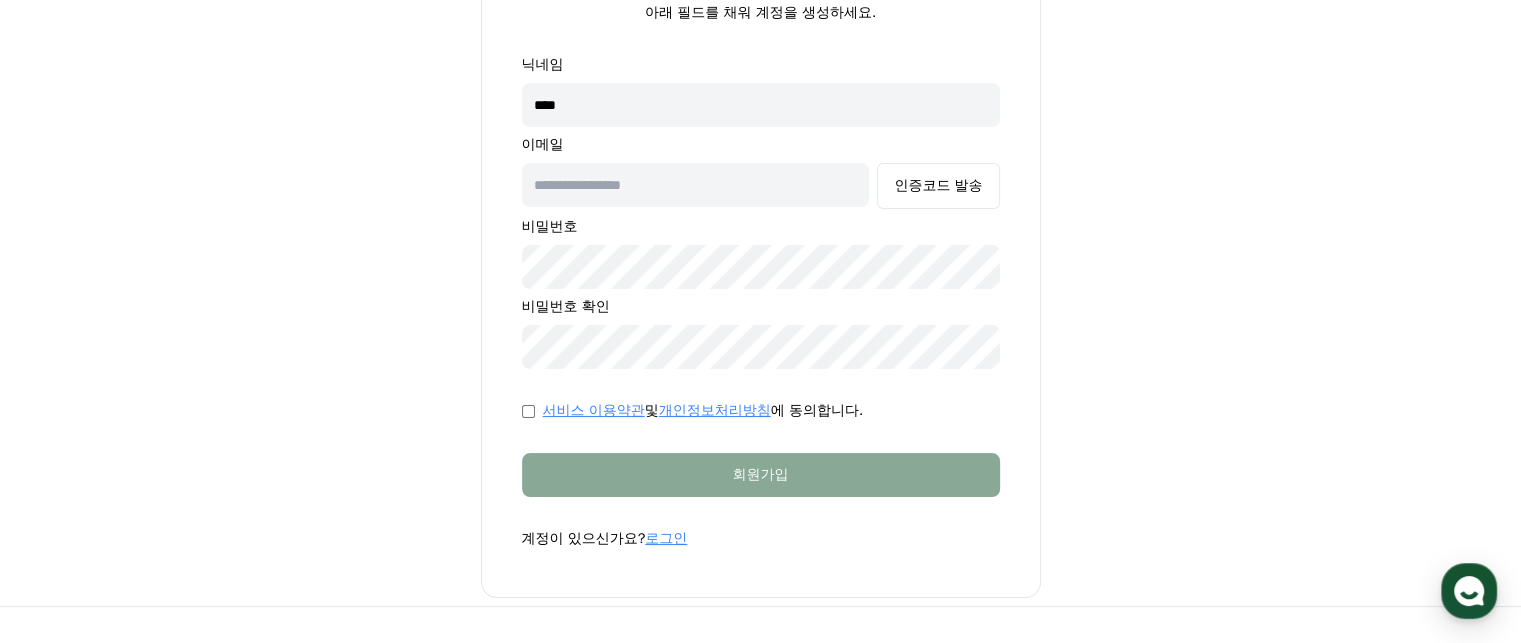type on "****" 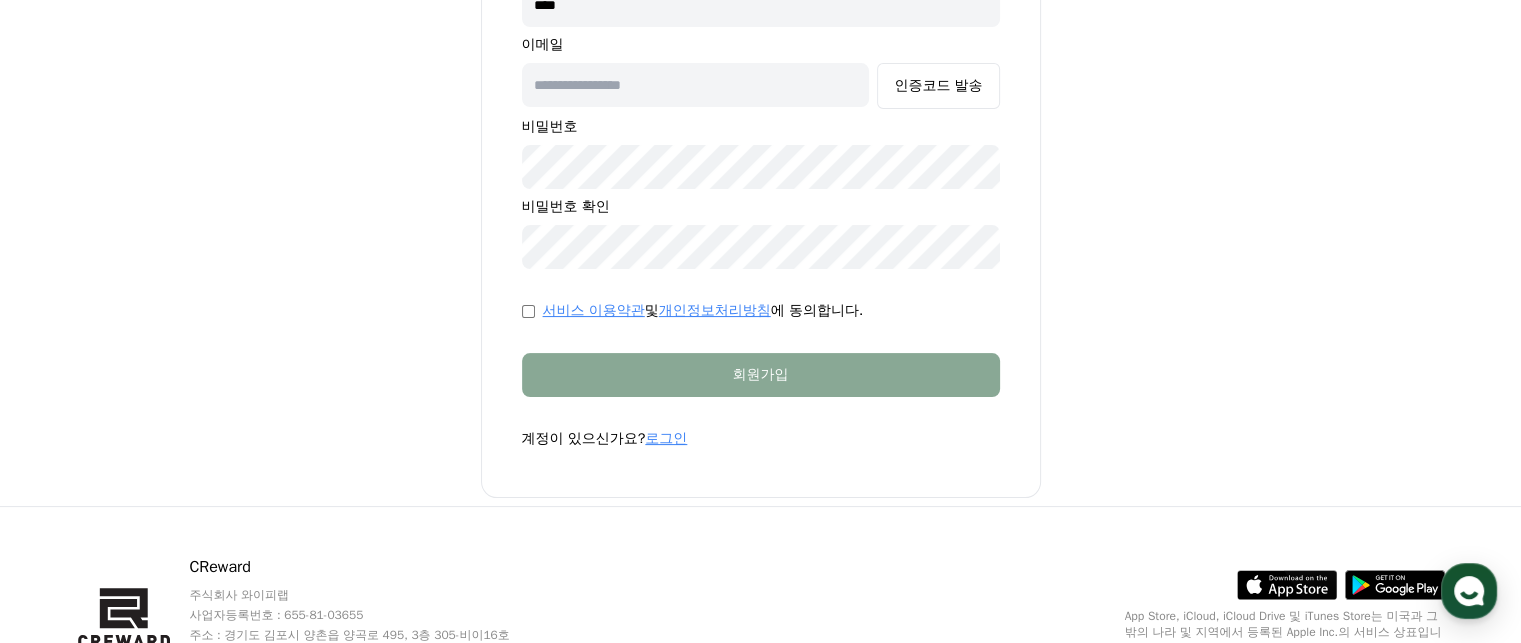 scroll, scrollTop: 200, scrollLeft: 0, axis: vertical 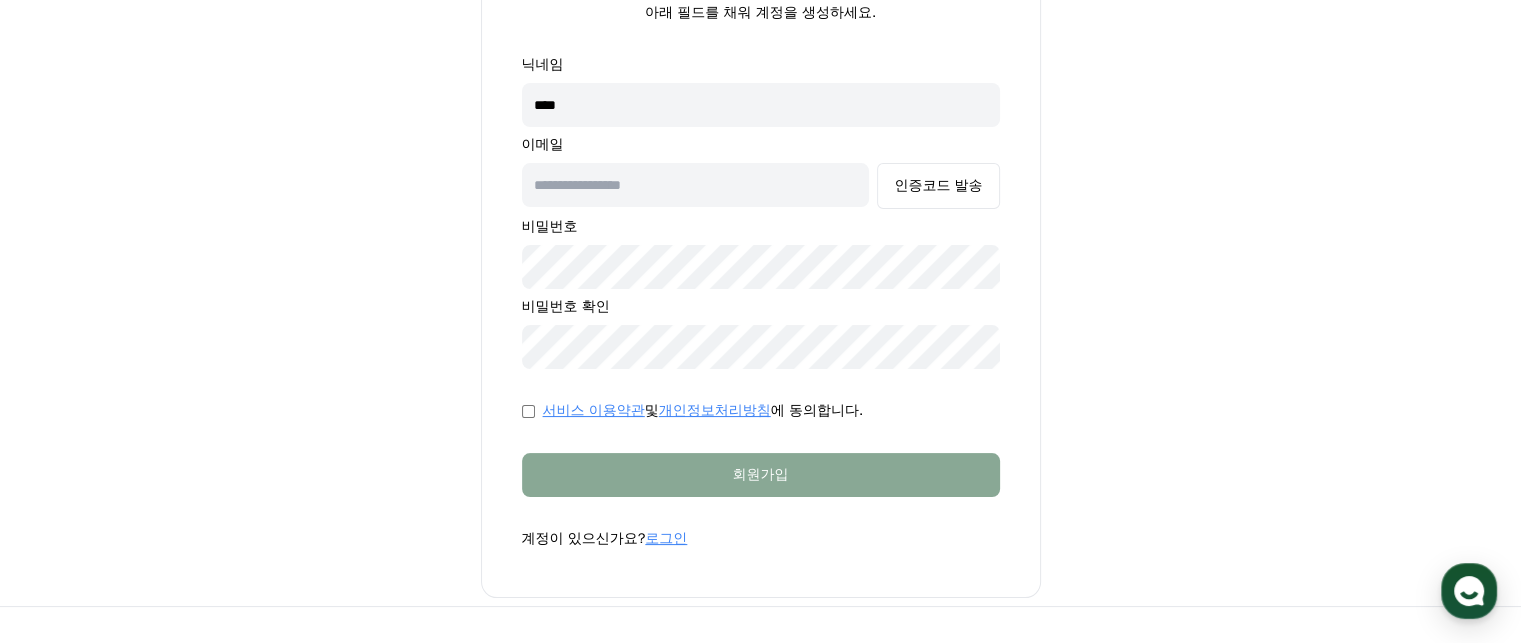 click at bounding box center [696, 185] 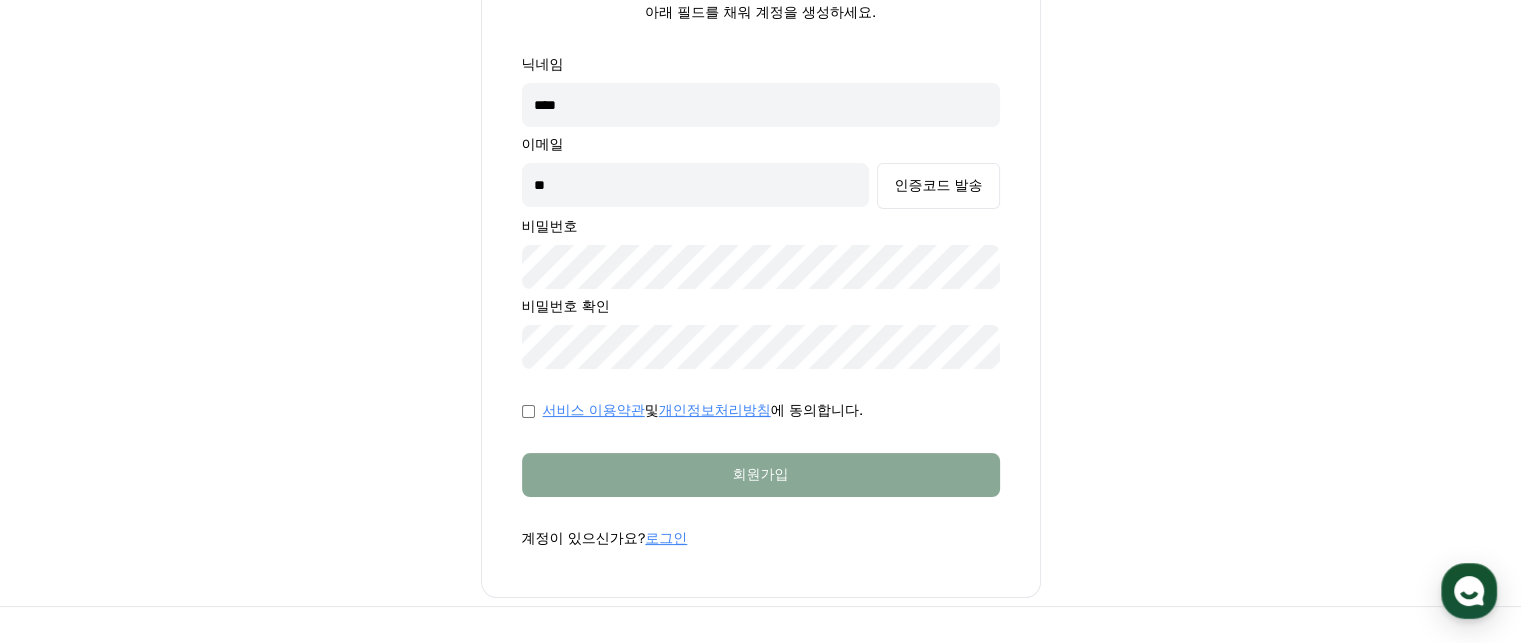 type on "*" 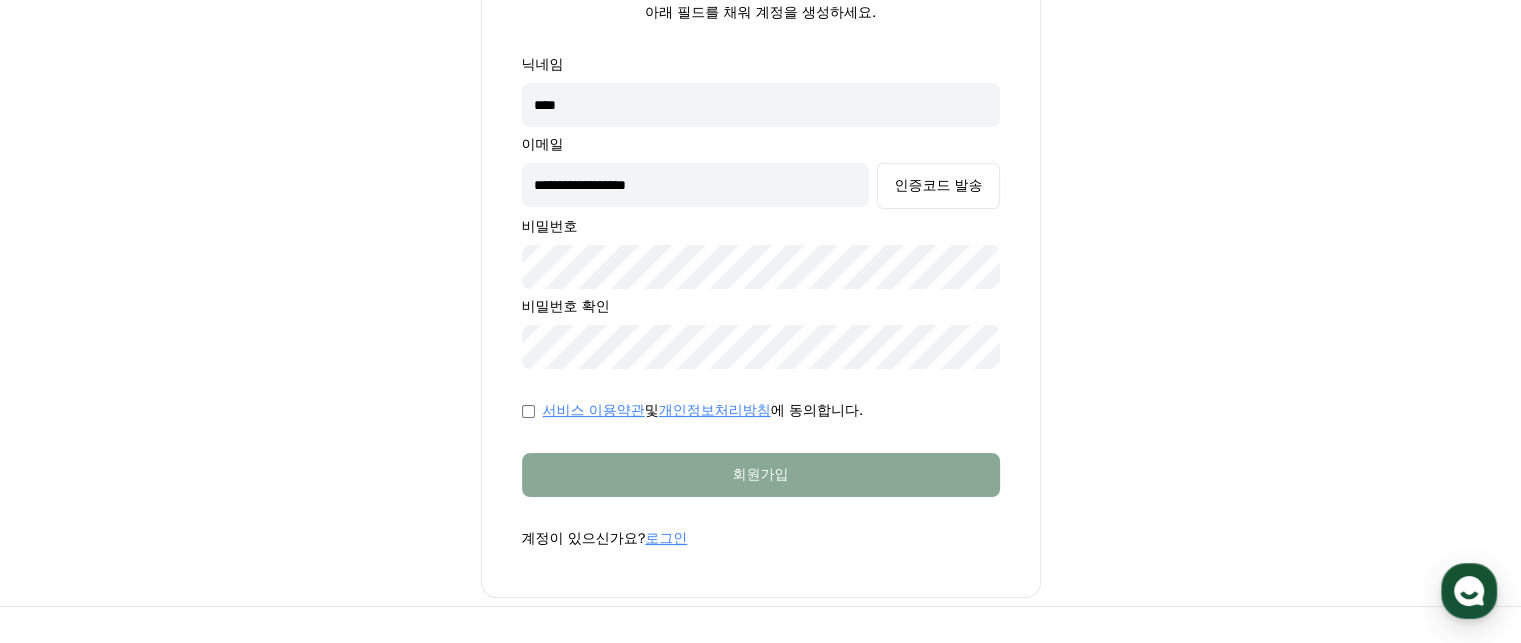 type on "**********" 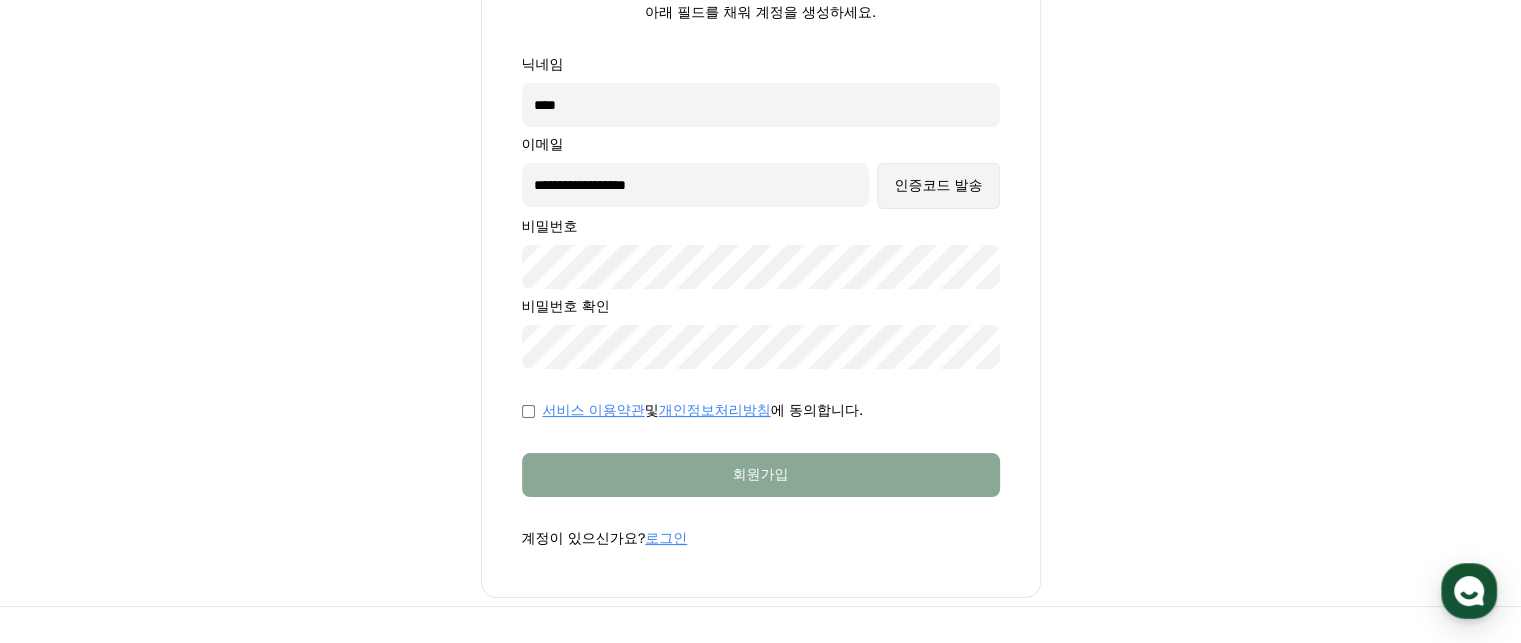 click on "인증코드 발송" at bounding box center [938, 186] 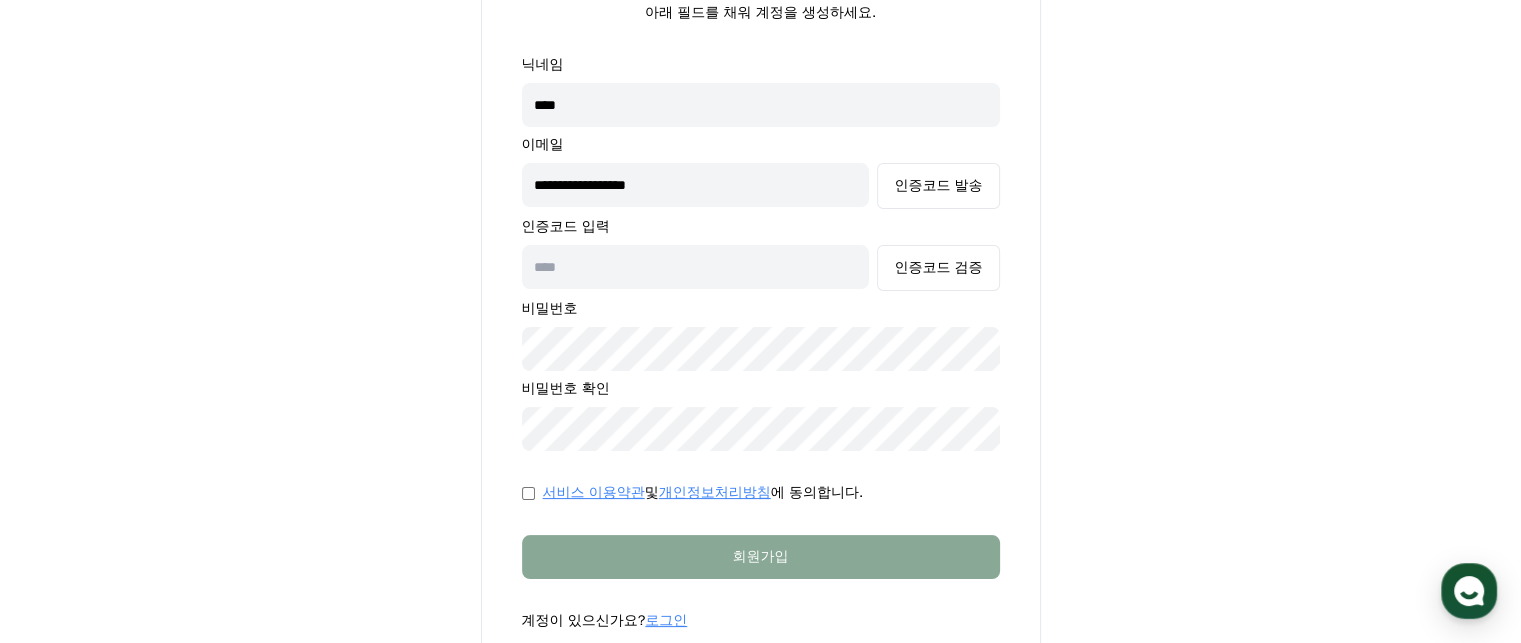 click at bounding box center [696, 267] 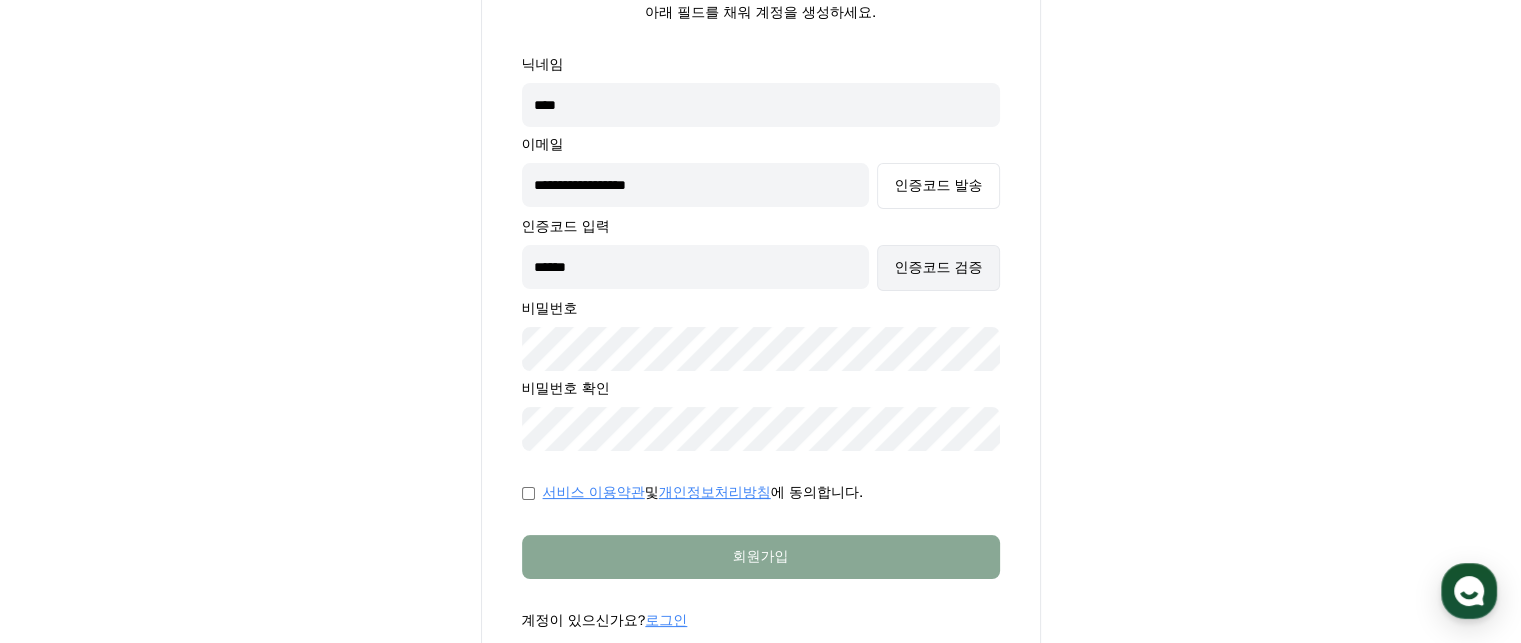 click on "인증코드 검증" at bounding box center (938, 268) 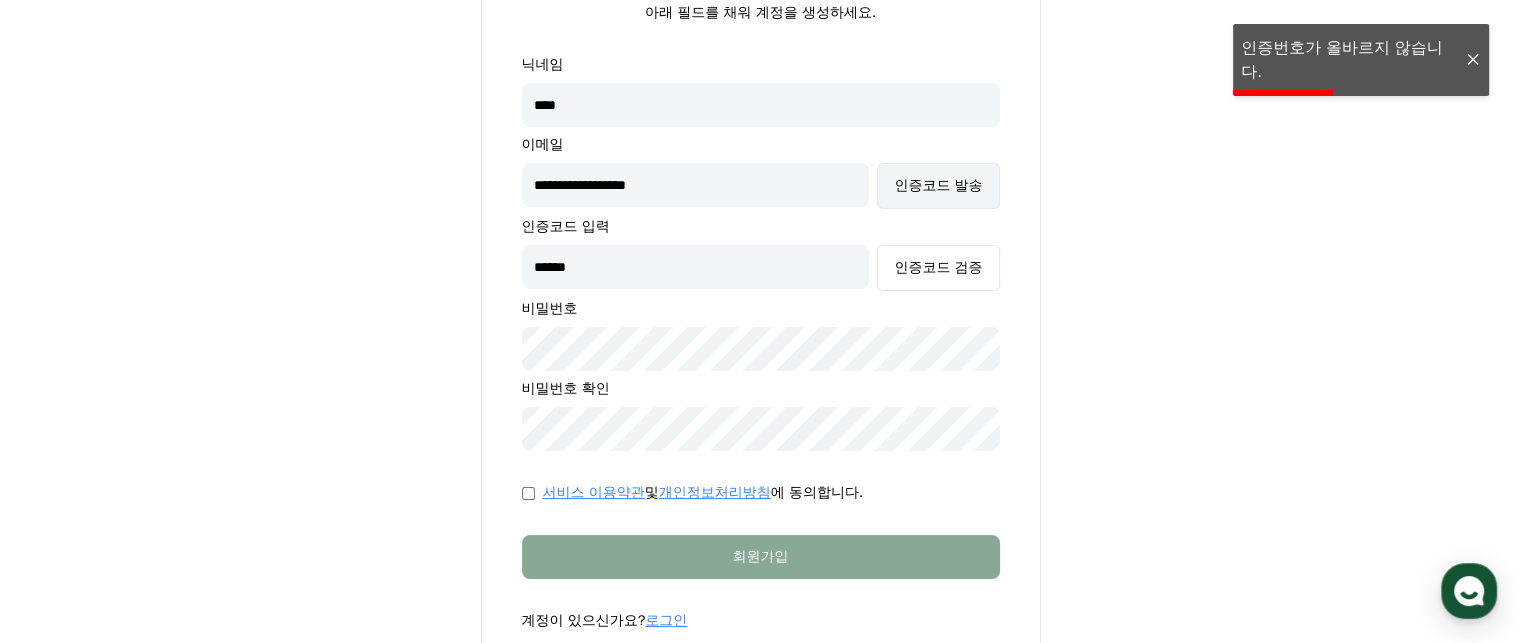 click on "인증코드 발송" at bounding box center [938, 186] 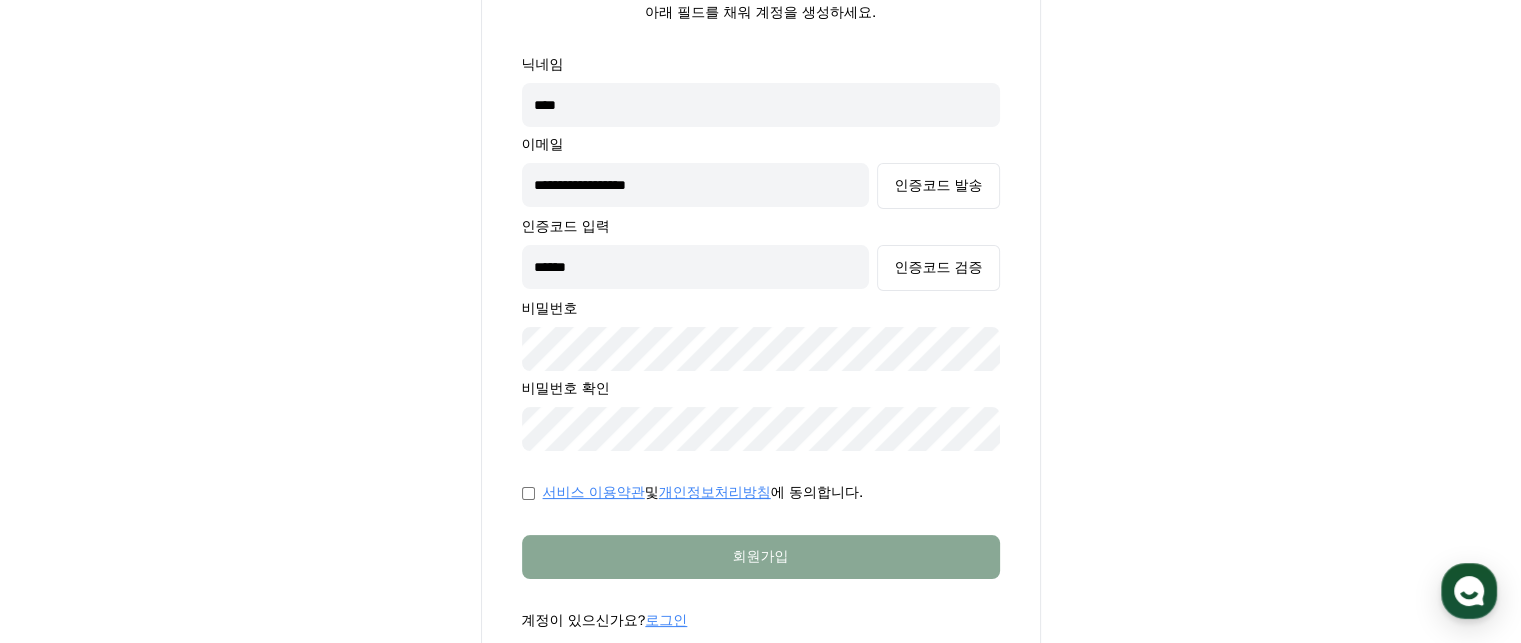 click on "******" at bounding box center (696, 267) 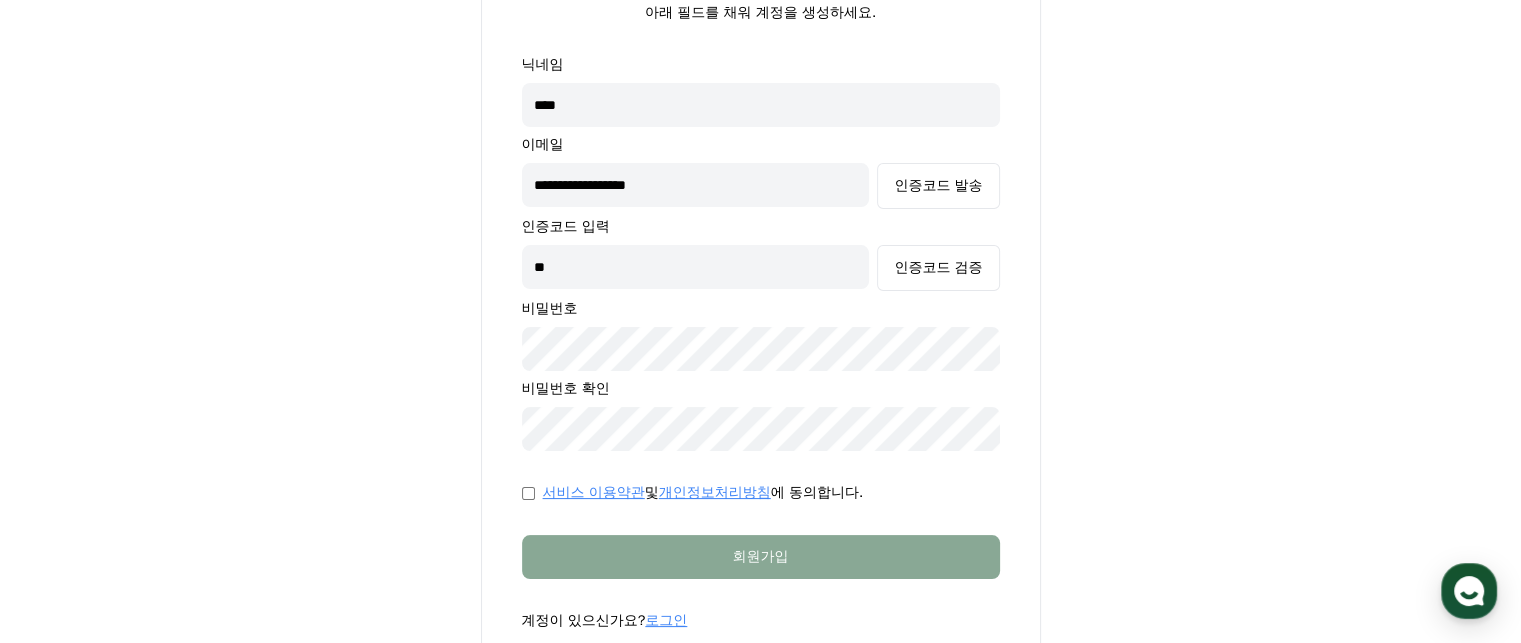 type on "*" 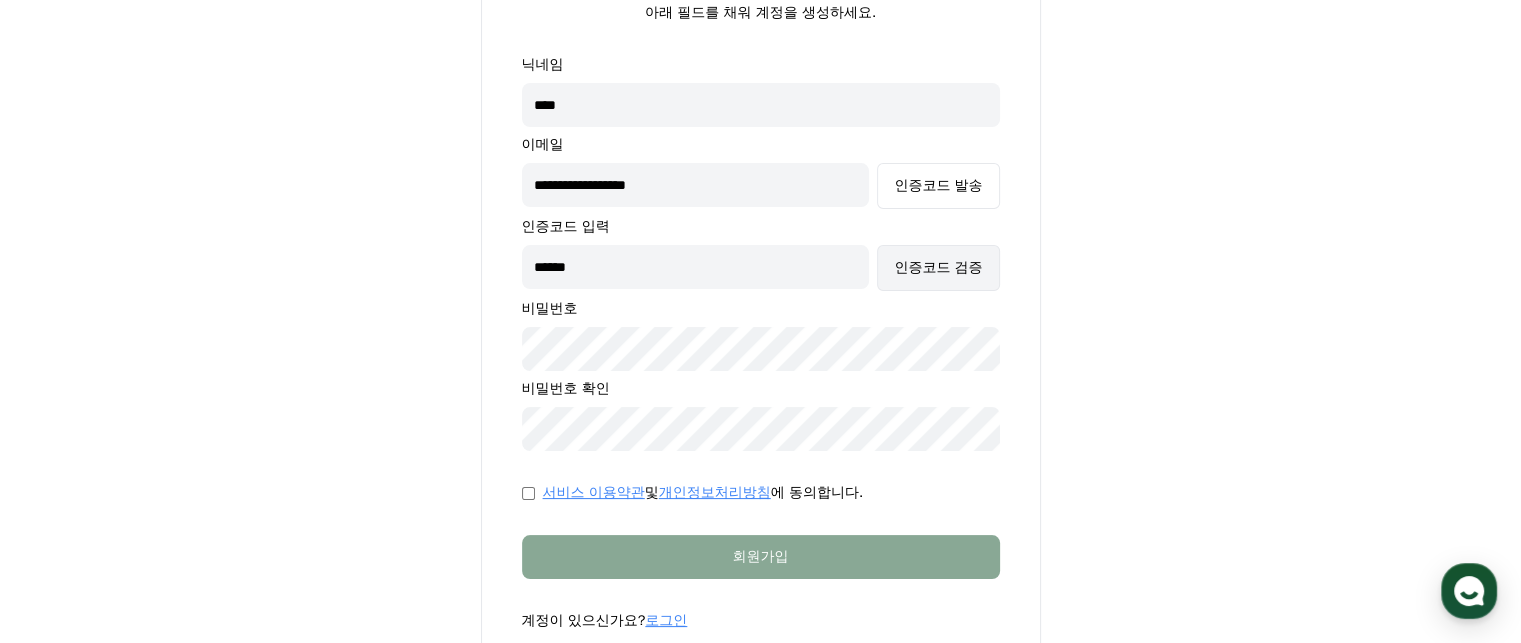 type on "******" 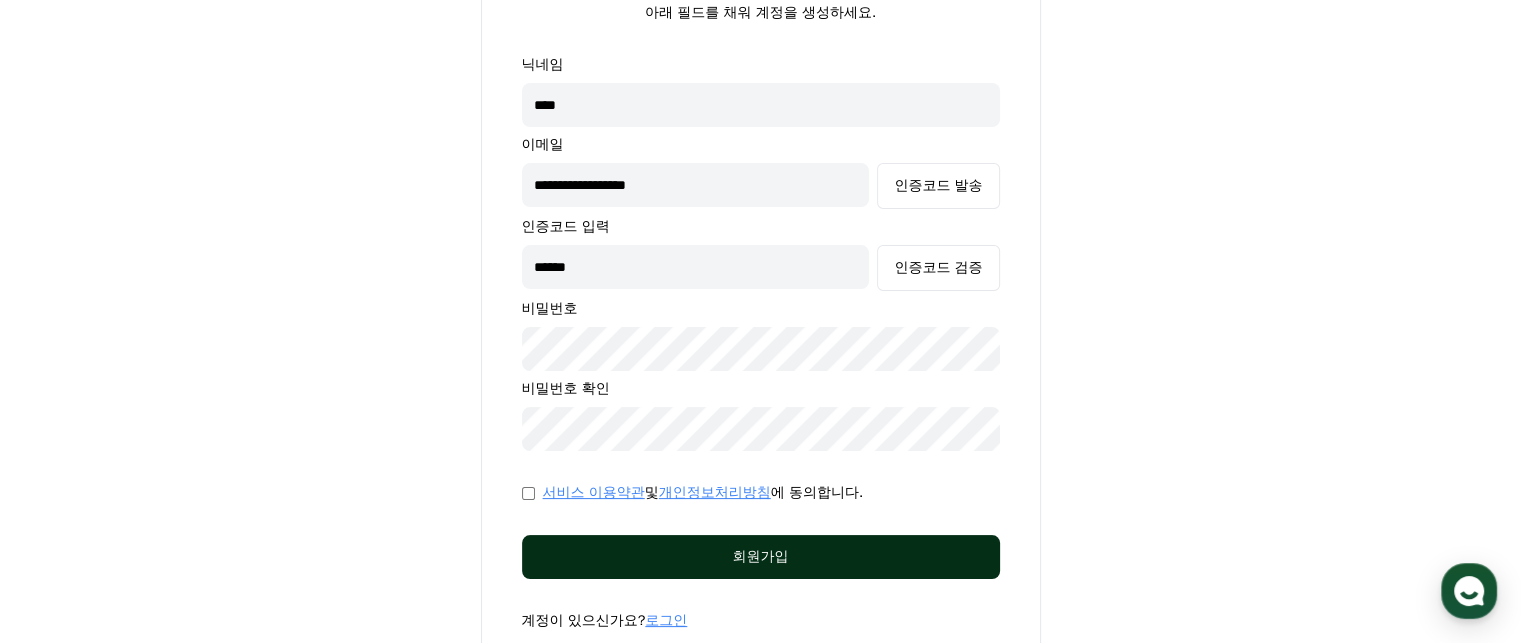 click on "회원가입" at bounding box center [761, 557] 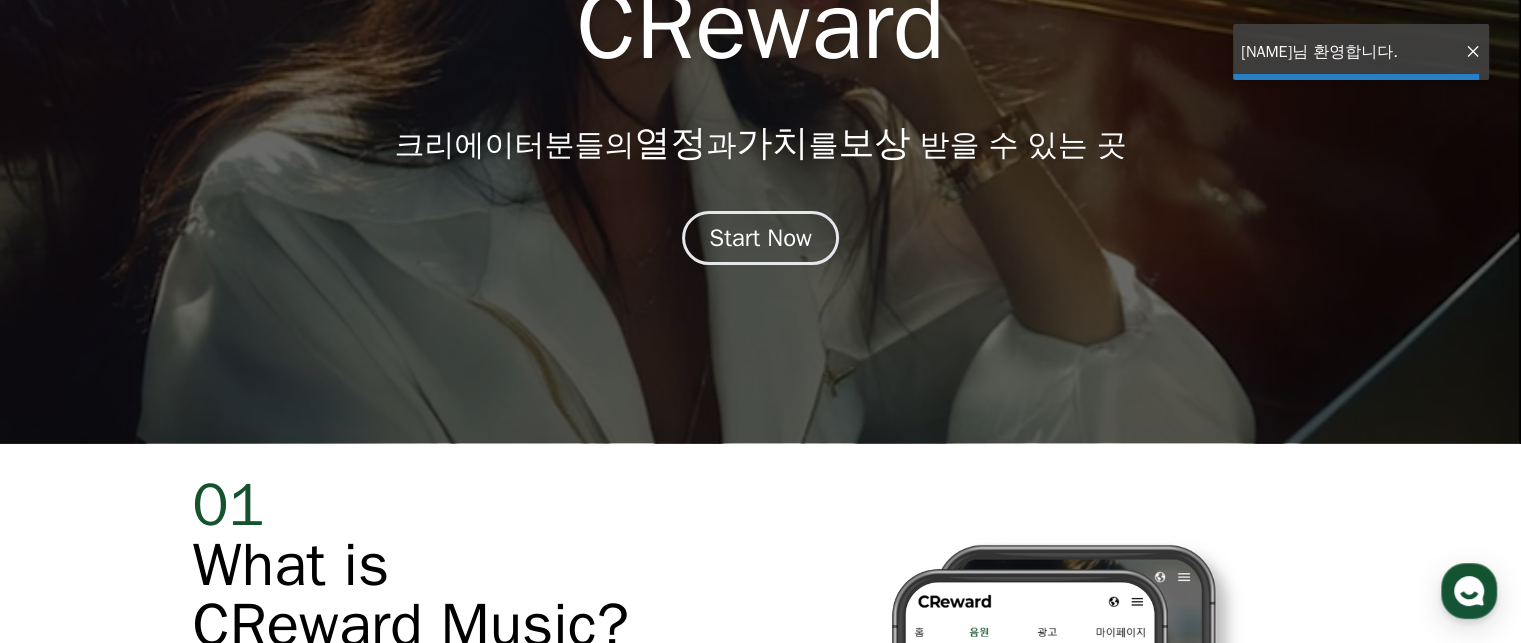 scroll, scrollTop: 0, scrollLeft: 0, axis: both 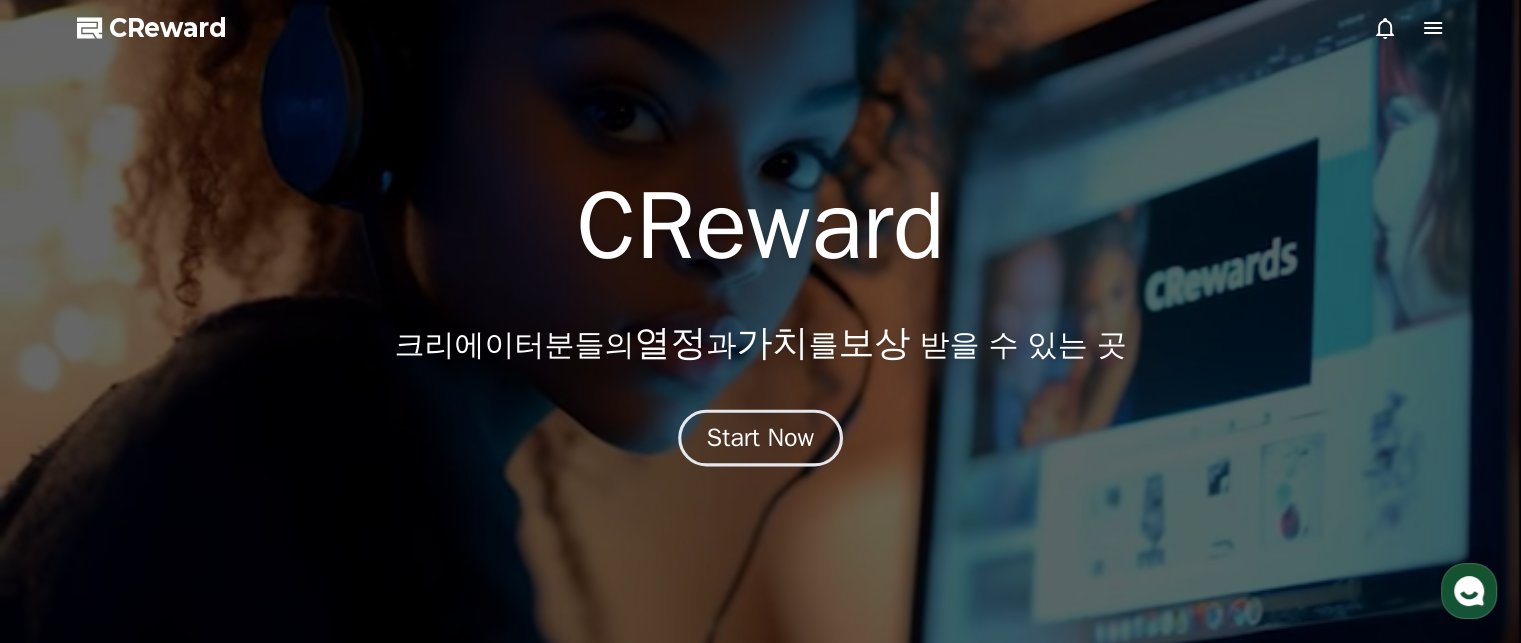 click on "Start Now" at bounding box center (761, 438) 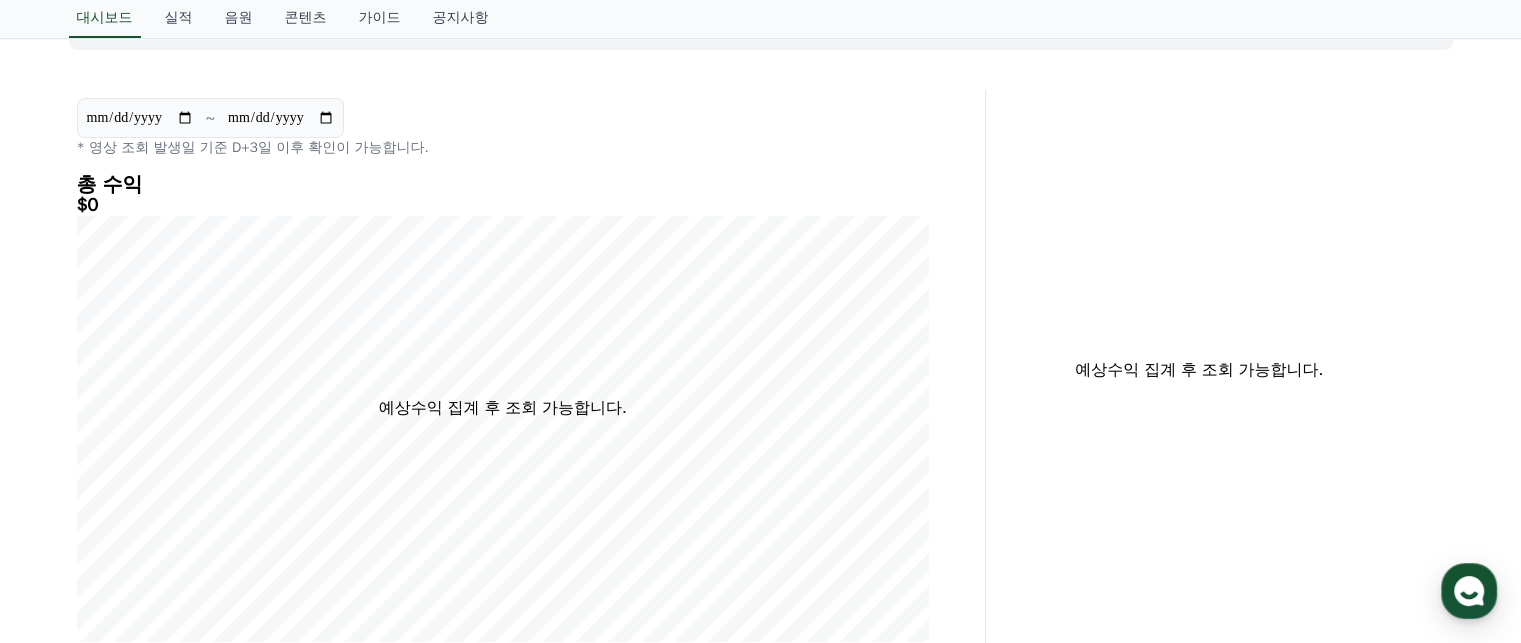 scroll, scrollTop: 0, scrollLeft: 0, axis: both 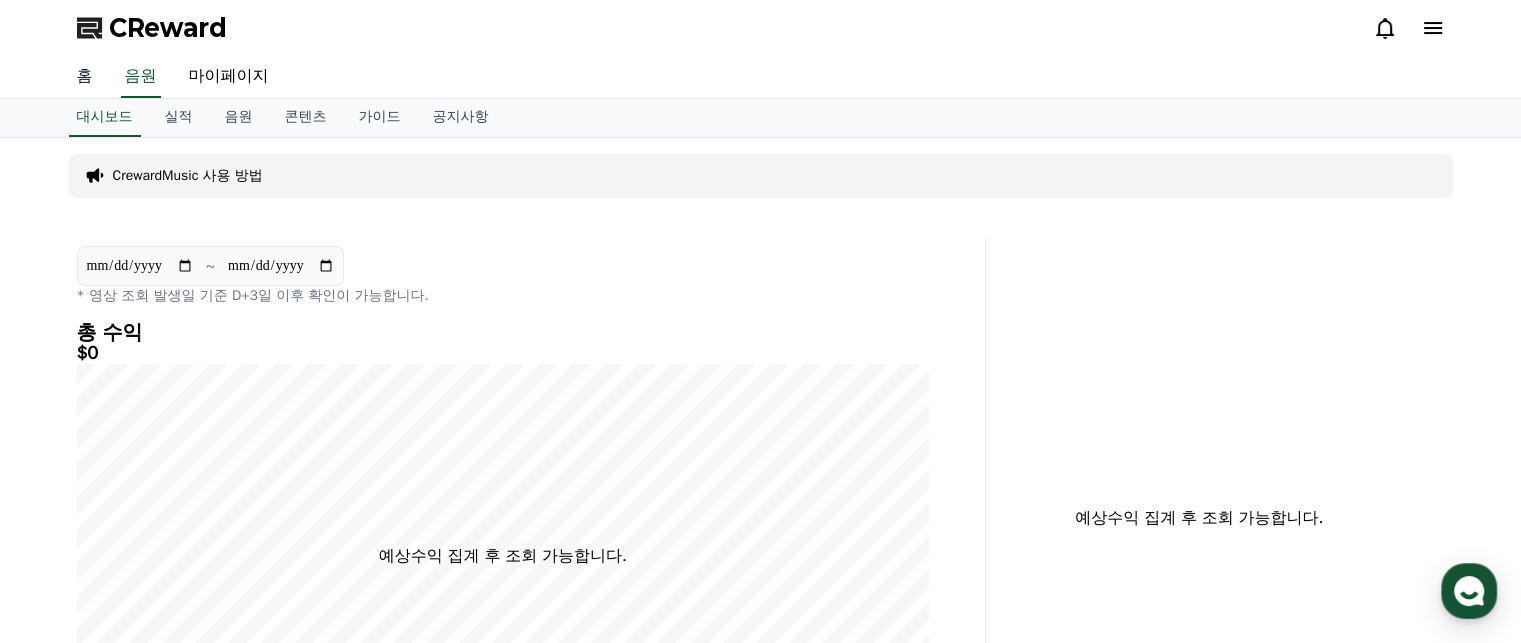 click on "홈" at bounding box center (85, 77) 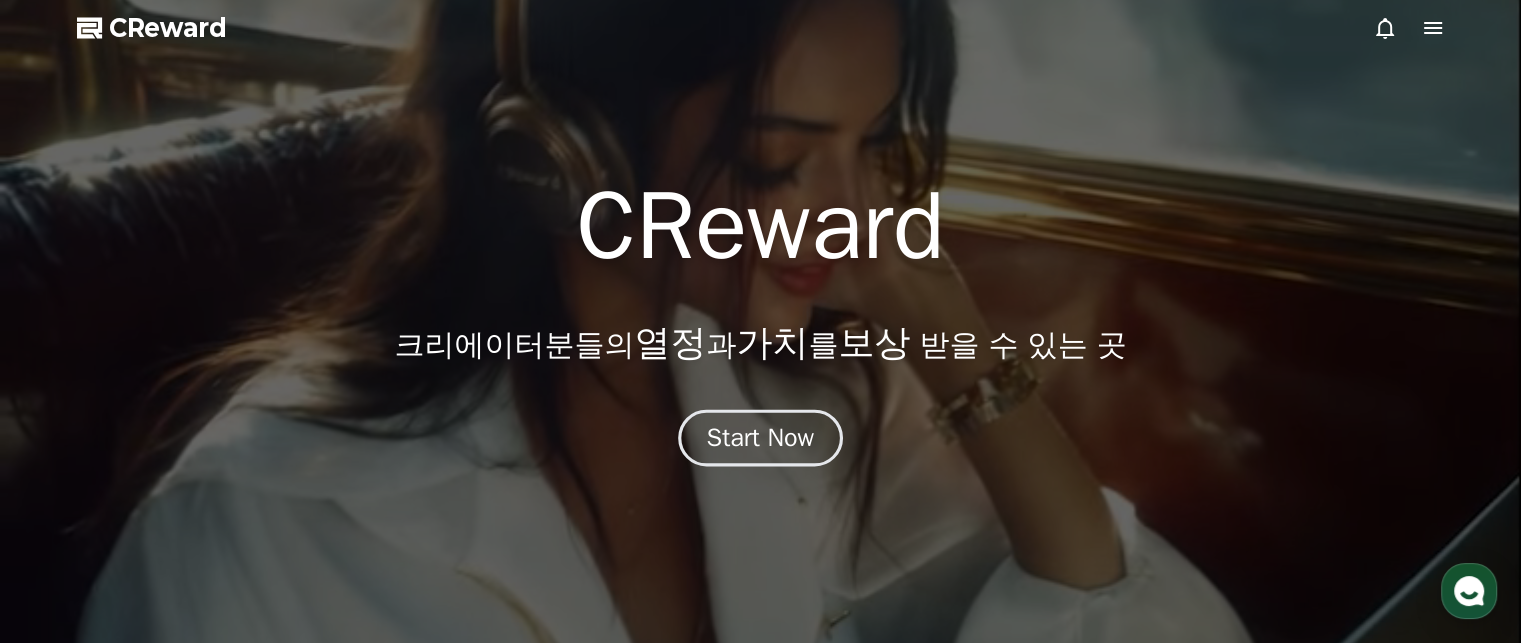 click on "Start Now" at bounding box center [761, 438] 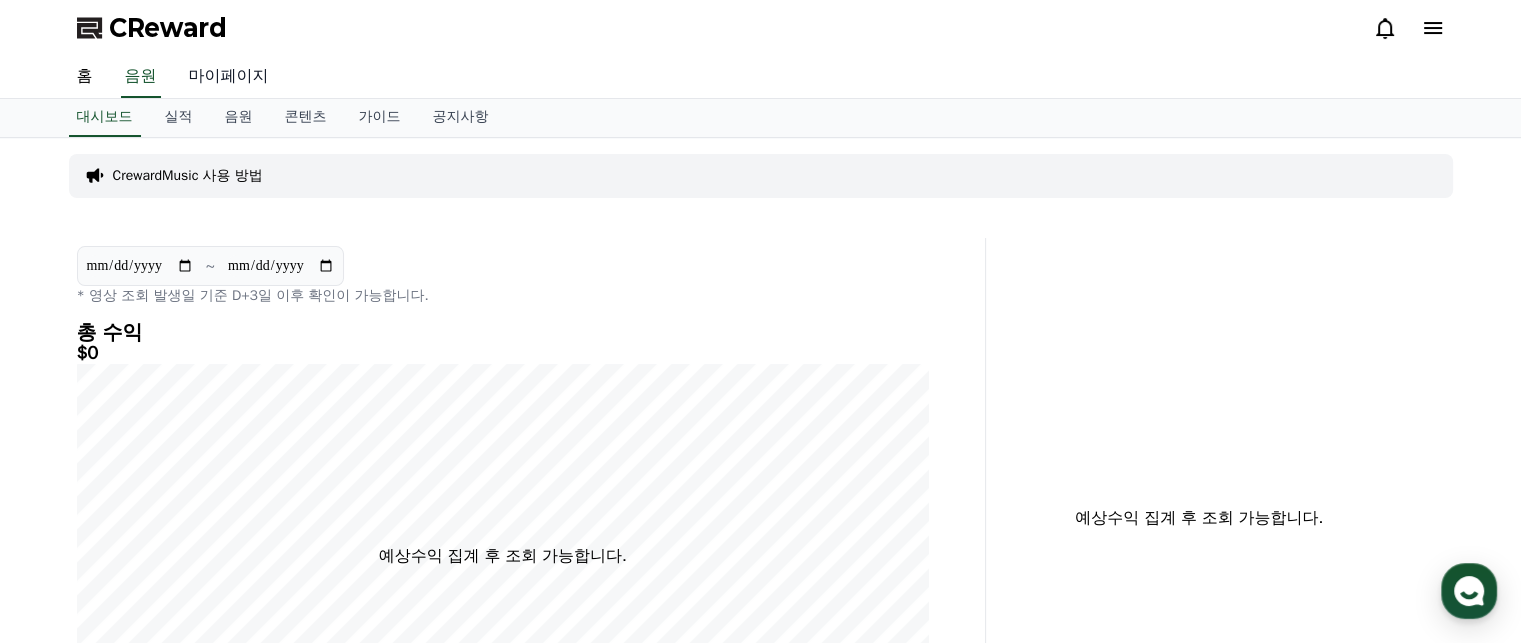 click on "마이페이지" at bounding box center [229, 77] 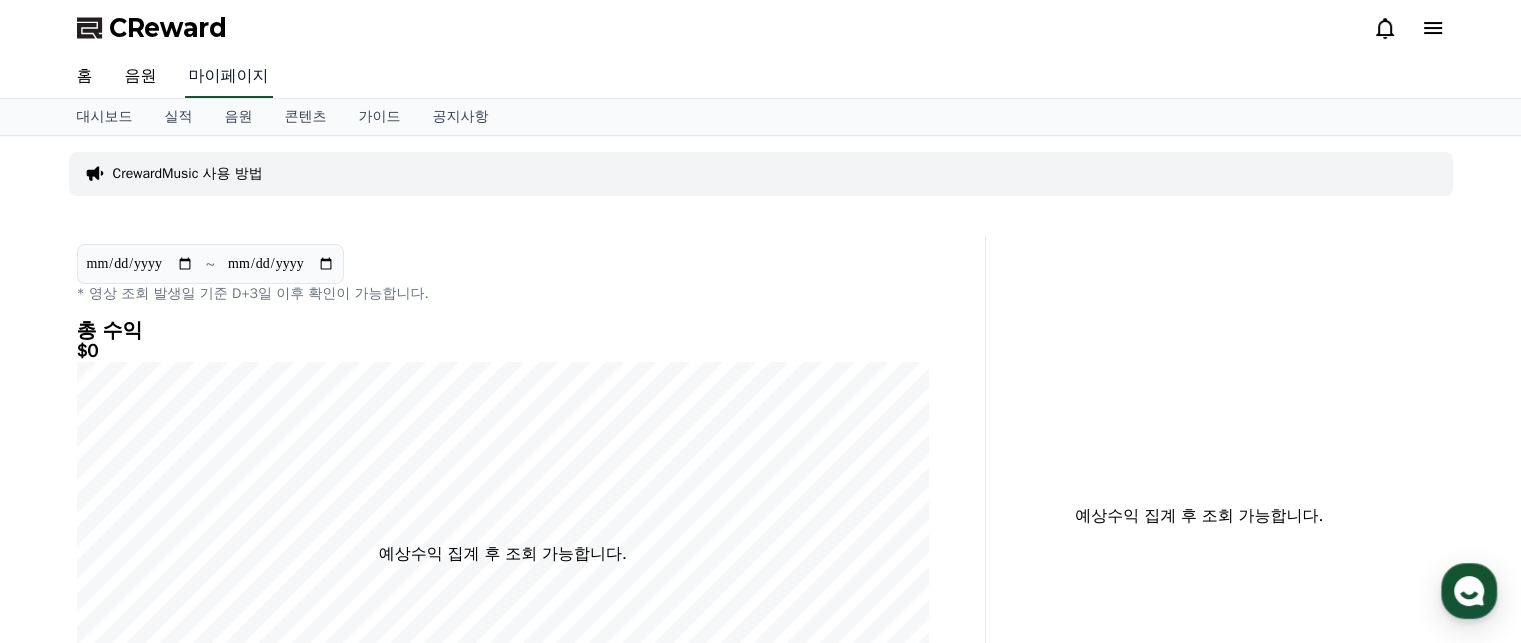 select on "**********" 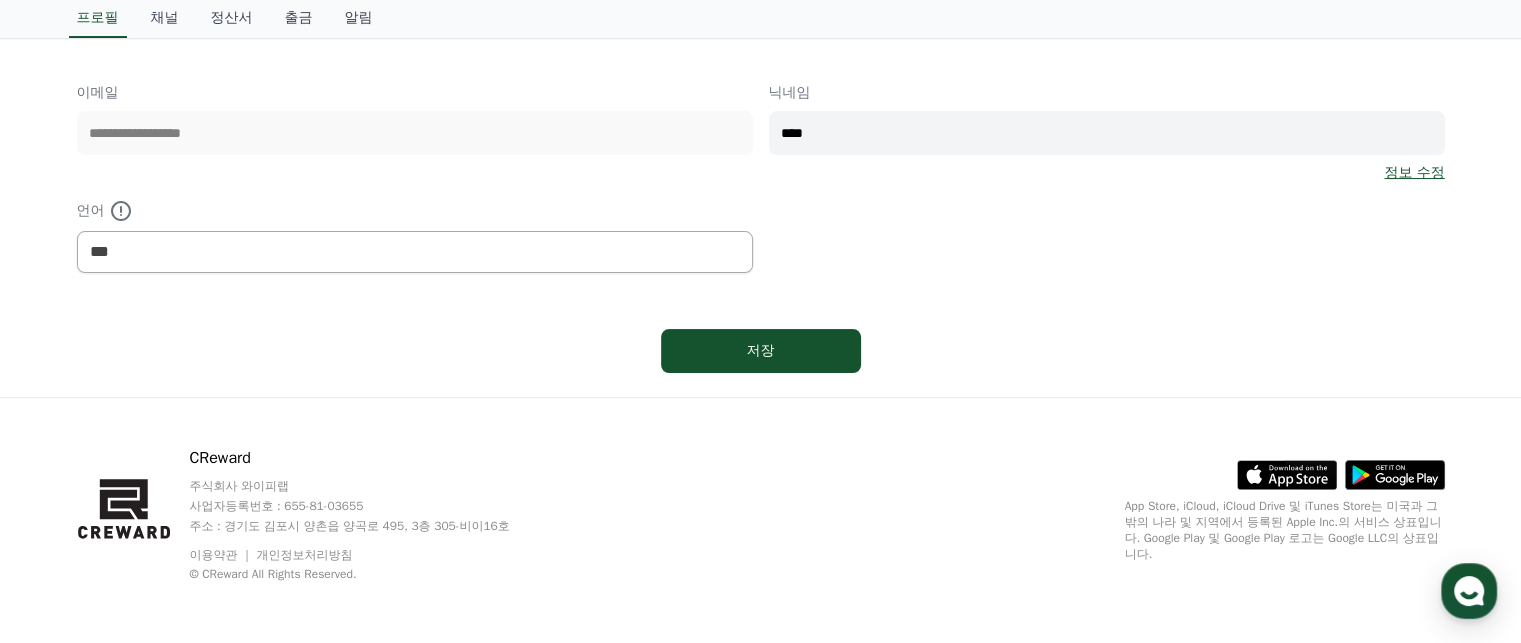 scroll, scrollTop: 0, scrollLeft: 0, axis: both 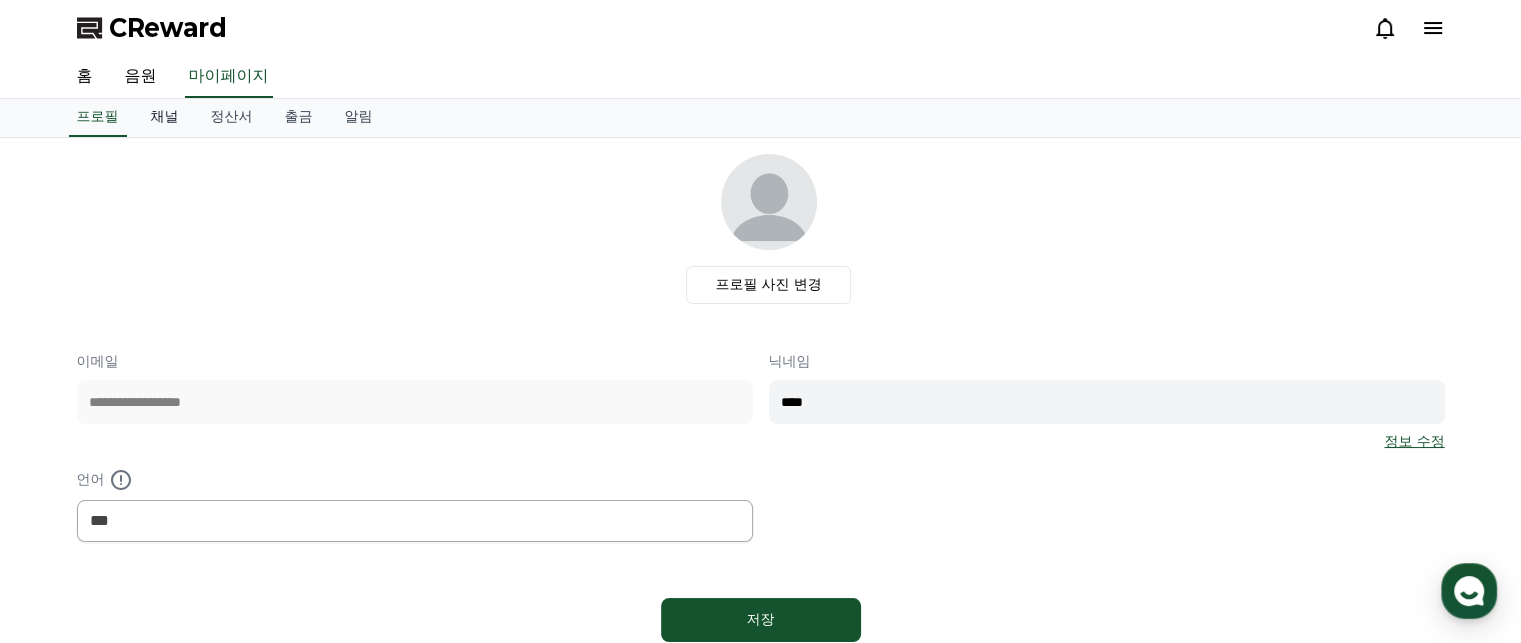click on "채널" at bounding box center (165, 118) 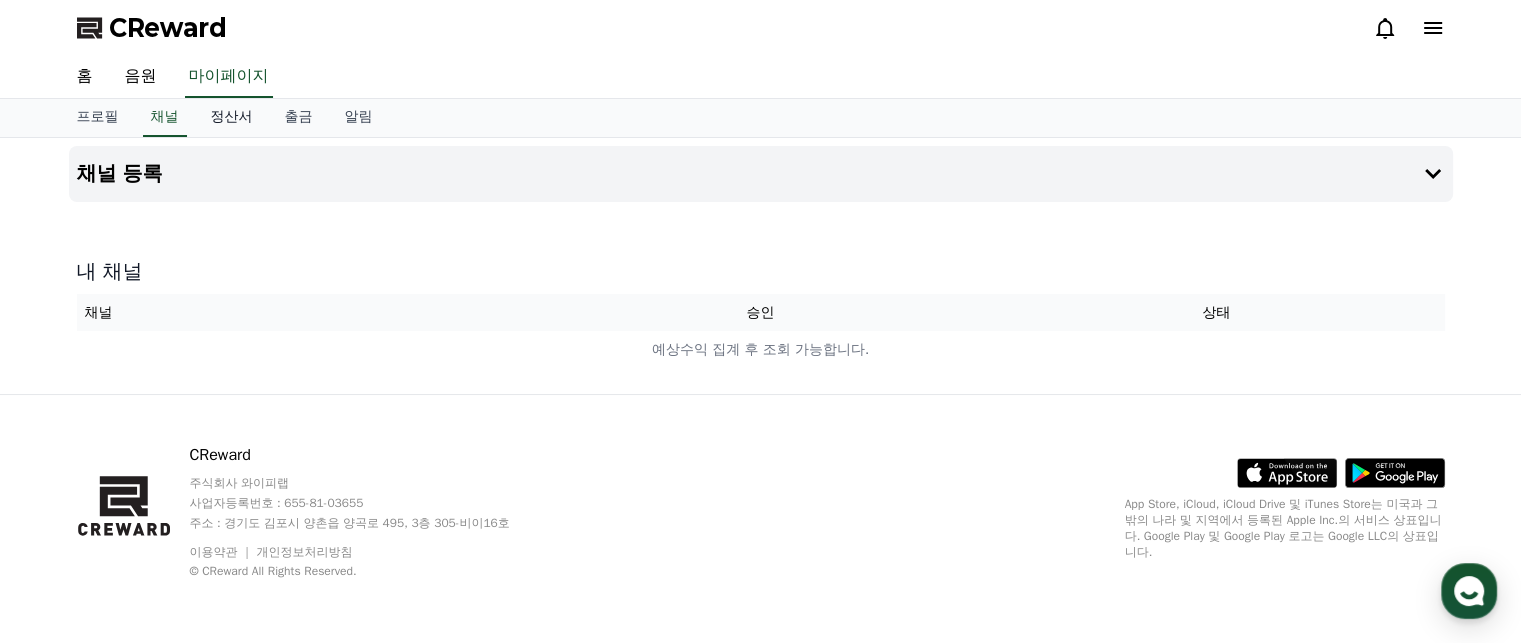 click on "정산서" at bounding box center [232, 118] 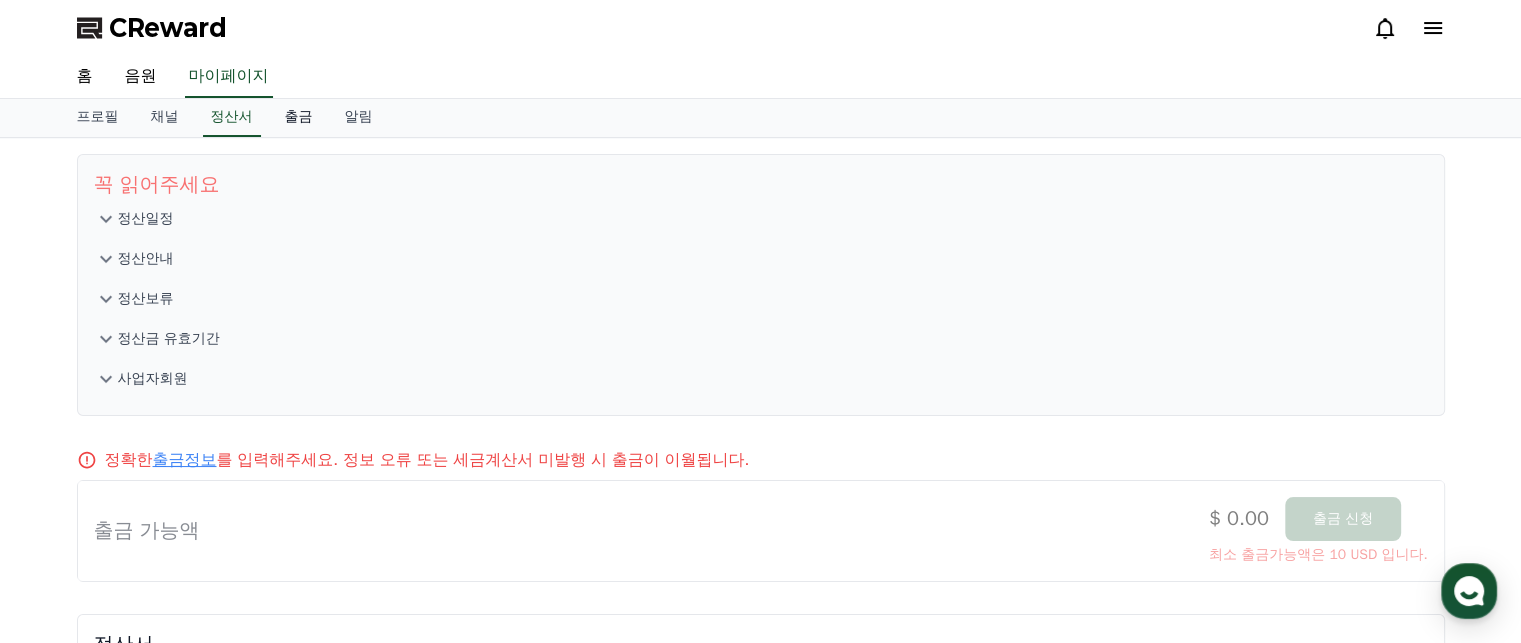click on "출금" at bounding box center (299, 118) 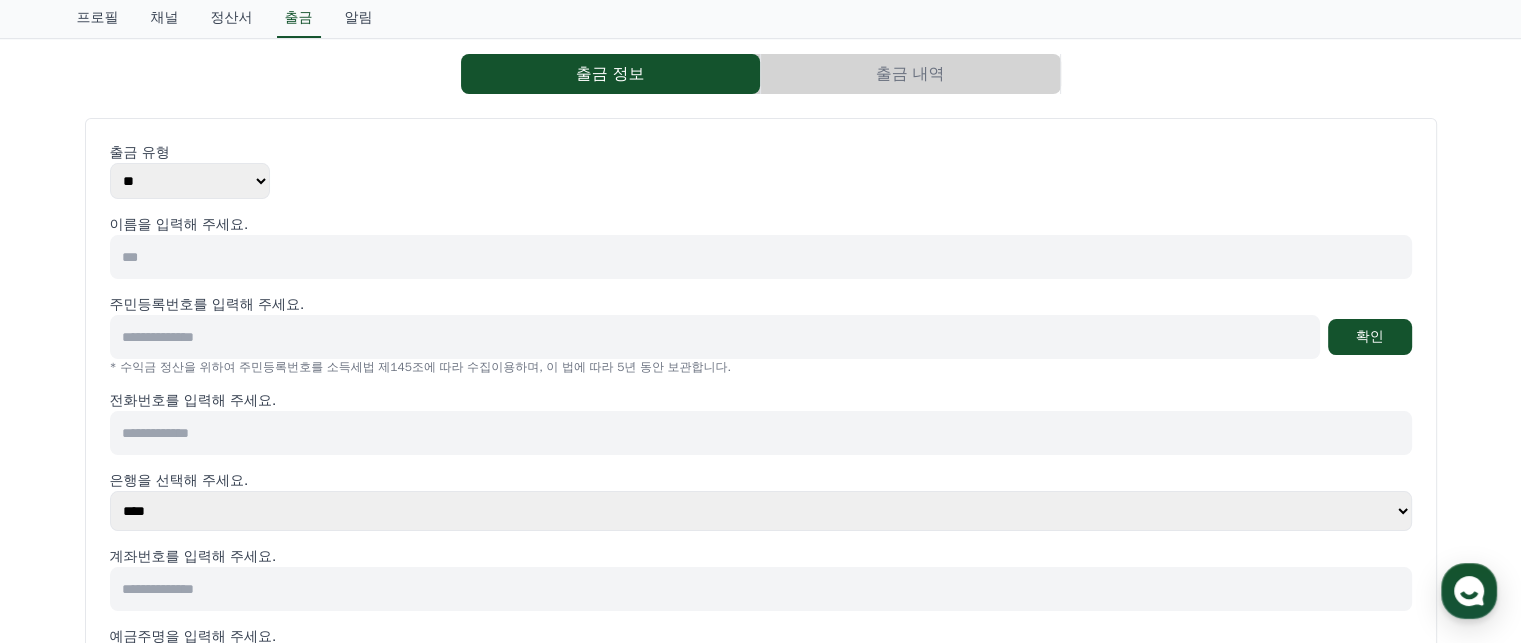 scroll, scrollTop: 0, scrollLeft: 0, axis: both 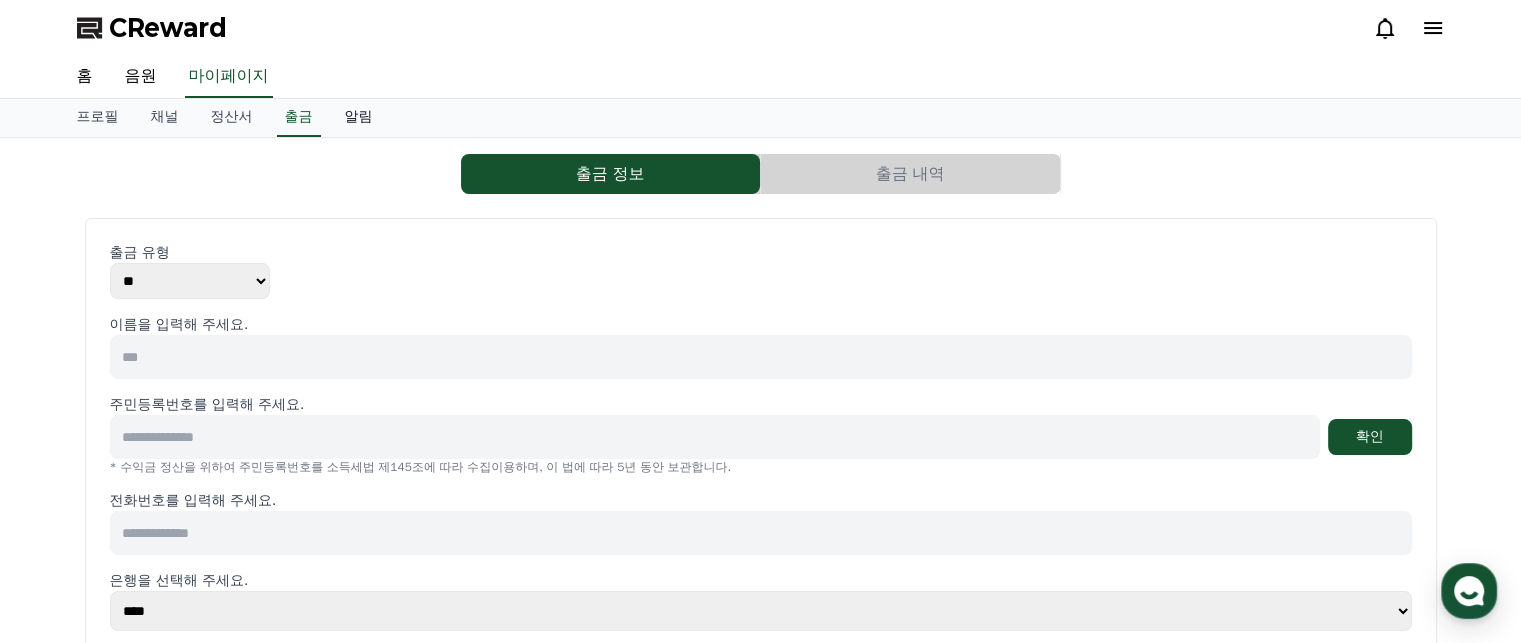 click on "알림" at bounding box center [359, 118] 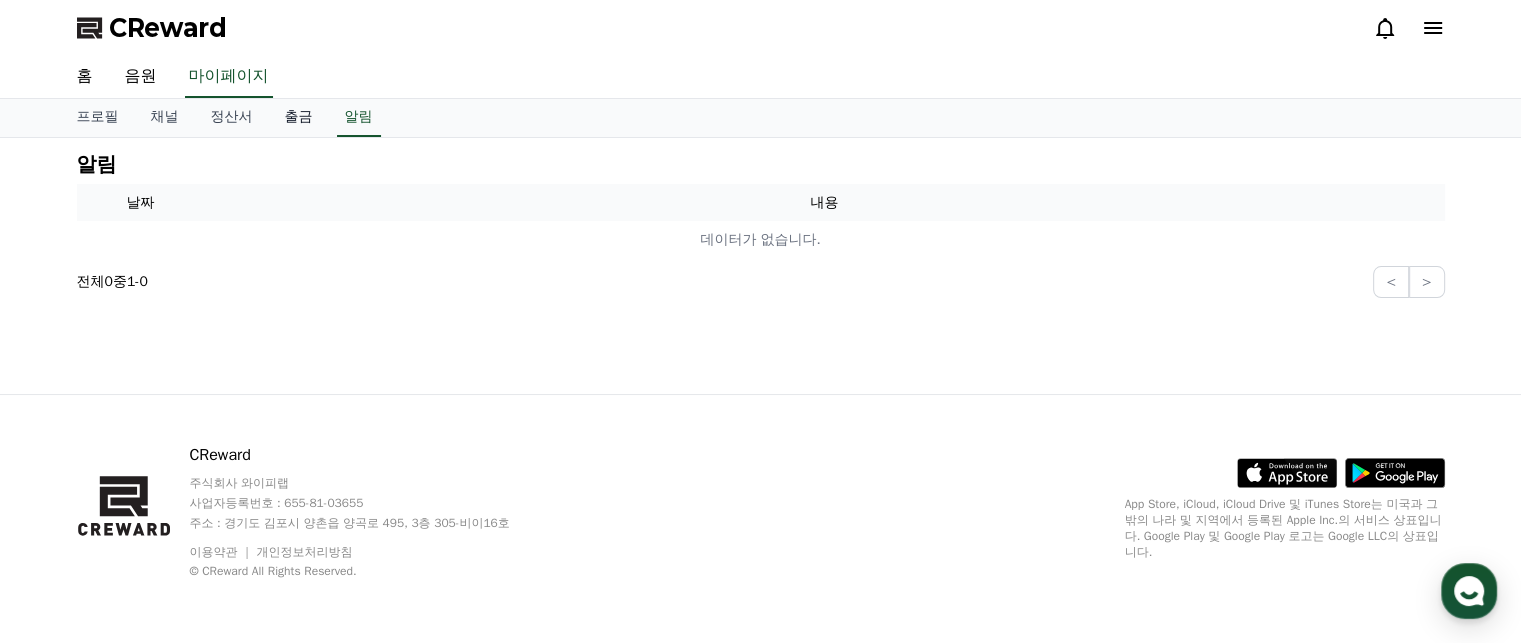 click on "출금" at bounding box center [299, 118] 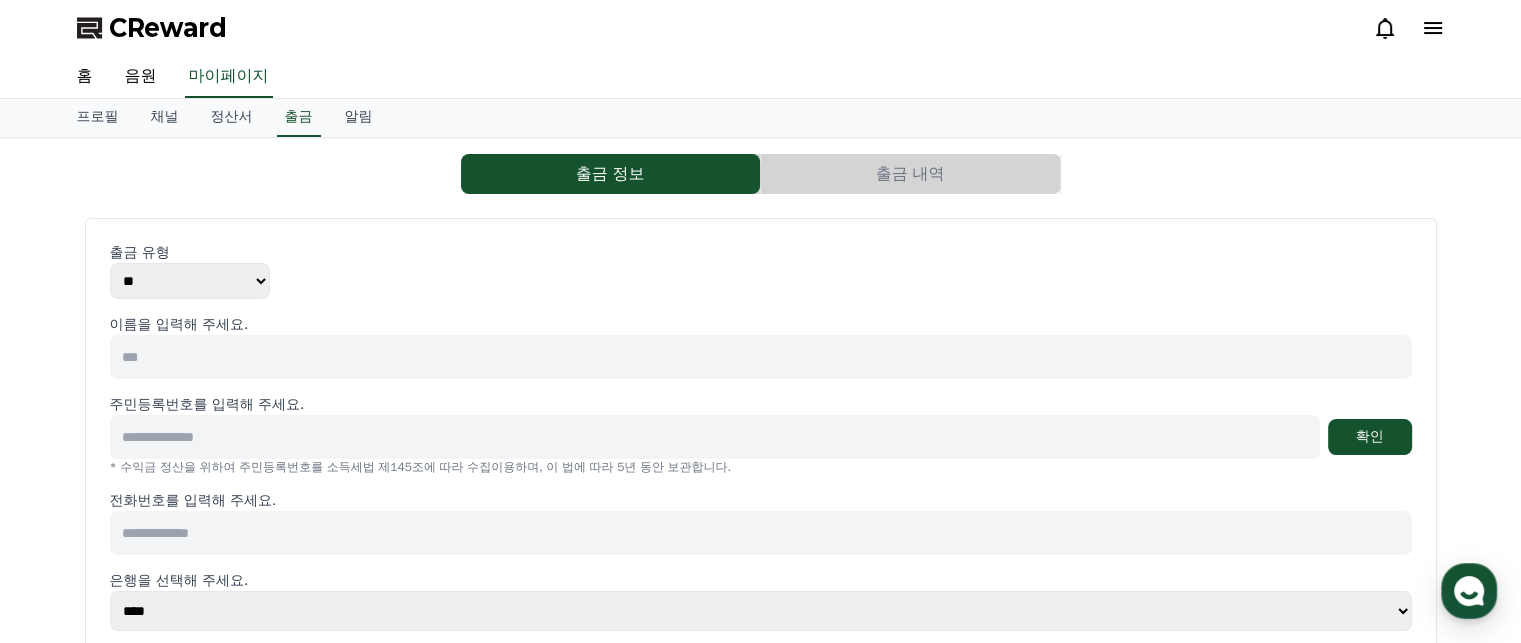 click on "** ***" at bounding box center (190, 281) 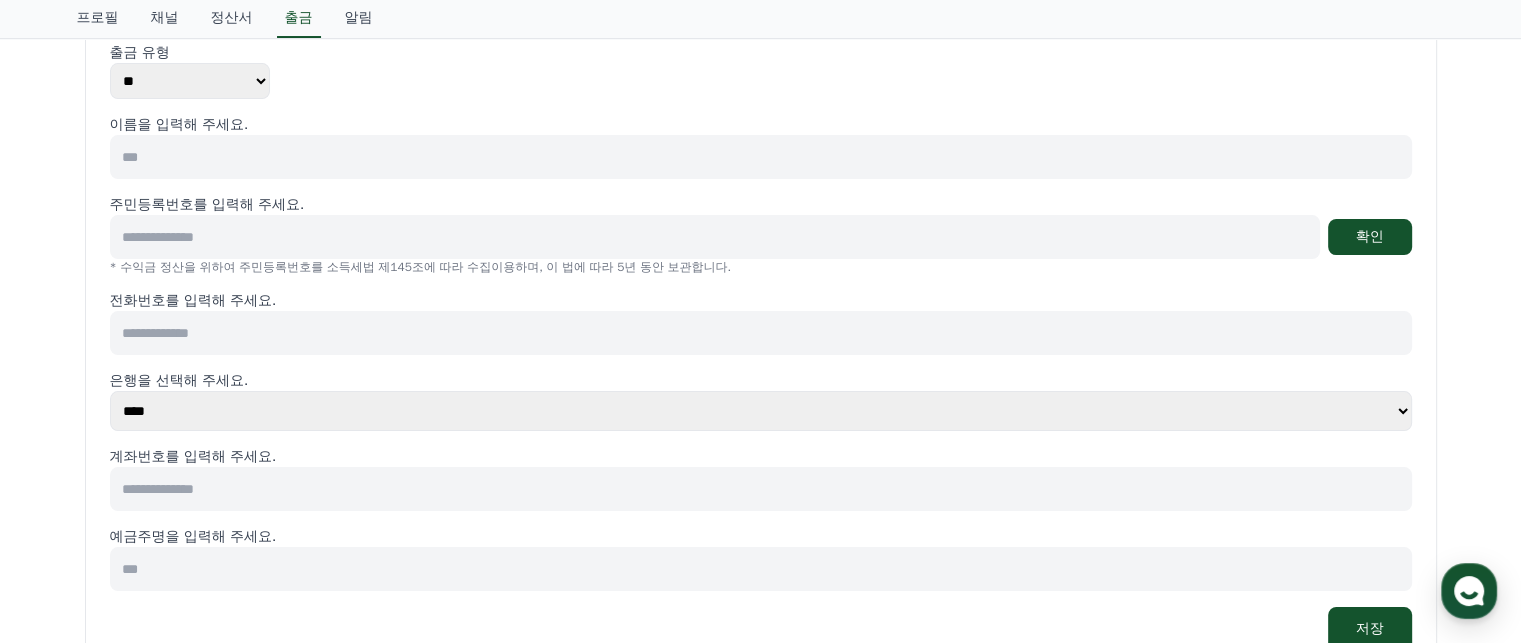 click at bounding box center (761, 157) 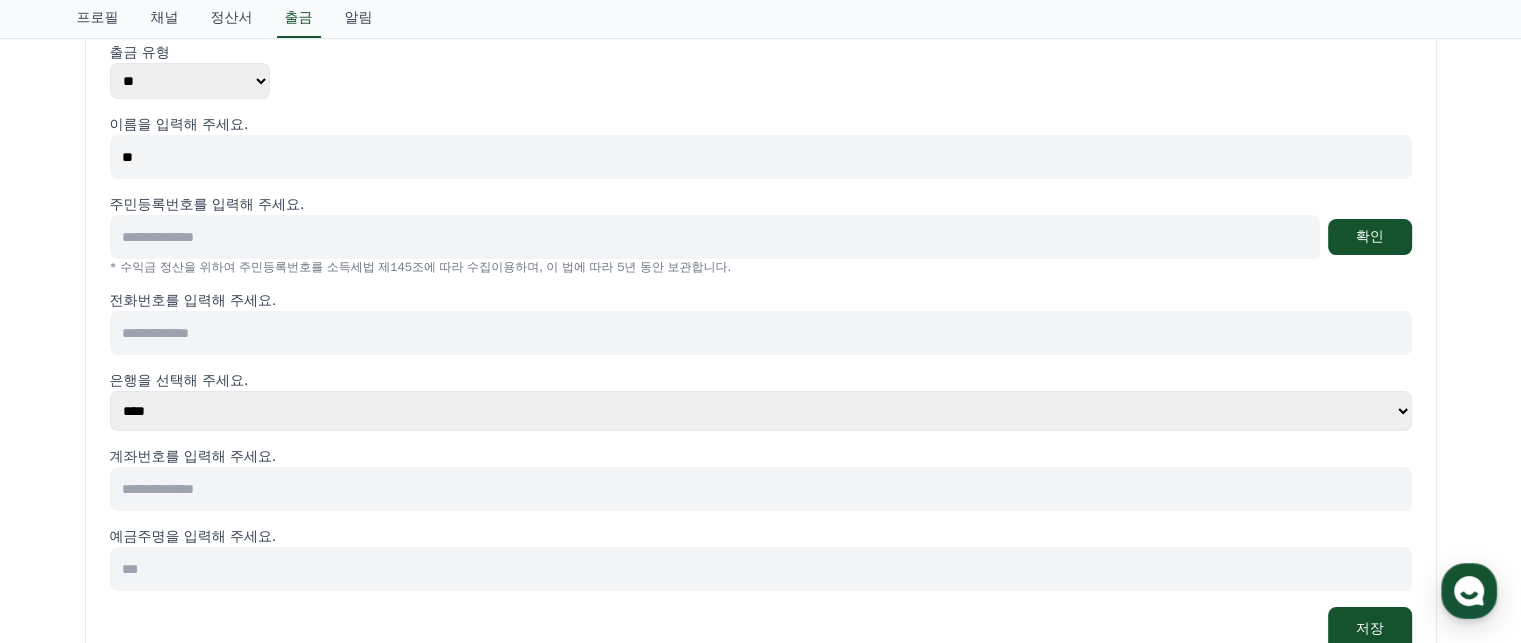 type on "*" 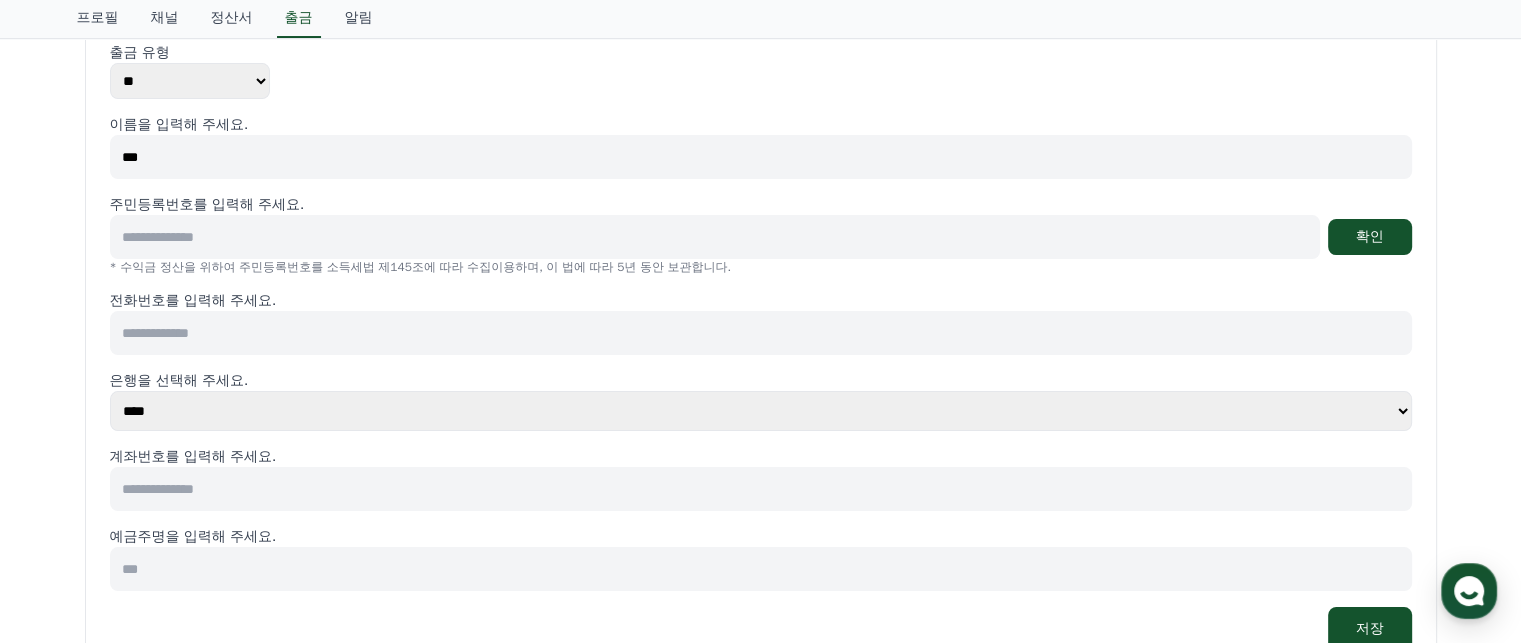type on "***" 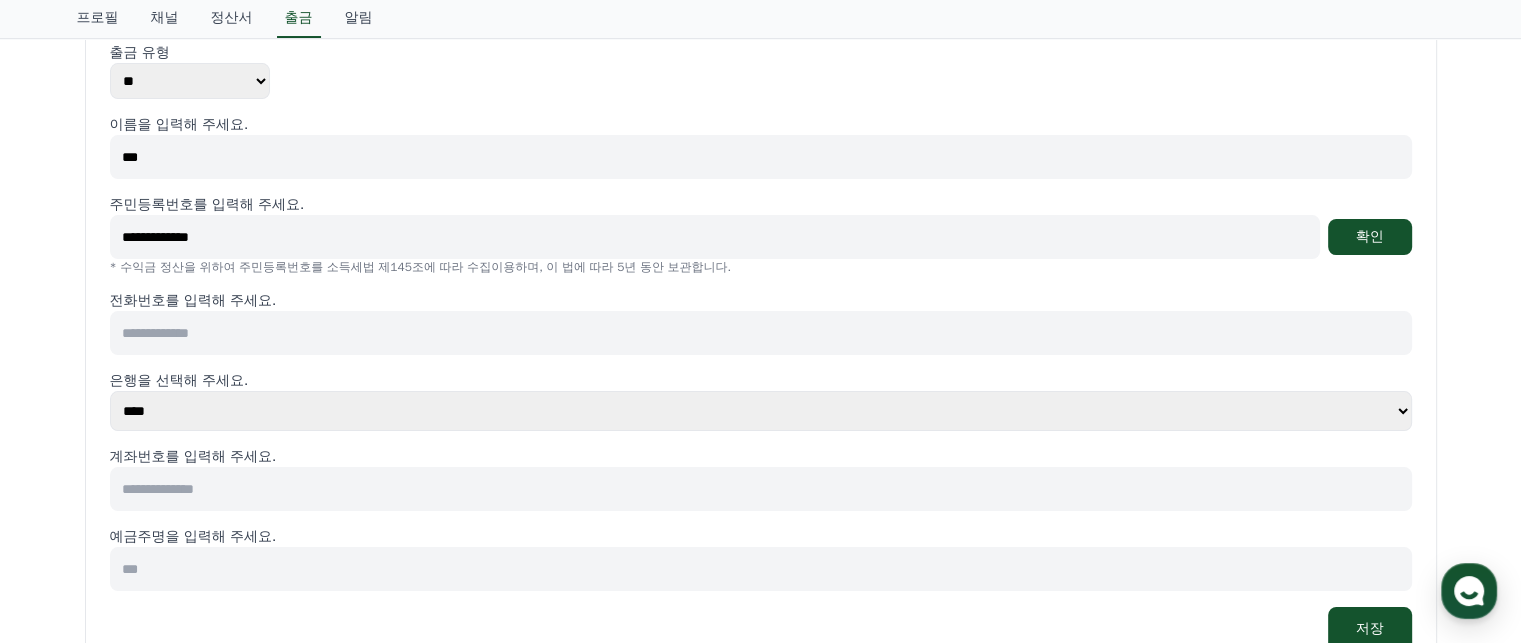 type on "**********" 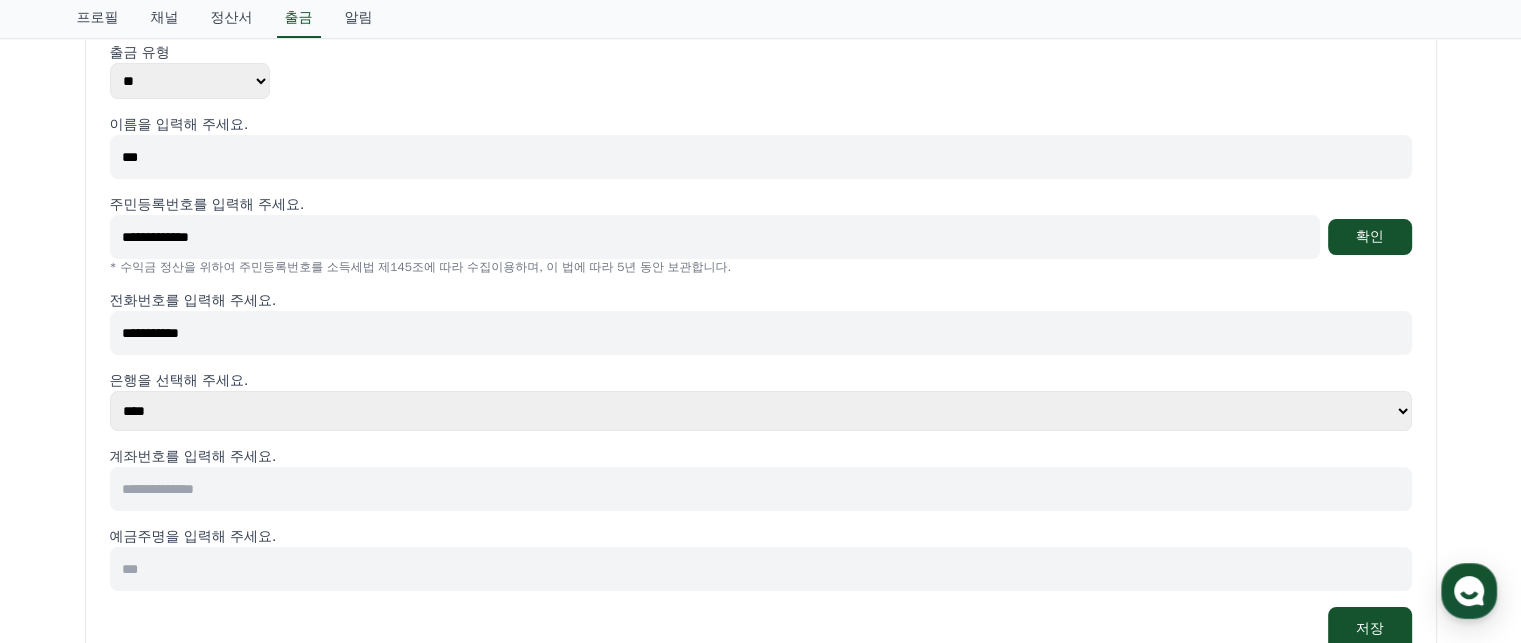 type on "**********" 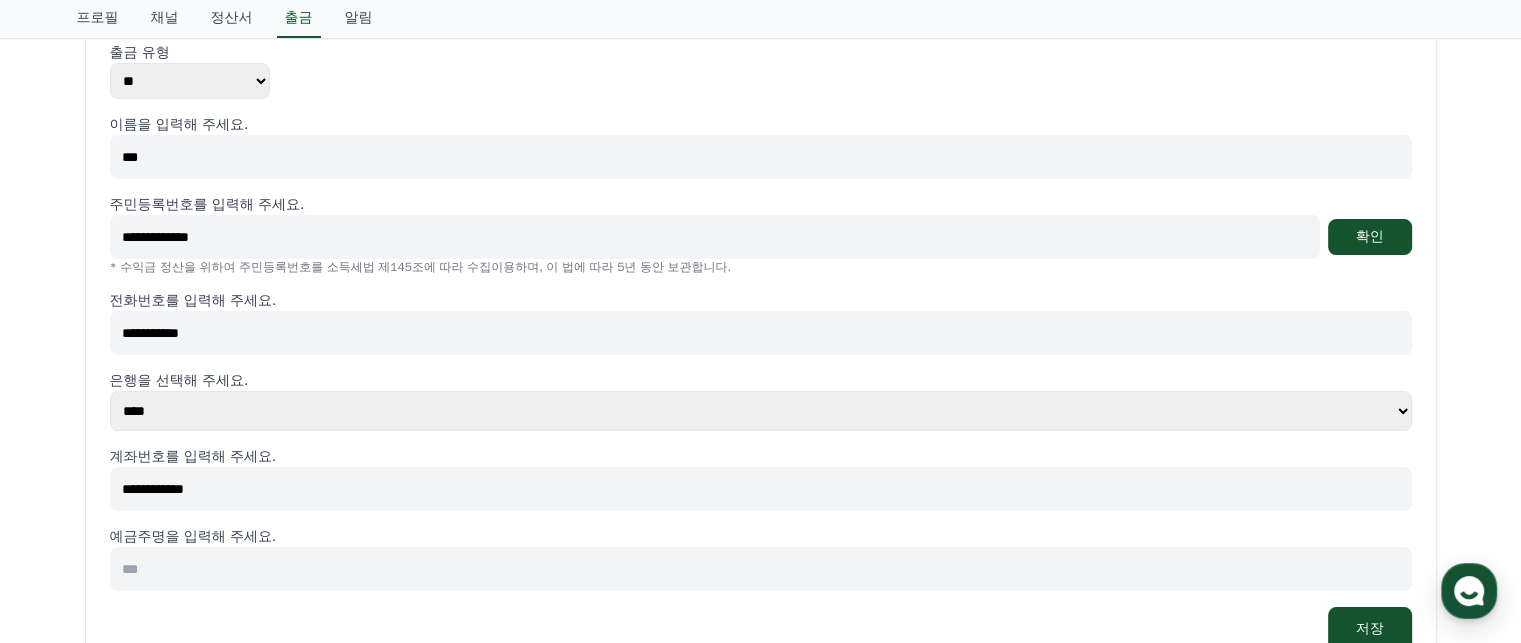 scroll, scrollTop: 300, scrollLeft: 0, axis: vertical 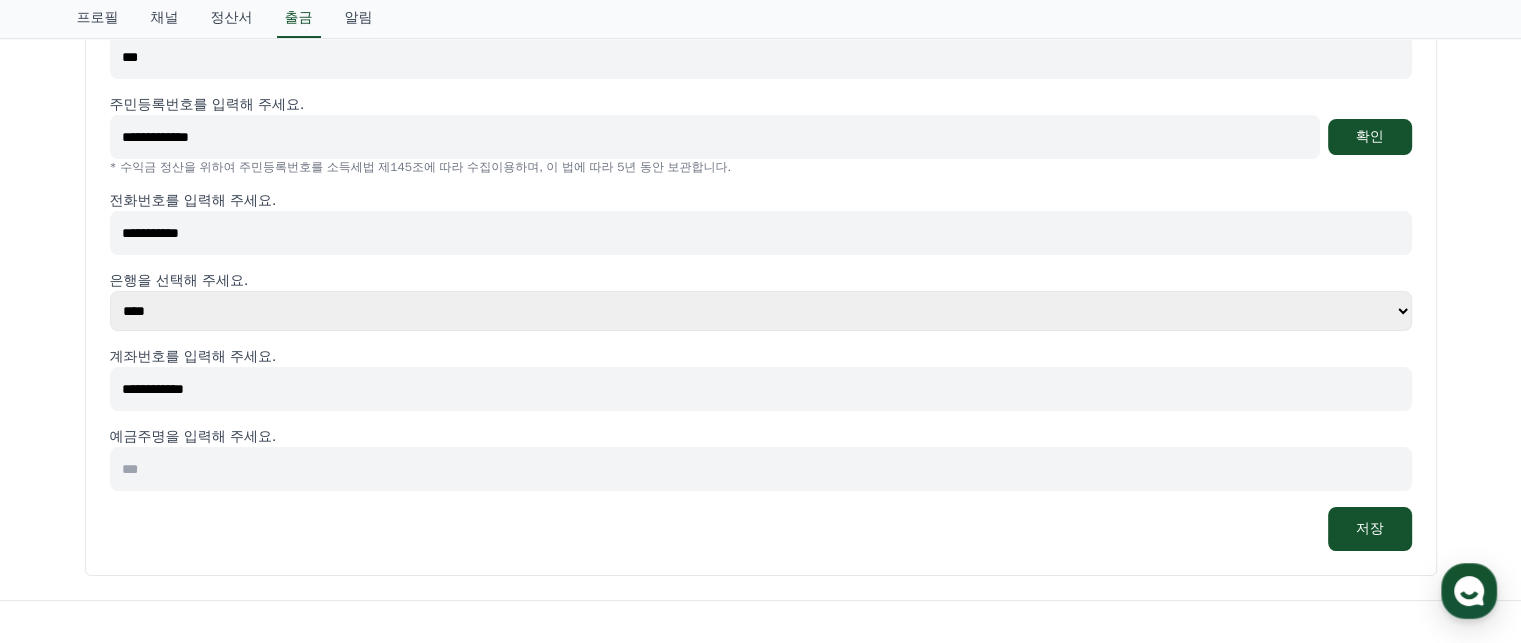 type on "**********" 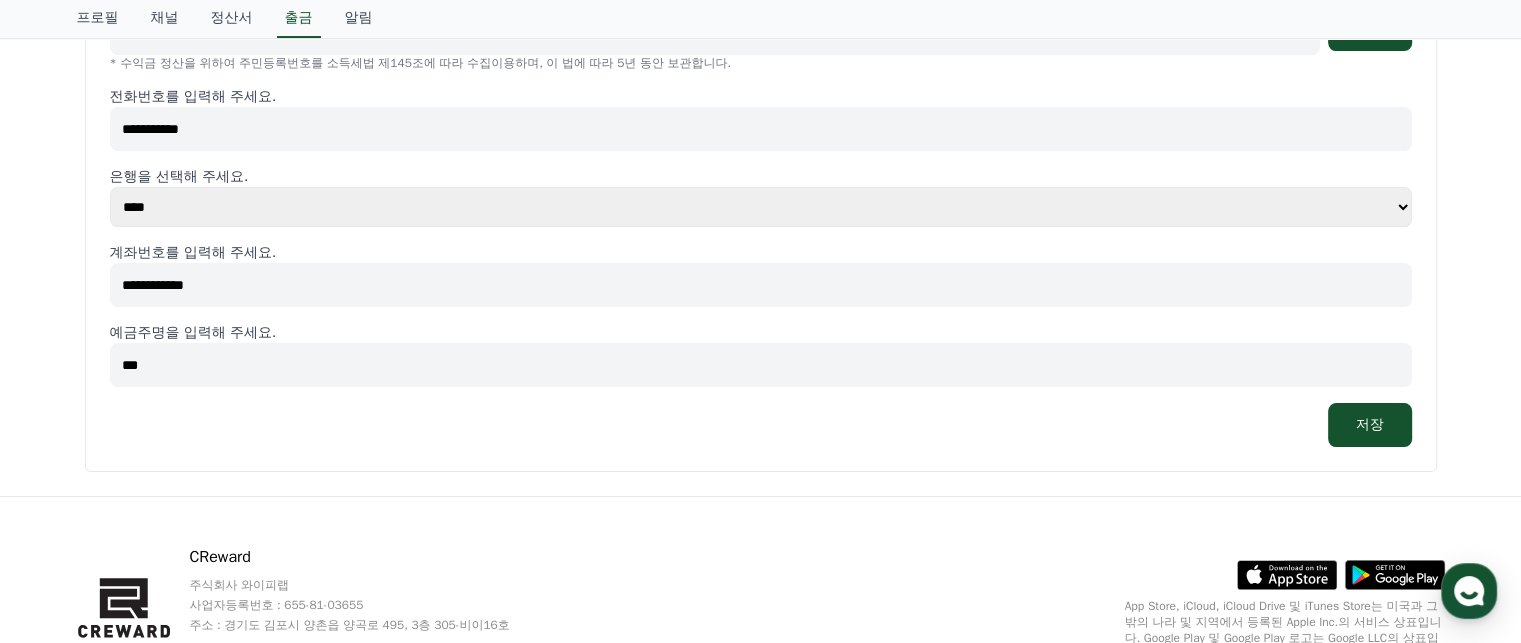 scroll, scrollTop: 304, scrollLeft: 0, axis: vertical 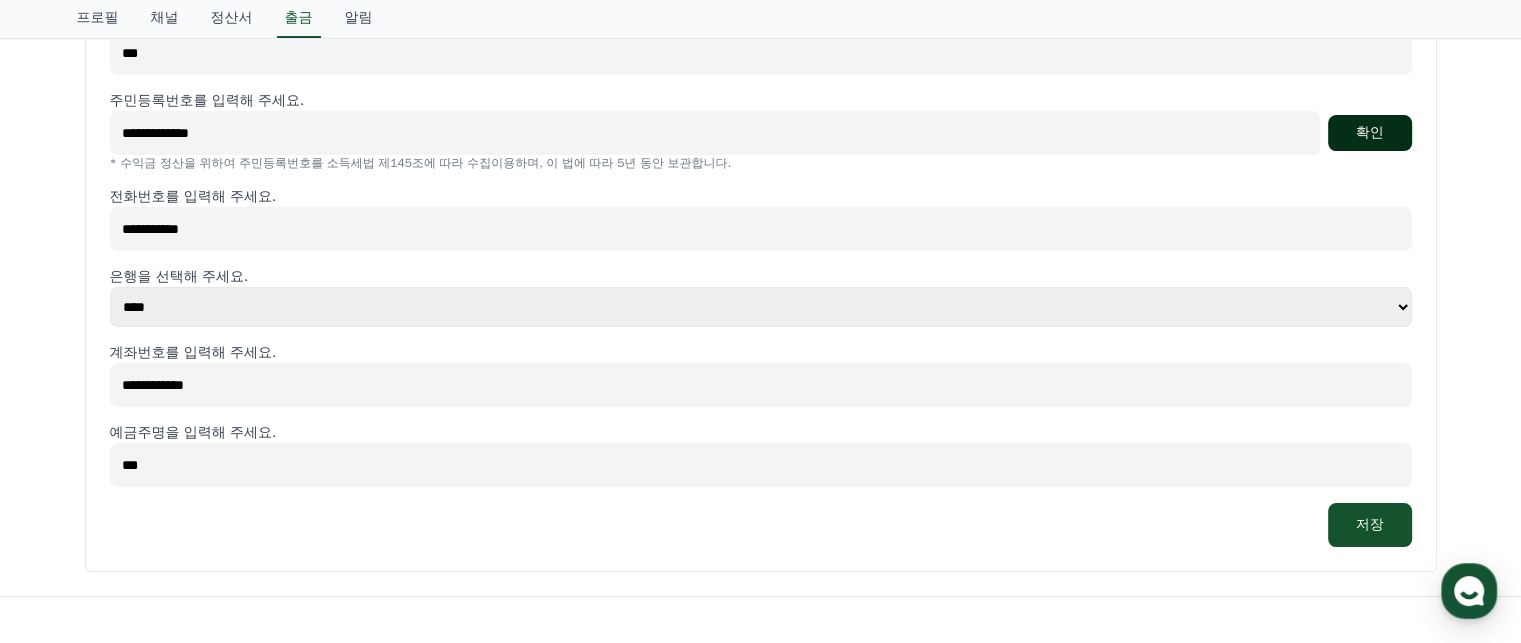 type on "***" 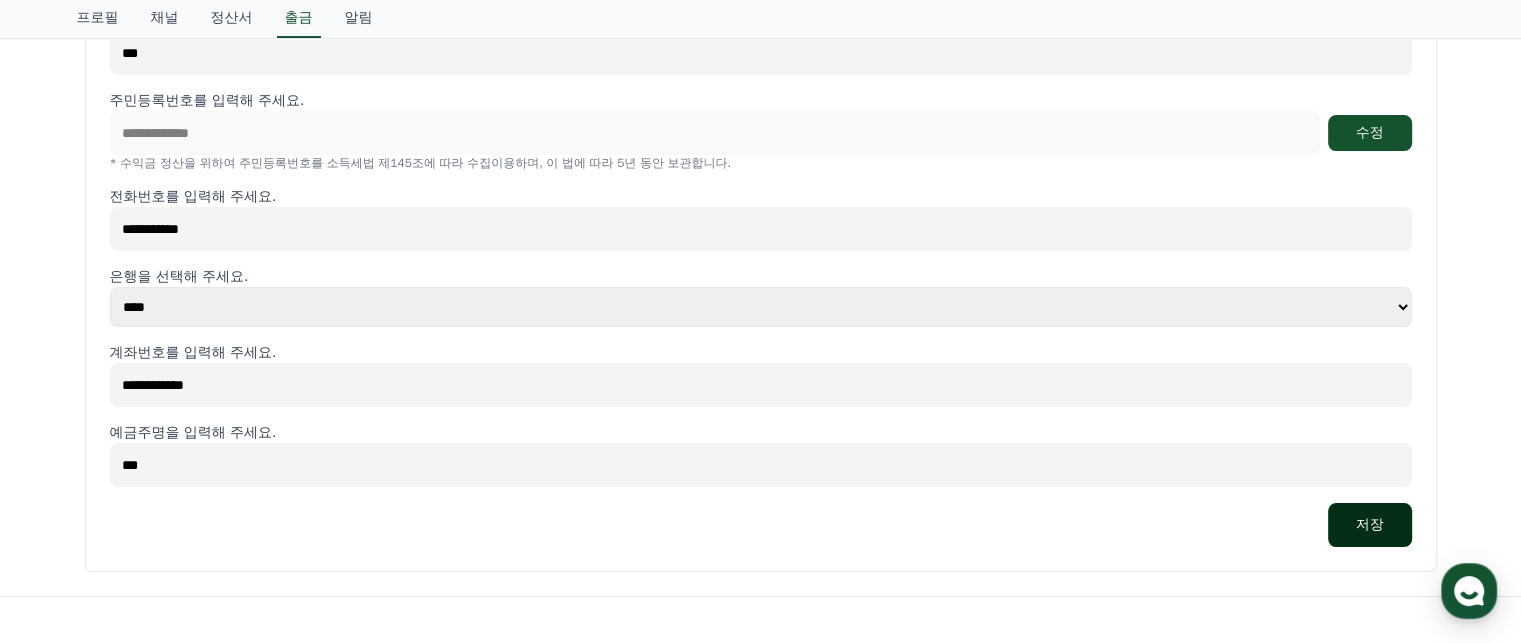 click on "저장" at bounding box center (1370, 525) 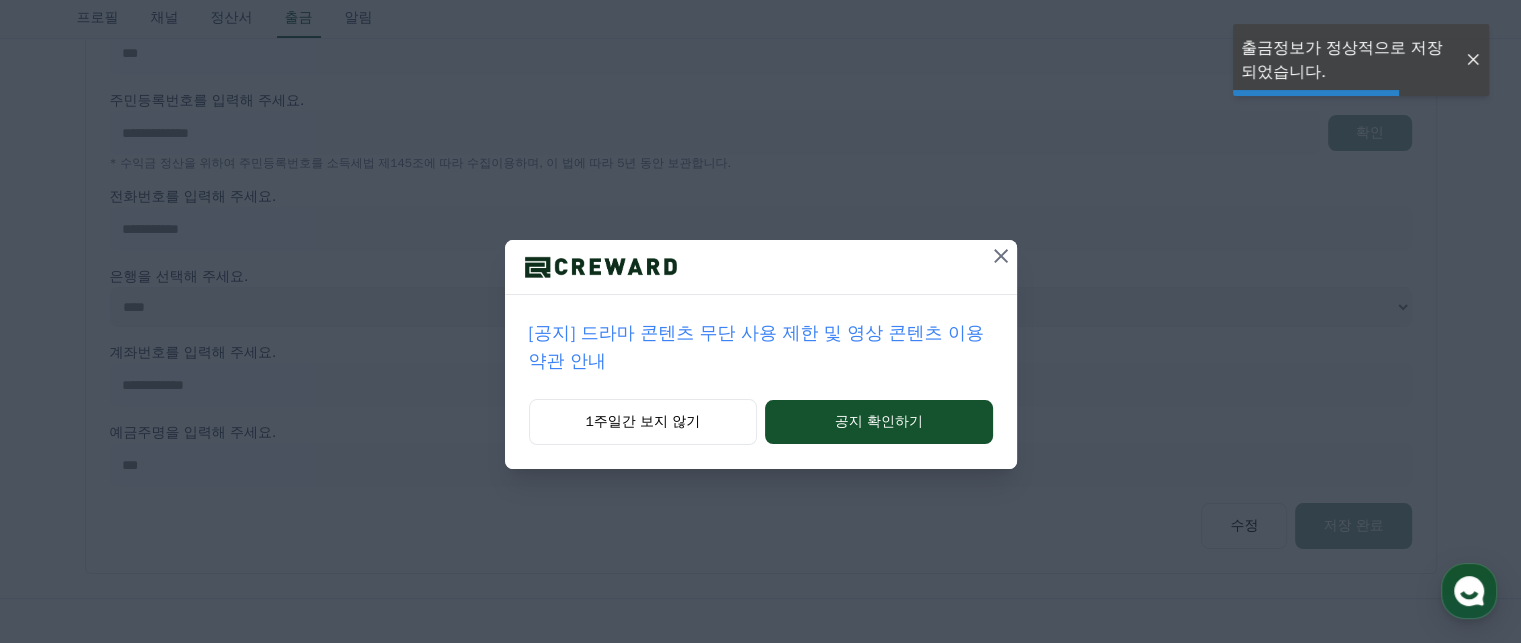 scroll, scrollTop: 0, scrollLeft: 0, axis: both 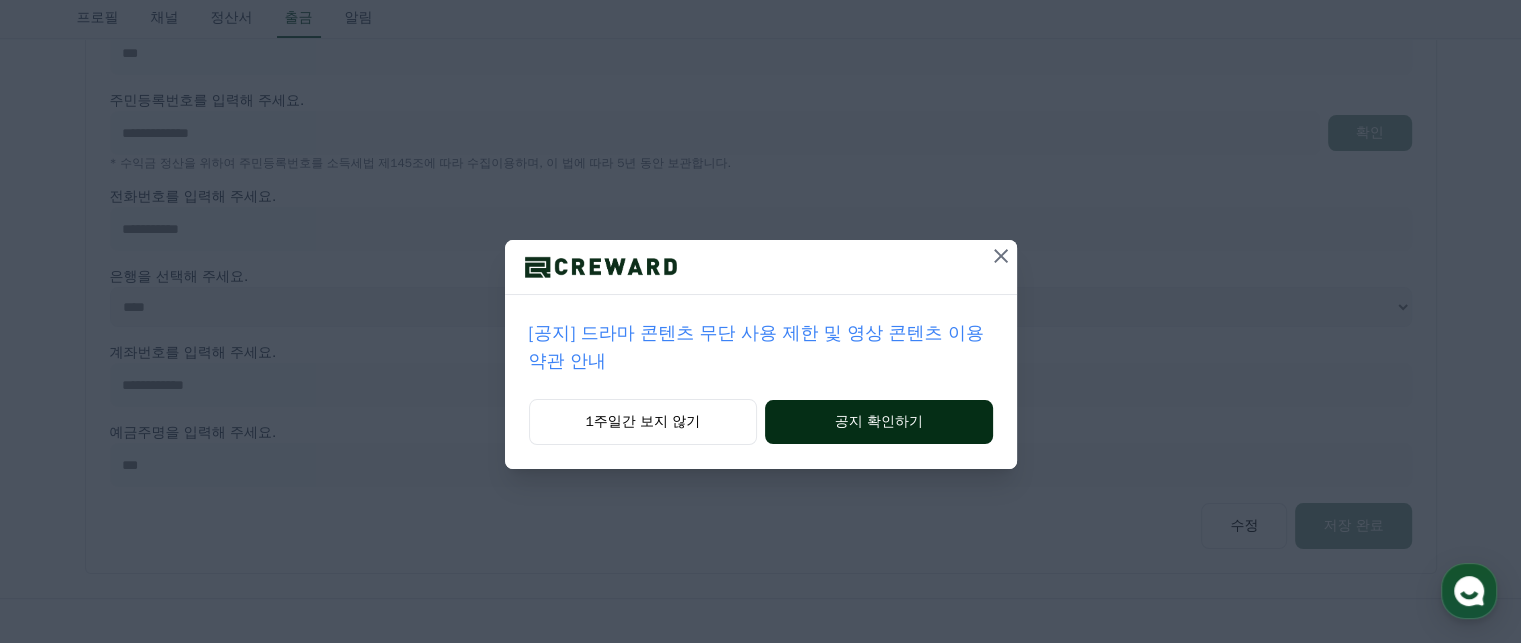 click on "공지 확인하기" at bounding box center (878, 422) 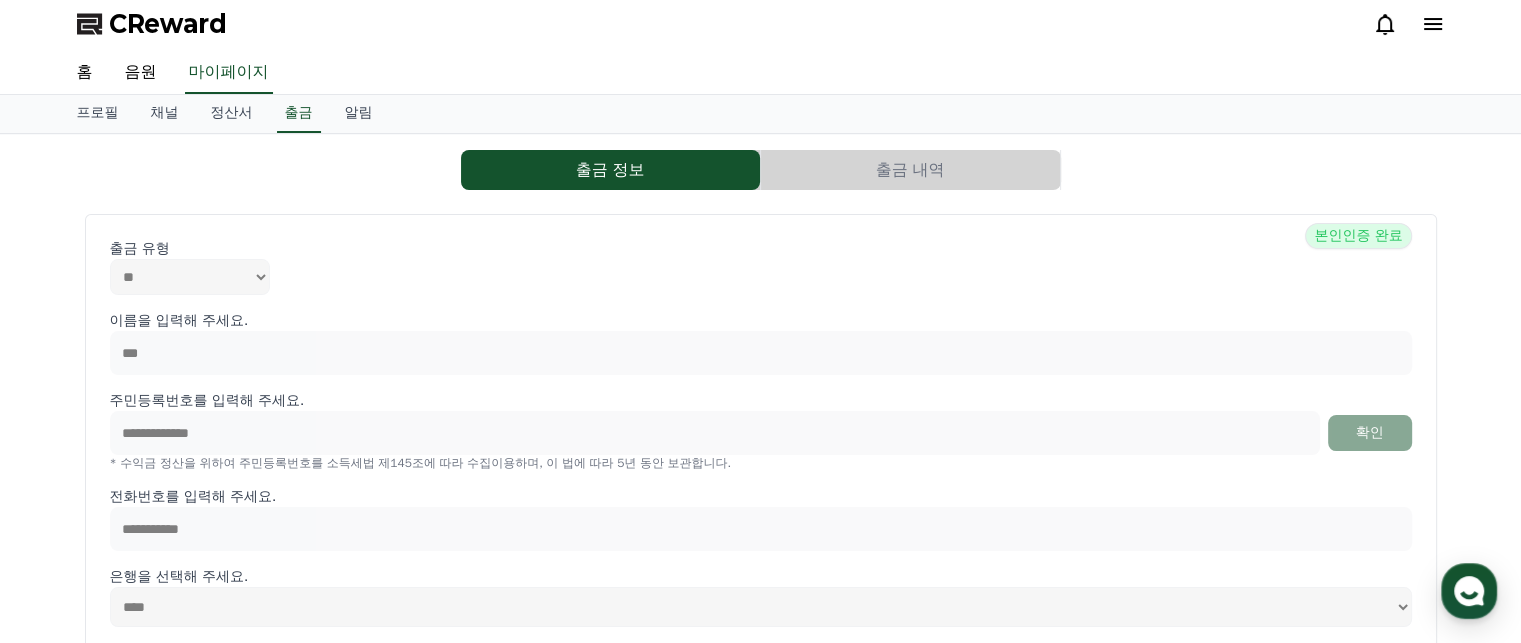 scroll, scrollTop: 0, scrollLeft: 0, axis: both 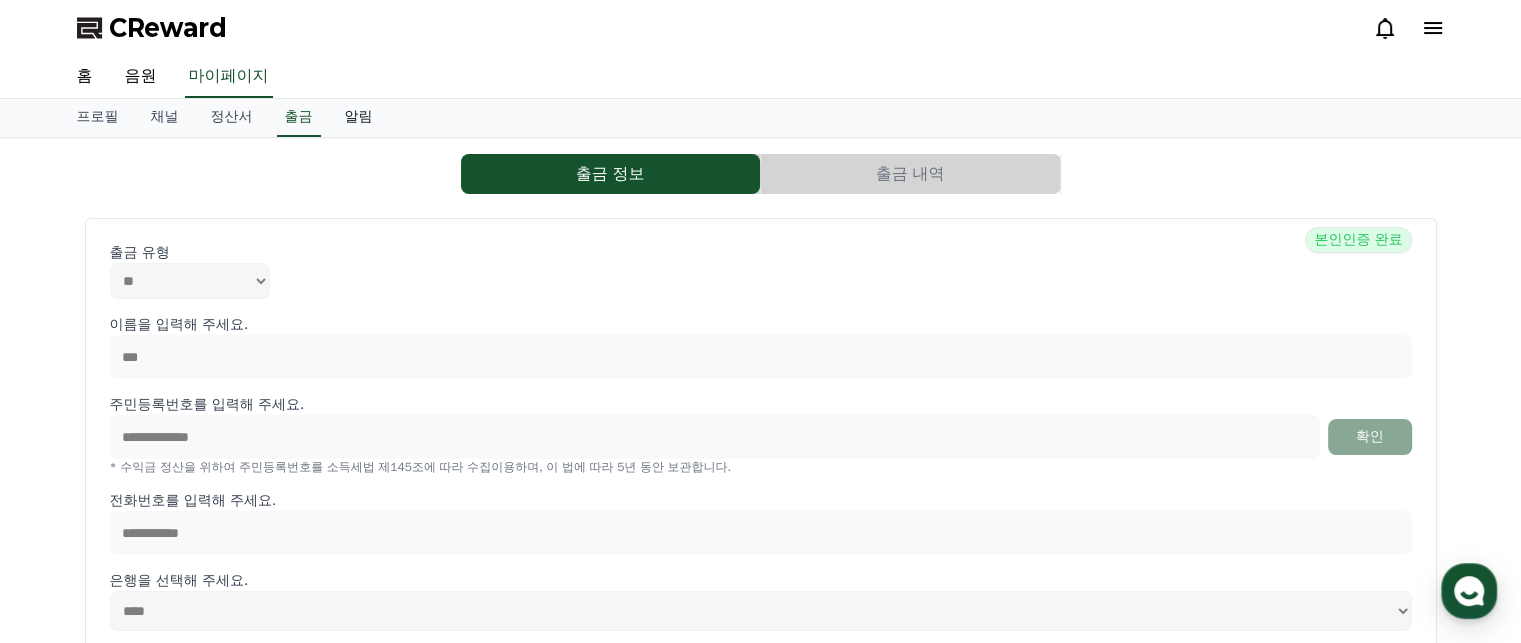 click on "알림" at bounding box center [359, 118] 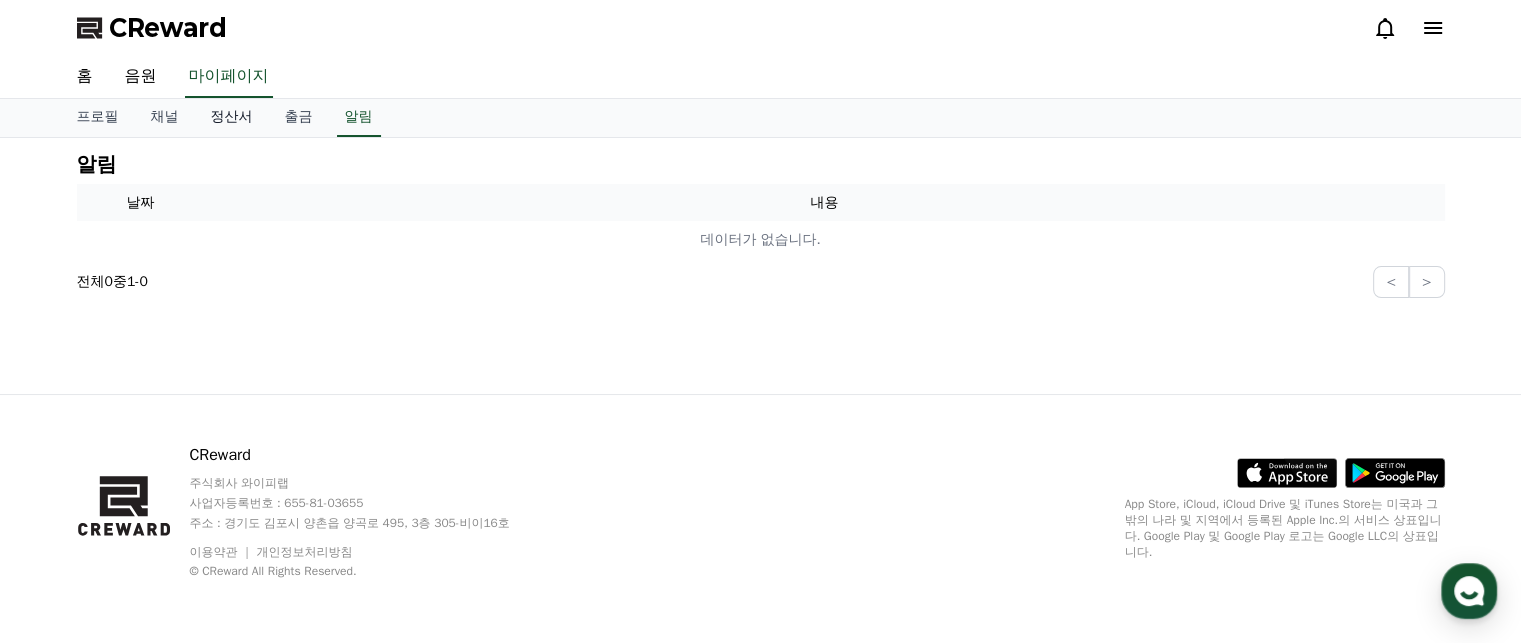 click on "정산서" at bounding box center (232, 118) 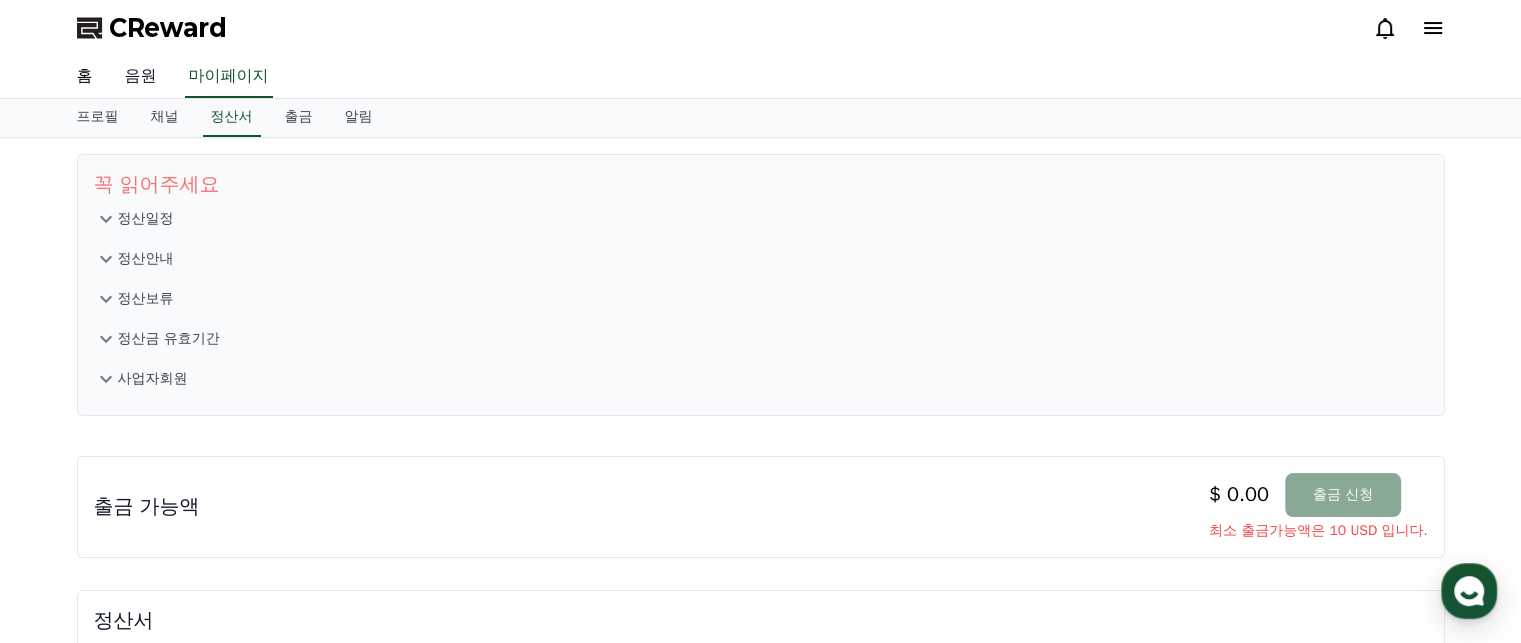 click on "음원" at bounding box center [141, 77] 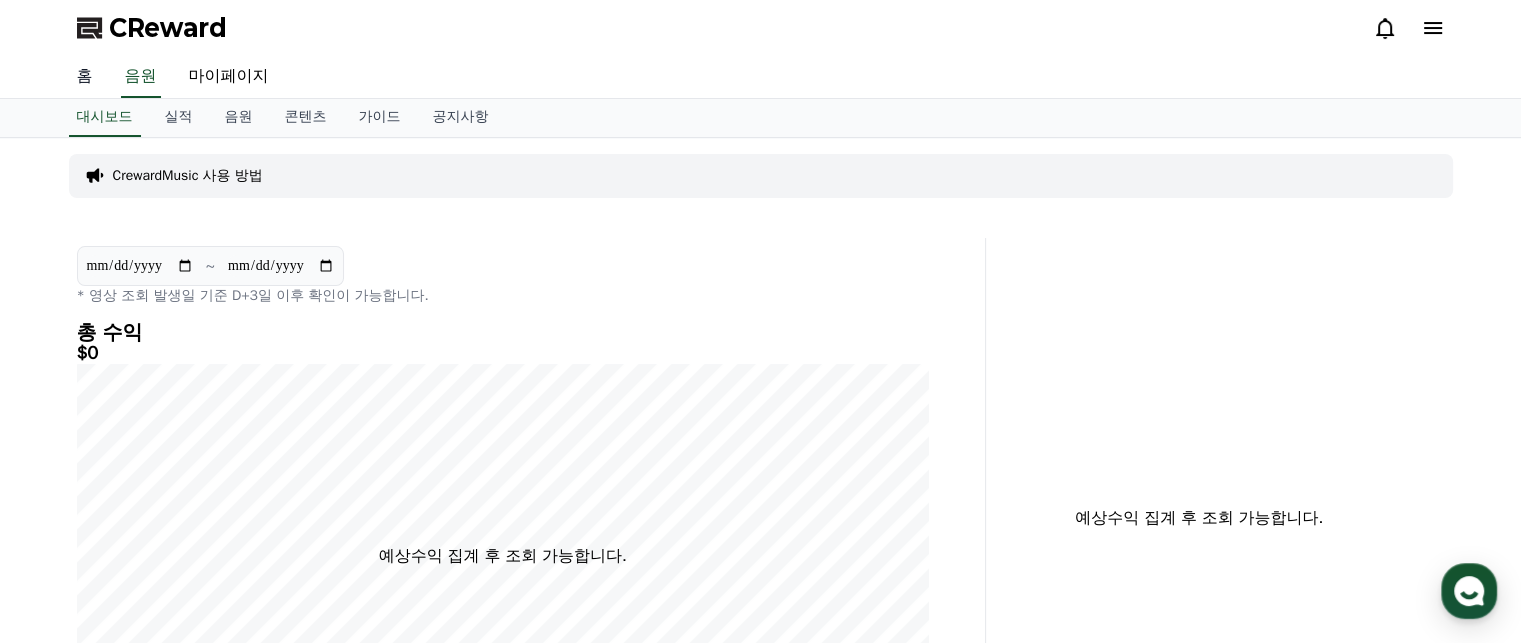 click on "홈" at bounding box center [85, 77] 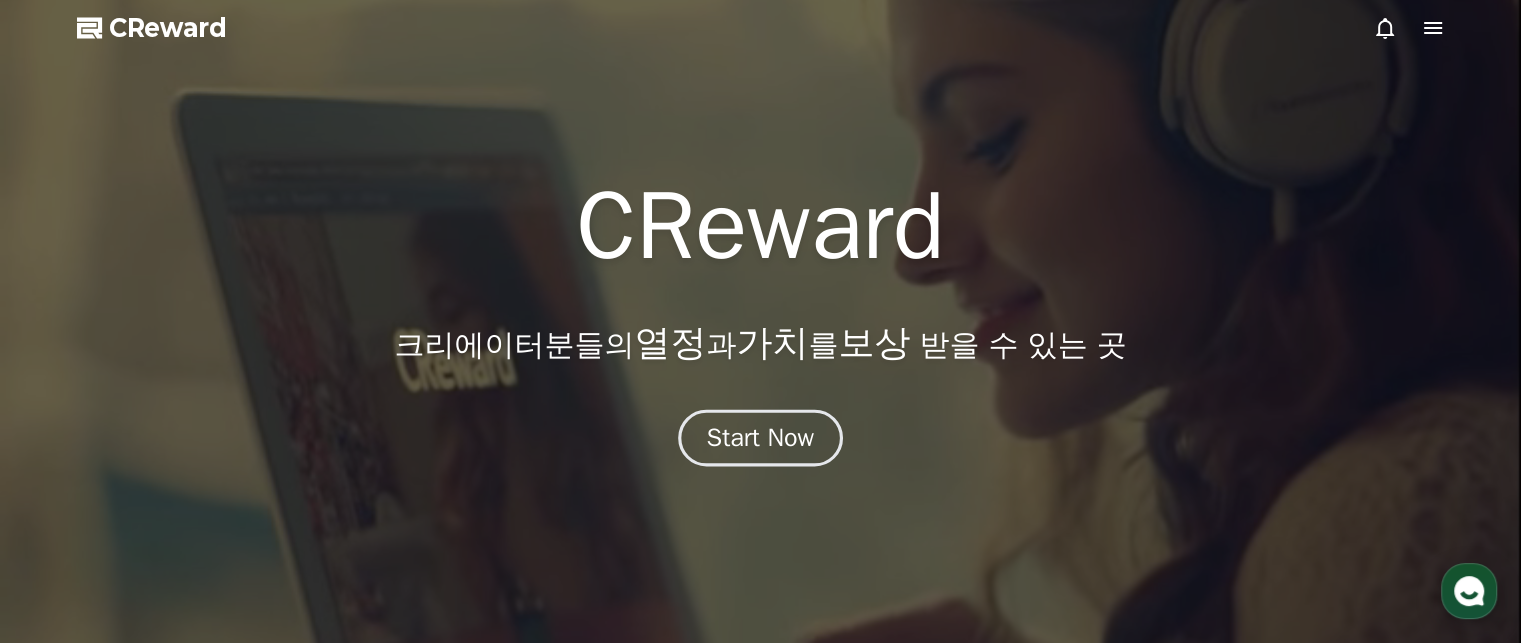 click on "Start Now" at bounding box center (761, 438) 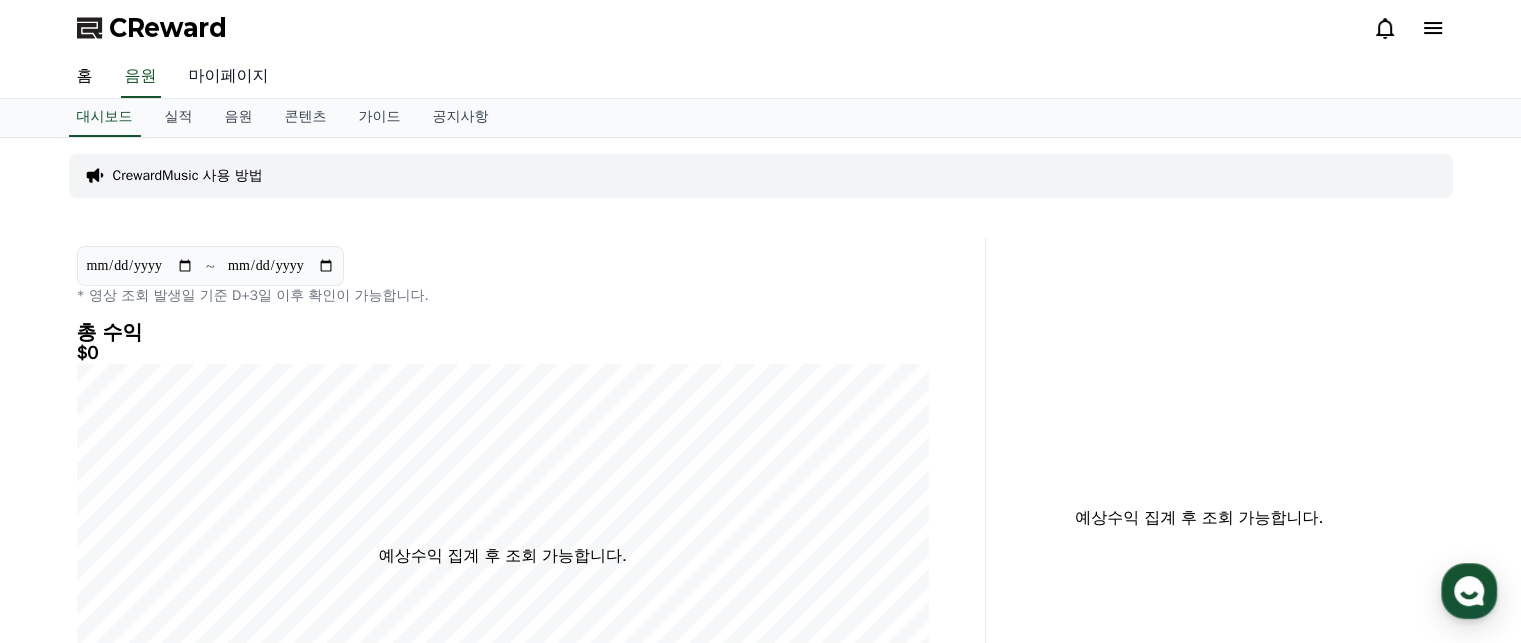 click on "마이페이지" at bounding box center [229, 77] 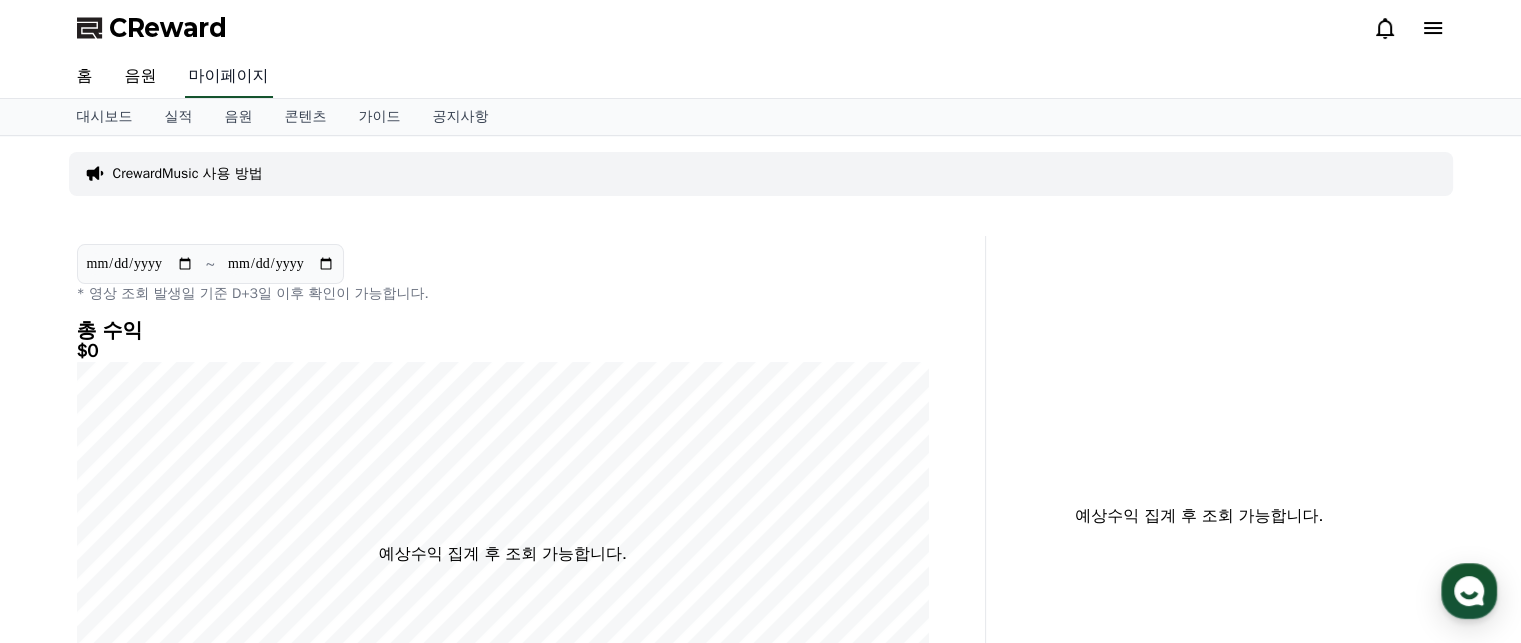 select on "**********" 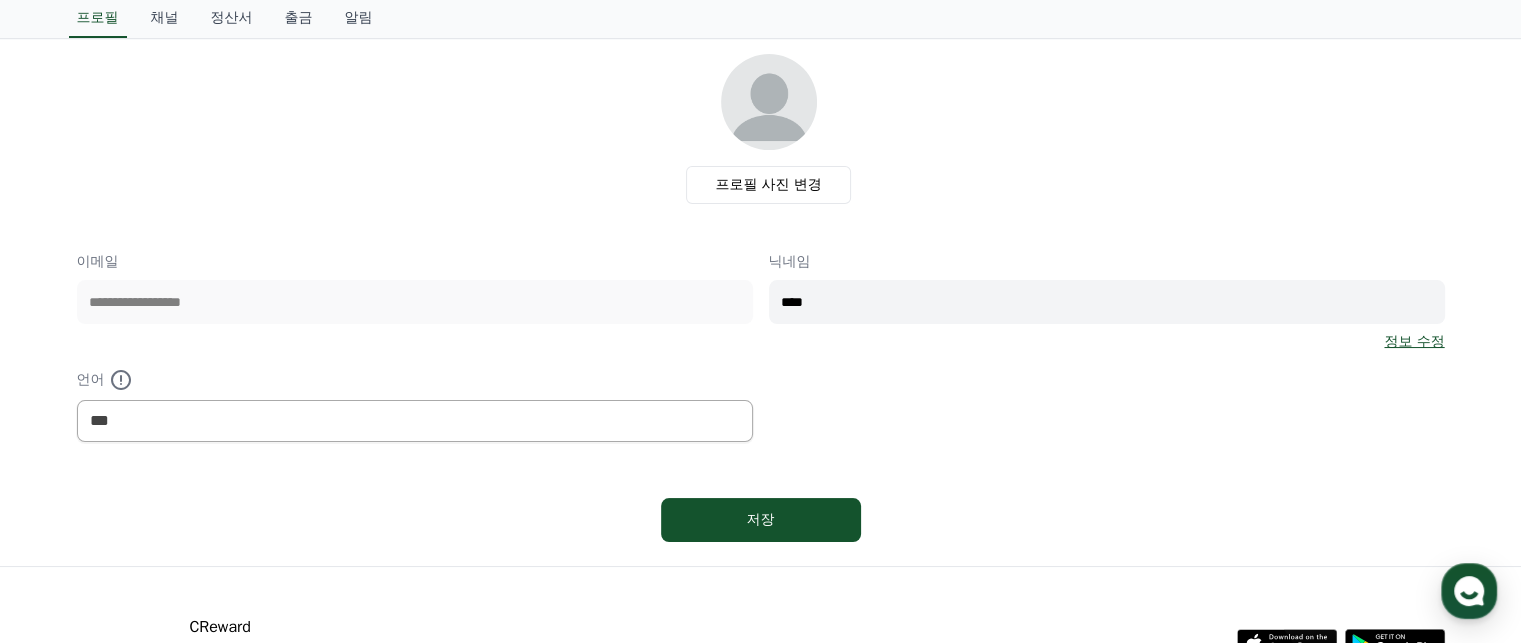 scroll, scrollTop: 0, scrollLeft: 0, axis: both 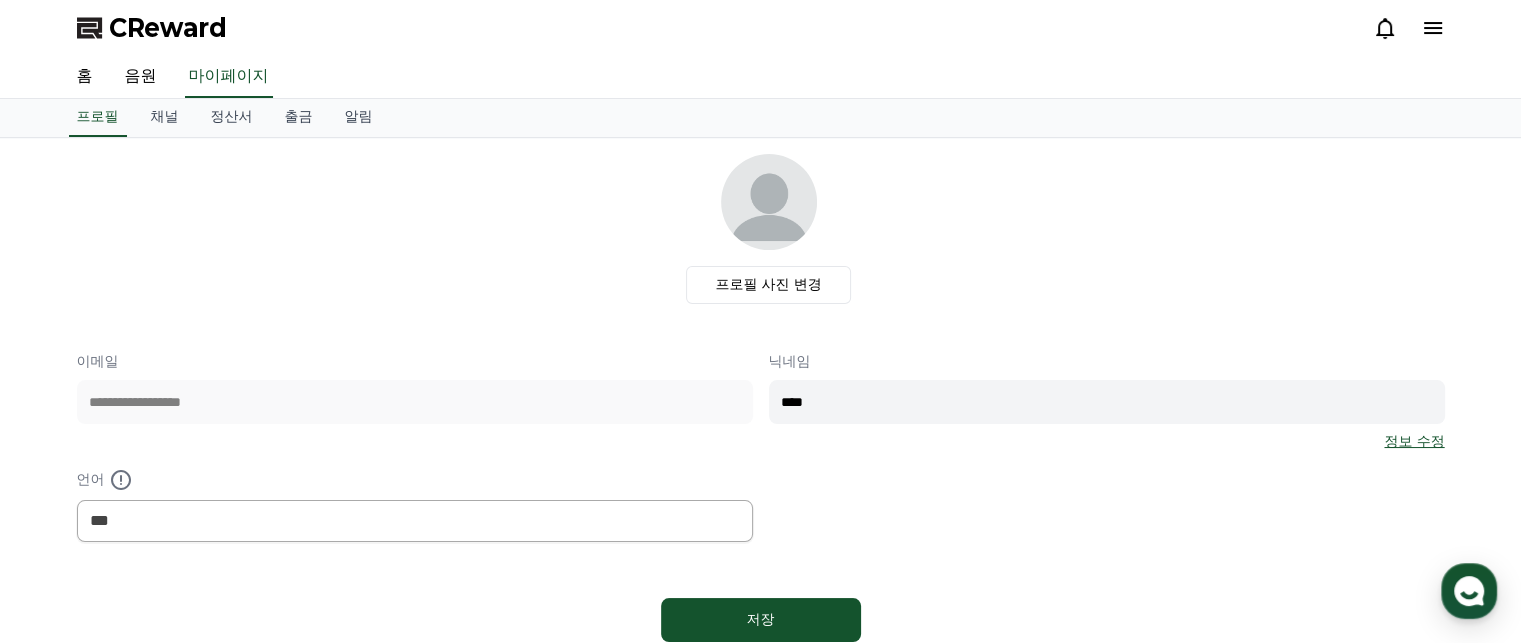 click 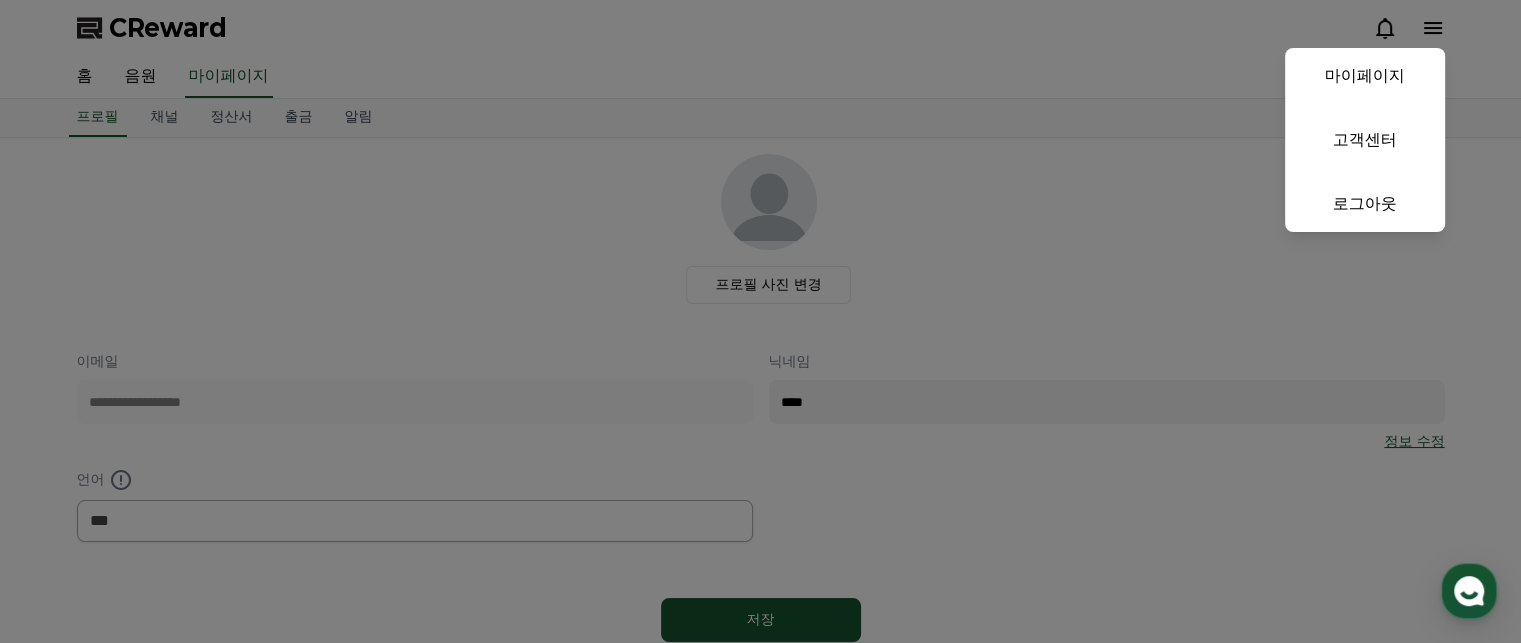 click at bounding box center (760, 321) 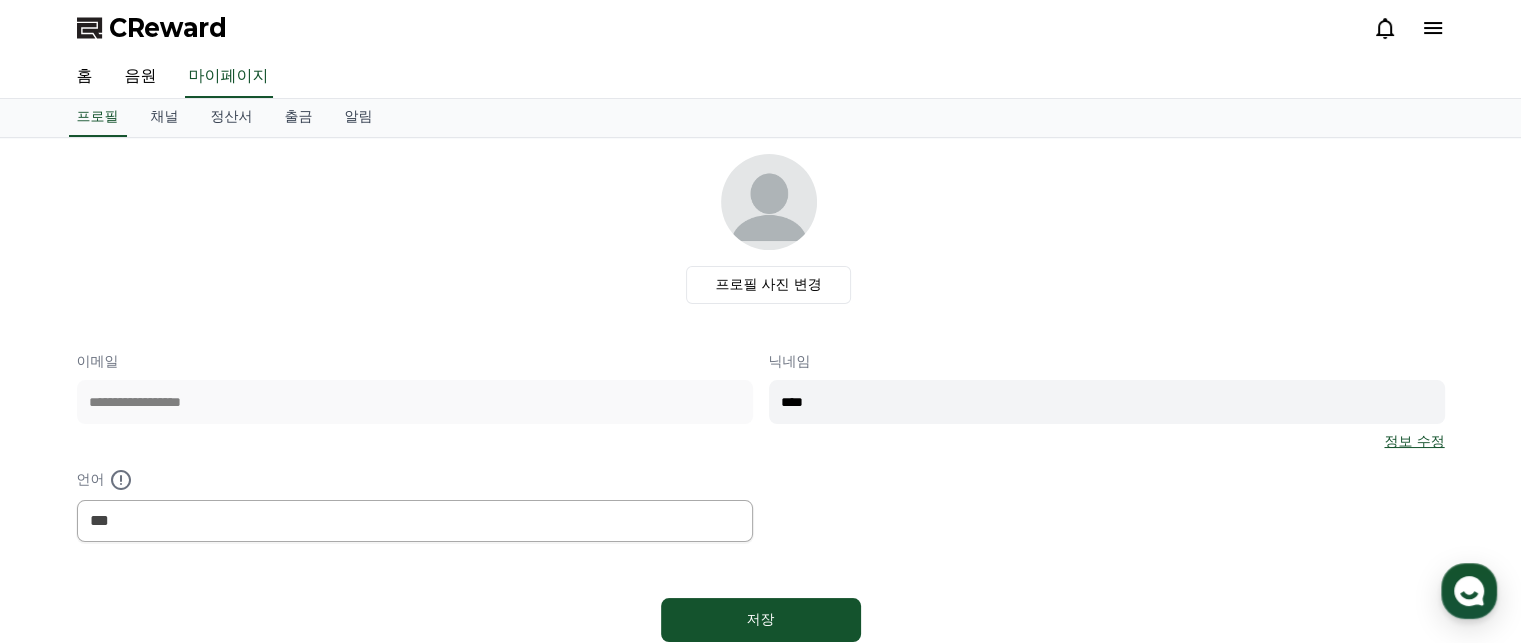 click 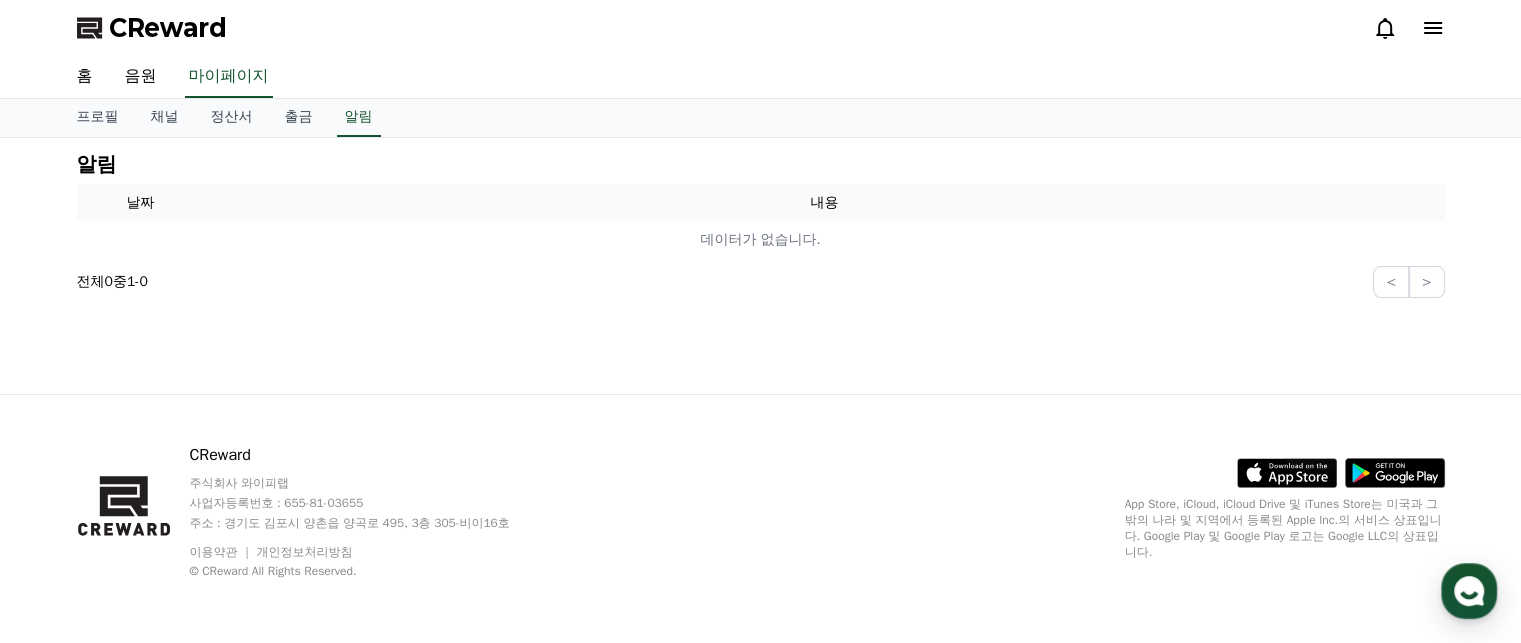 click 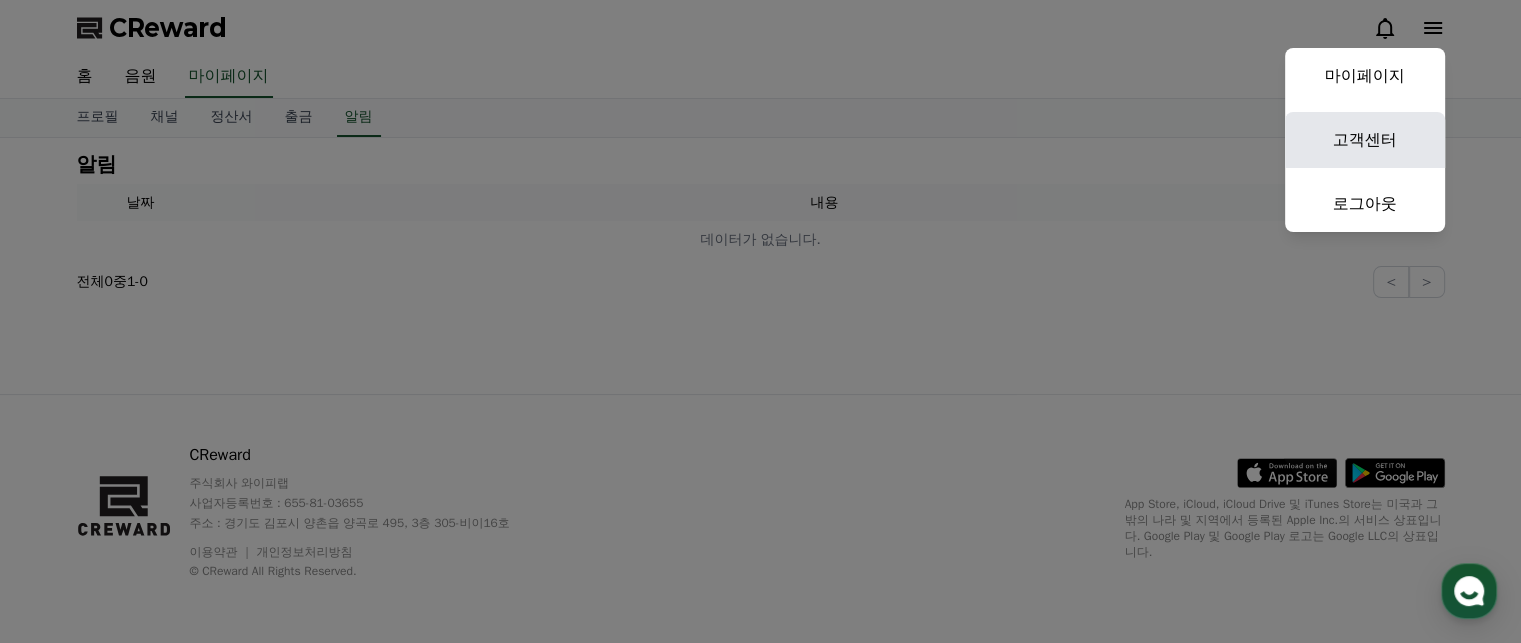 click on "고객센터" at bounding box center (1365, 140) 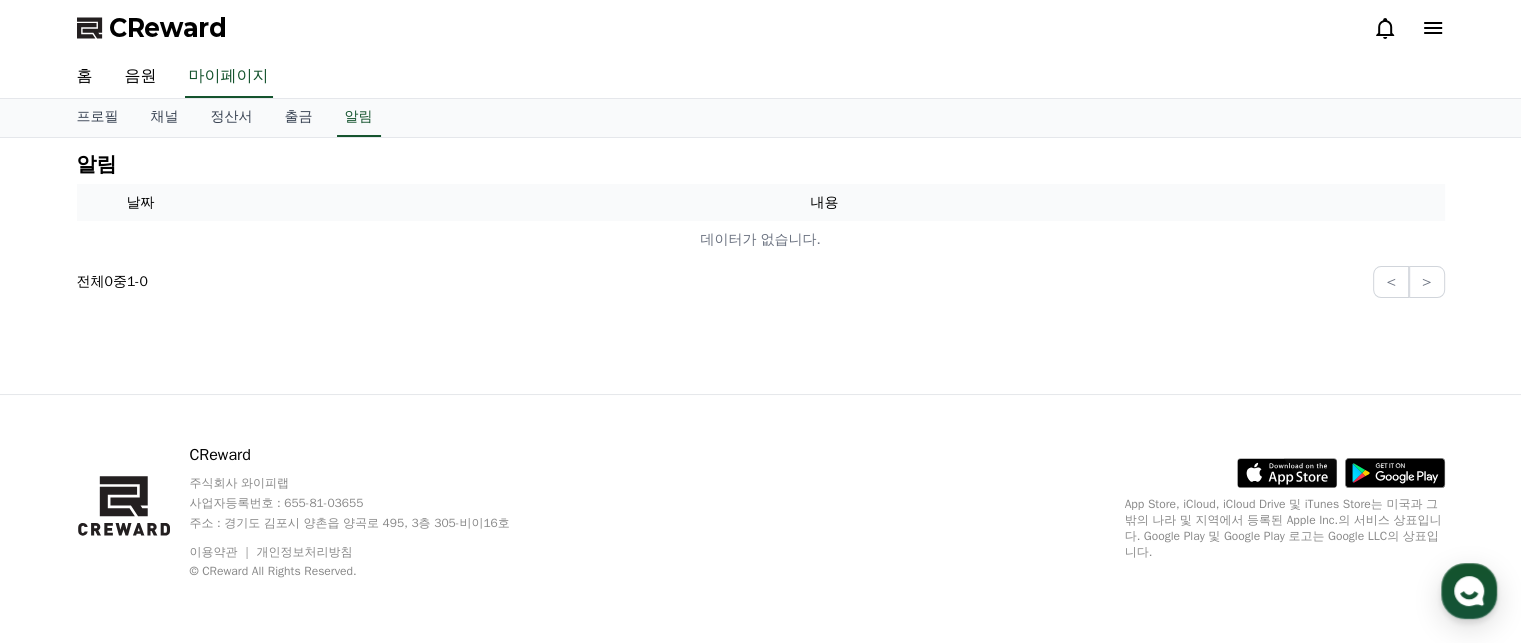 click on "알림   날짜   내용   데이터가 없습니다.   전체  0  중  1  -  0   <     >" at bounding box center (761, 226) 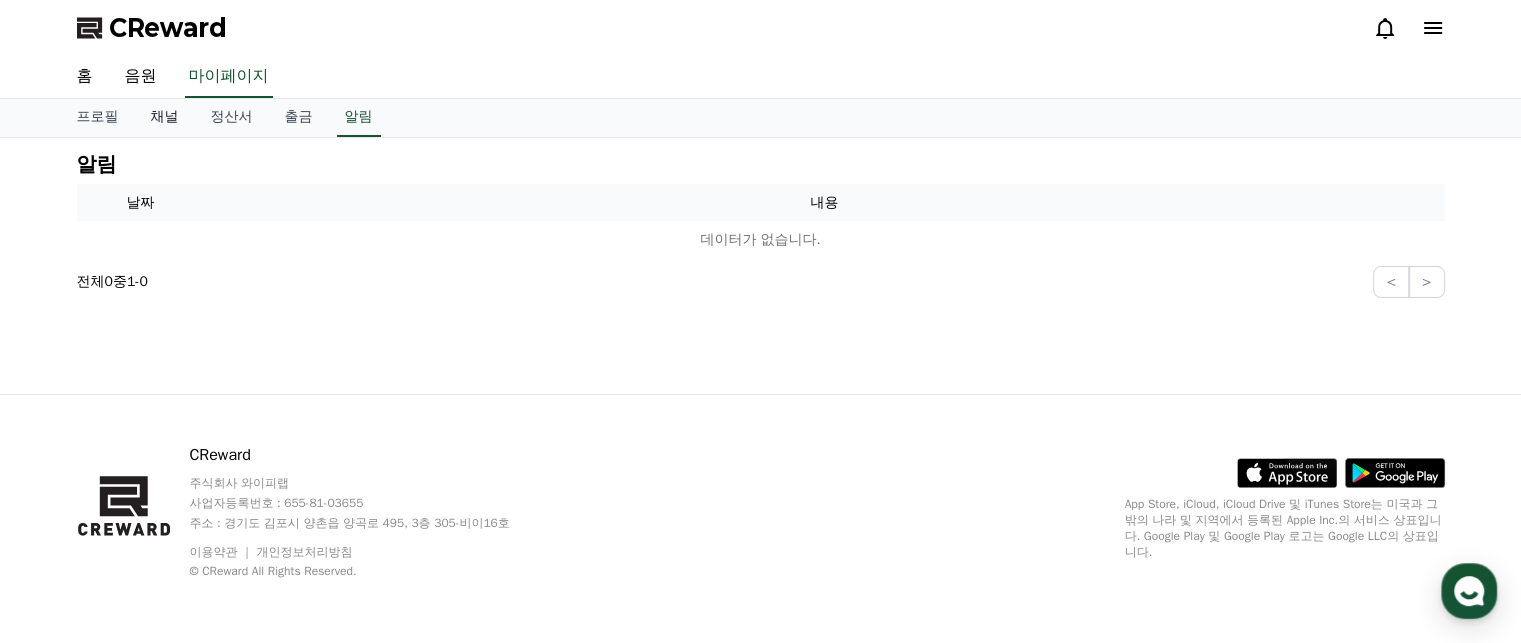click on "채널" at bounding box center (165, 118) 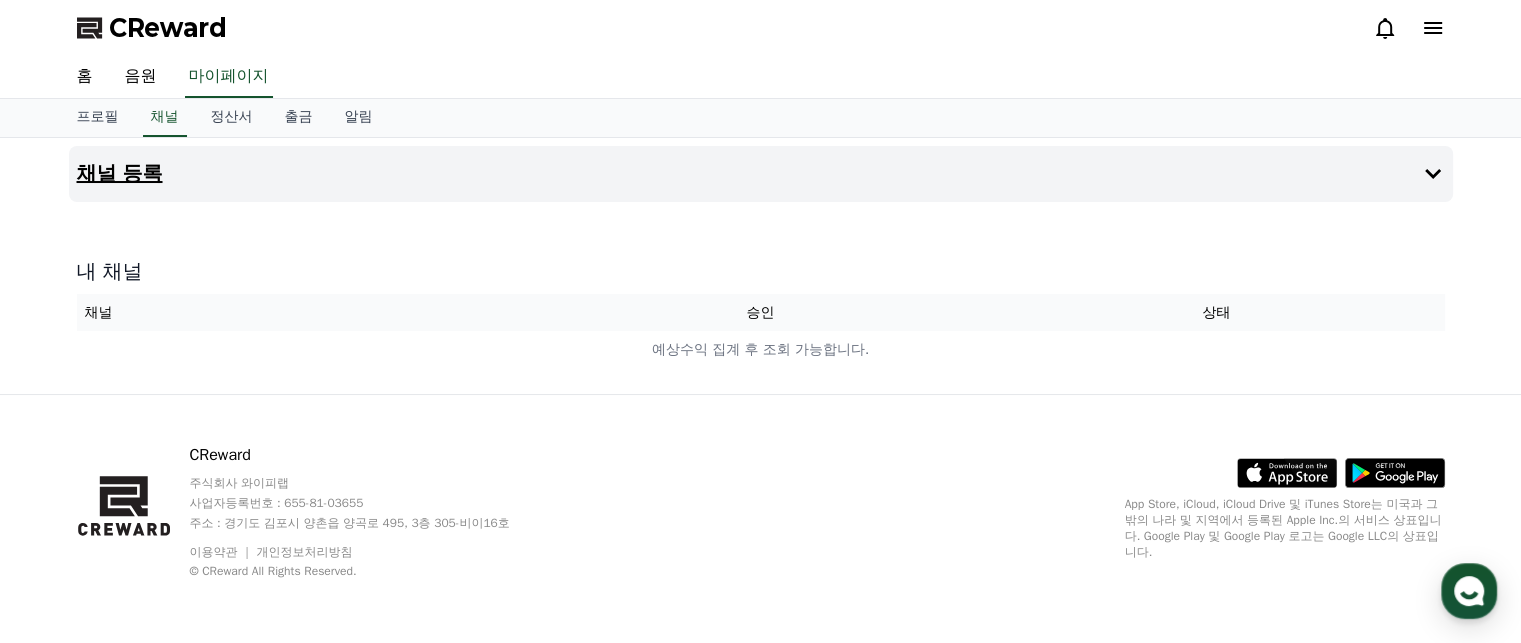 click on "채널 등록" at bounding box center (120, 174) 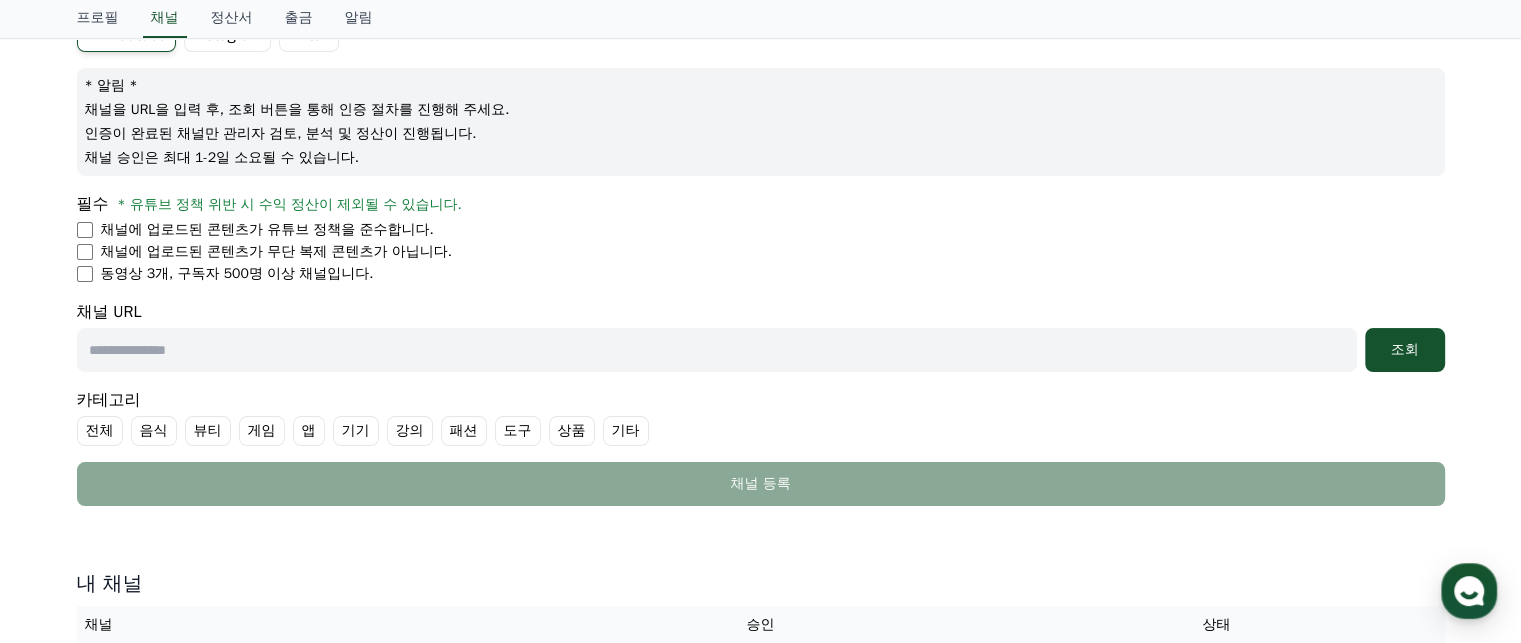 scroll, scrollTop: 408, scrollLeft: 0, axis: vertical 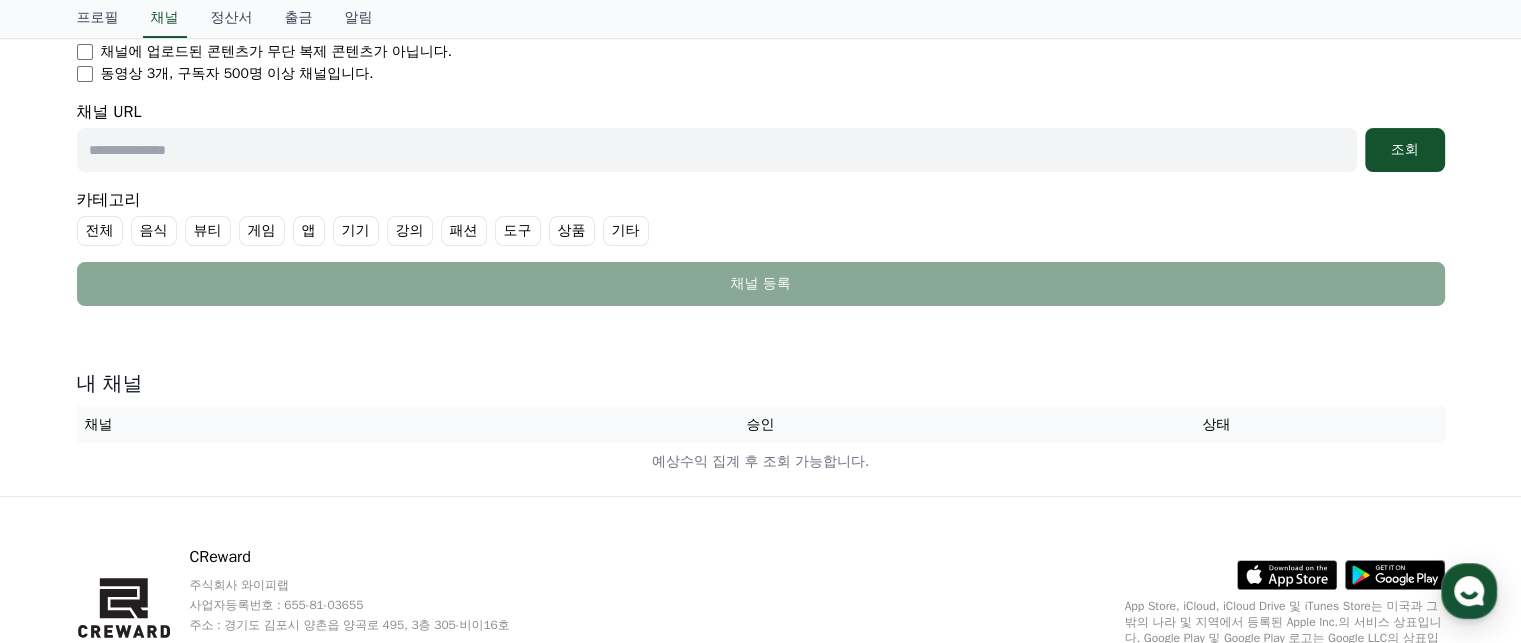 click at bounding box center [717, 150] 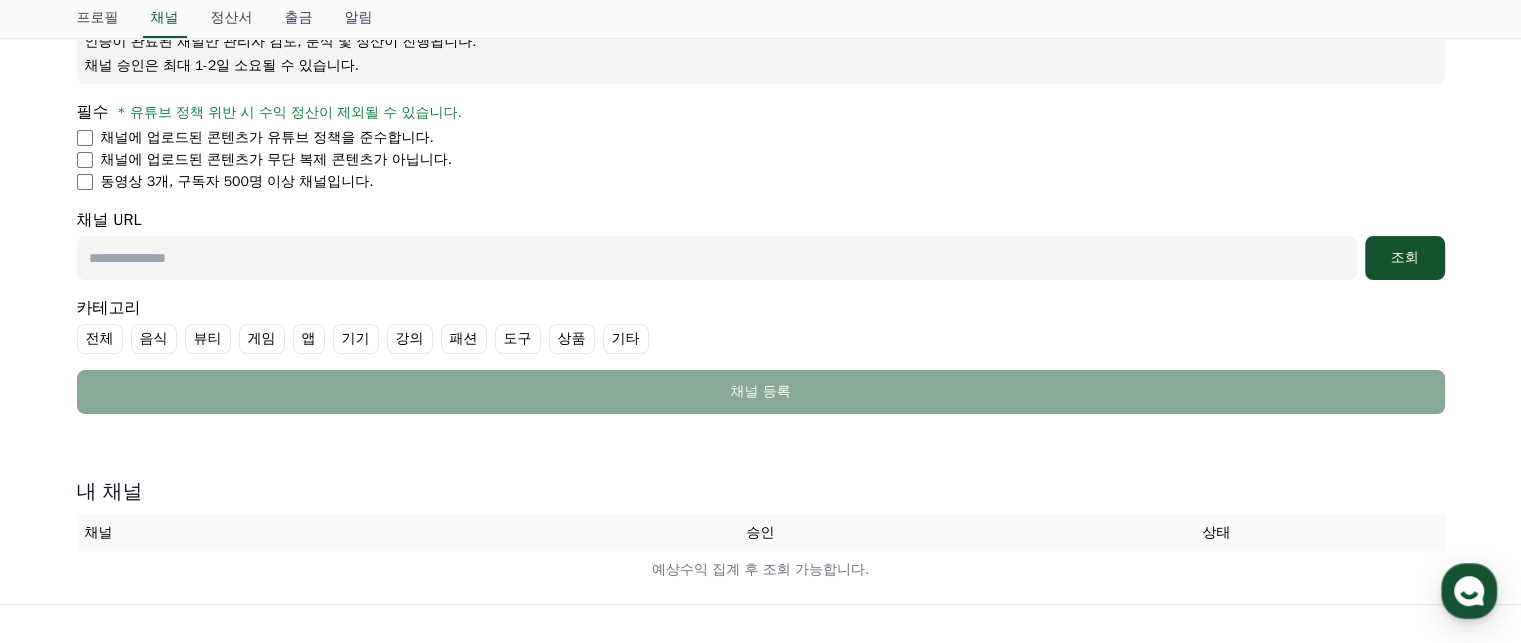scroll, scrollTop: 500, scrollLeft: 0, axis: vertical 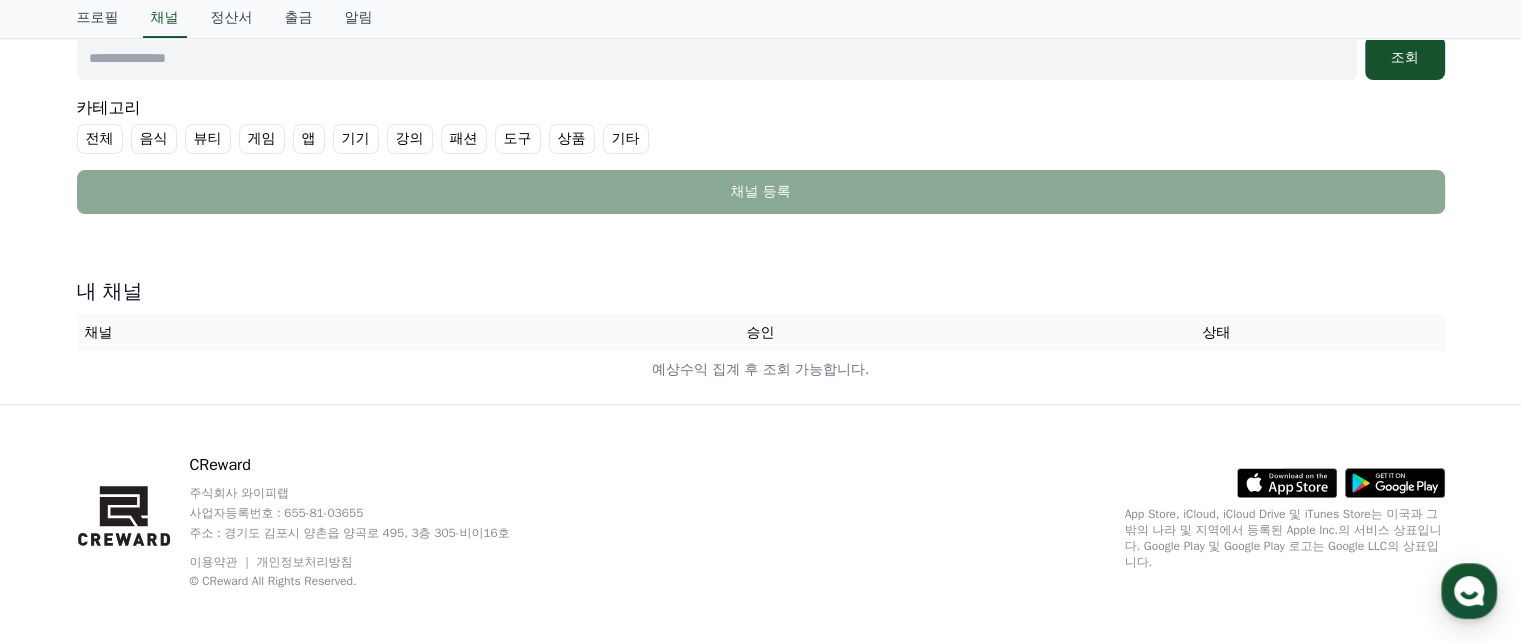 click on "전체" at bounding box center (100, 139) 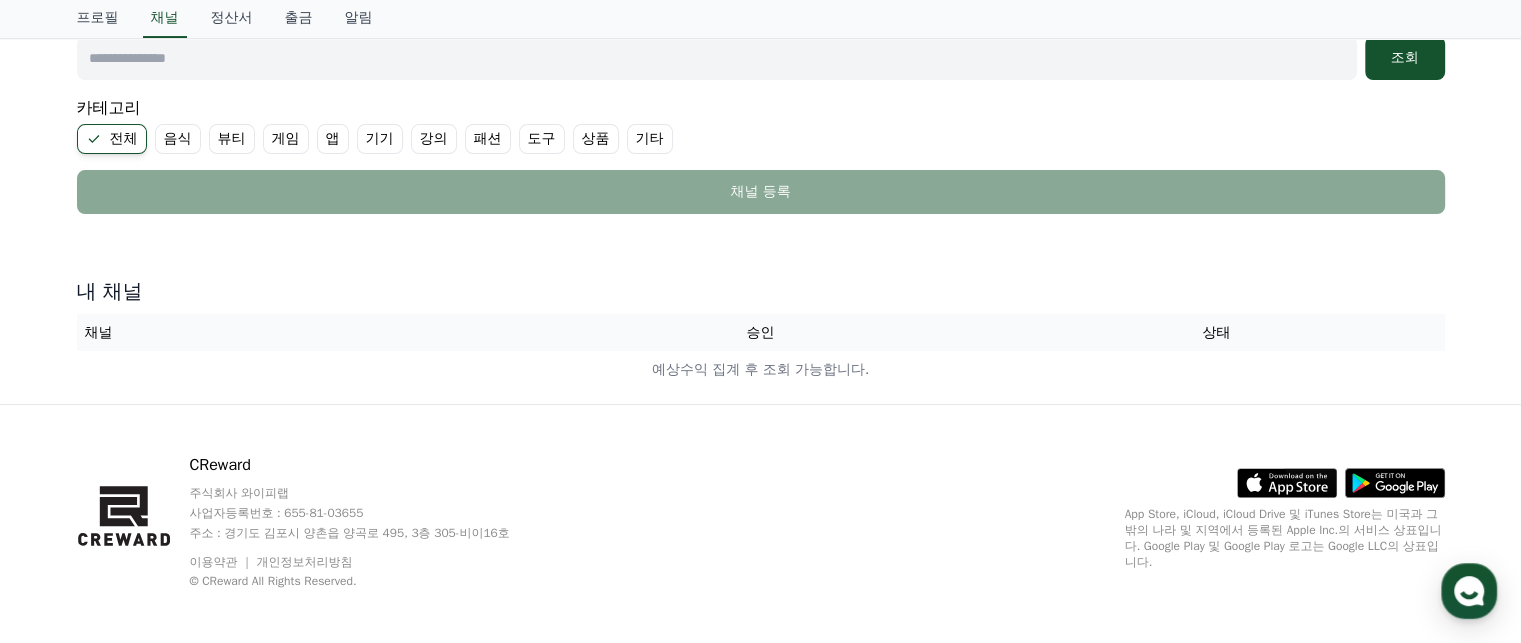 scroll, scrollTop: 400, scrollLeft: 0, axis: vertical 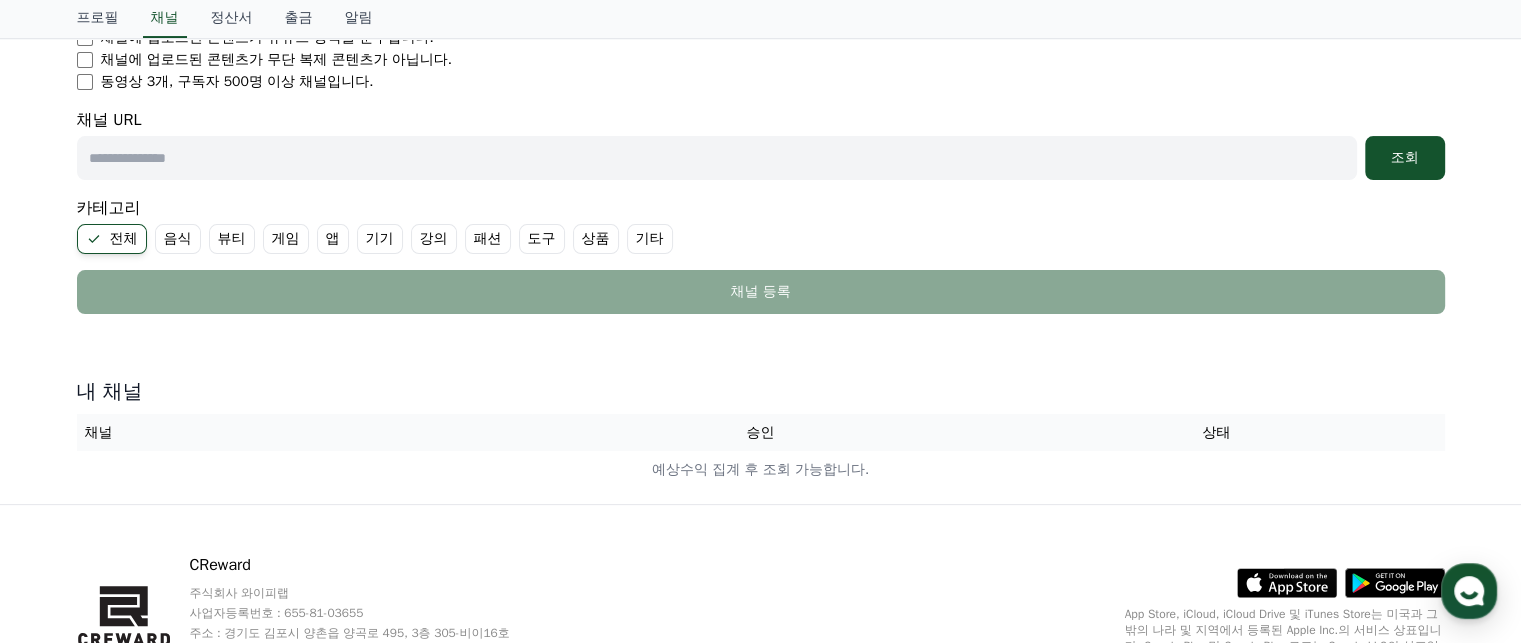 click at bounding box center (717, 158) 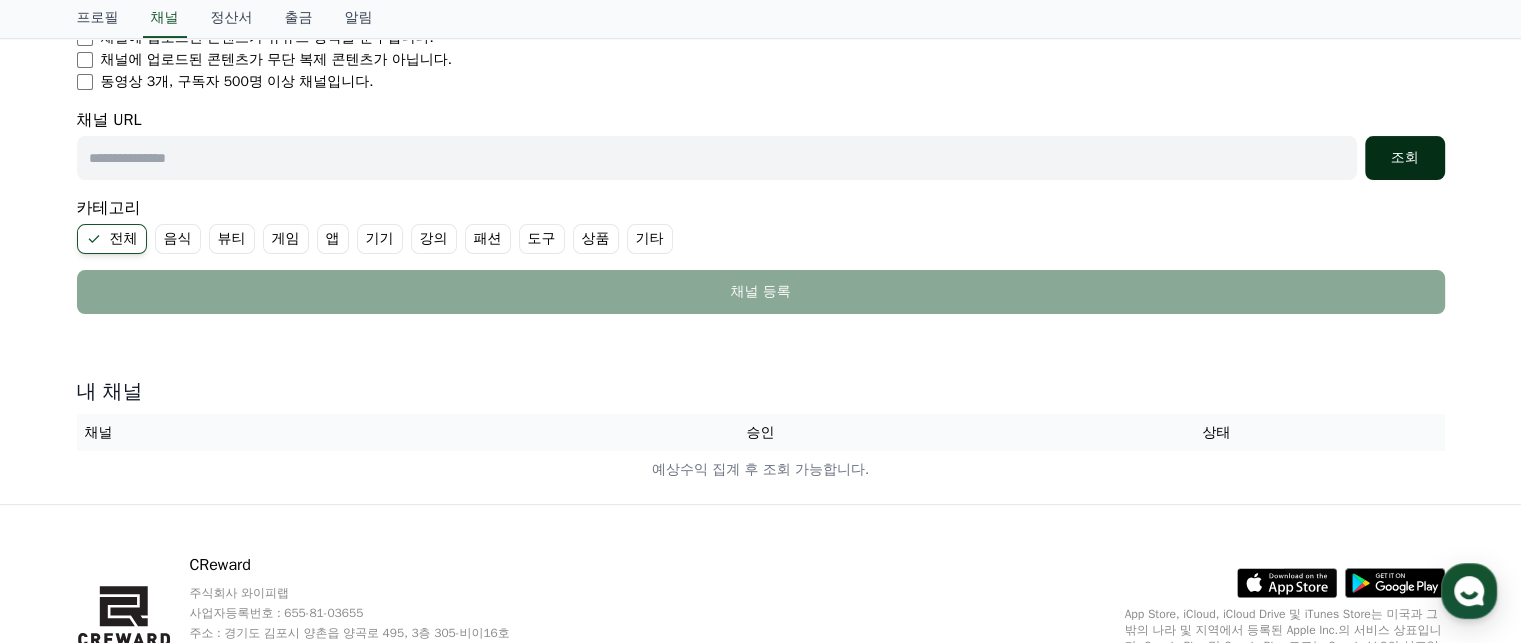 click on "조회" at bounding box center [1405, 158] 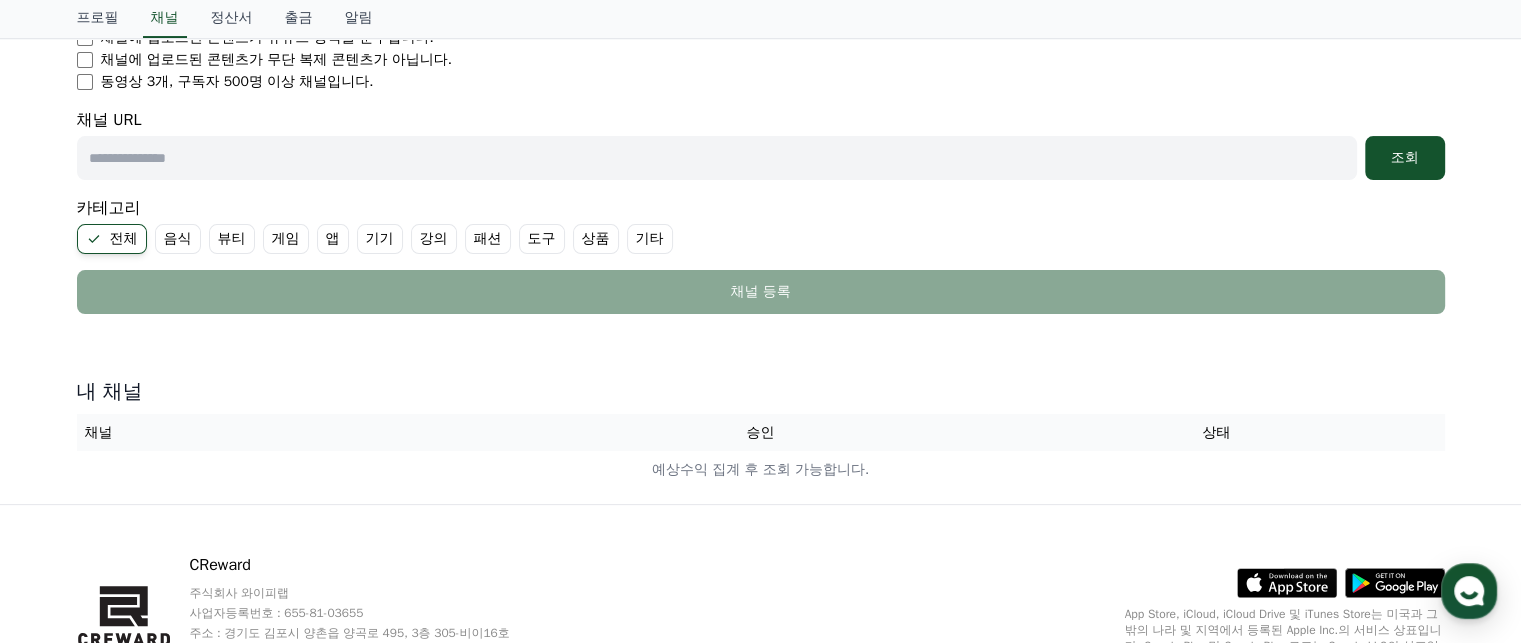 click at bounding box center (717, 158) 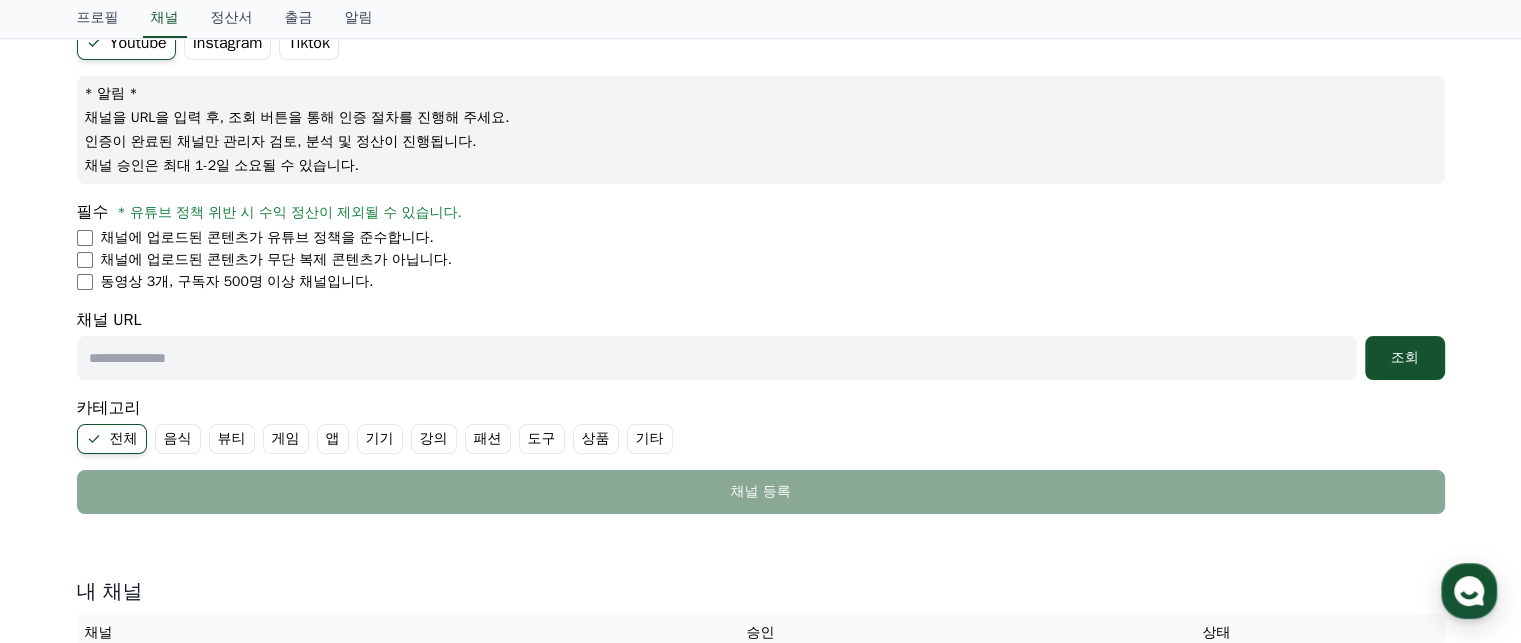 scroll, scrollTop: 100, scrollLeft: 0, axis: vertical 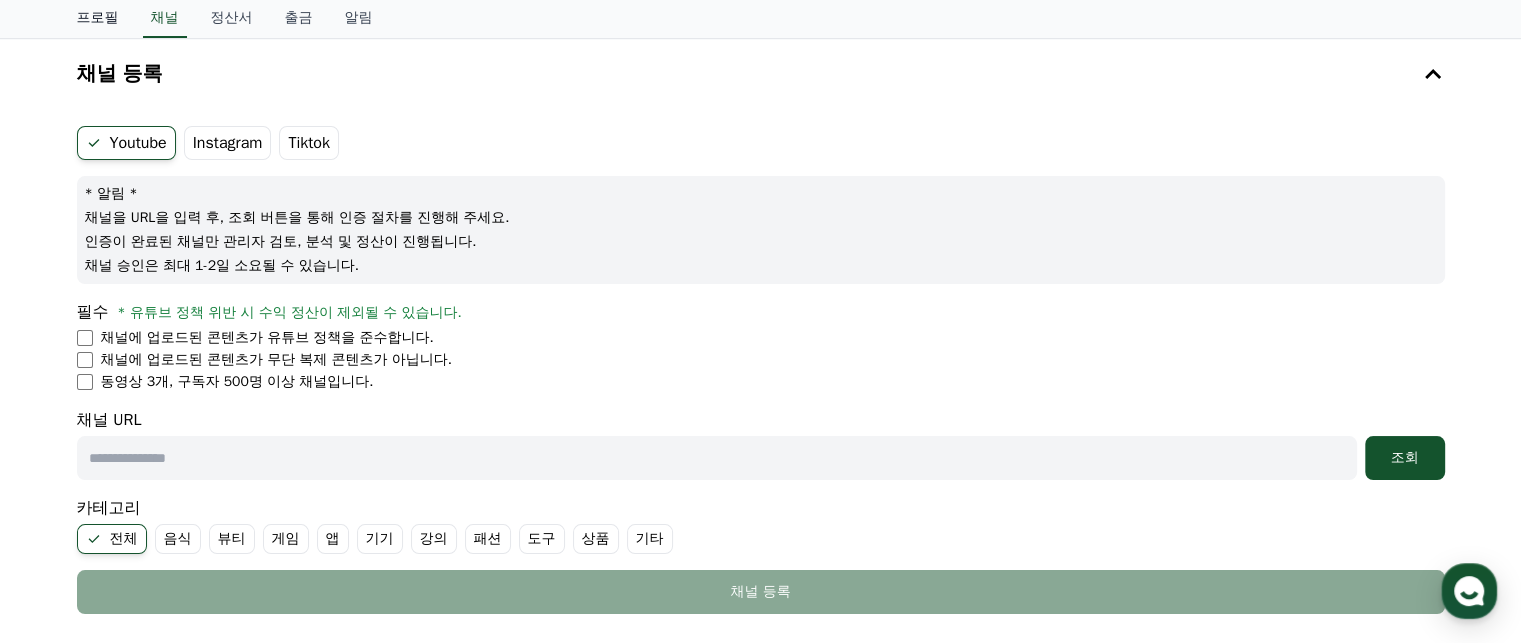 click on "프로필" at bounding box center (98, 19) 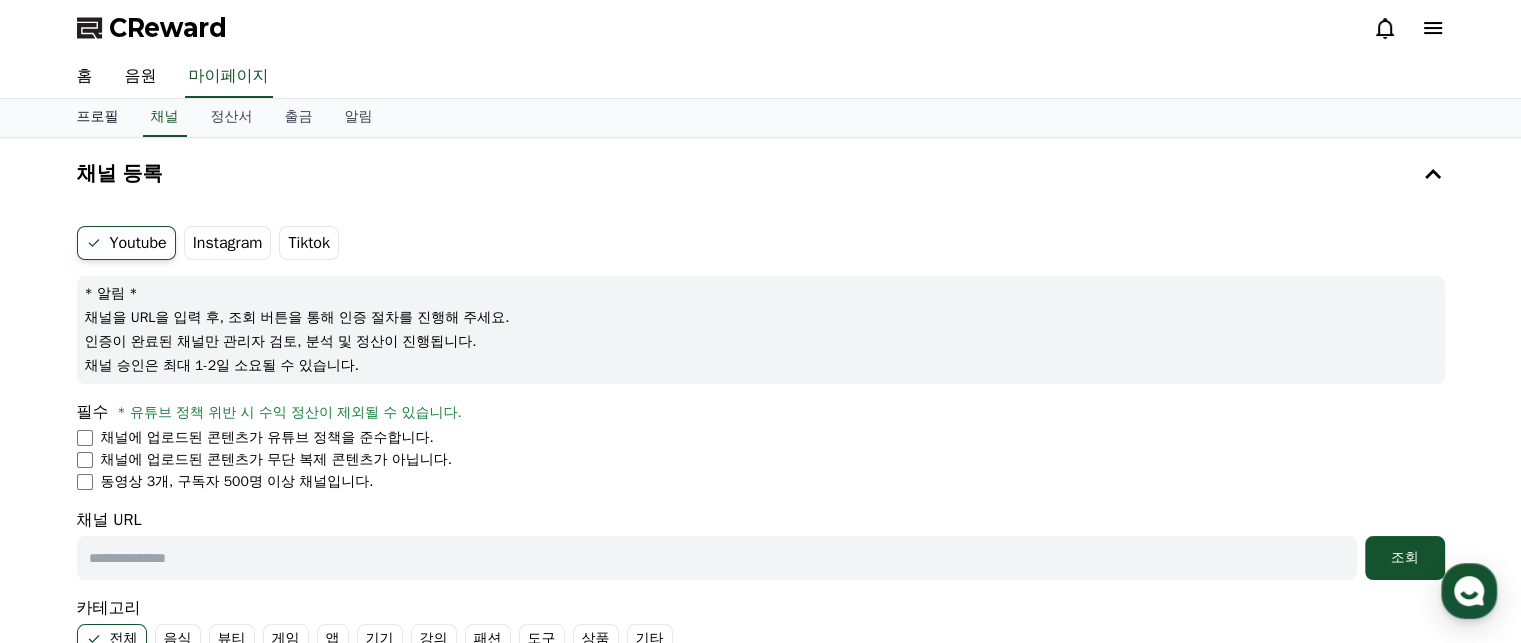 select on "**********" 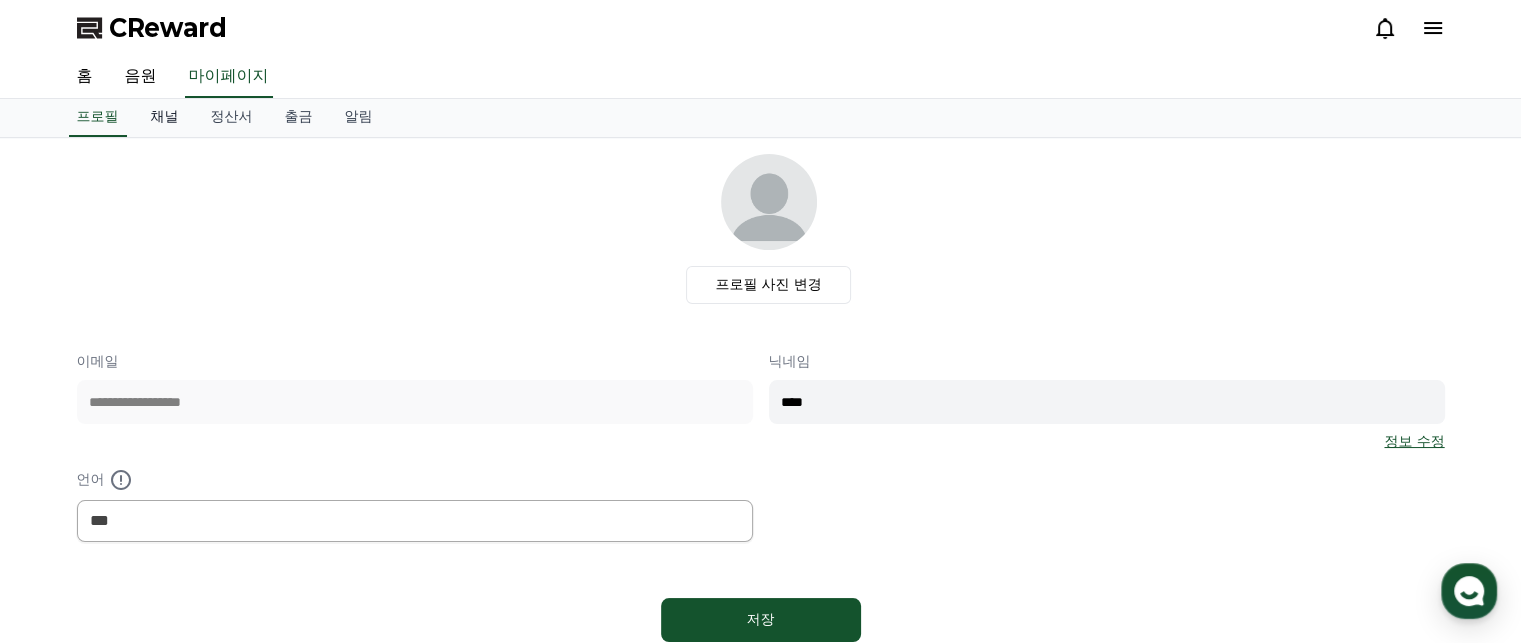 click on "채널" at bounding box center (165, 118) 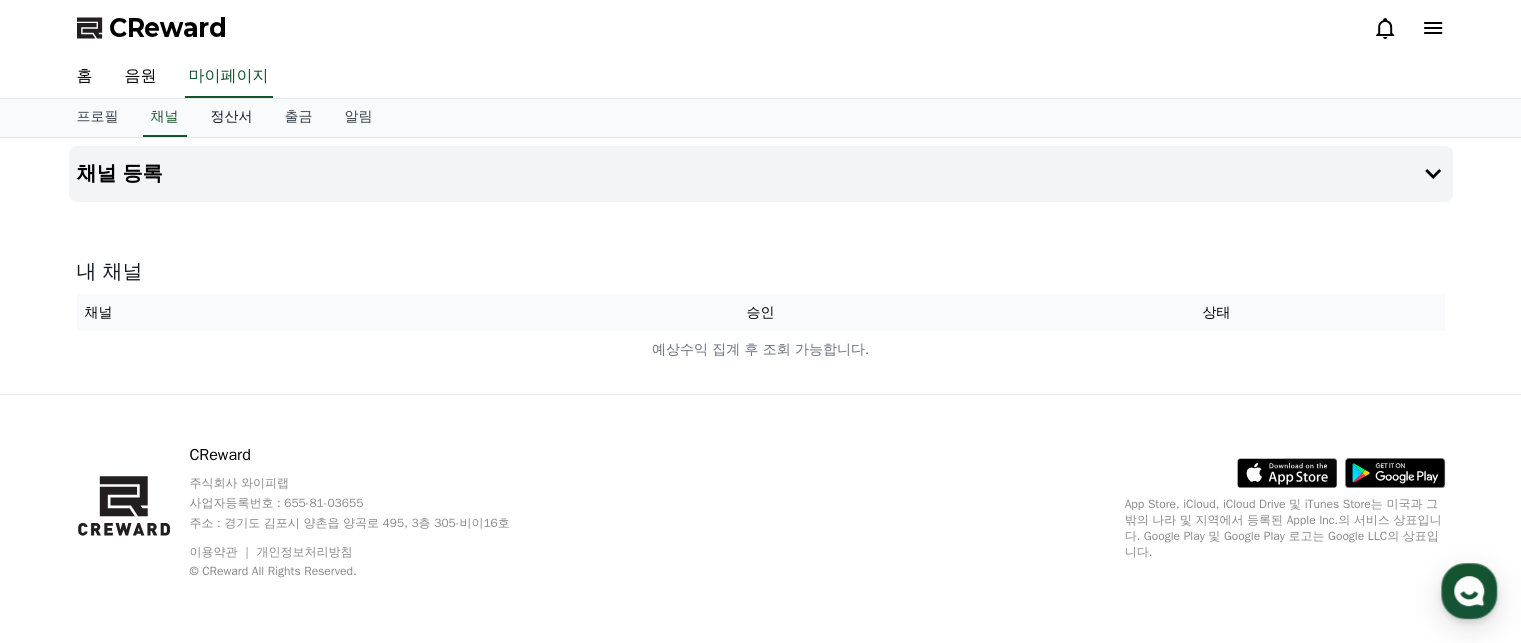 click on "정산서" at bounding box center [232, 118] 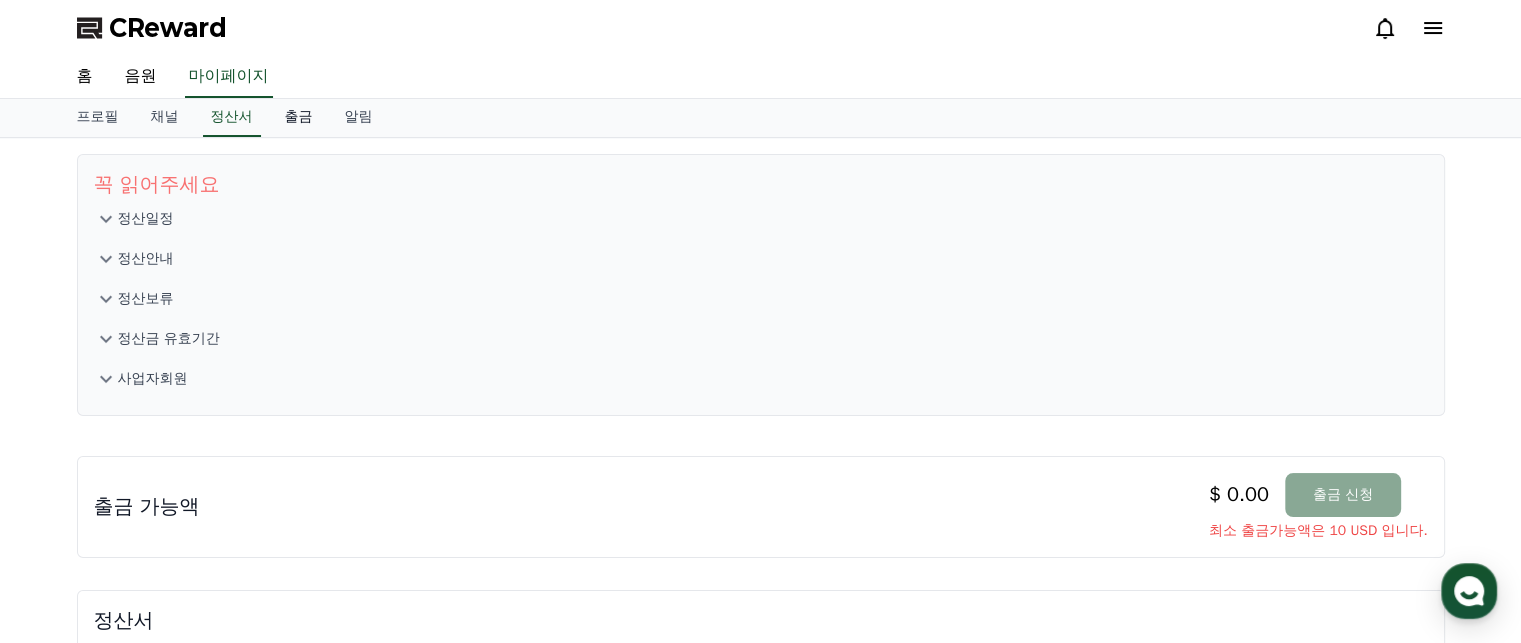 click on "출금" at bounding box center (299, 118) 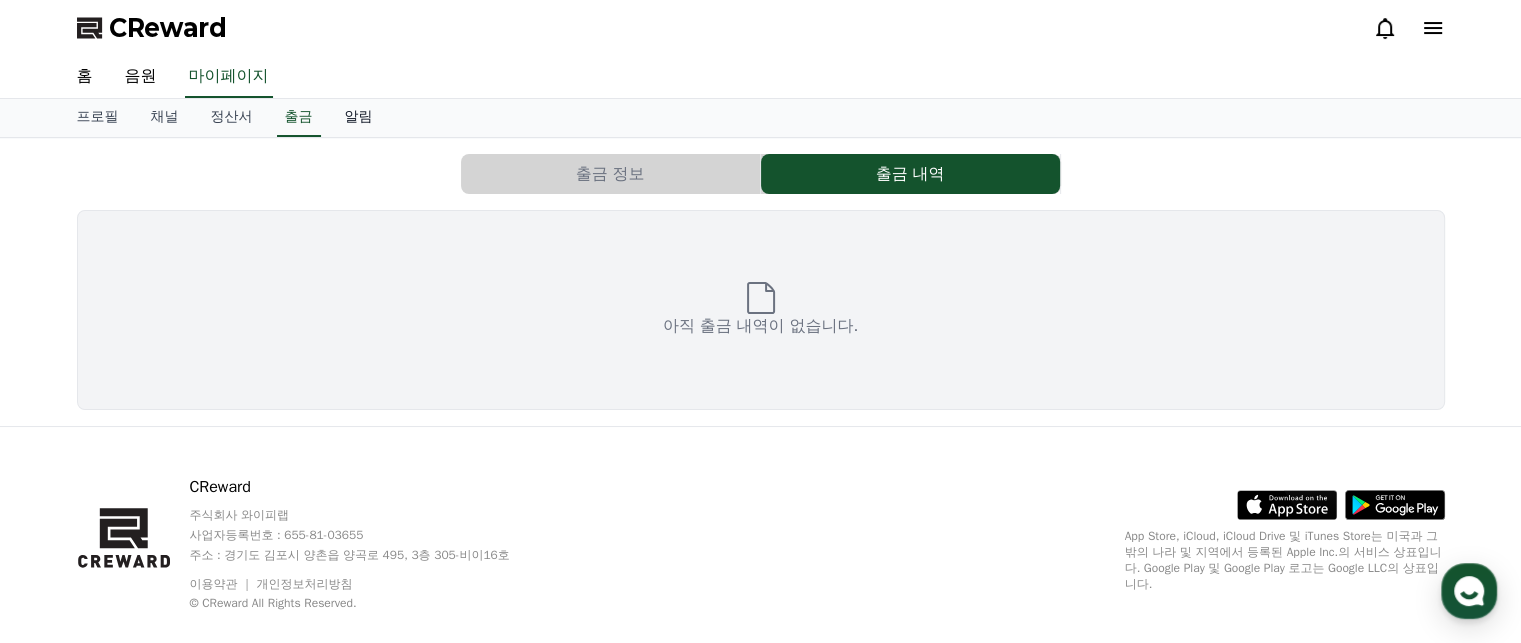 click on "알림" at bounding box center [359, 118] 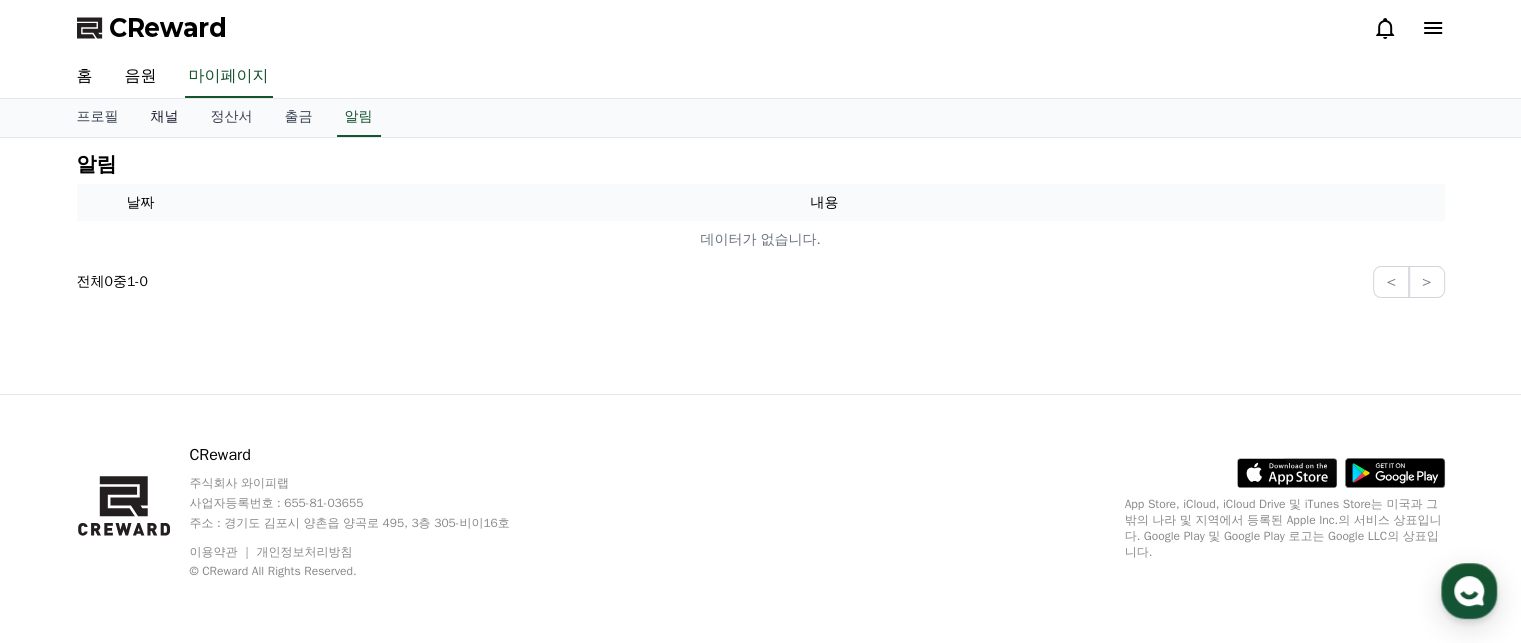 click on "채널" at bounding box center [165, 118] 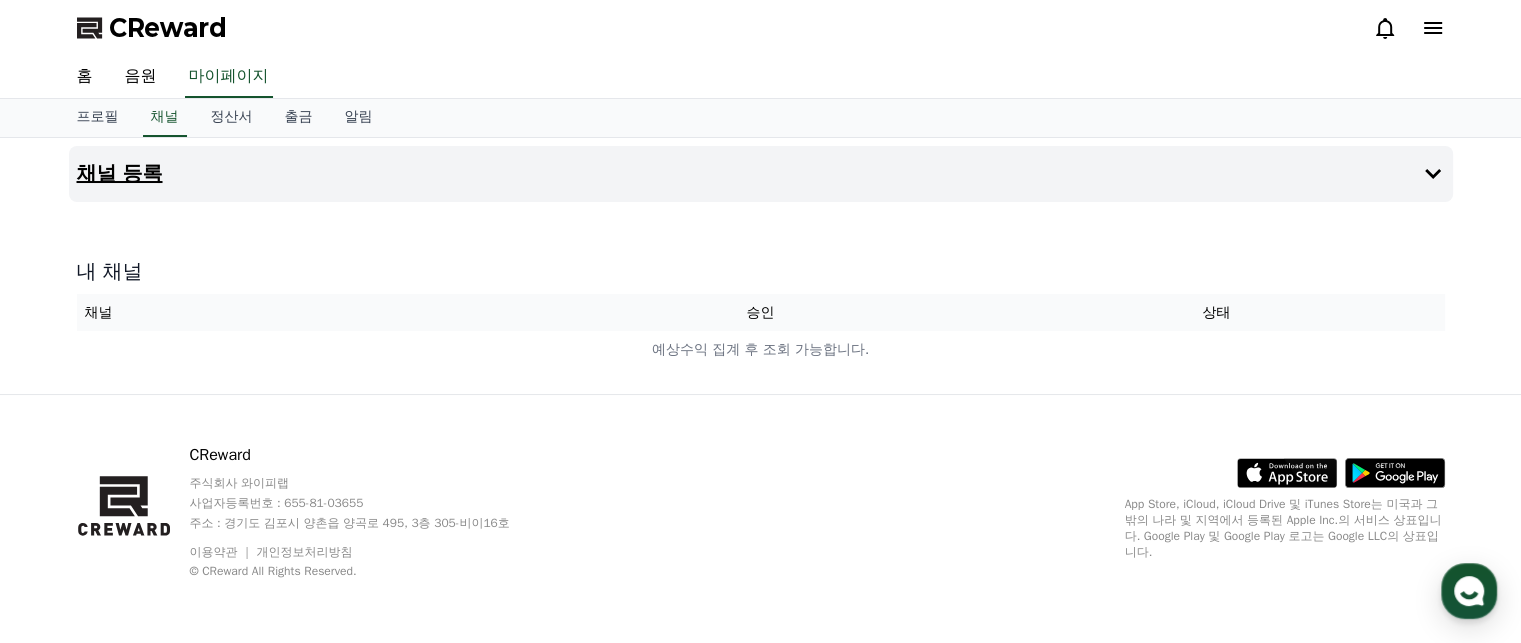 click on "채널 등록" at bounding box center [120, 174] 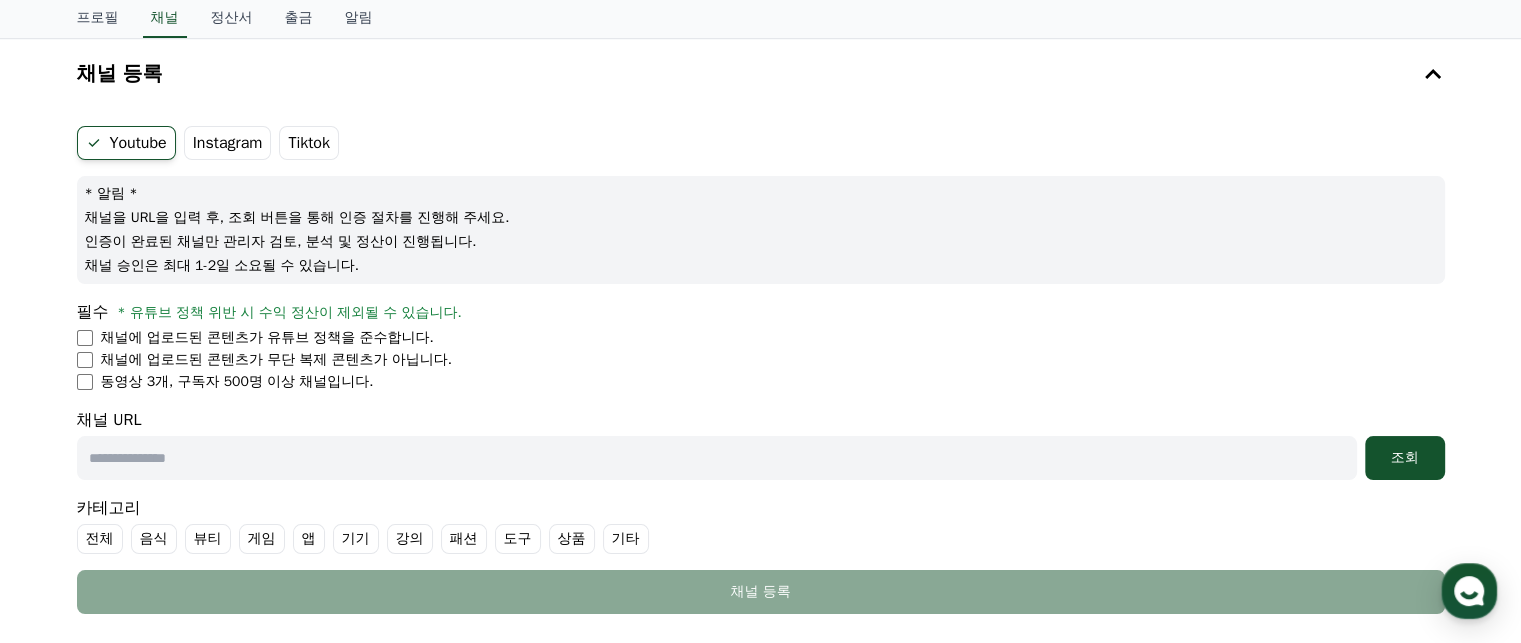 scroll, scrollTop: 0, scrollLeft: 0, axis: both 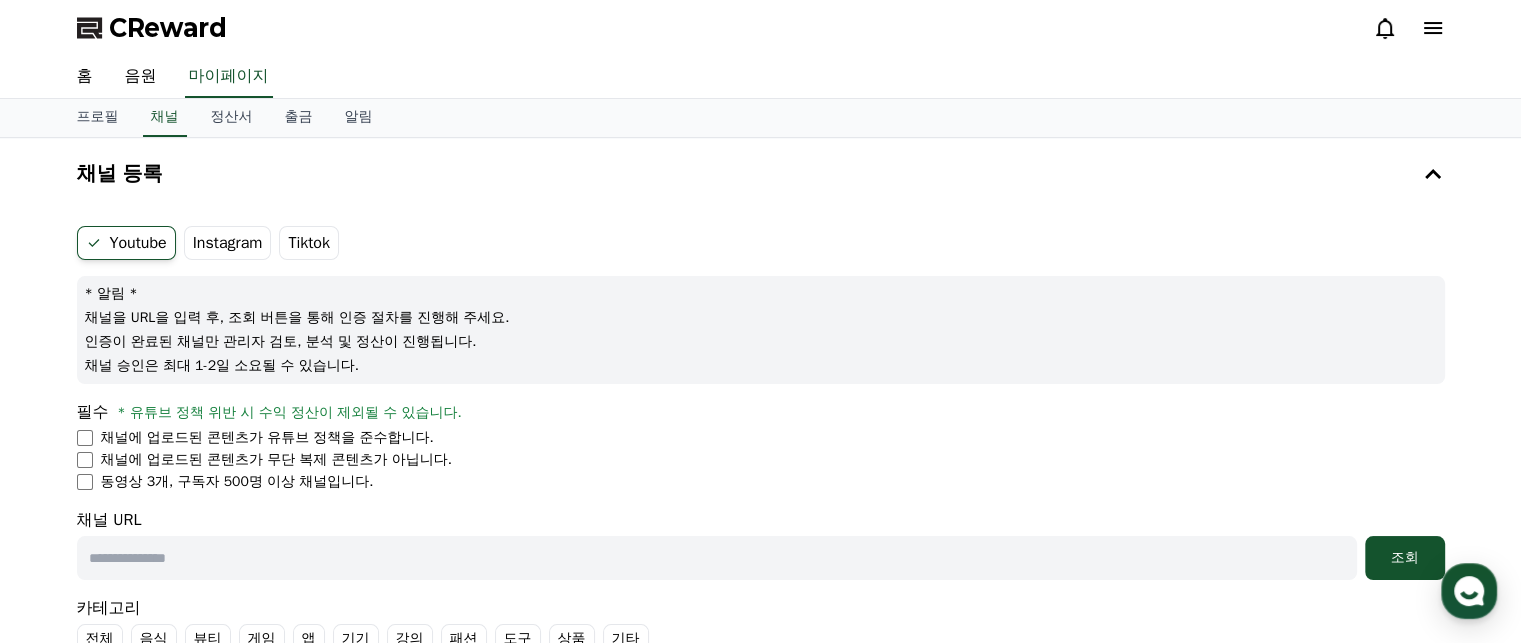 click on "Tiktok" at bounding box center (309, 243) 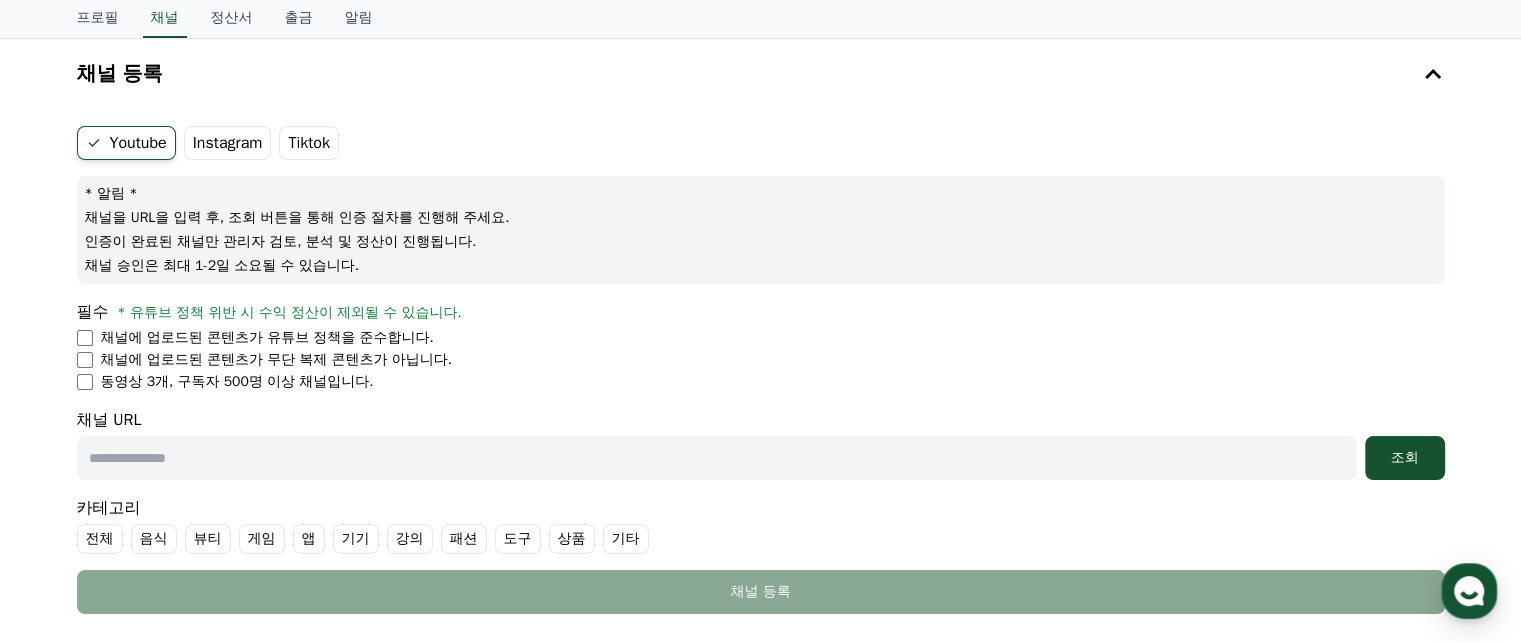 click at bounding box center [717, 458] 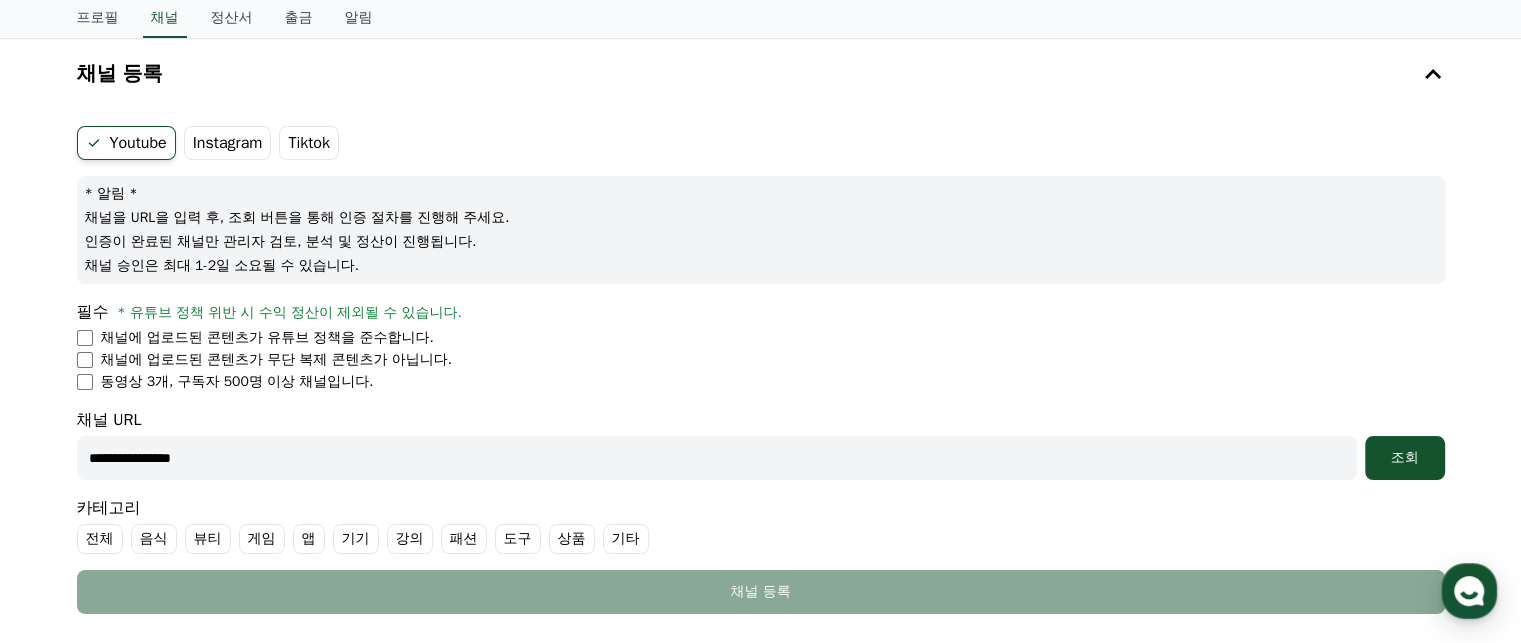 click on "**********" at bounding box center (717, 458) 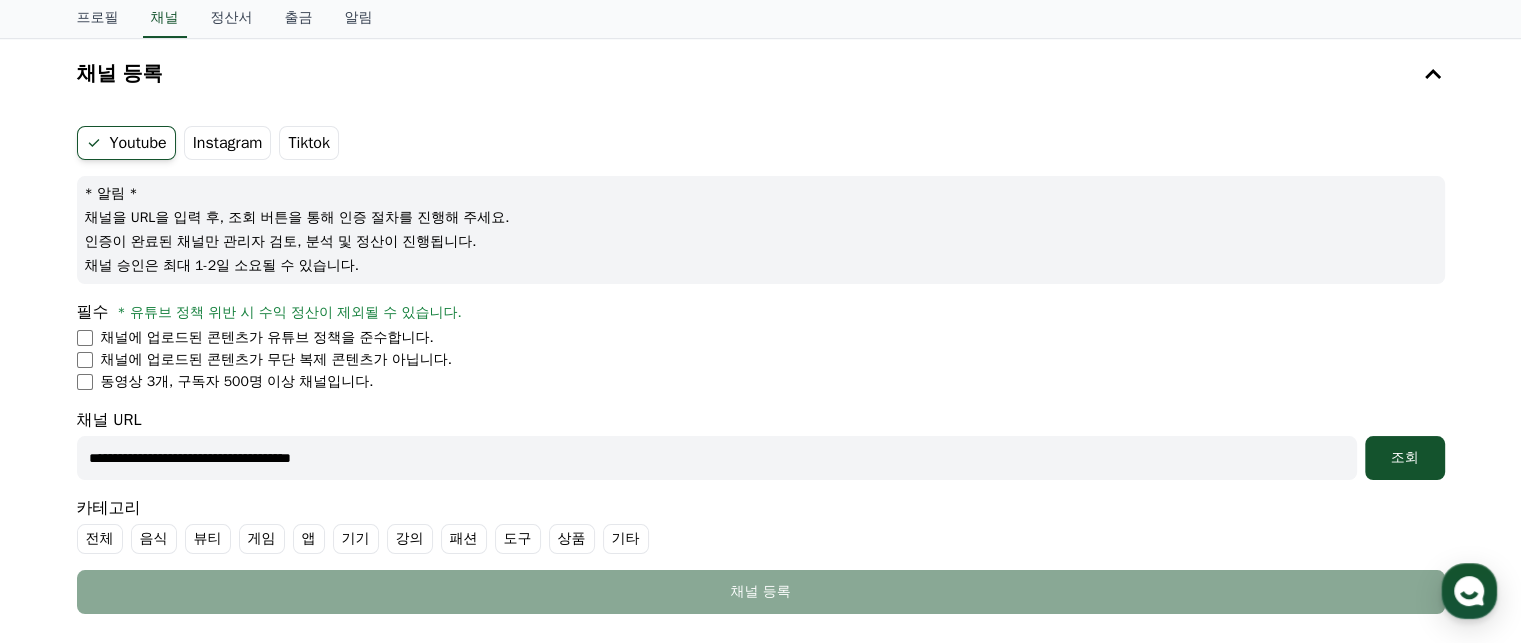 click on "**********" at bounding box center [717, 458] 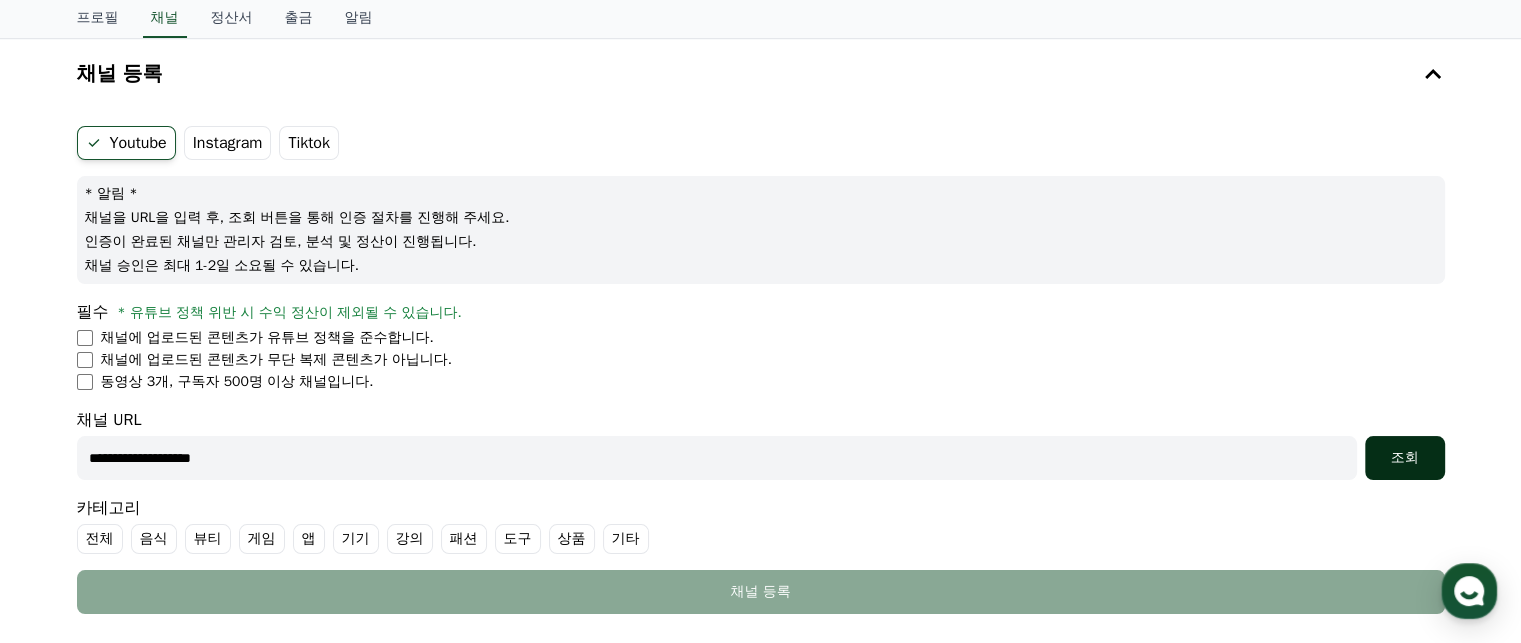 click on "조회" at bounding box center (1405, 458) 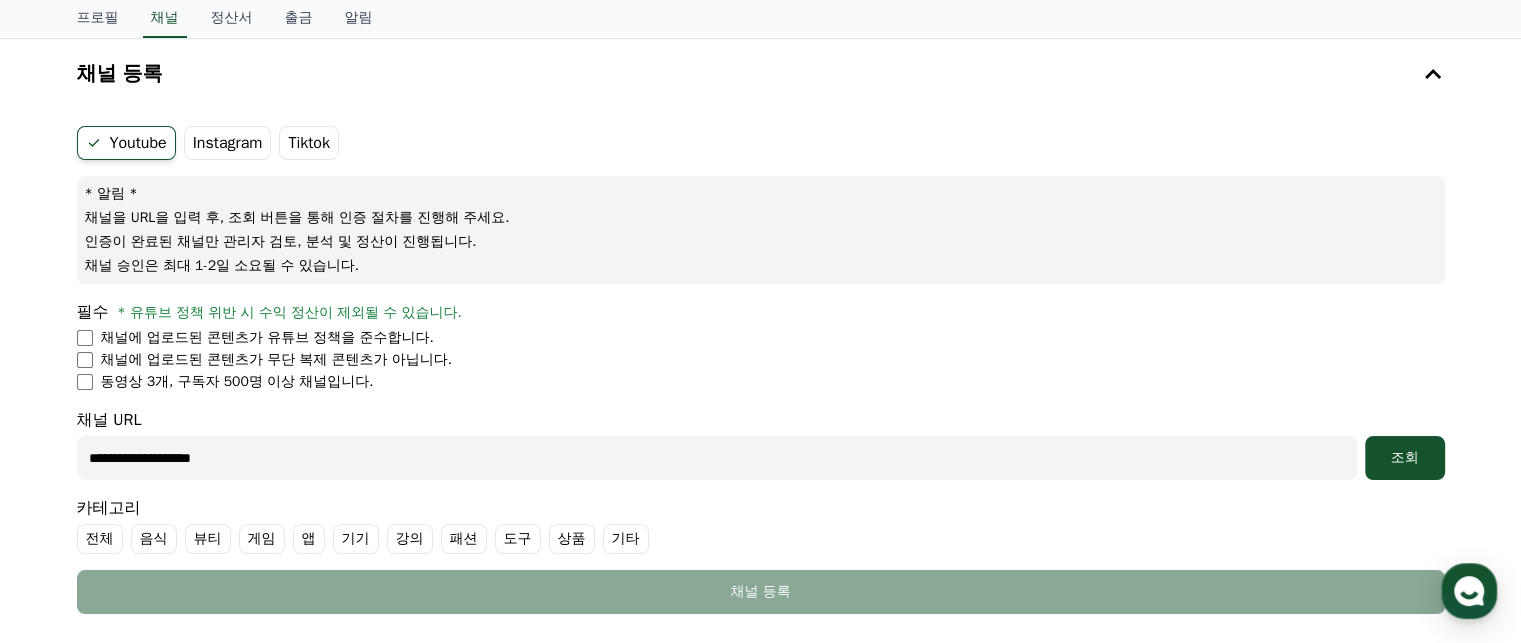 drag, startPoint x: 260, startPoint y: 460, endPoint x: 336, endPoint y: 462, distance: 76.02631 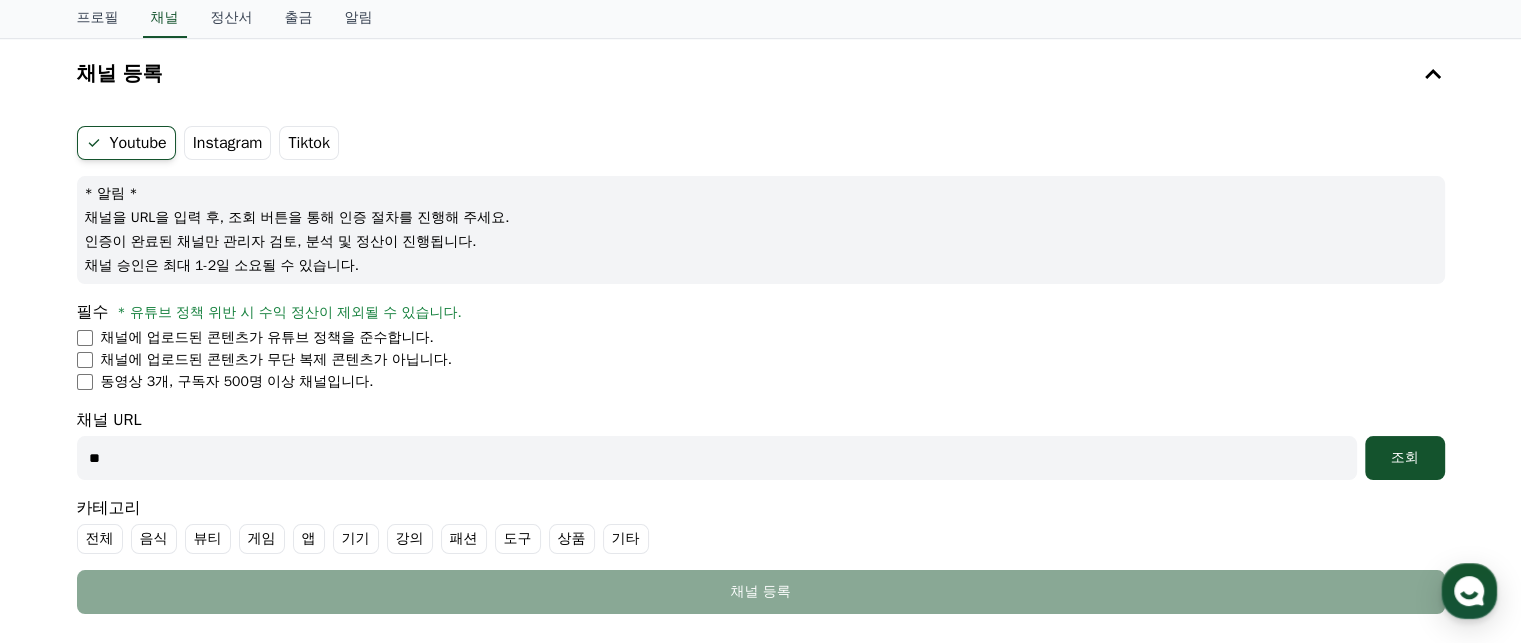 type on "*" 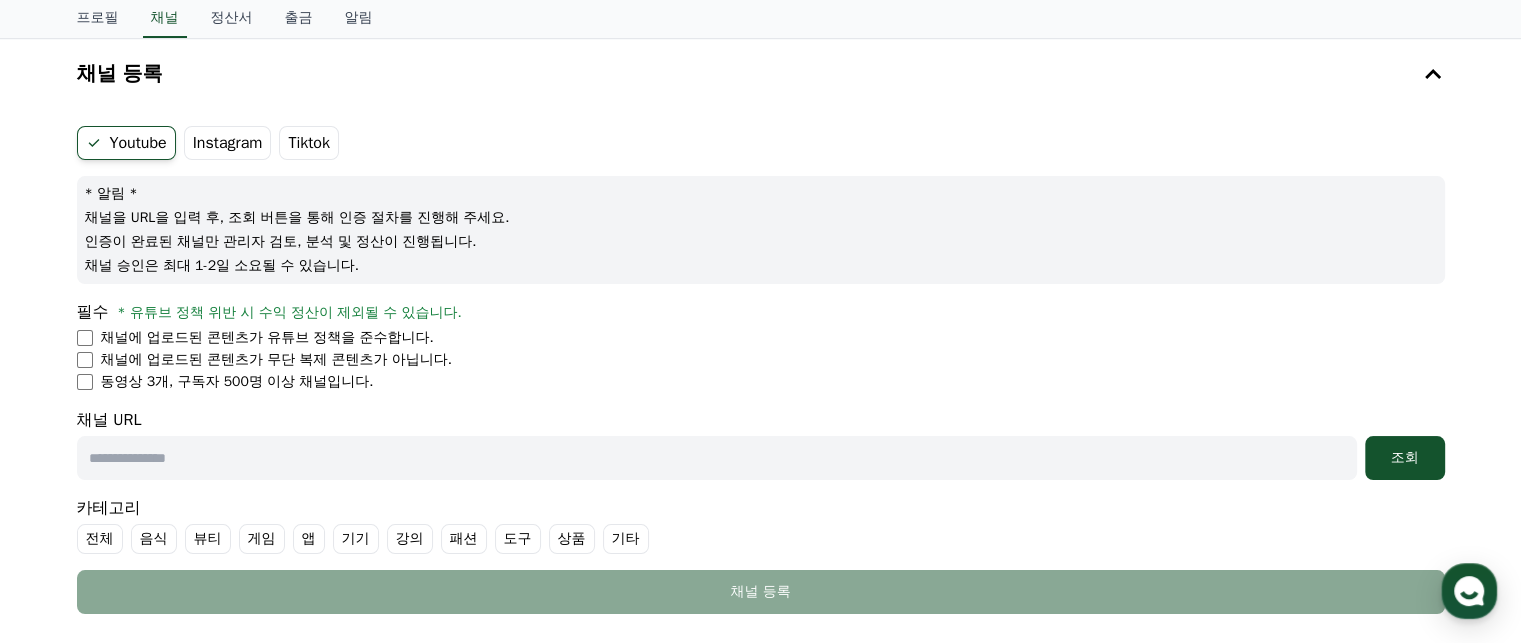 paste on "**********" 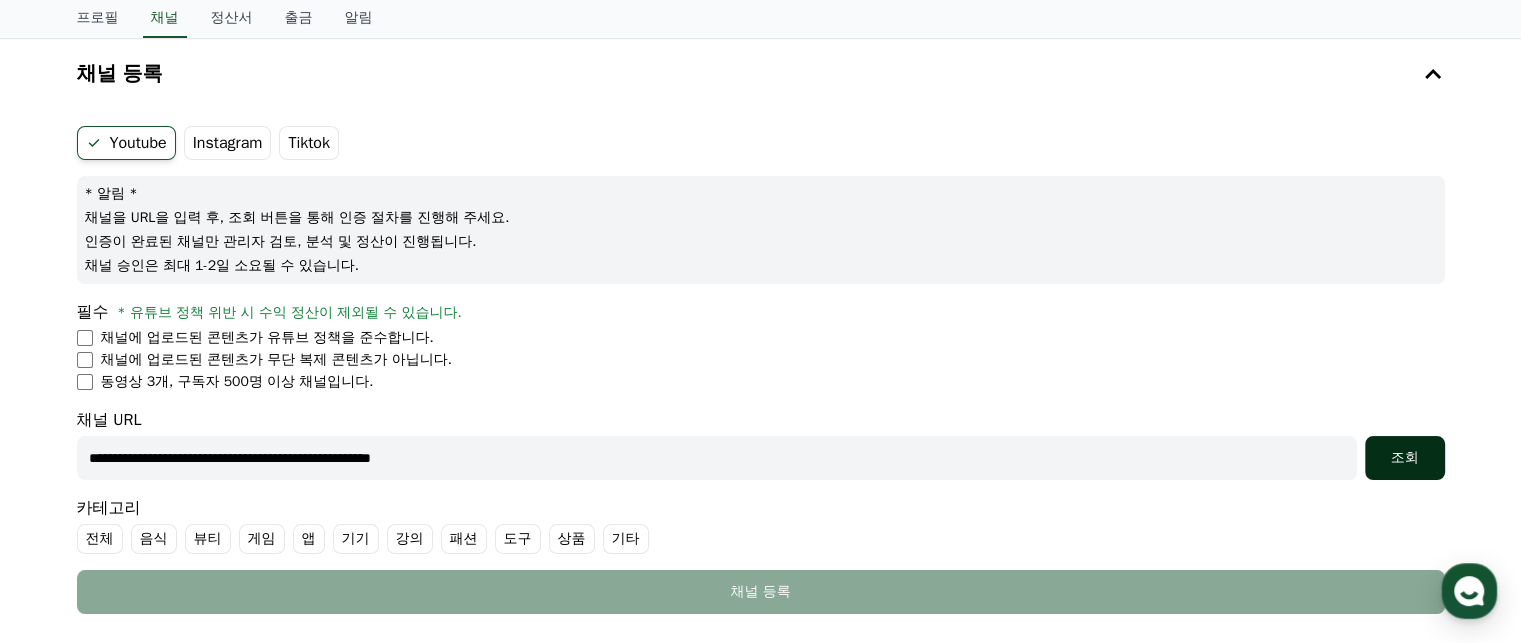 type on "**********" 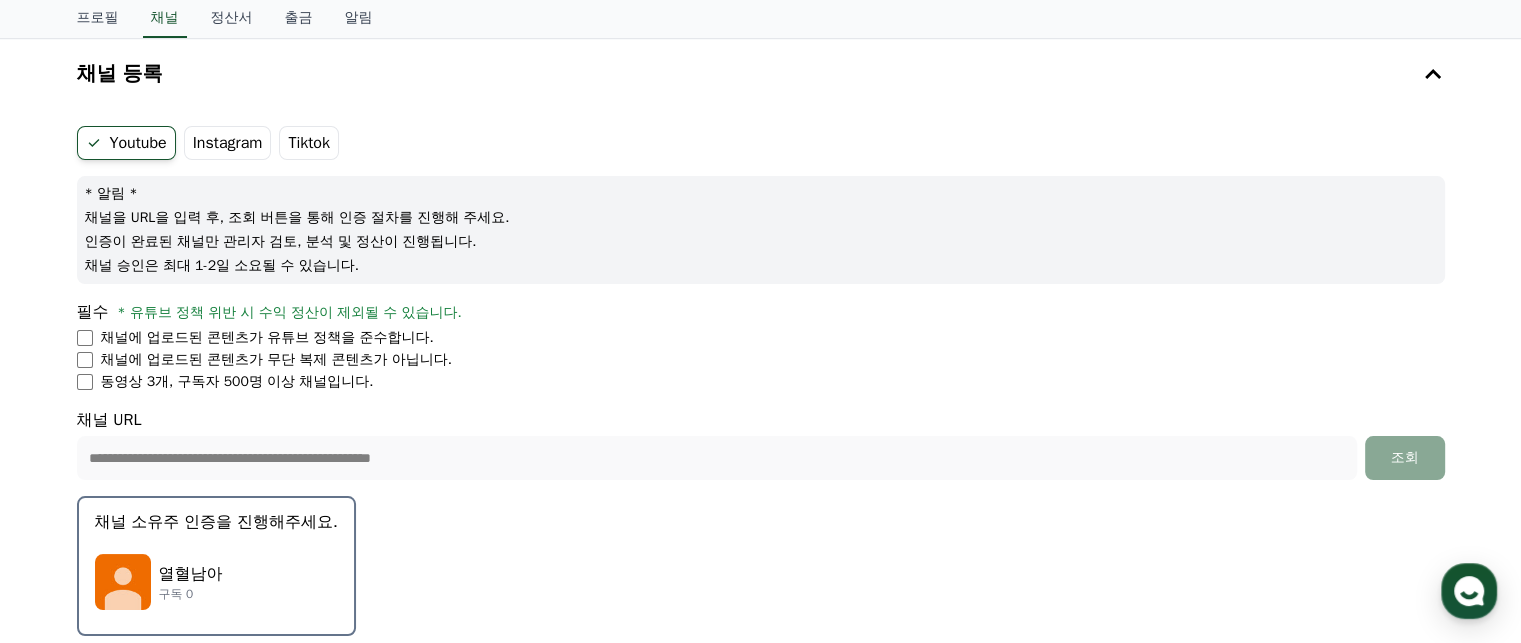 scroll, scrollTop: 300, scrollLeft: 0, axis: vertical 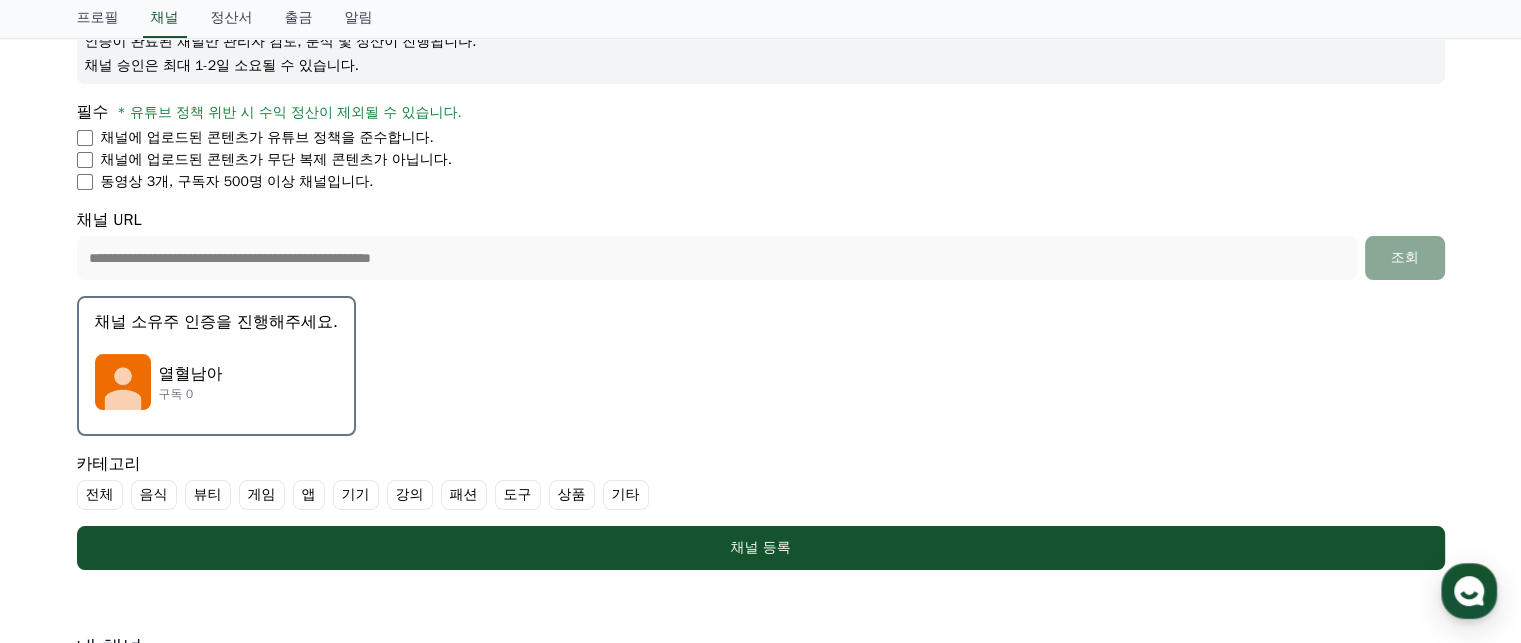 click on "열혈남아" at bounding box center (191, 374) 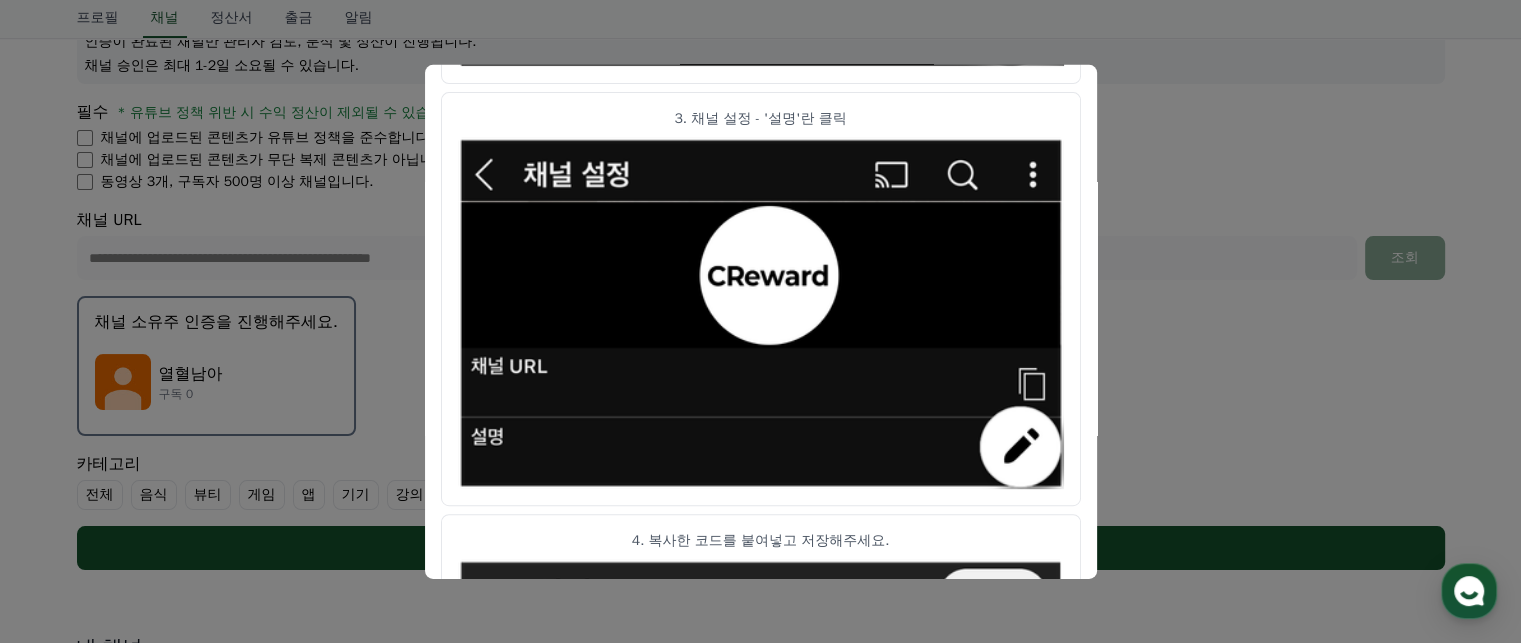 scroll, scrollTop: 1209, scrollLeft: 0, axis: vertical 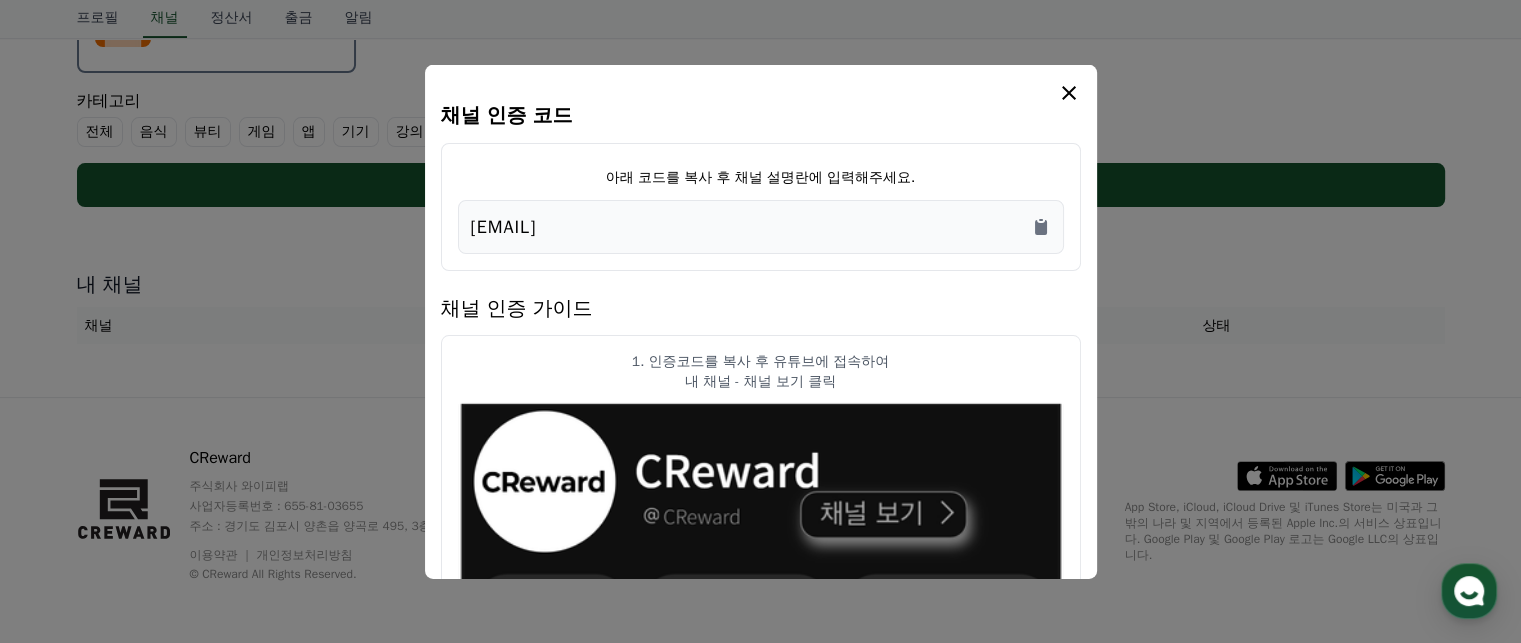 click on "CReward@78b24e54" at bounding box center [761, 226] 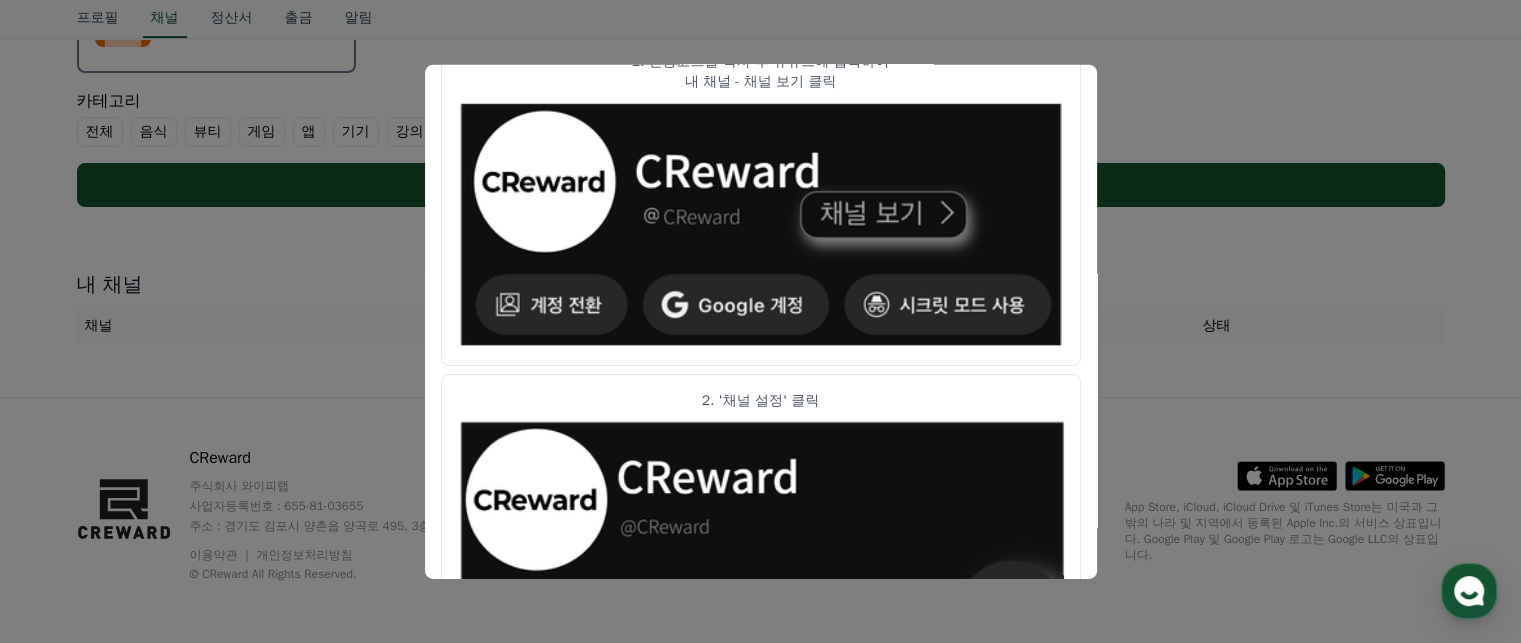 scroll, scrollTop: 200, scrollLeft: 0, axis: vertical 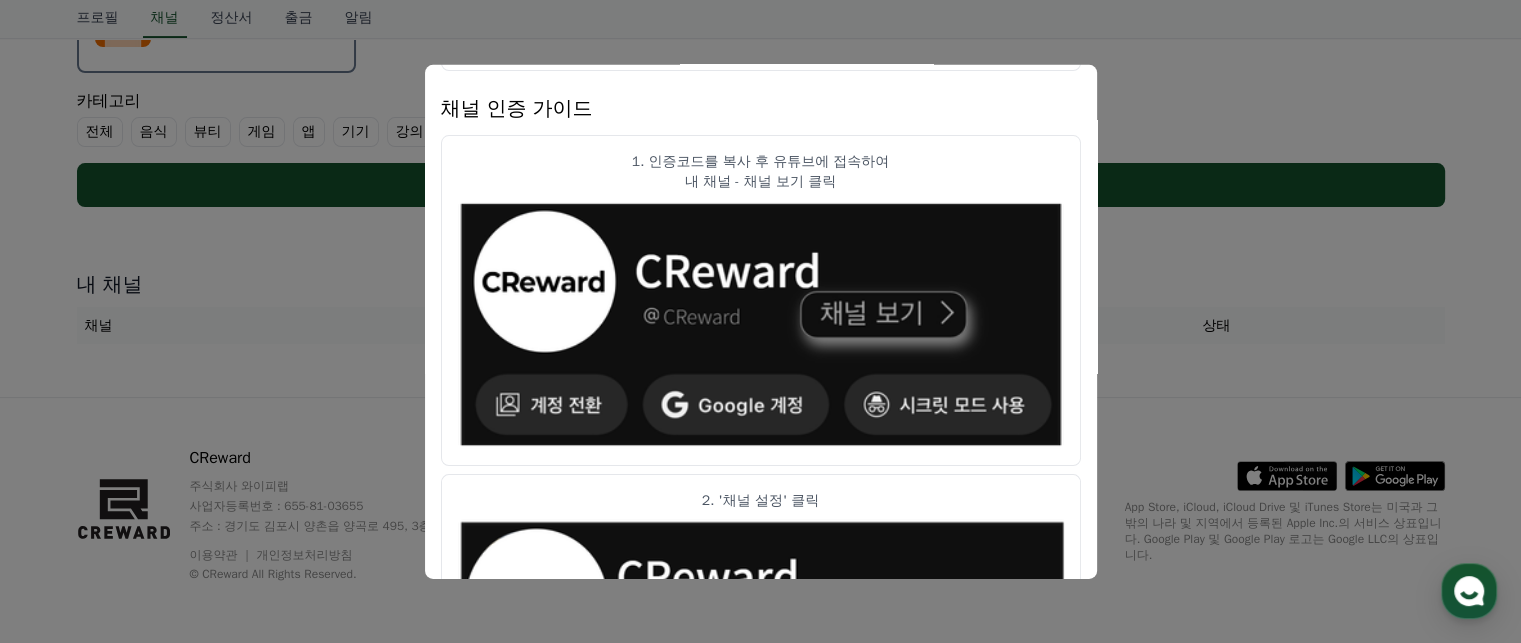 click at bounding box center [761, 324] 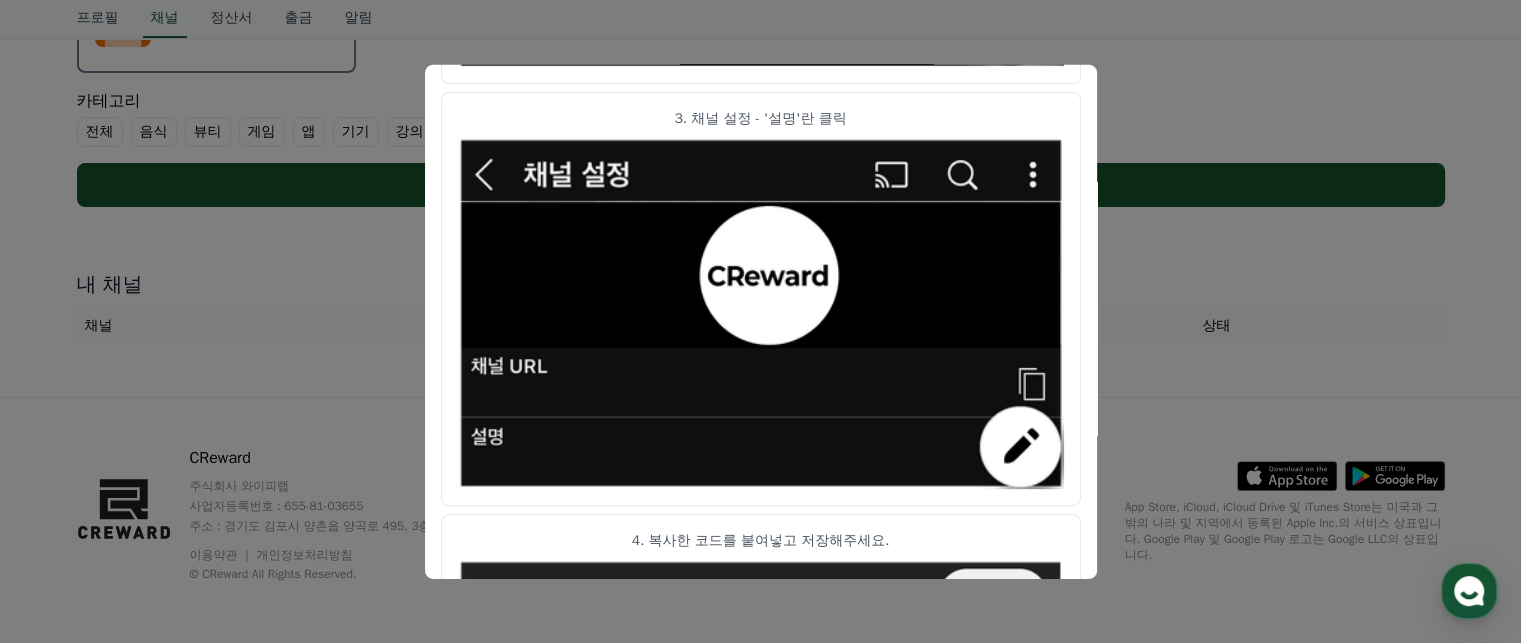 scroll, scrollTop: 1209, scrollLeft: 0, axis: vertical 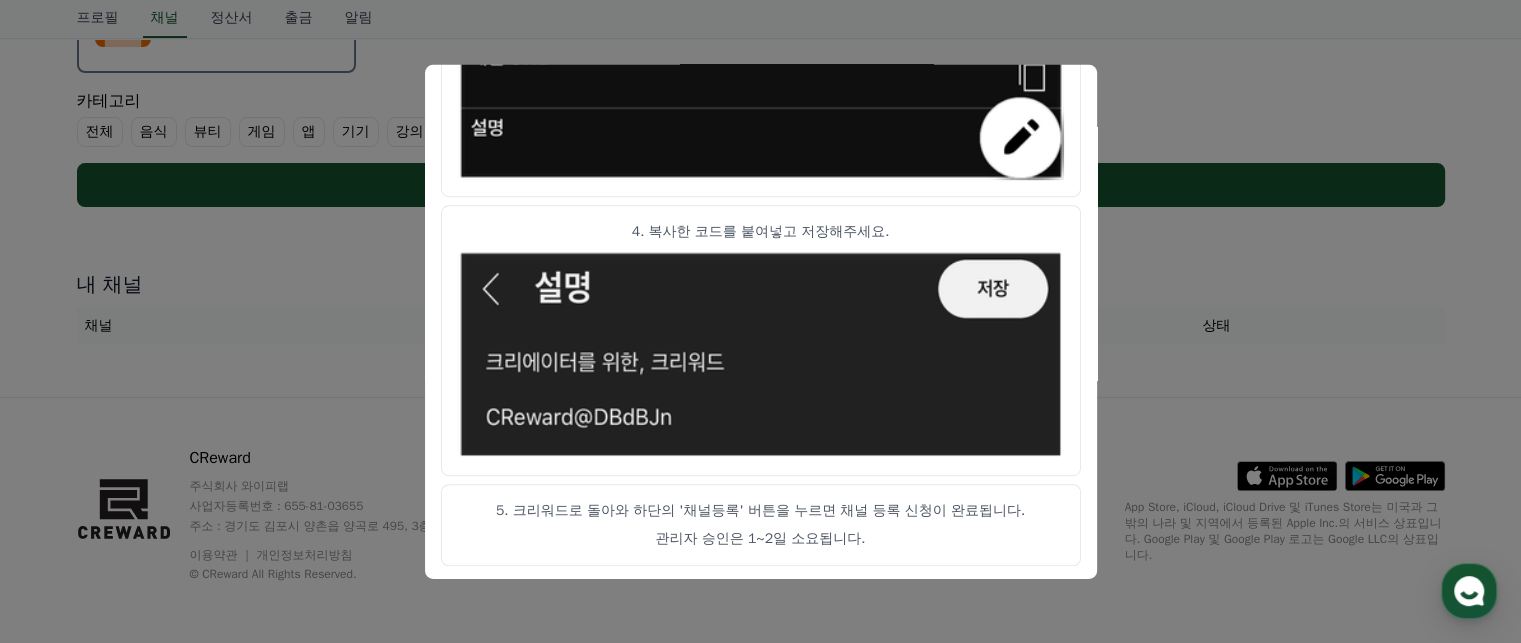 drag, startPoint x: 817, startPoint y: 368, endPoint x: 800, endPoint y: 427, distance: 61.400326 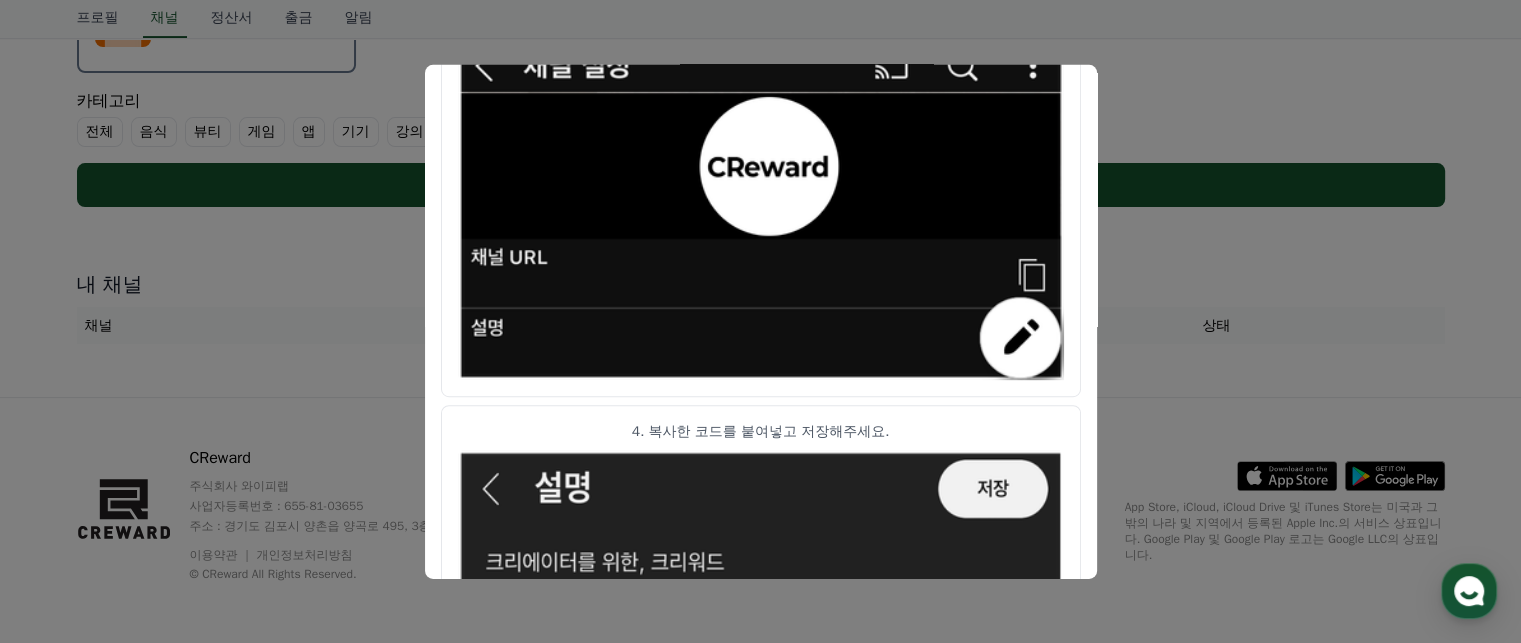 click at bounding box center [761, 554] 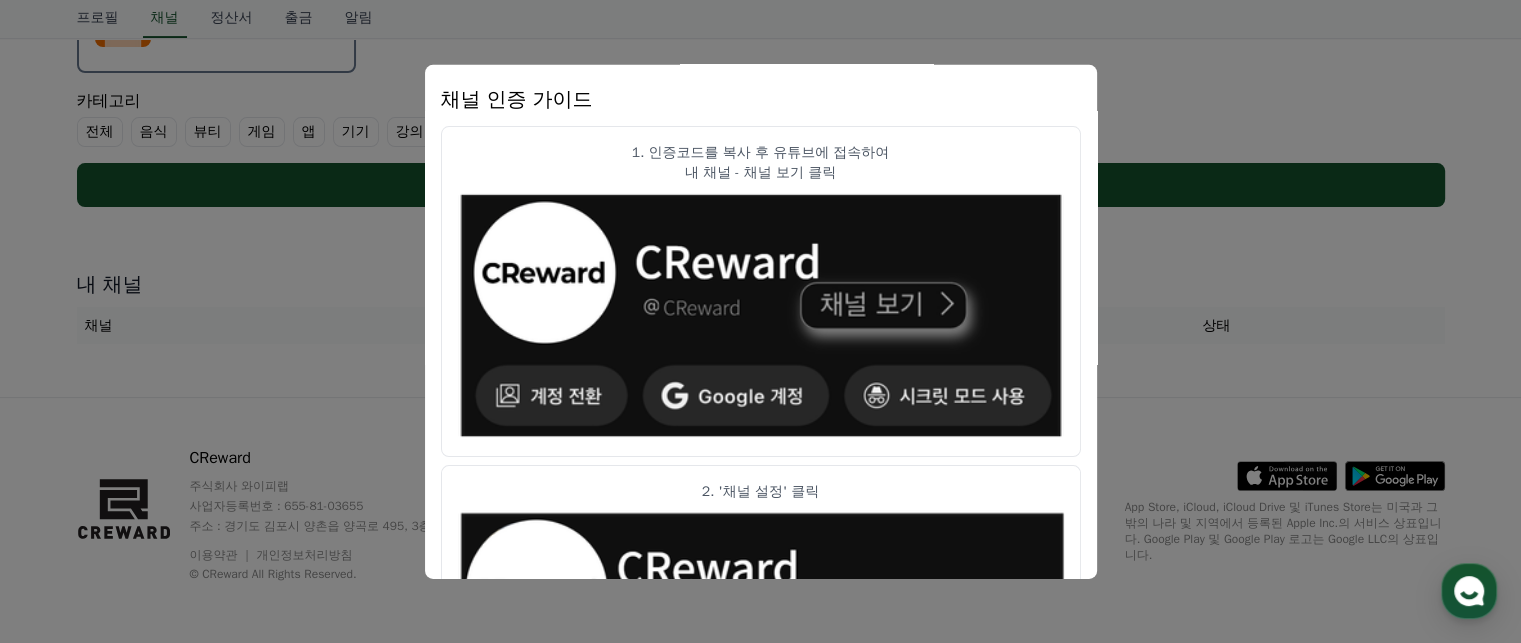 scroll, scrollTop: 0, scrollLeft: 0, axis: both 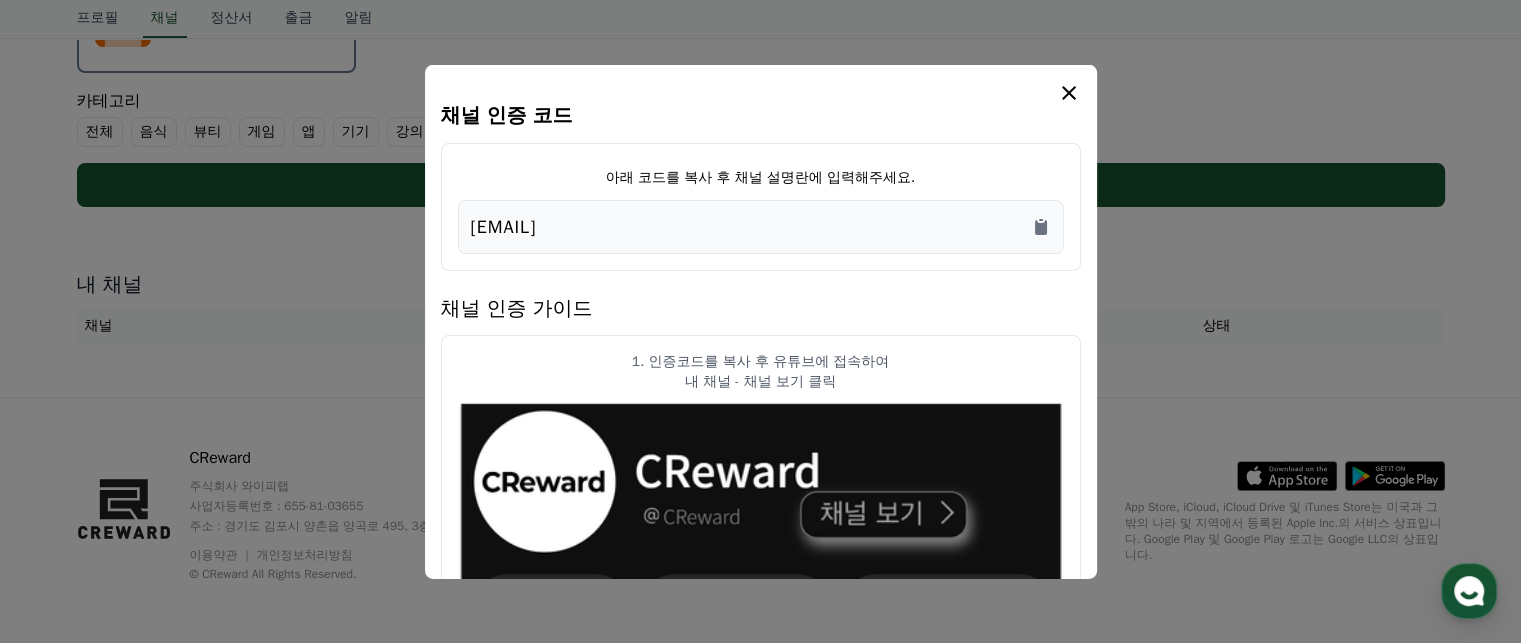 click on "내 채널 - 채널 보기 클릭" at bounding box center [761, 381] 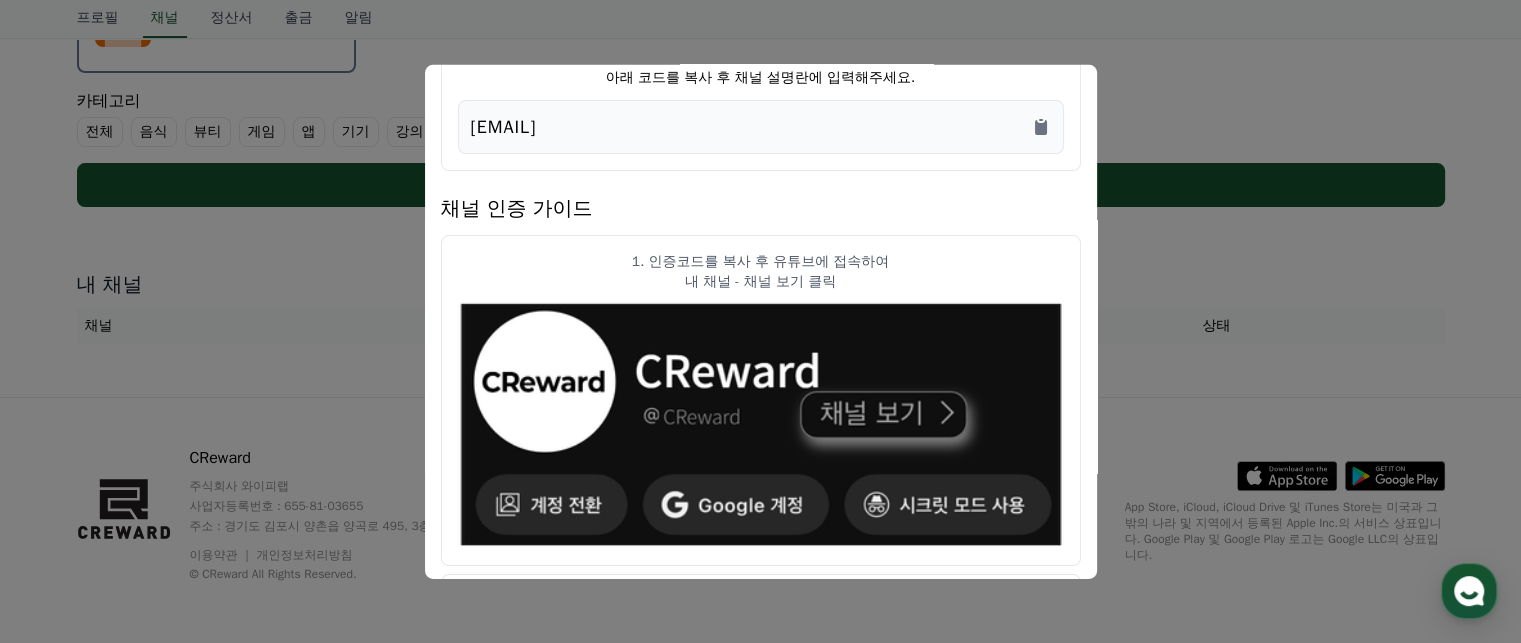 drag, startPoint x: 732, startPoint y: 355, endPoint x: 697, endPoint y: 350, distance: 35.35534 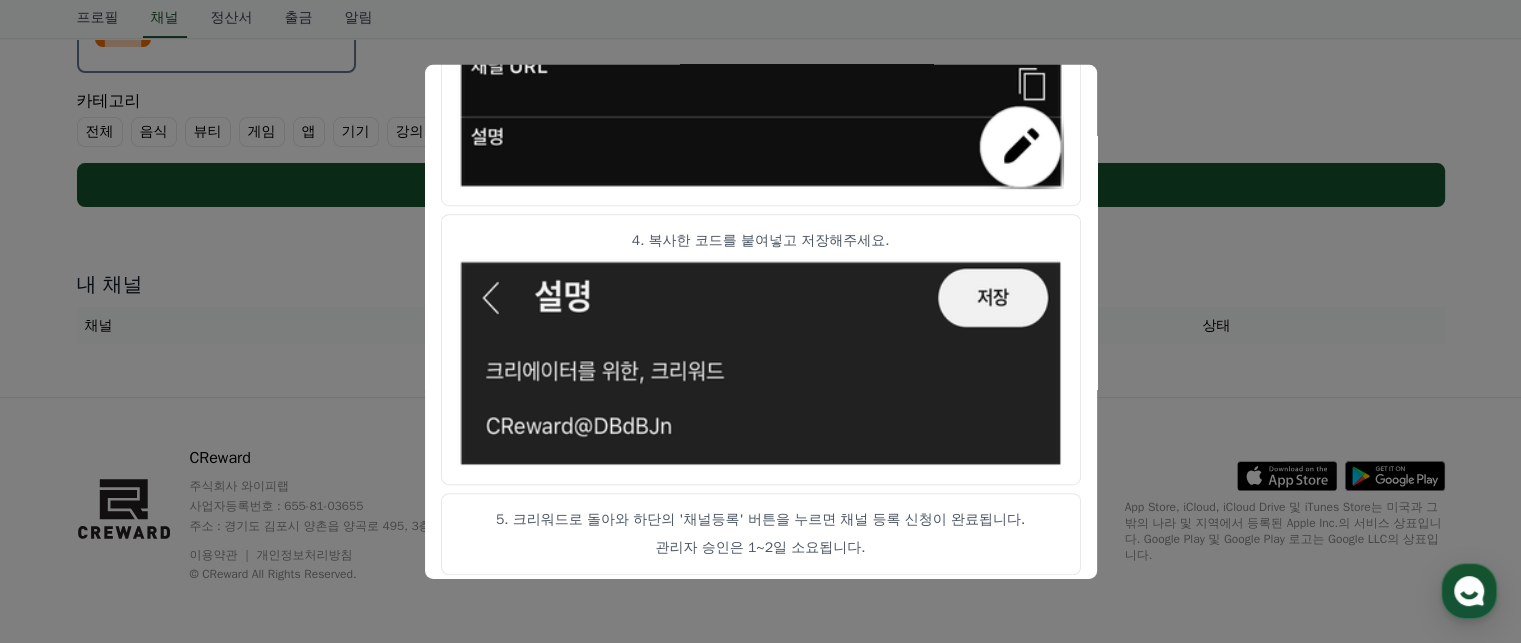 scroll, scrollTop: 1209, scrollLeft: 0, axis: vertical 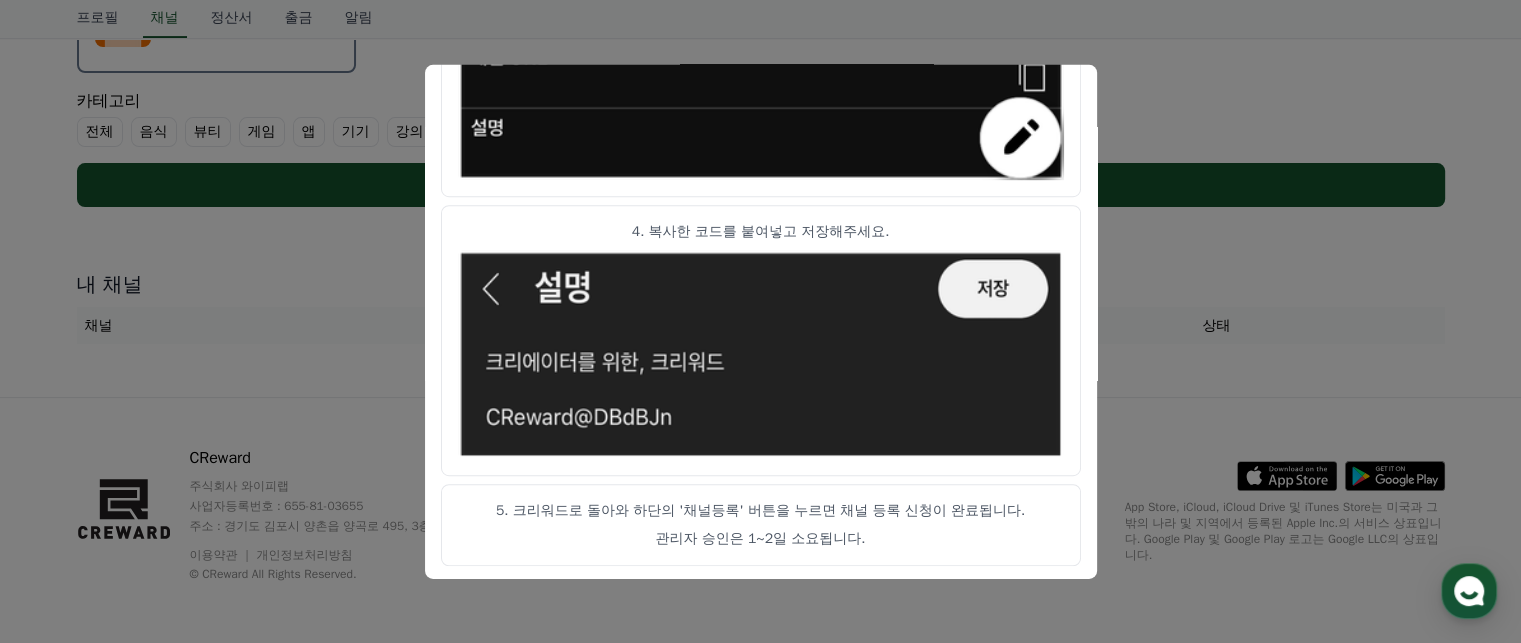 click at bounding box center (760, 321) 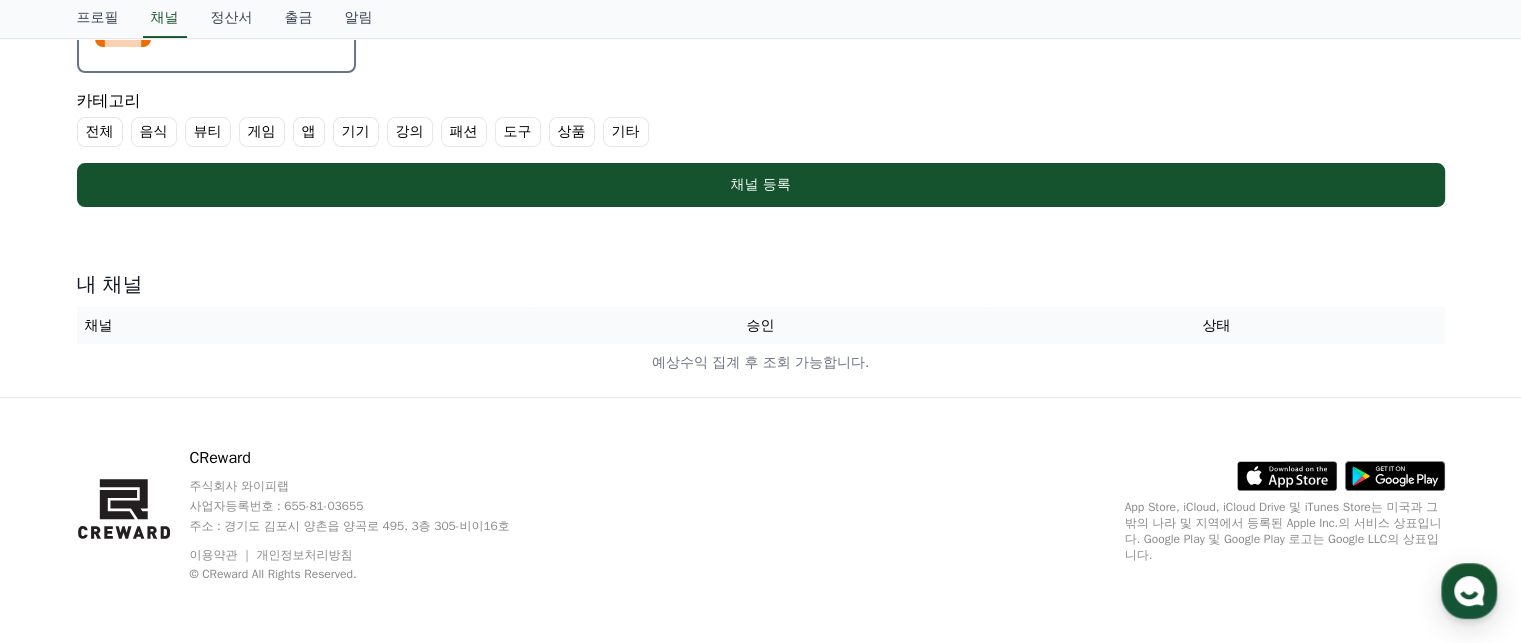 click on "채널" at bounding box center [305, 325] 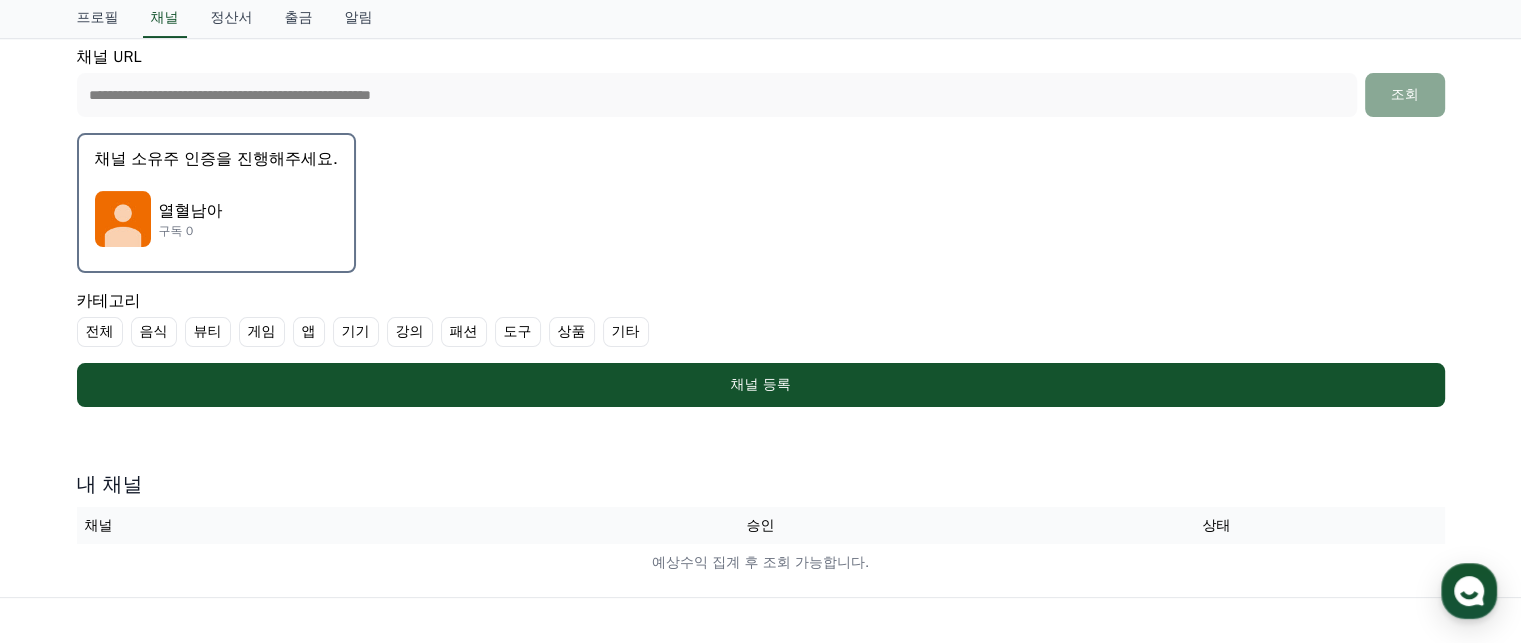 scroll, scrollTop: 563, scrollLeft: 0, axis: vertical 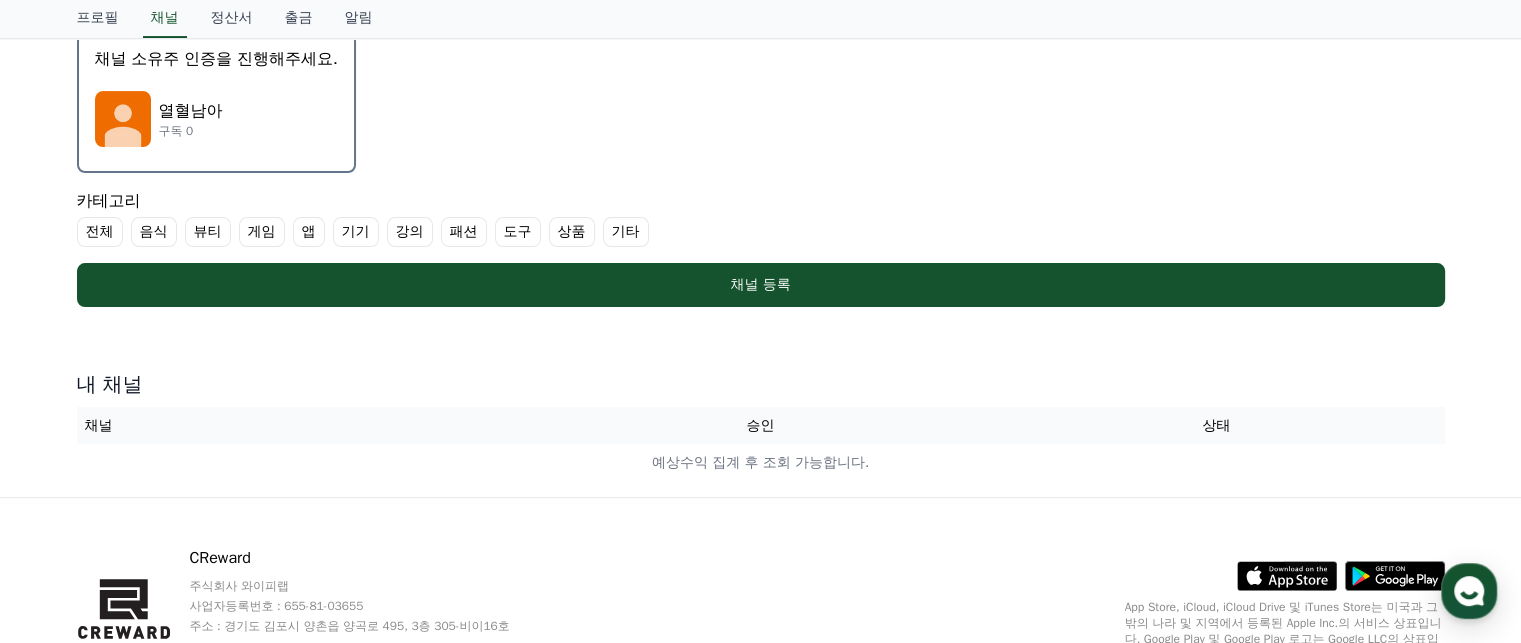 click on "채널" at bounding box center (305, 425) 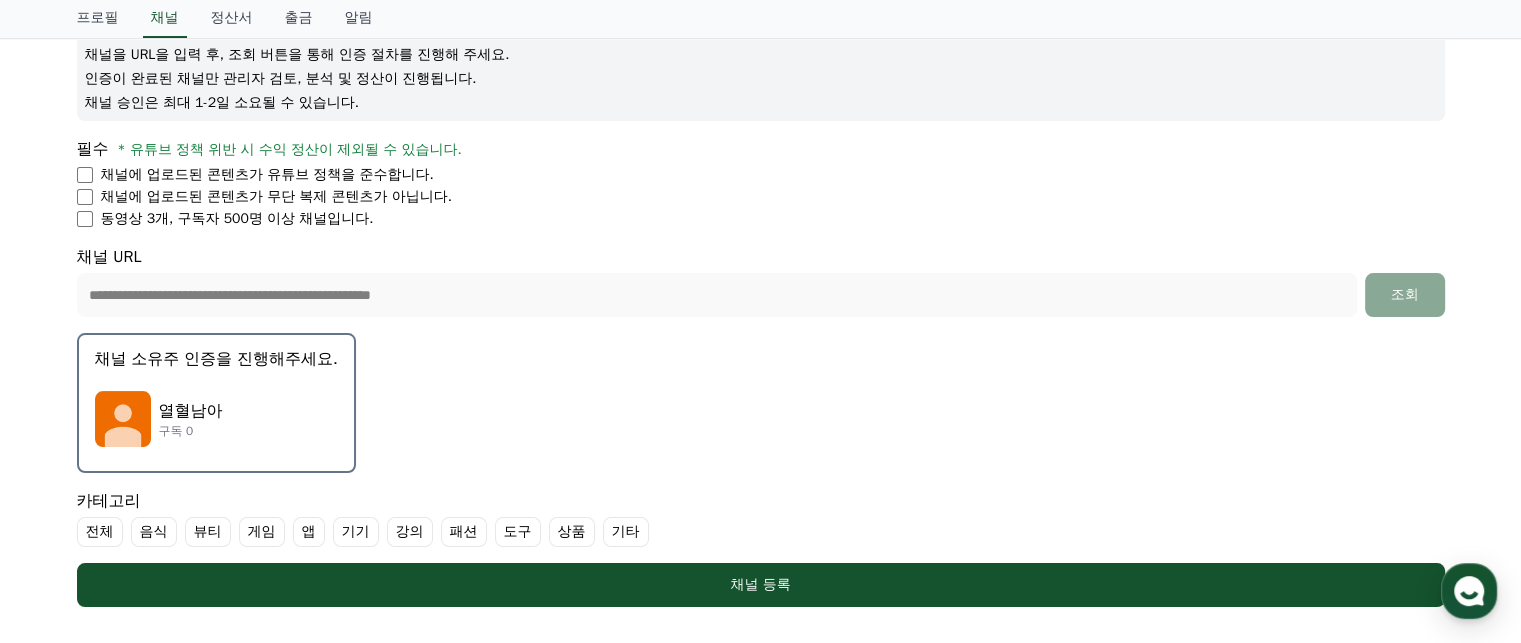 scroll, scrollTop: 0, scrollLeft: 0, axis: both 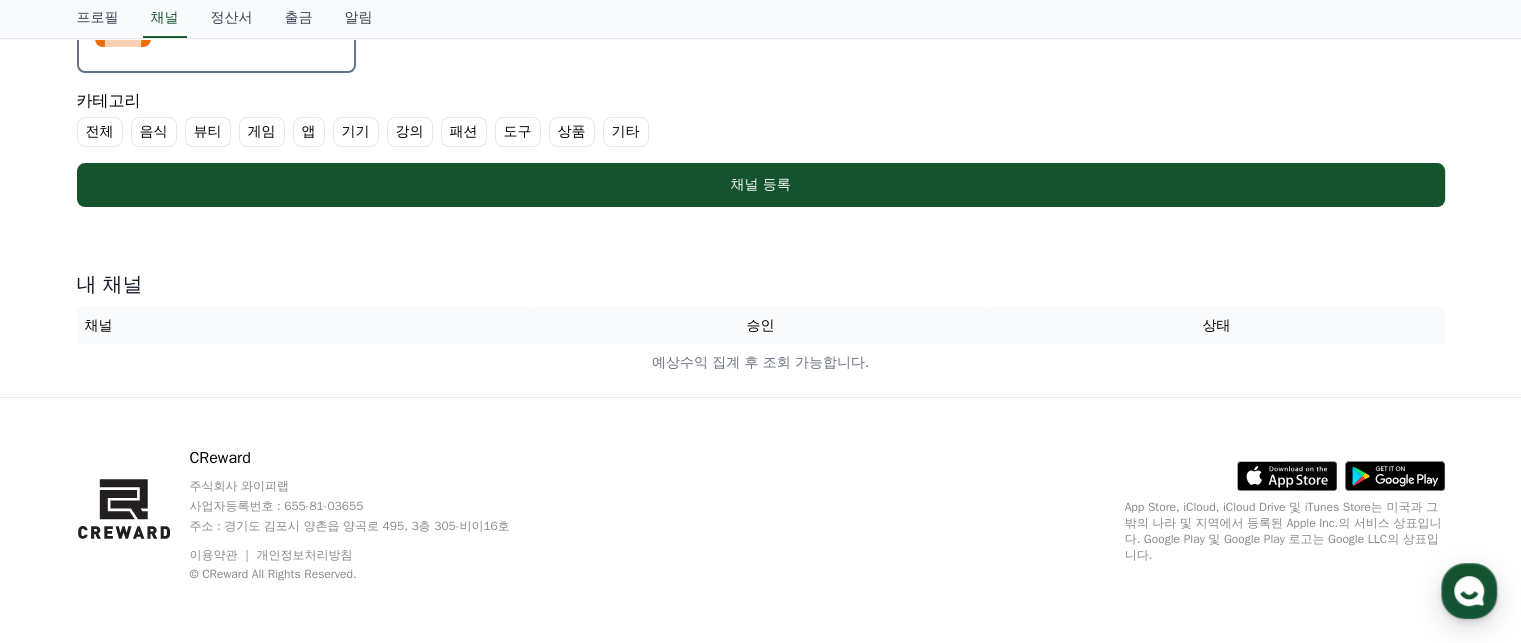 click on "내 채널" at bounding box center [761, 285] 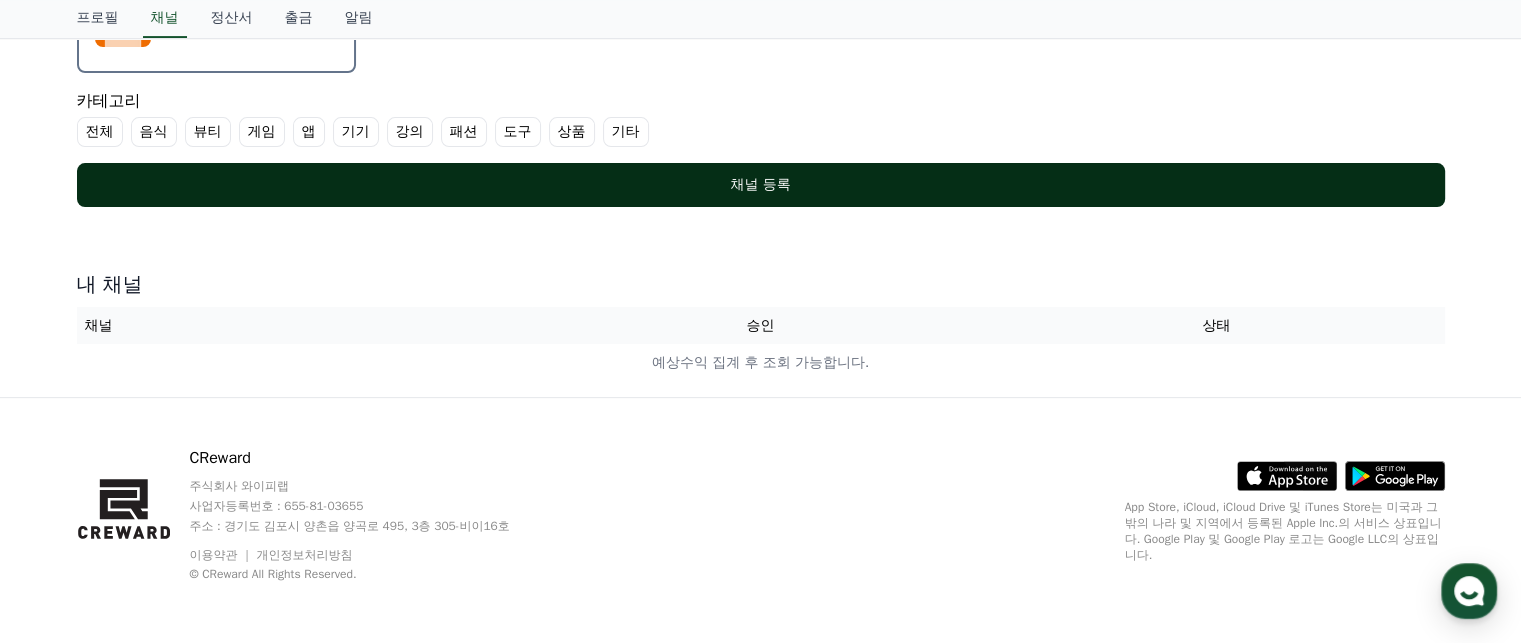 click on "채널 등록" at bounding box center [761, 185] 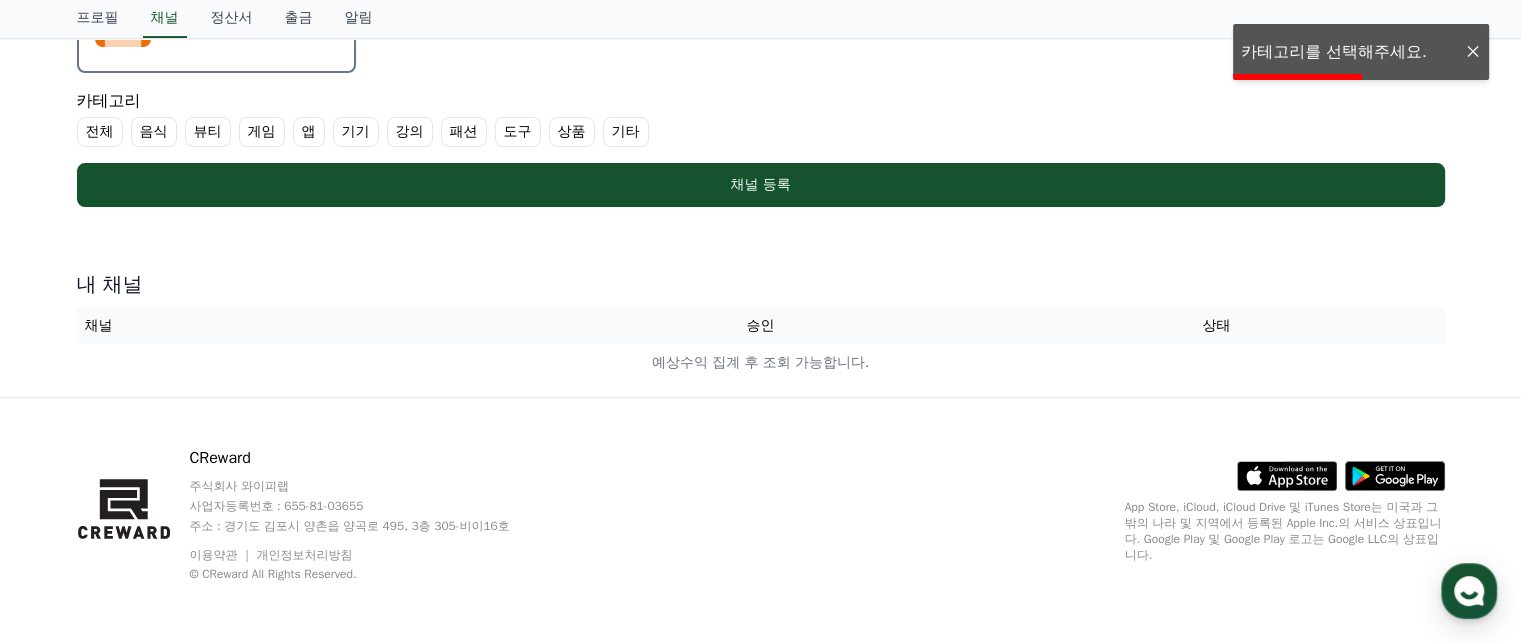 scroll, scrollTop: 563, scrollLeft: 0, axis: vertical 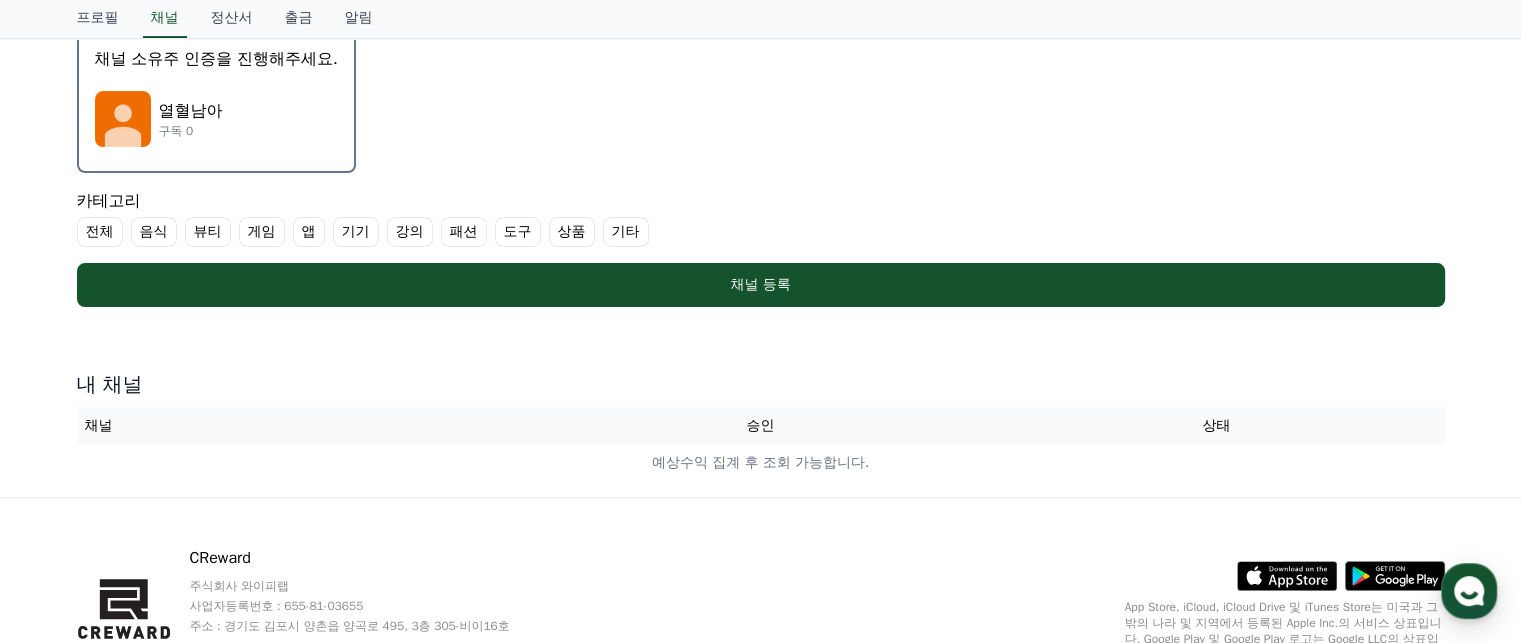 click on "전체" at bounding box center [100, 232] 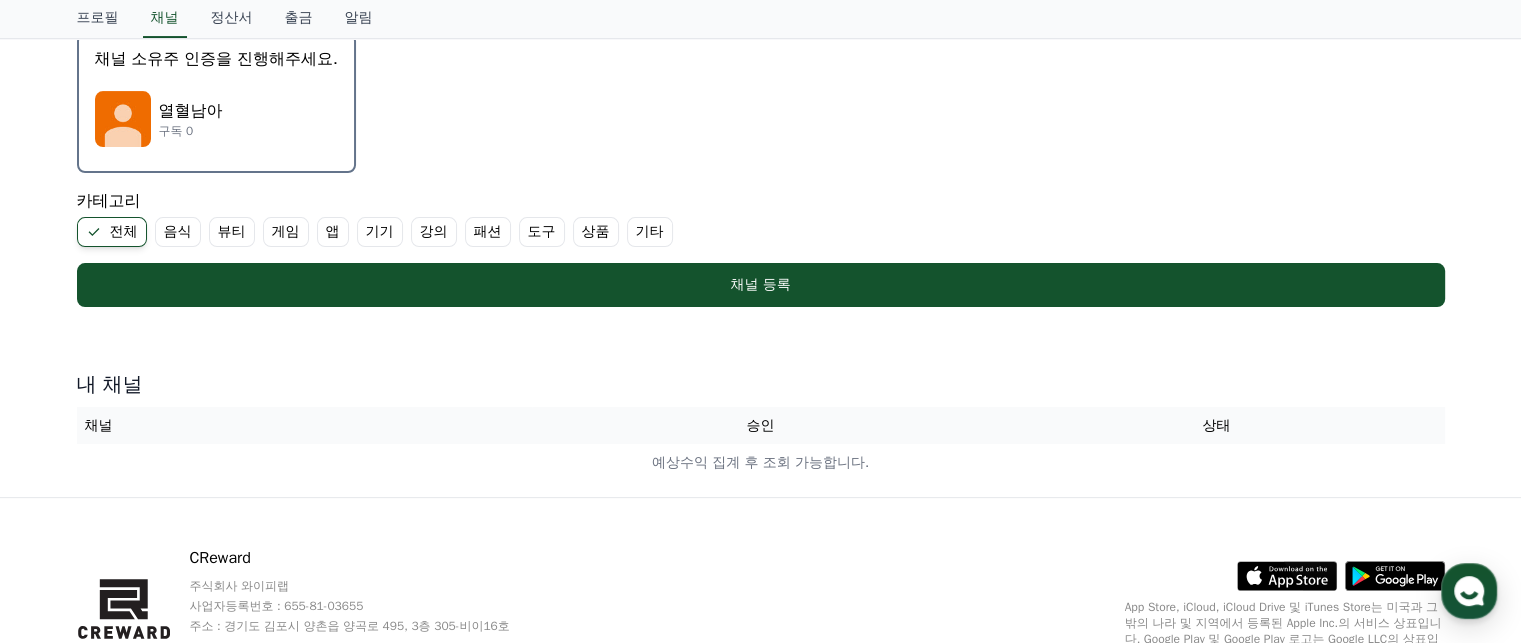 click on "기타" at bounding box center (650, 232) 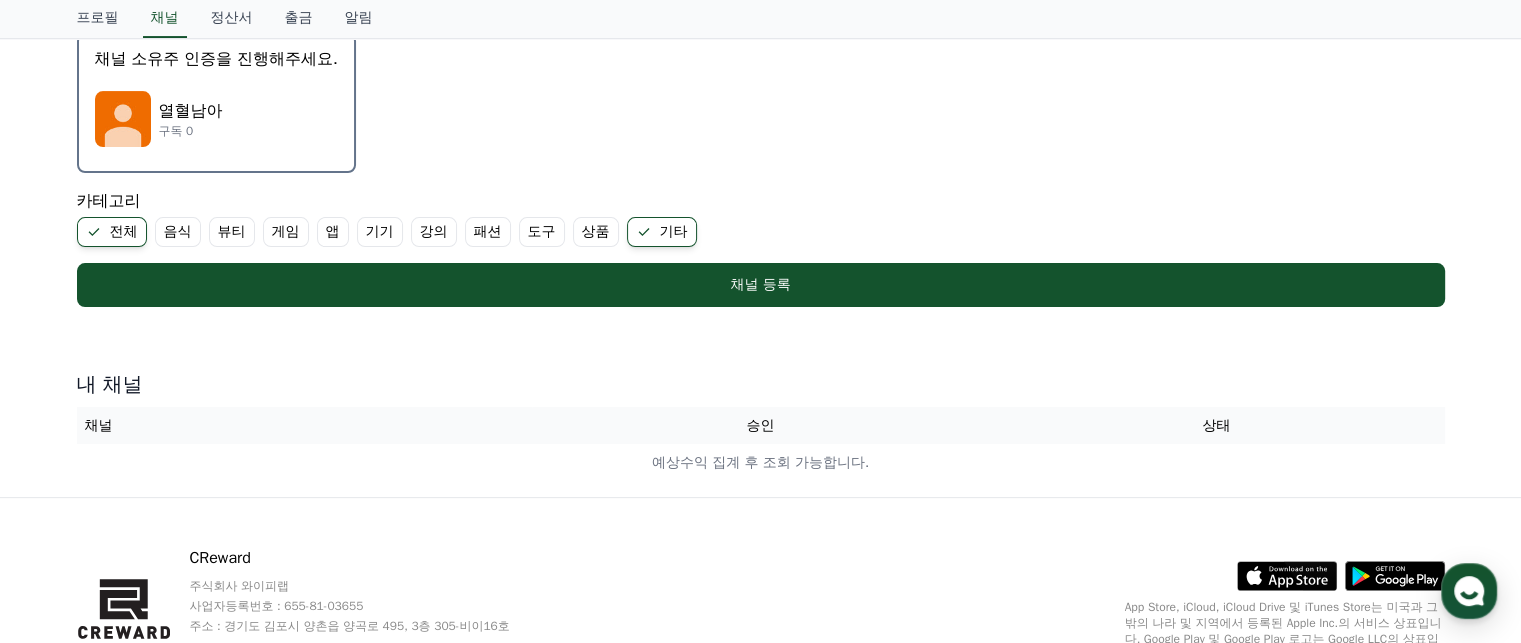 click on "상품" at bounding box center [596, 232] 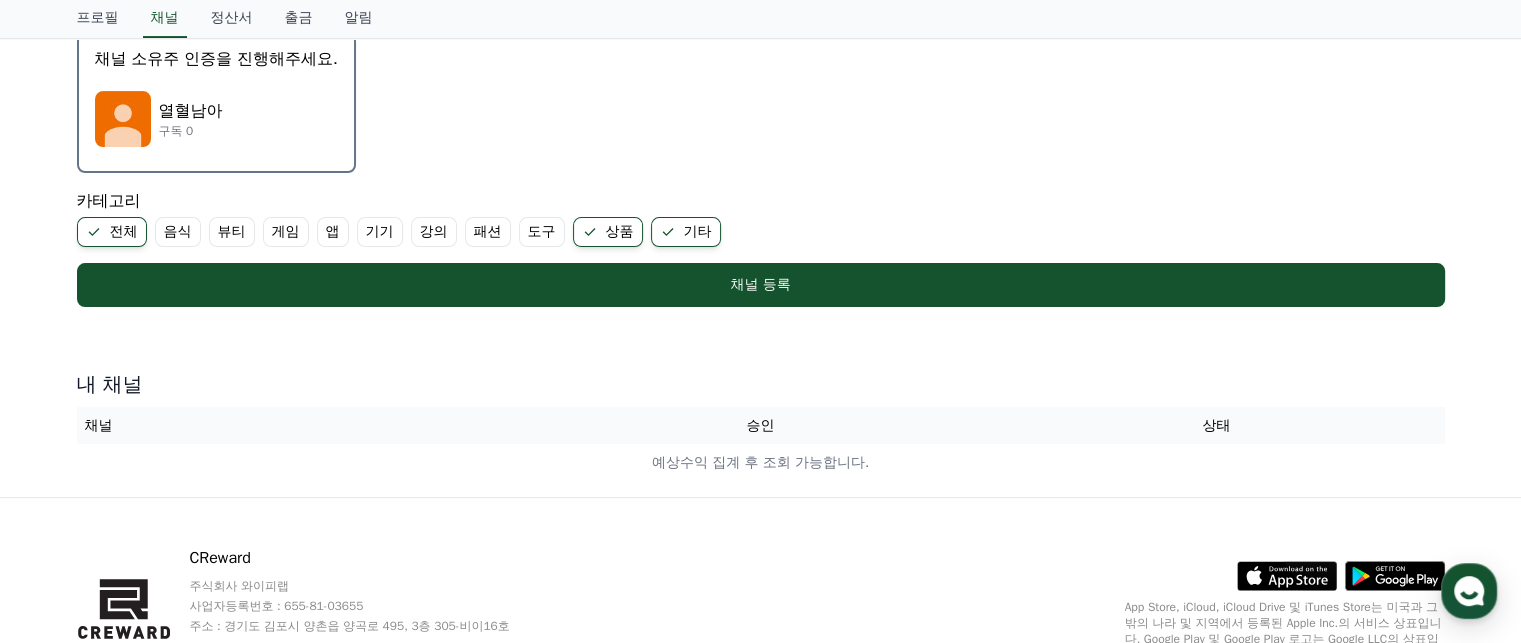click 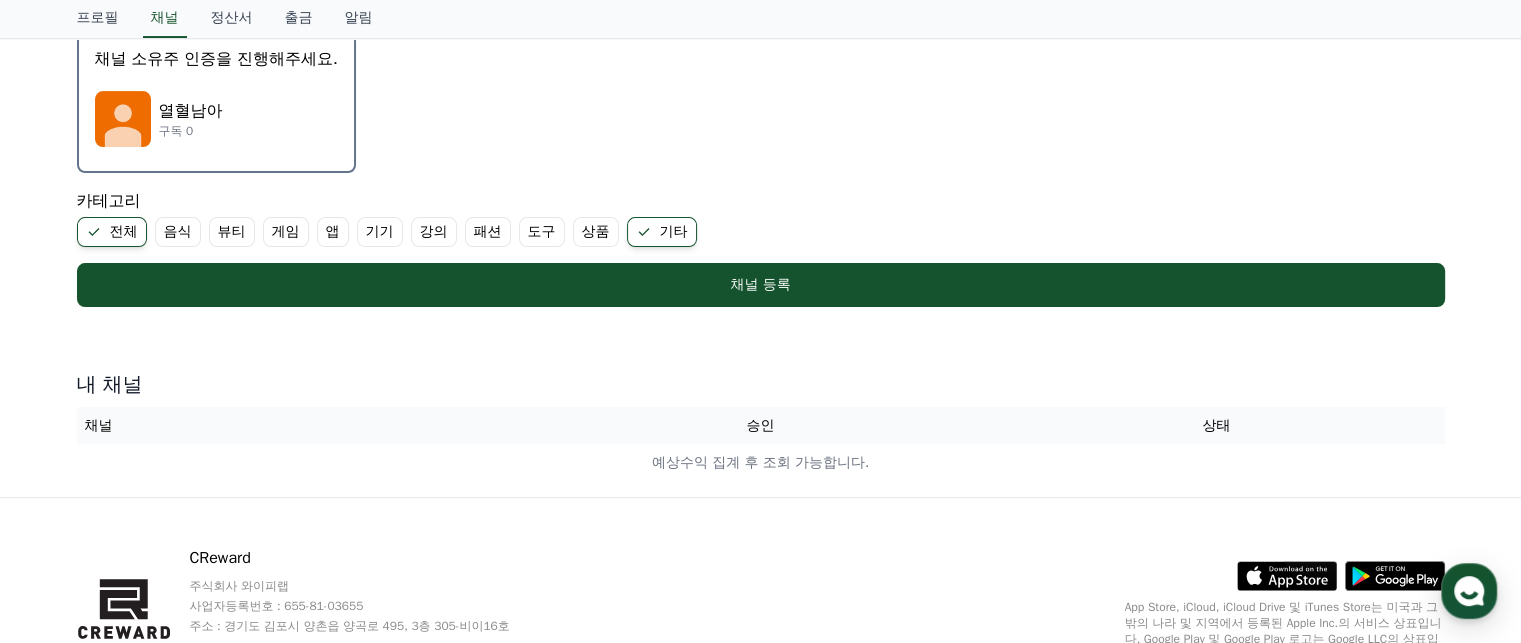 click 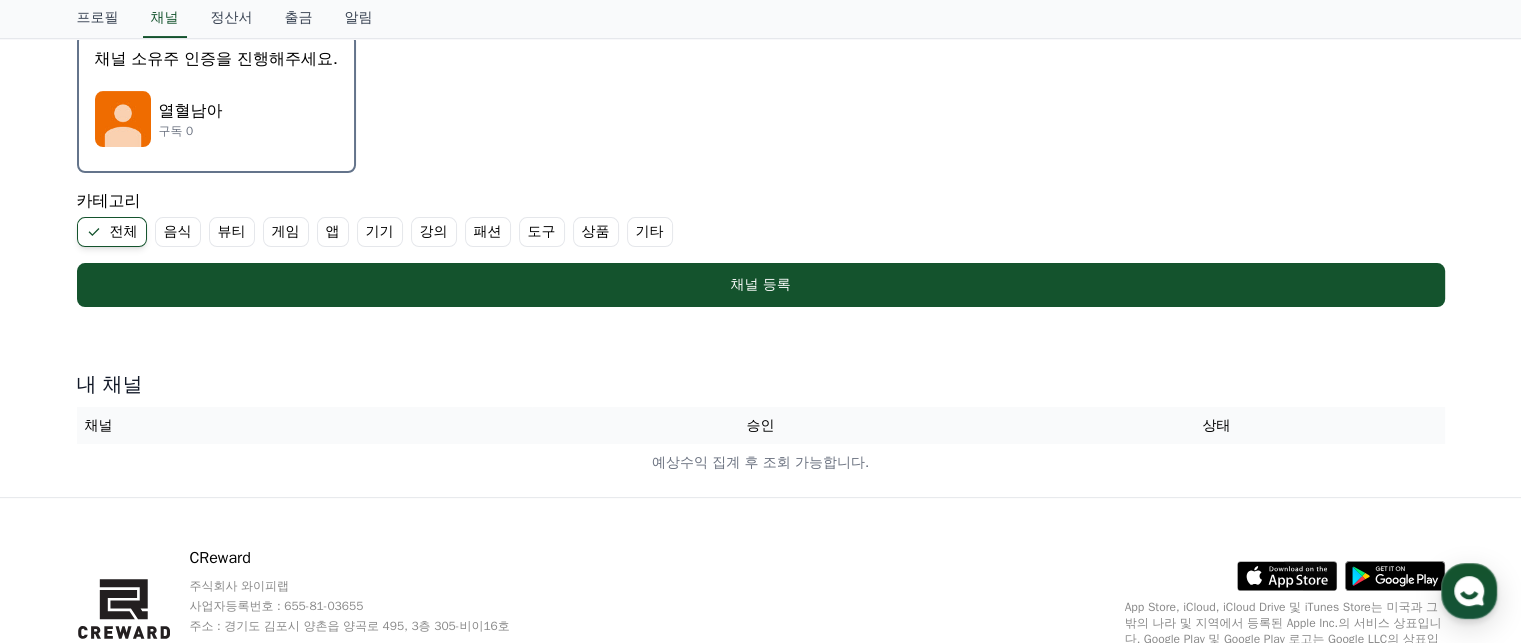click 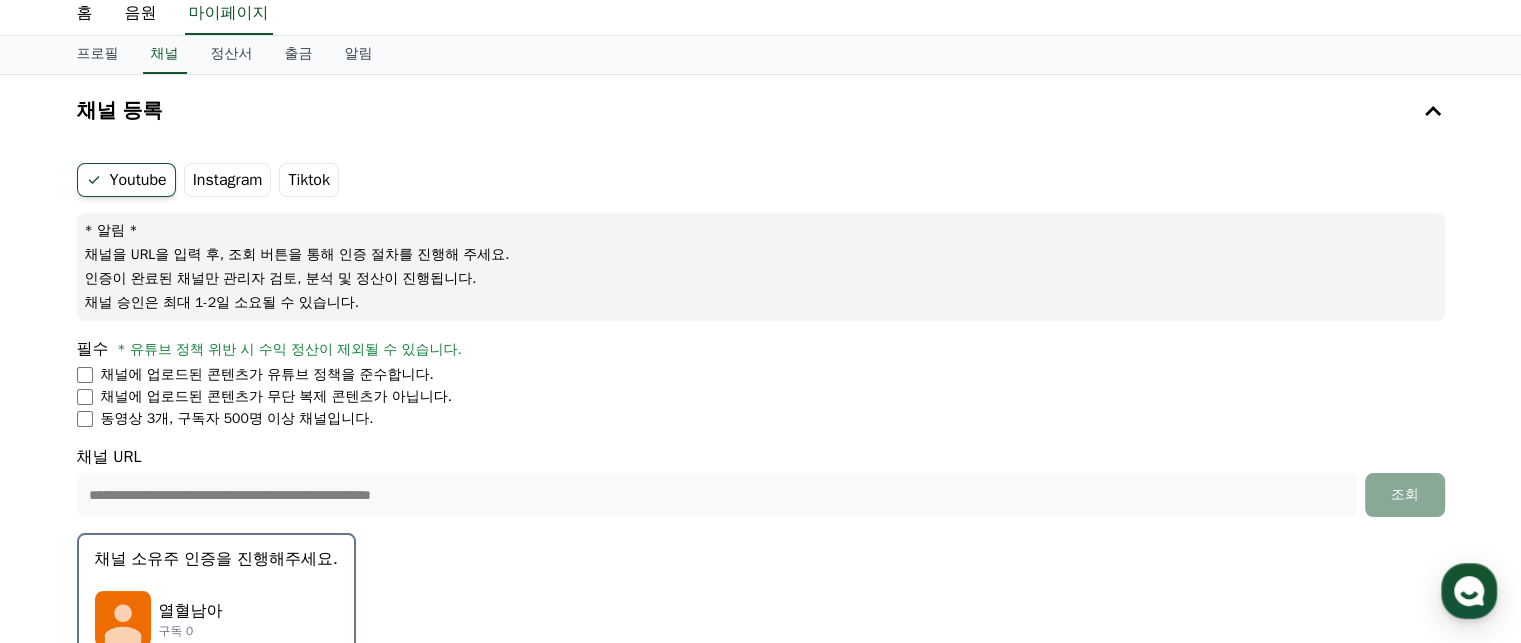 scroll, scrollTop: 0, scrollLeft: 0, axis: both 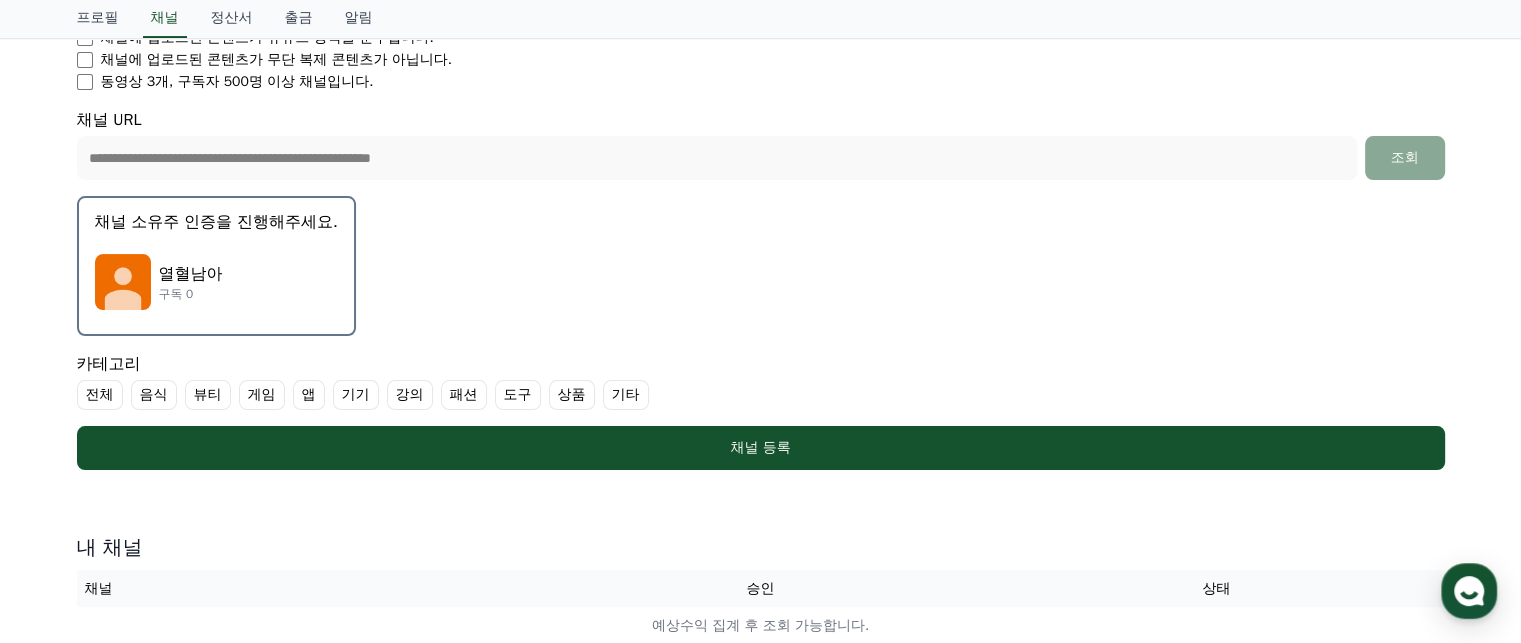 click on "기타" at bounding box center (626, 395) 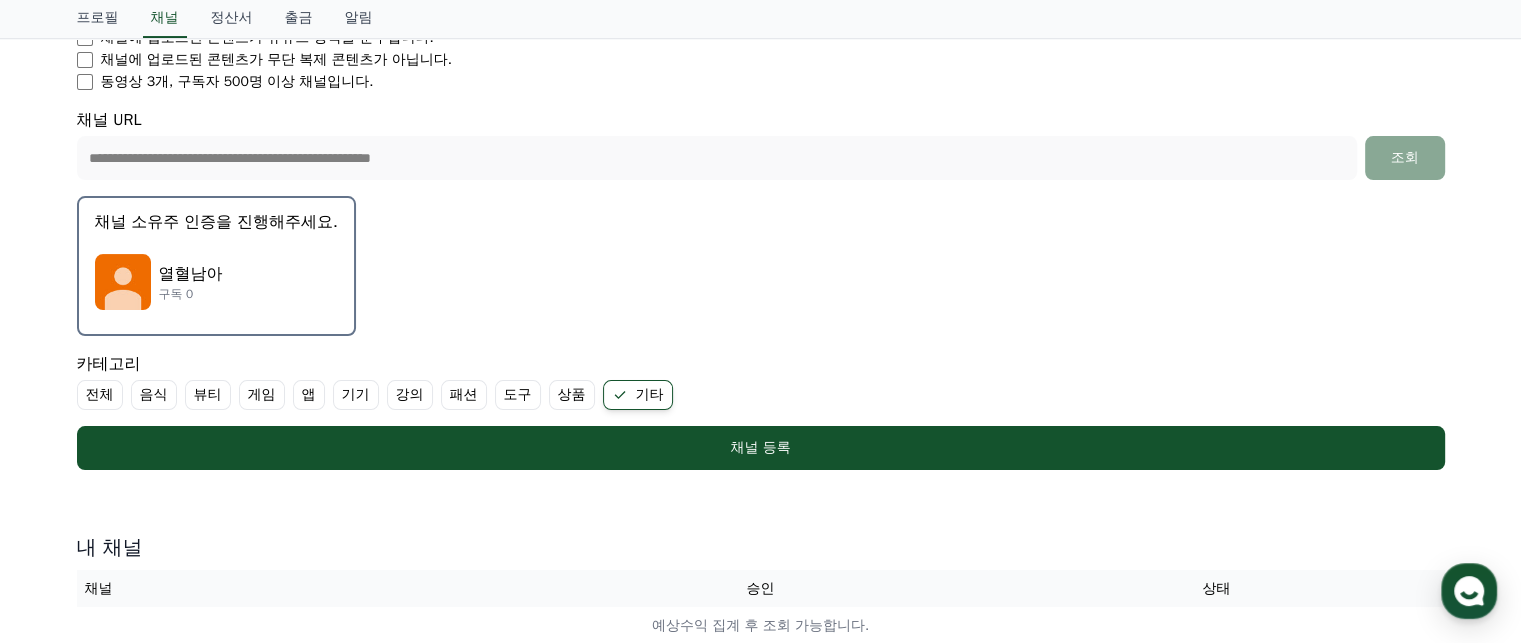 click 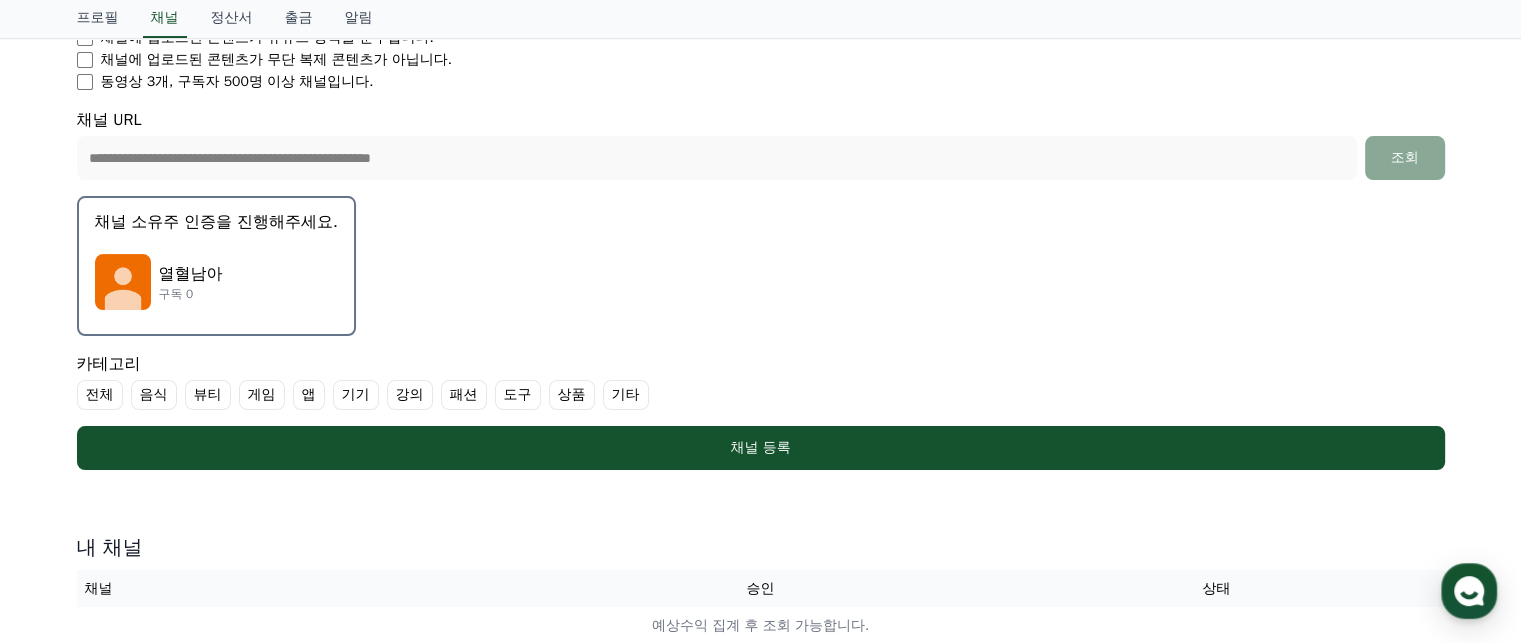 click on "패션" at bounding box center [464, 395] 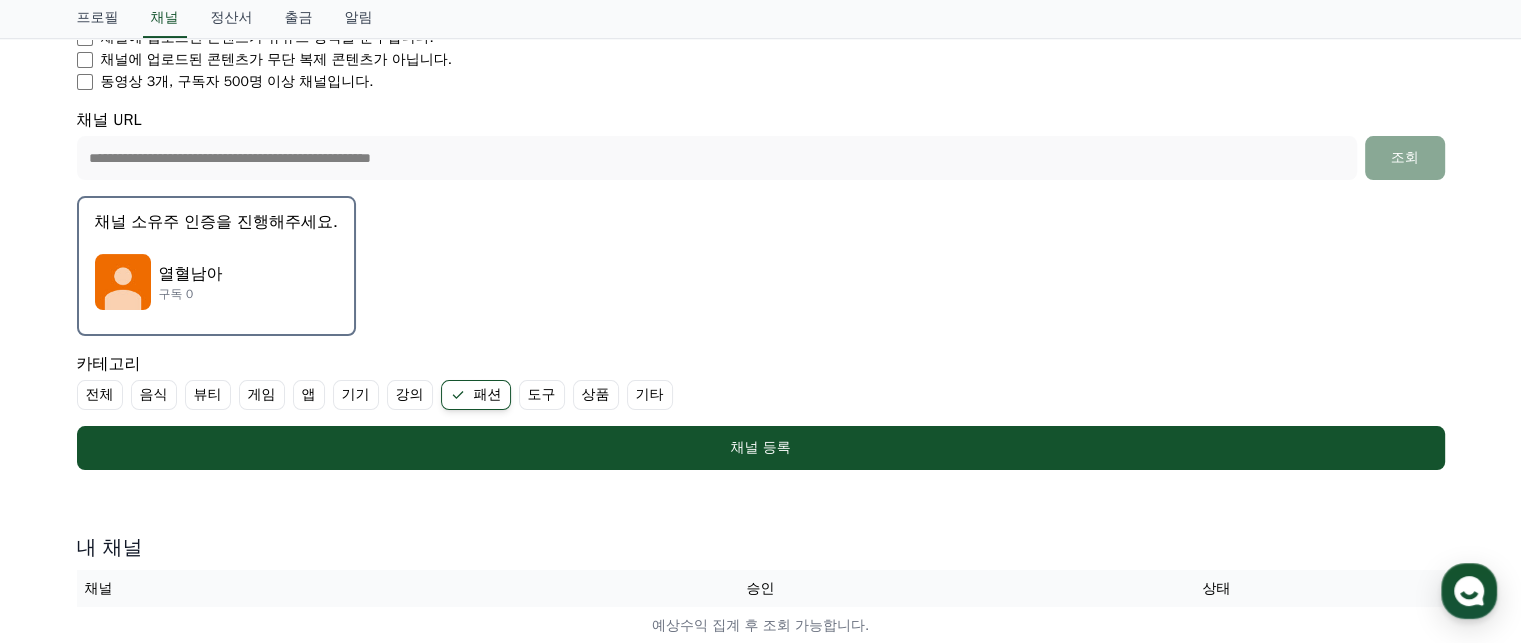 click 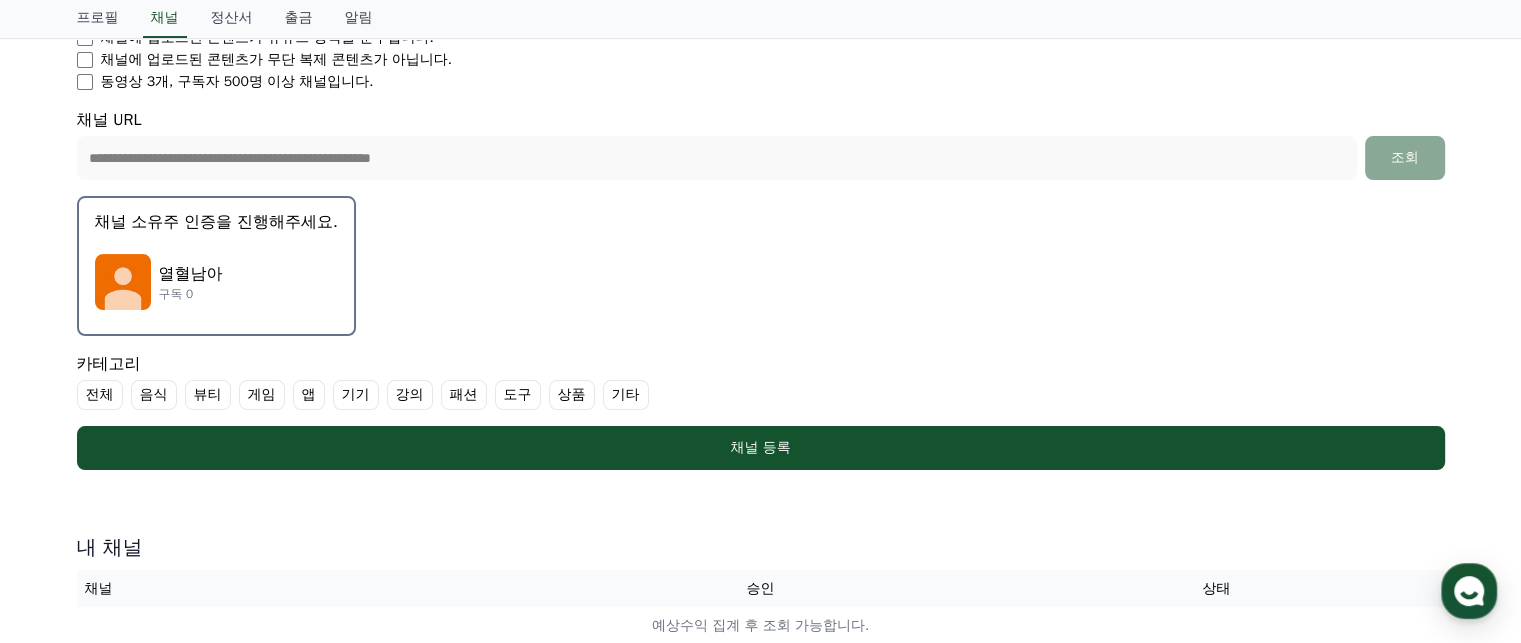 click on "기타" at bounding box center (626, 395) 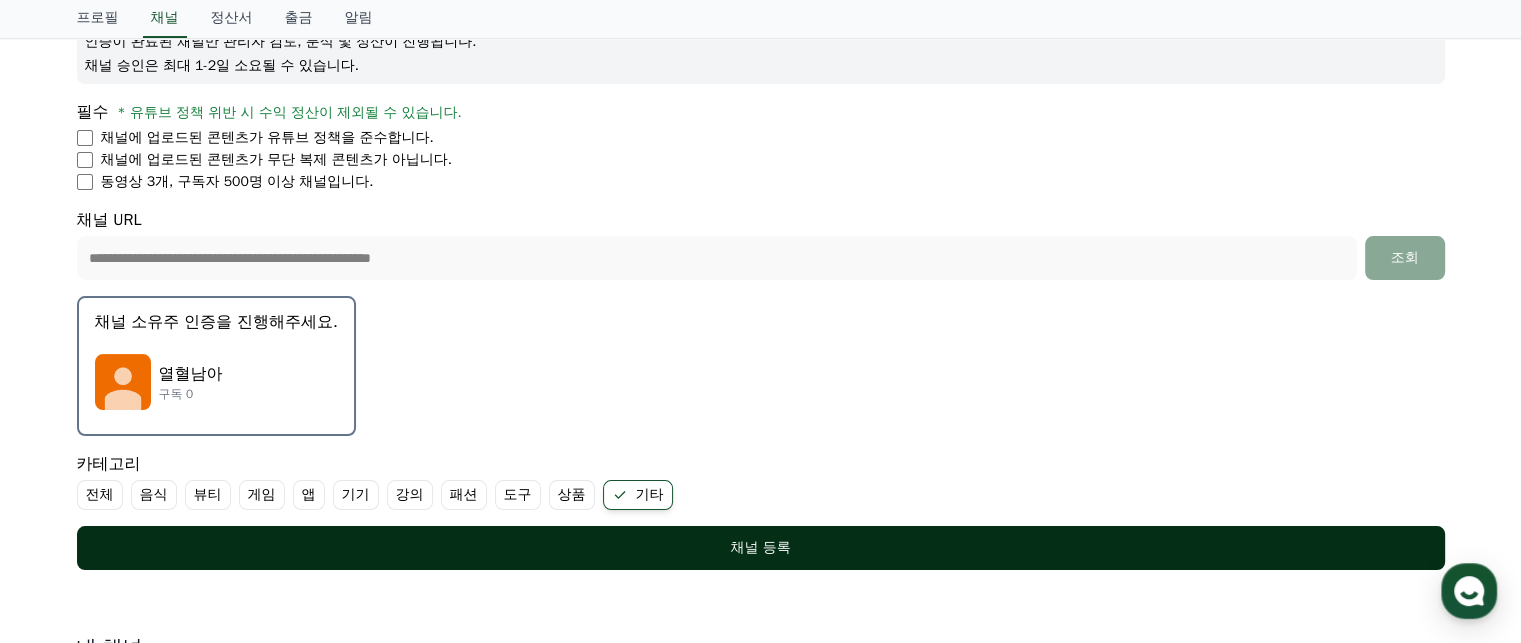 scroll, scrollTop: 400, scrollLeft: 0, axis: vertical 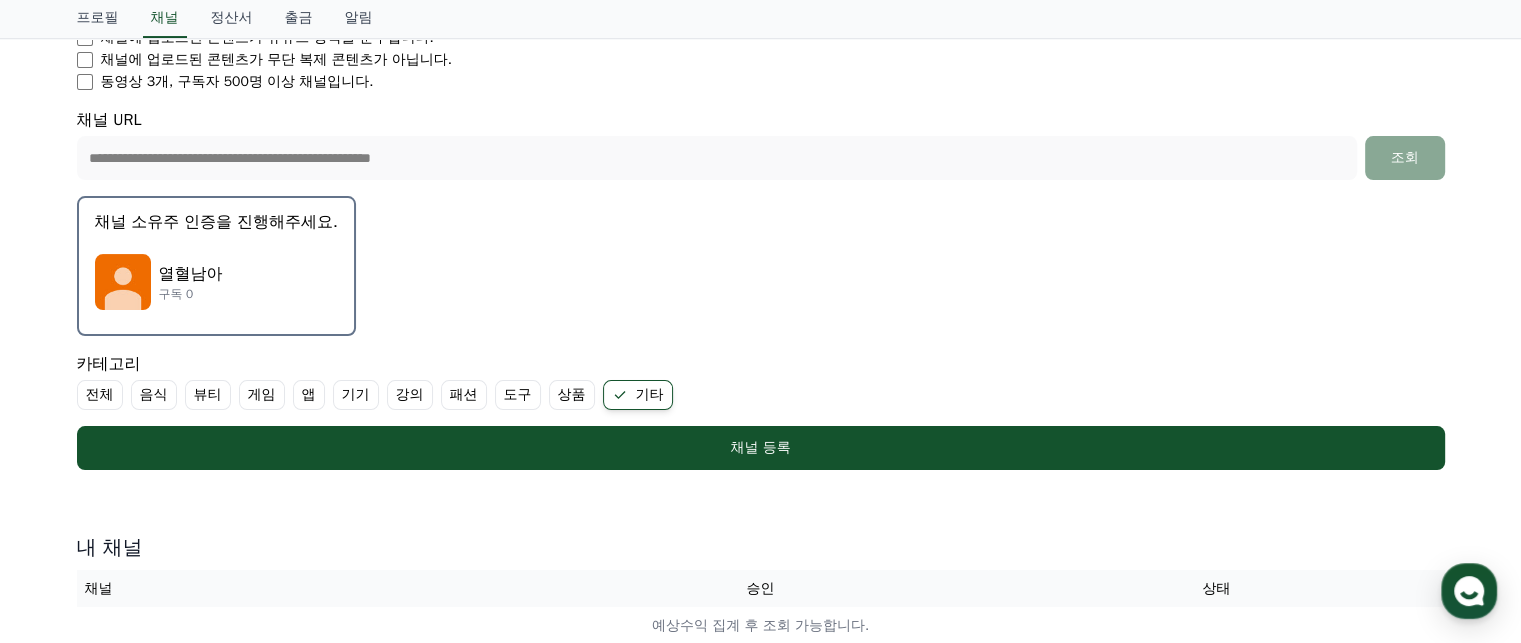 click on "전체" at bounding box center (100, 395) 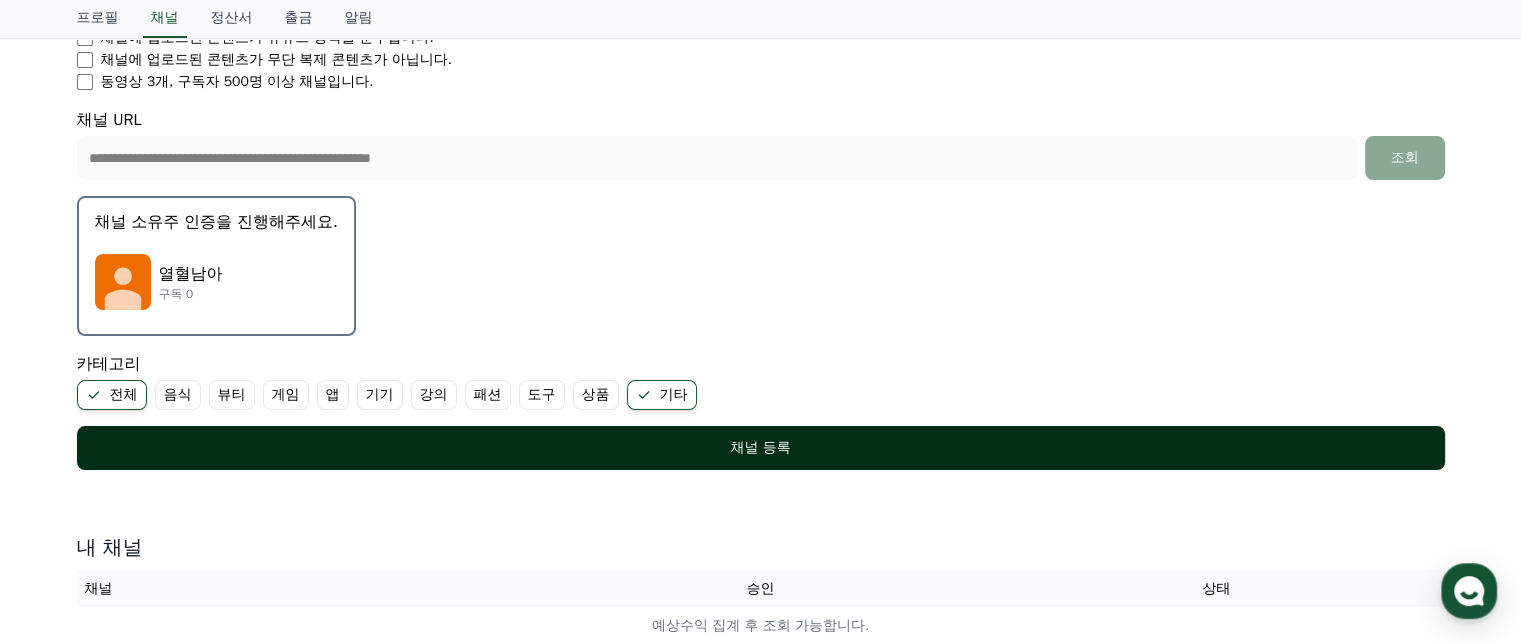 scroll, scrollTop: 663, scrollLeft: 0, axis: vertical 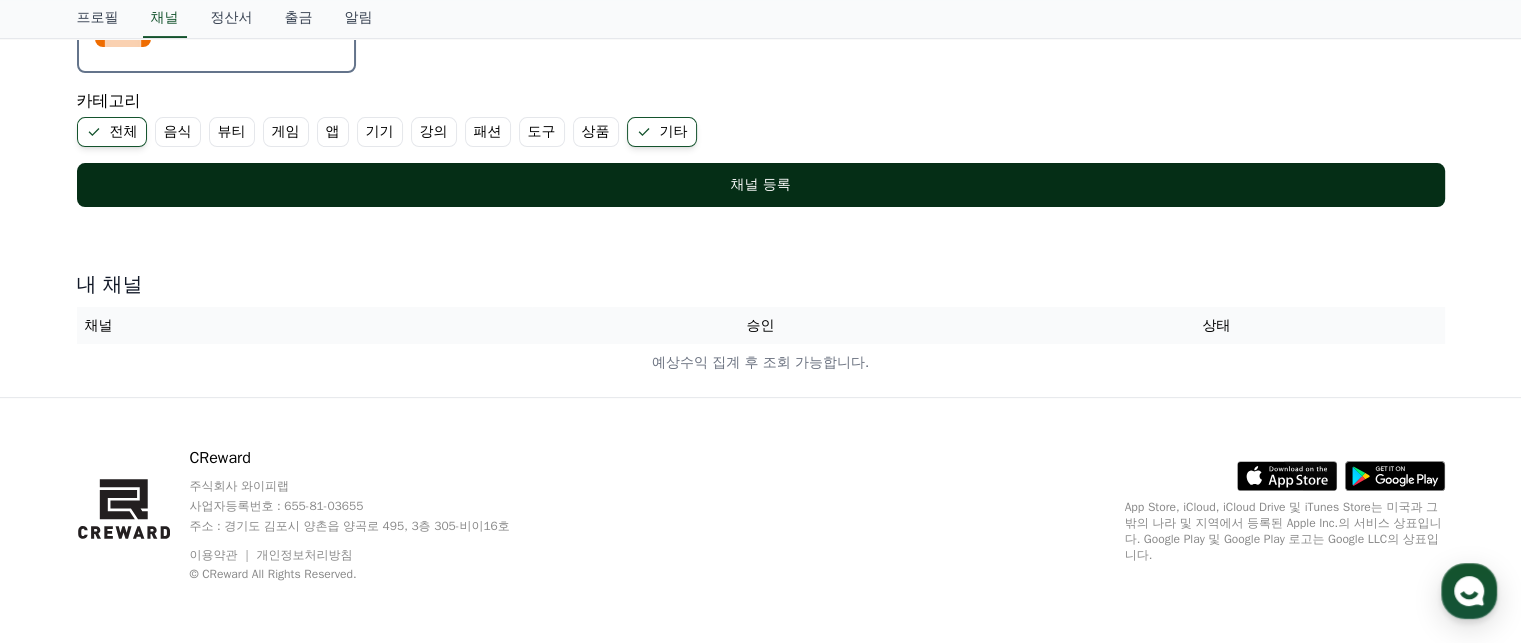 click on "채널 등록" at bounding box center (761, 185) 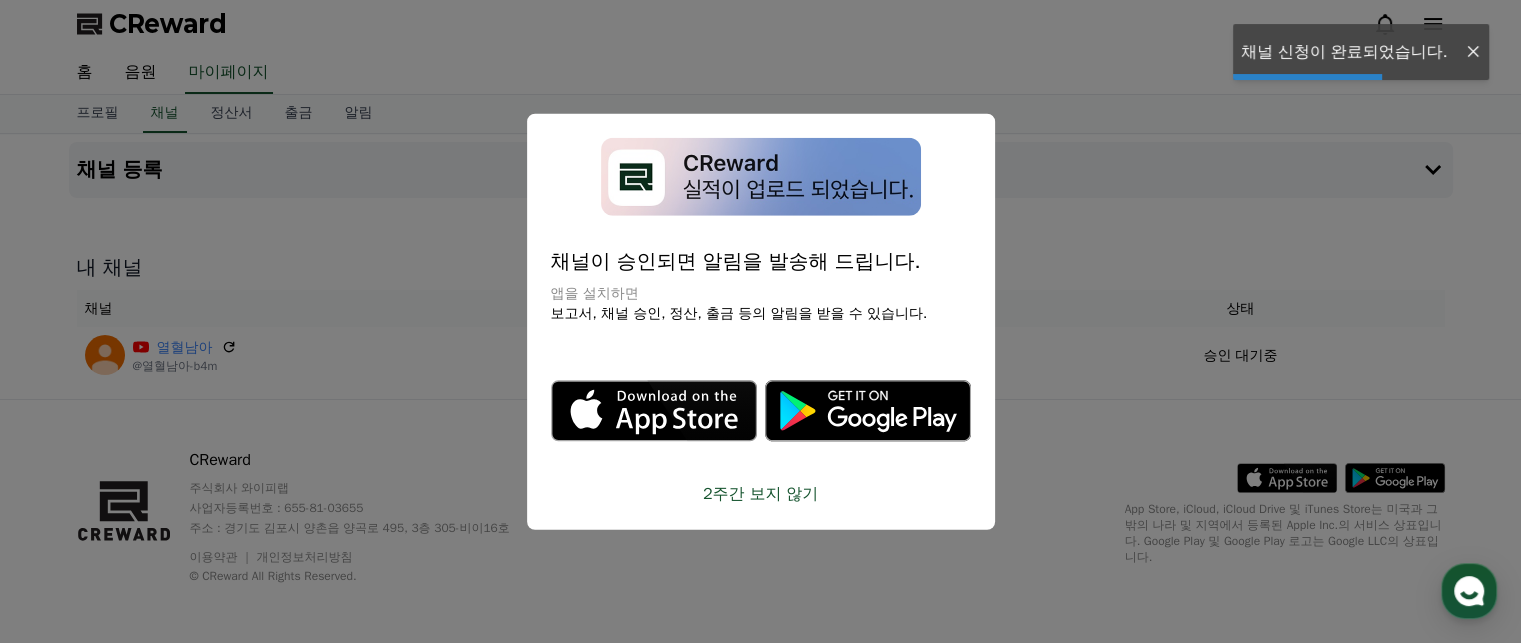 scroll, scrollTop: 0, scrollLeft: 0, axis: both 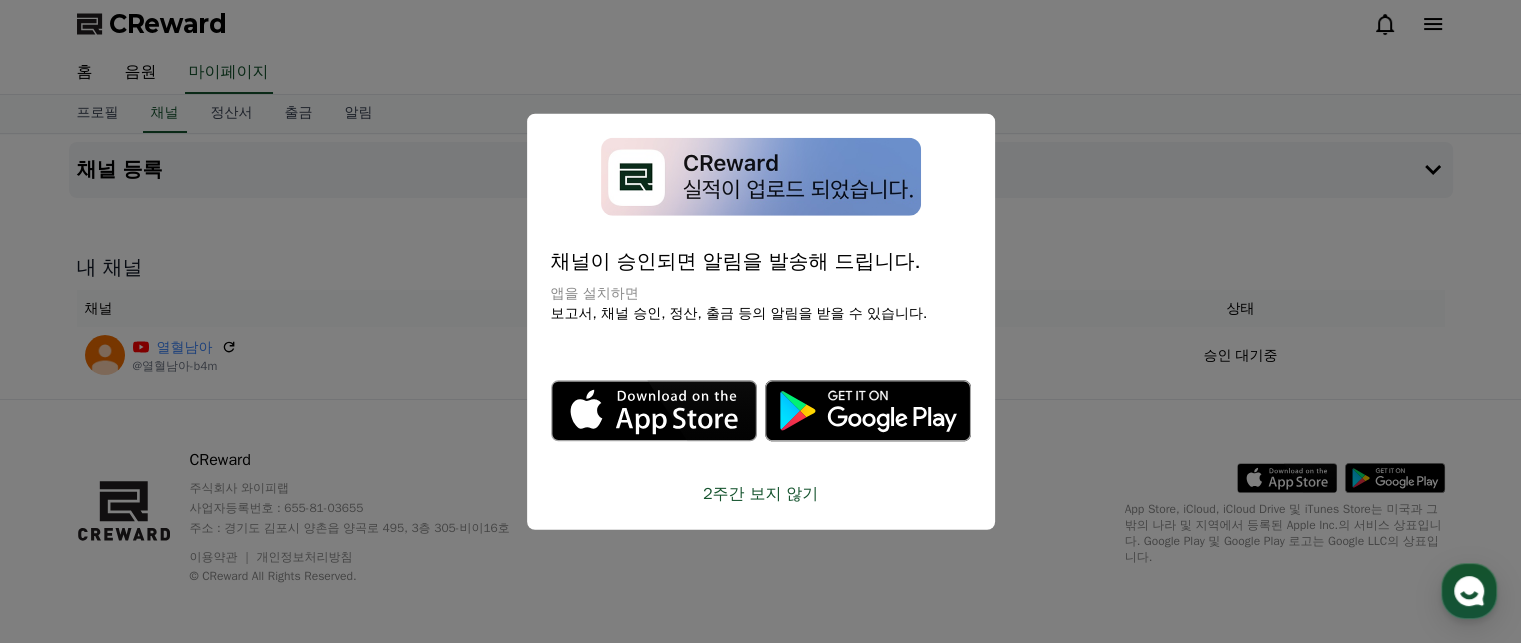 click 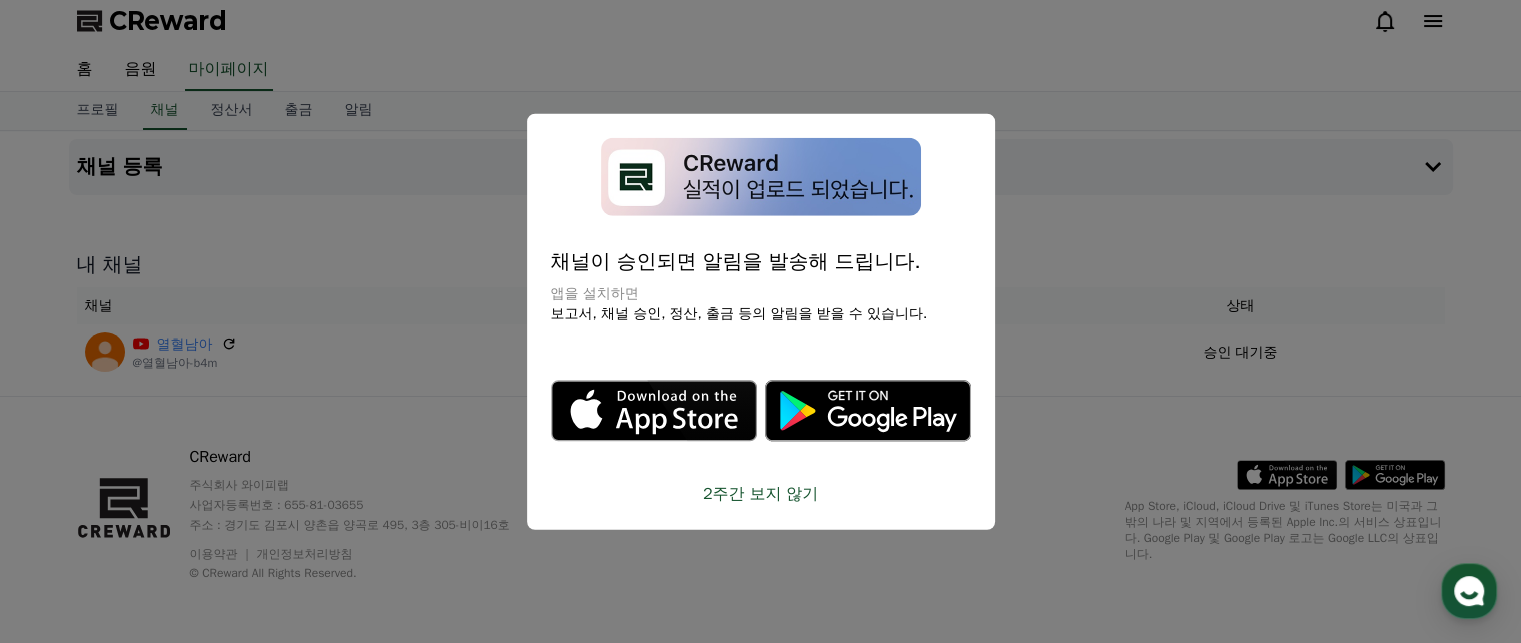 click at bounding box center (760, 321) 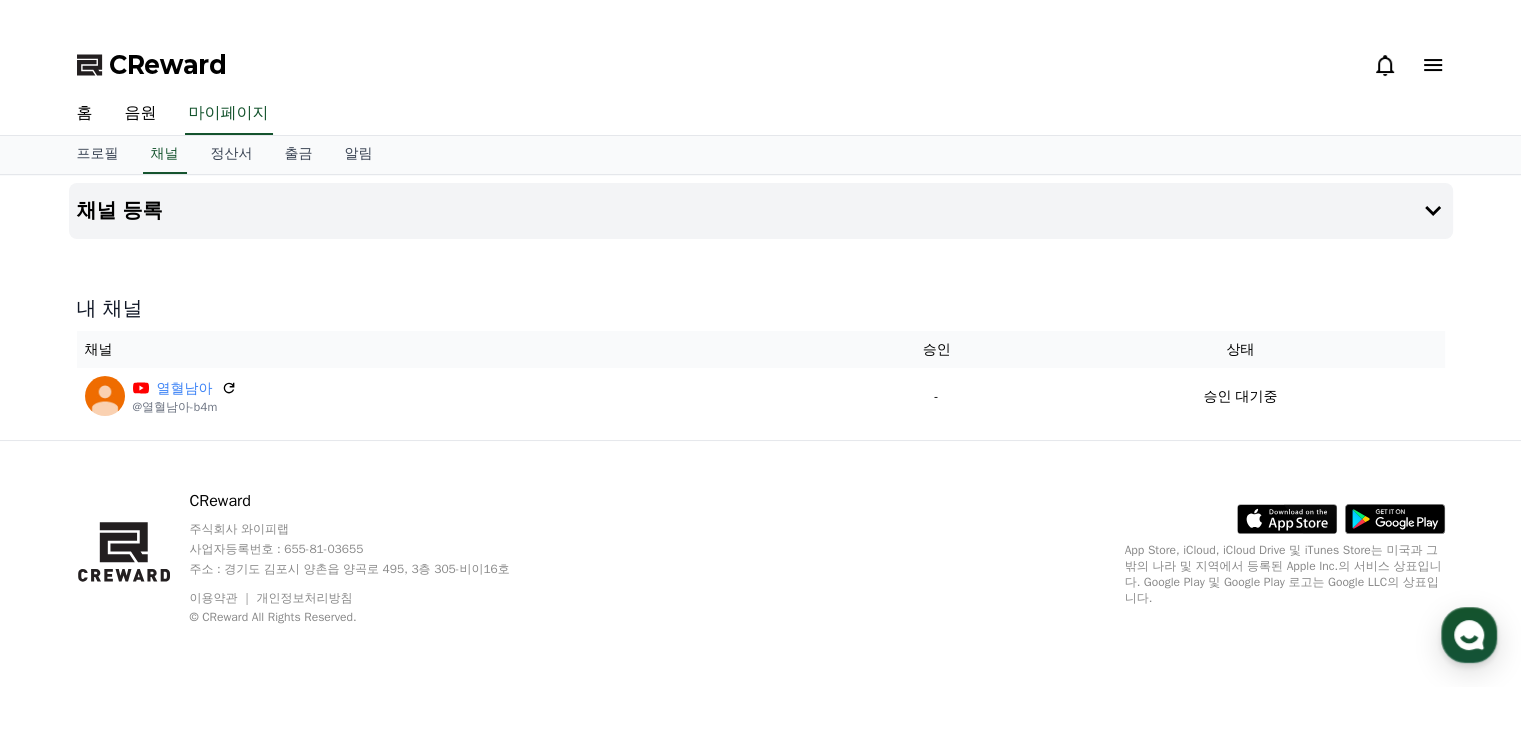 scroll, scrollTop: 0, scrollLeft: 0, axis: both 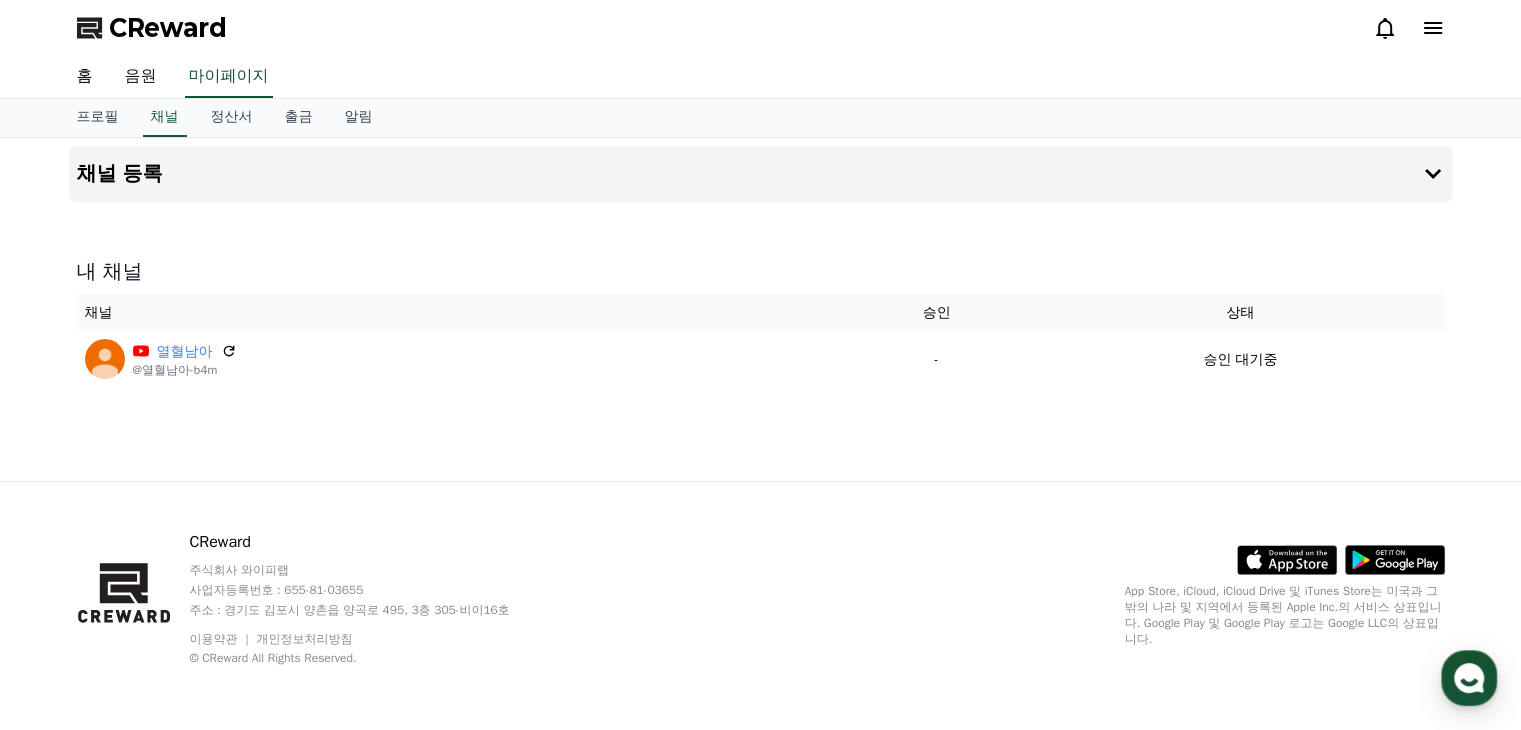 click on "음원" at bounding box center [141, 77] 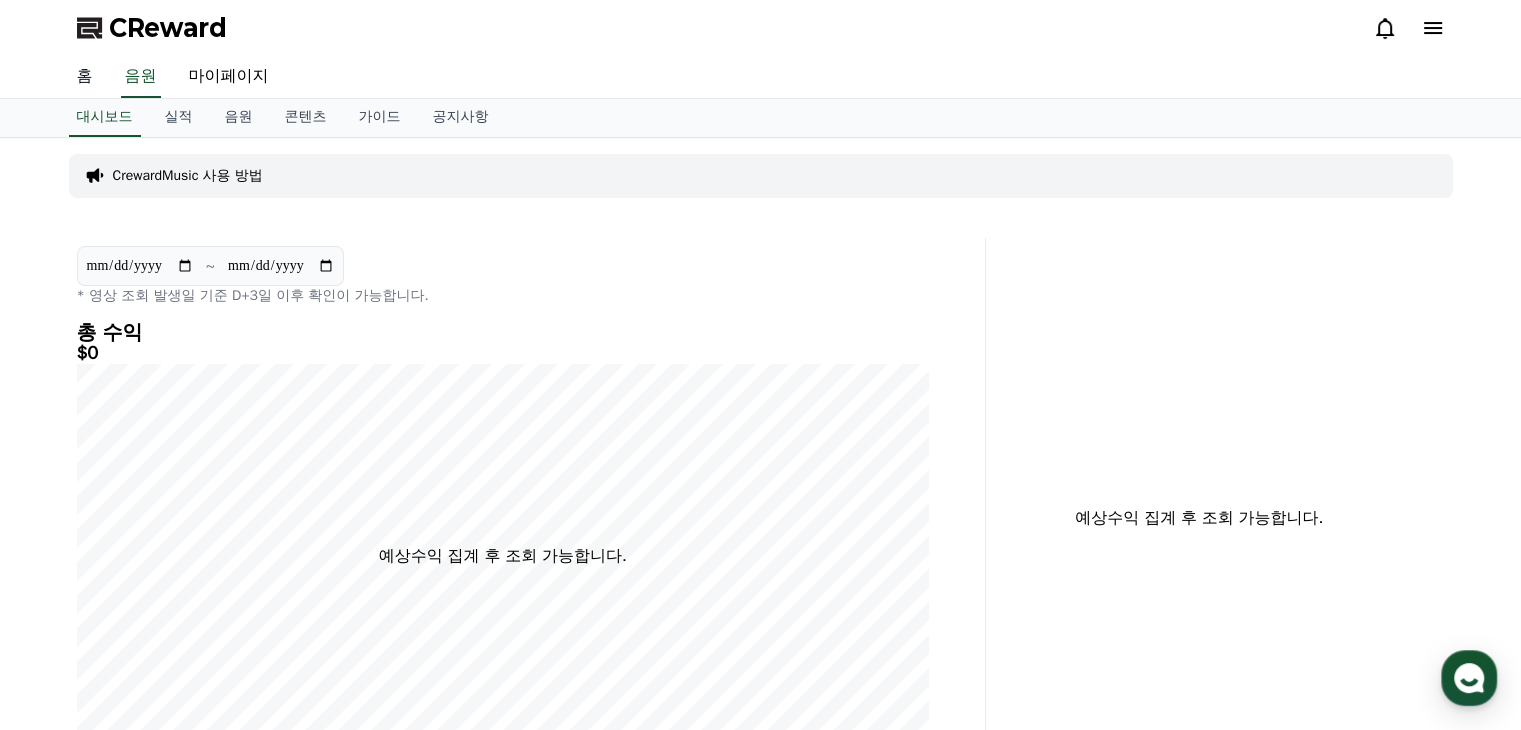 click on "홈" at bounding box center (85, 77) 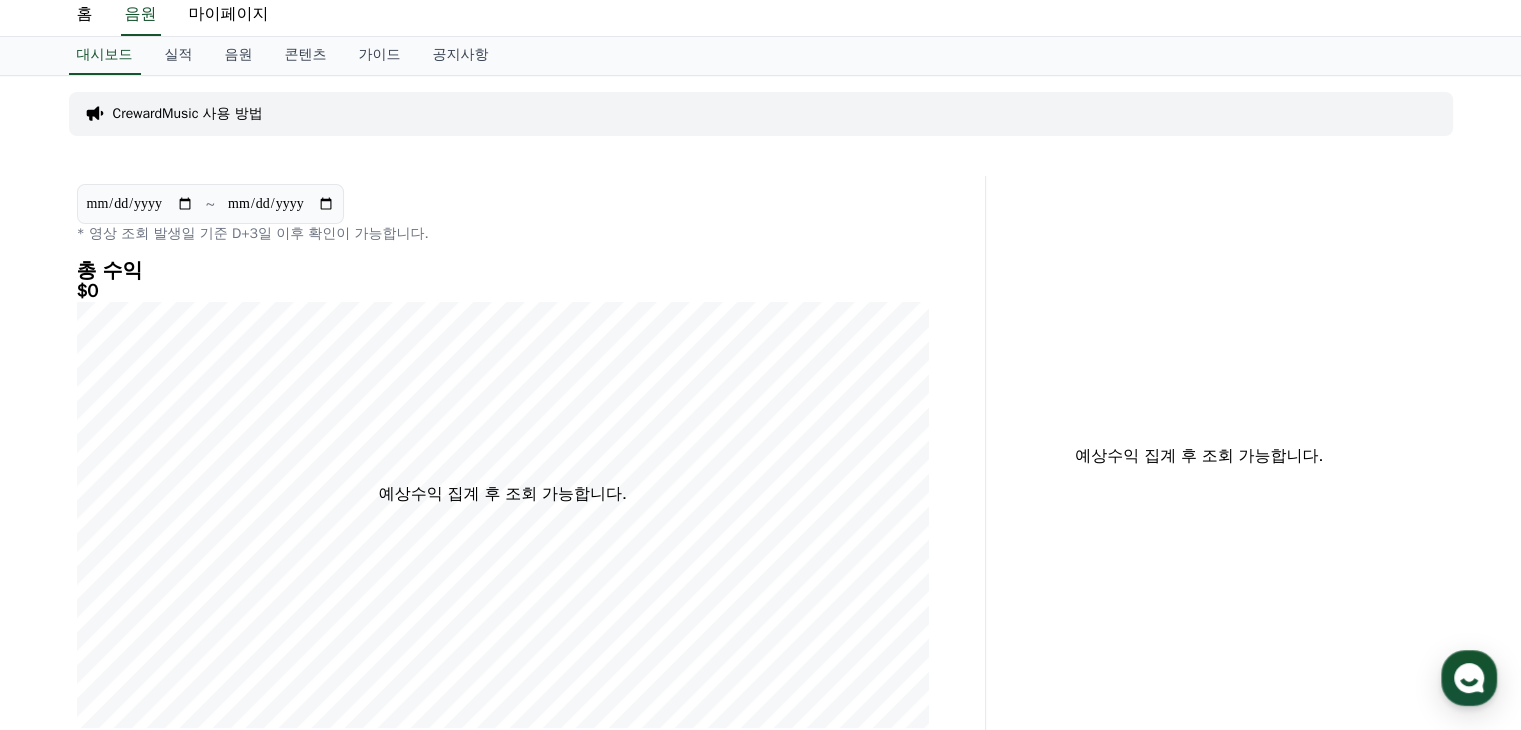 scroll, scrollTop: 0, scrollLeft: 0, axis: both 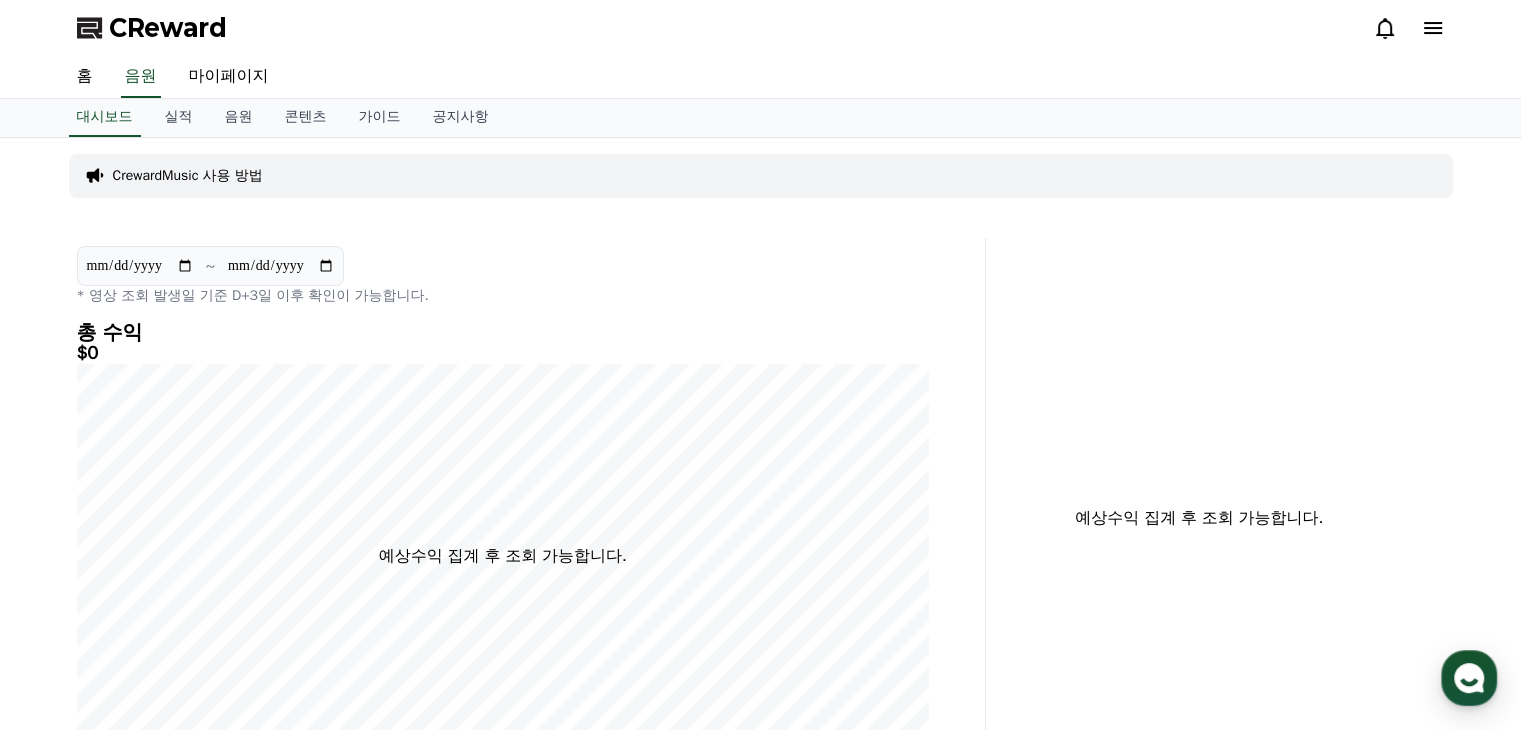 click 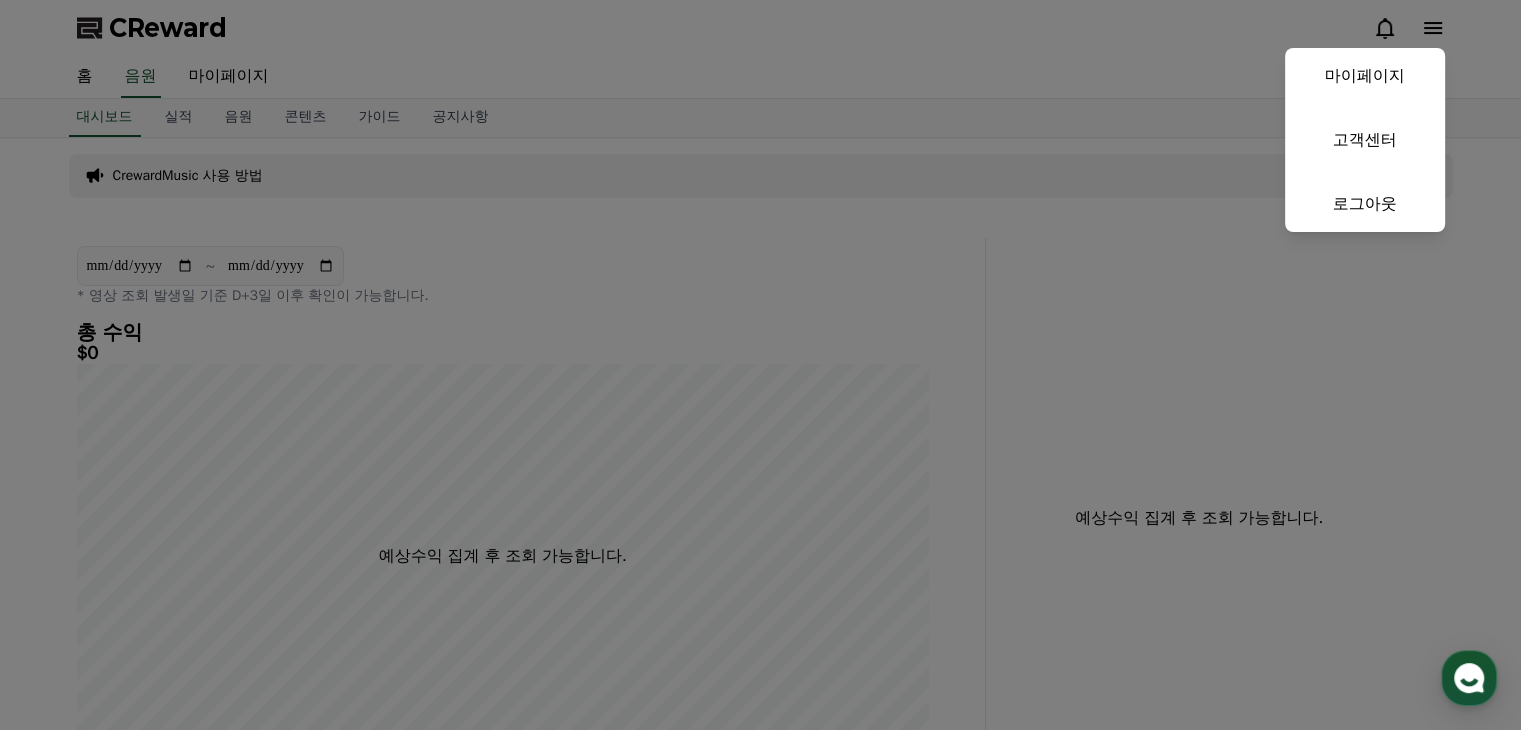 click at bounding box center [760, 365] 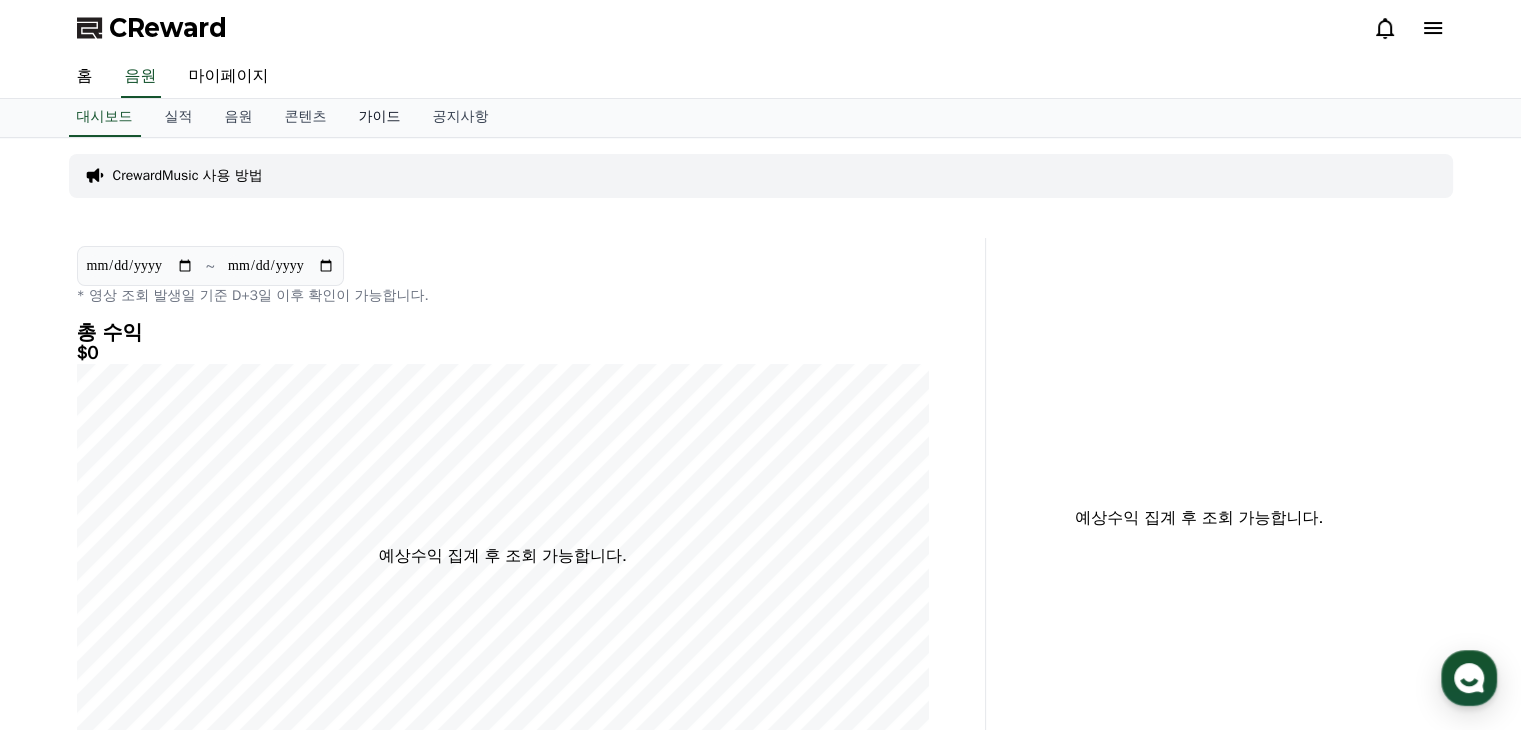 click on "가이드" at bounding box center [380, 118] 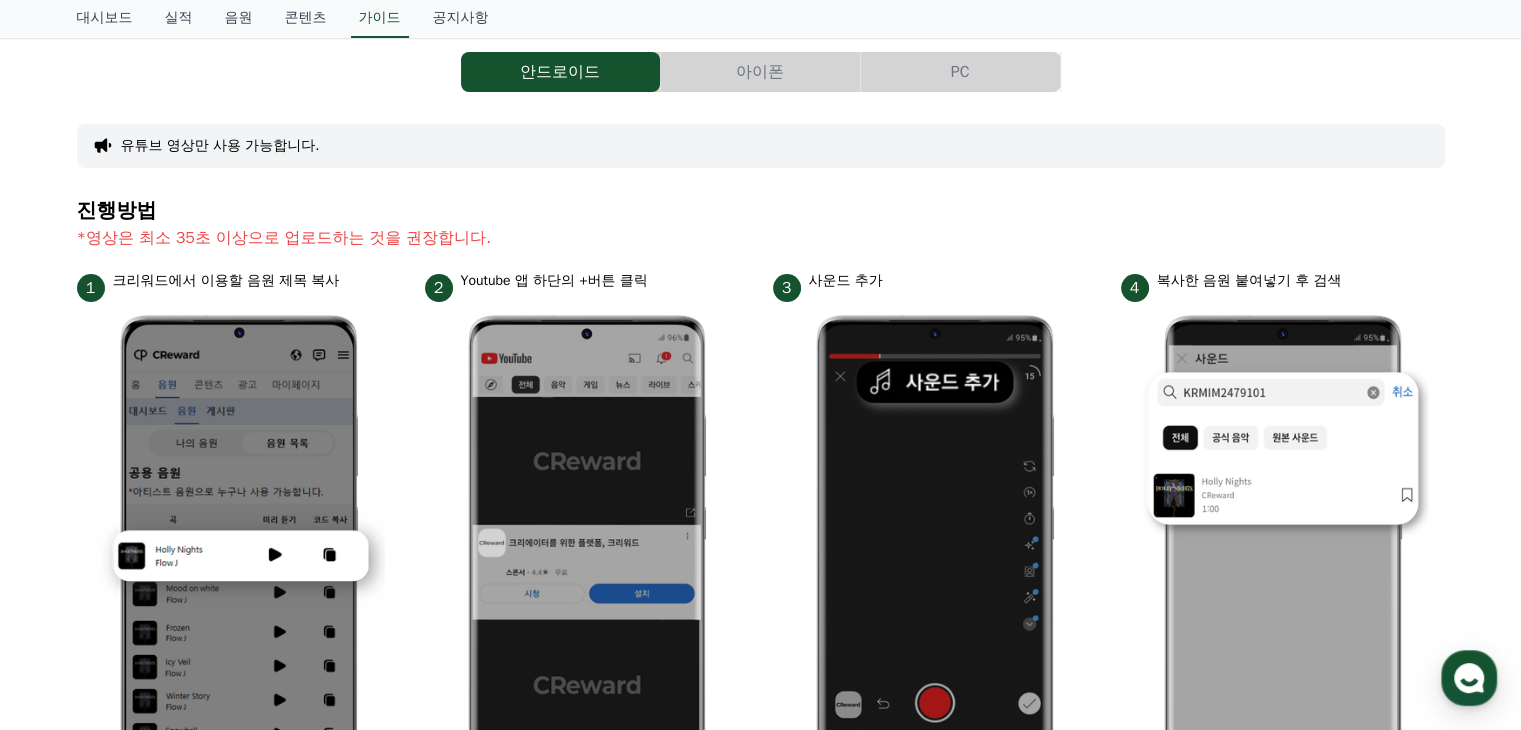 scroll, scrollTop: 0, scrollLeft: 0, axis: both 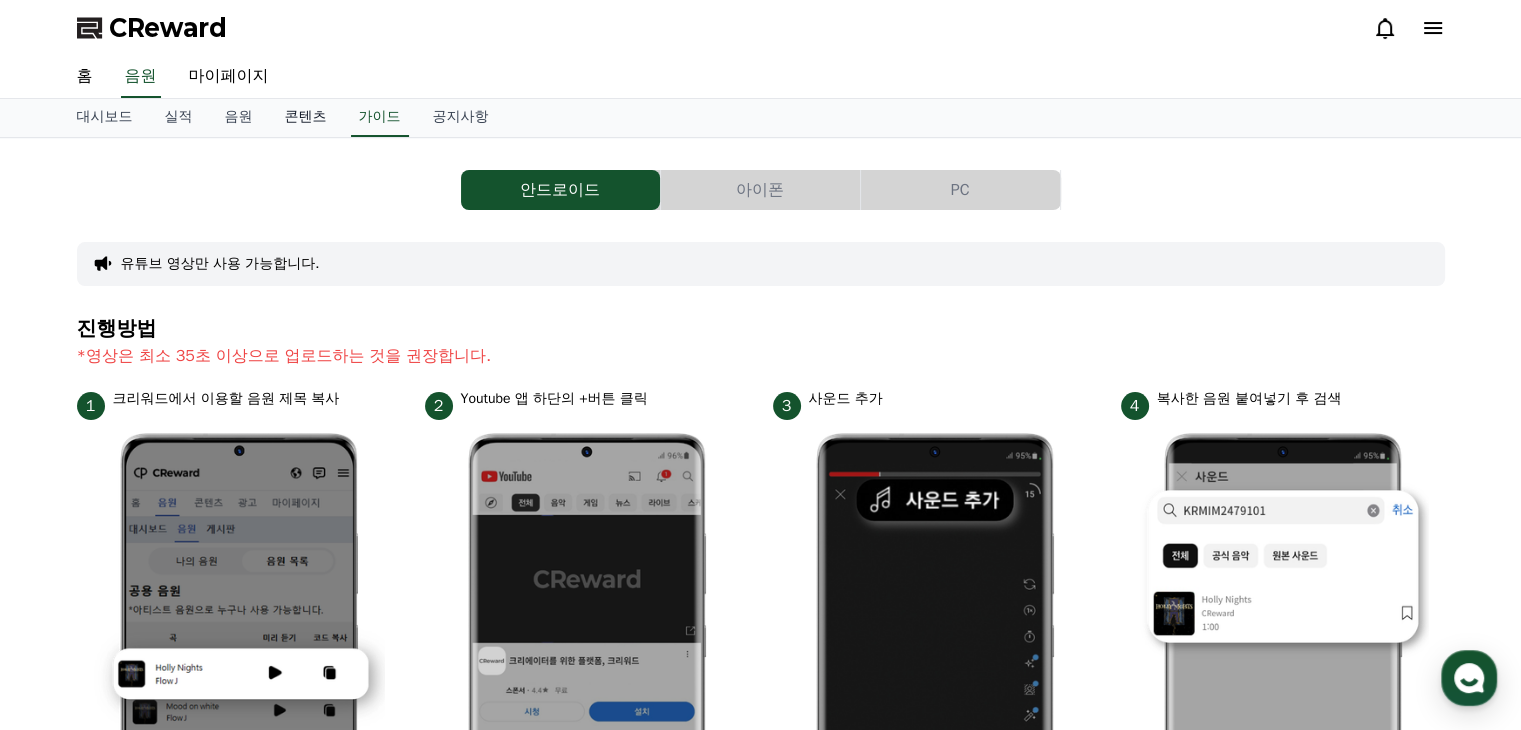 click on "콘텐츠" at bounding box center (306, 118) 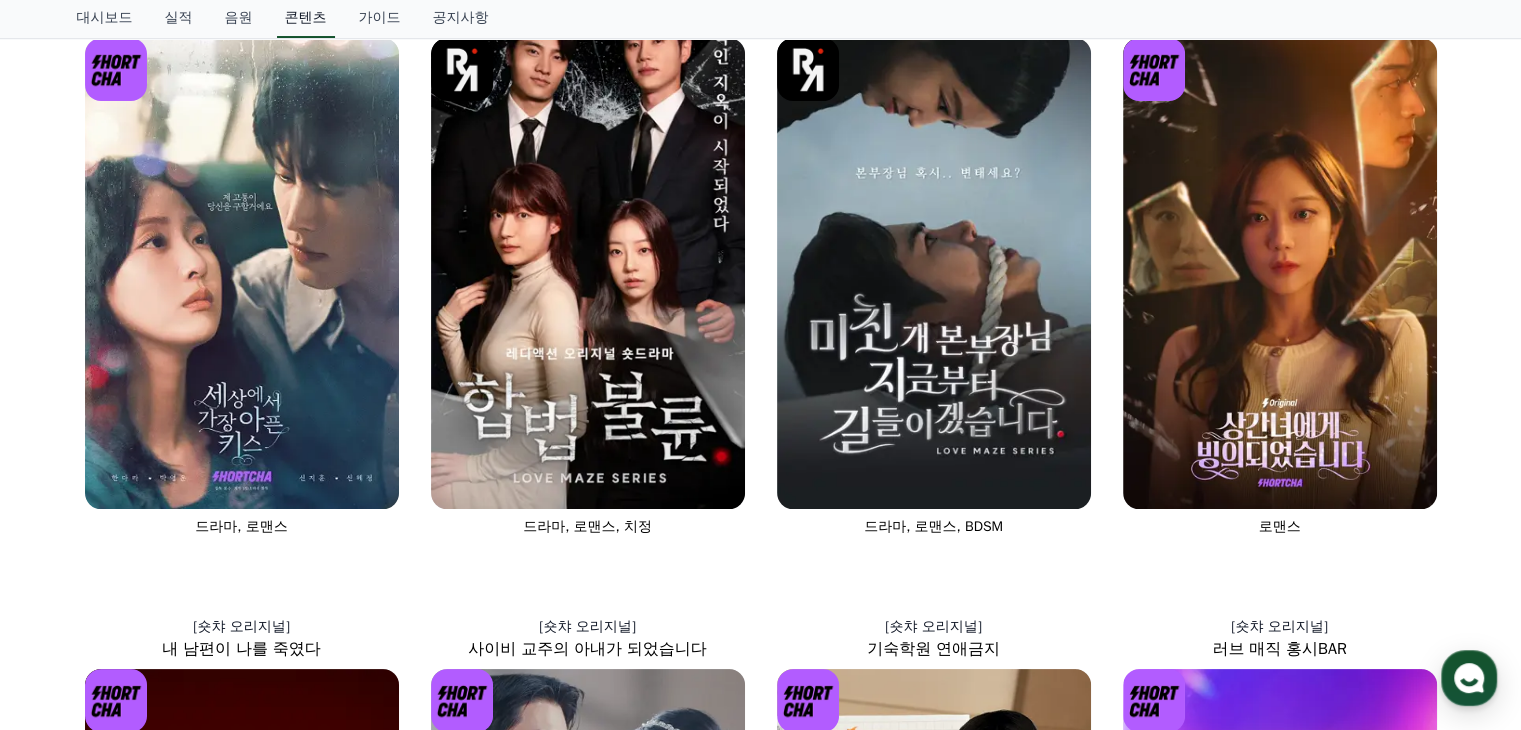 scroll, scrollTop: 0, scrollLeft: 0, axis: both 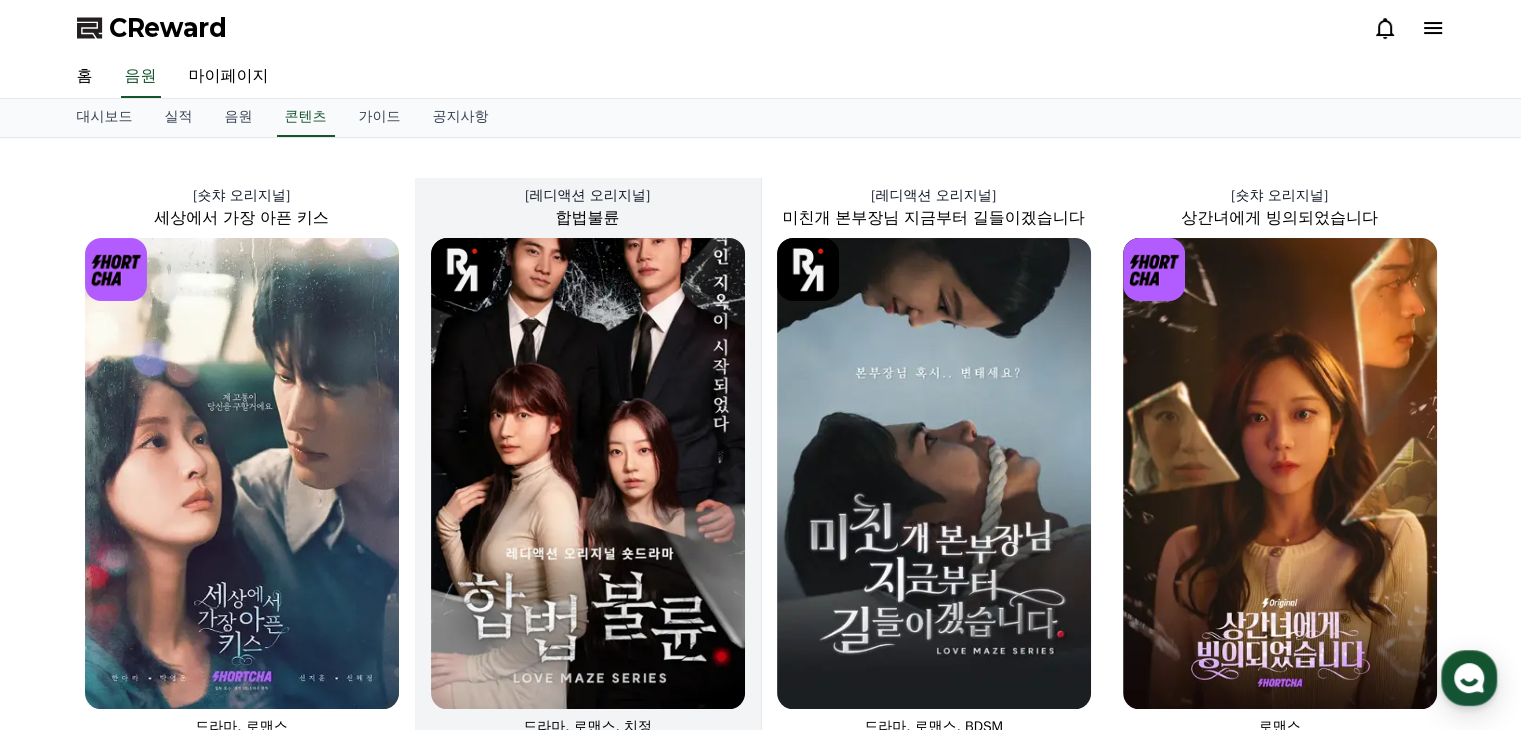 click at bounding box center [588, 473] 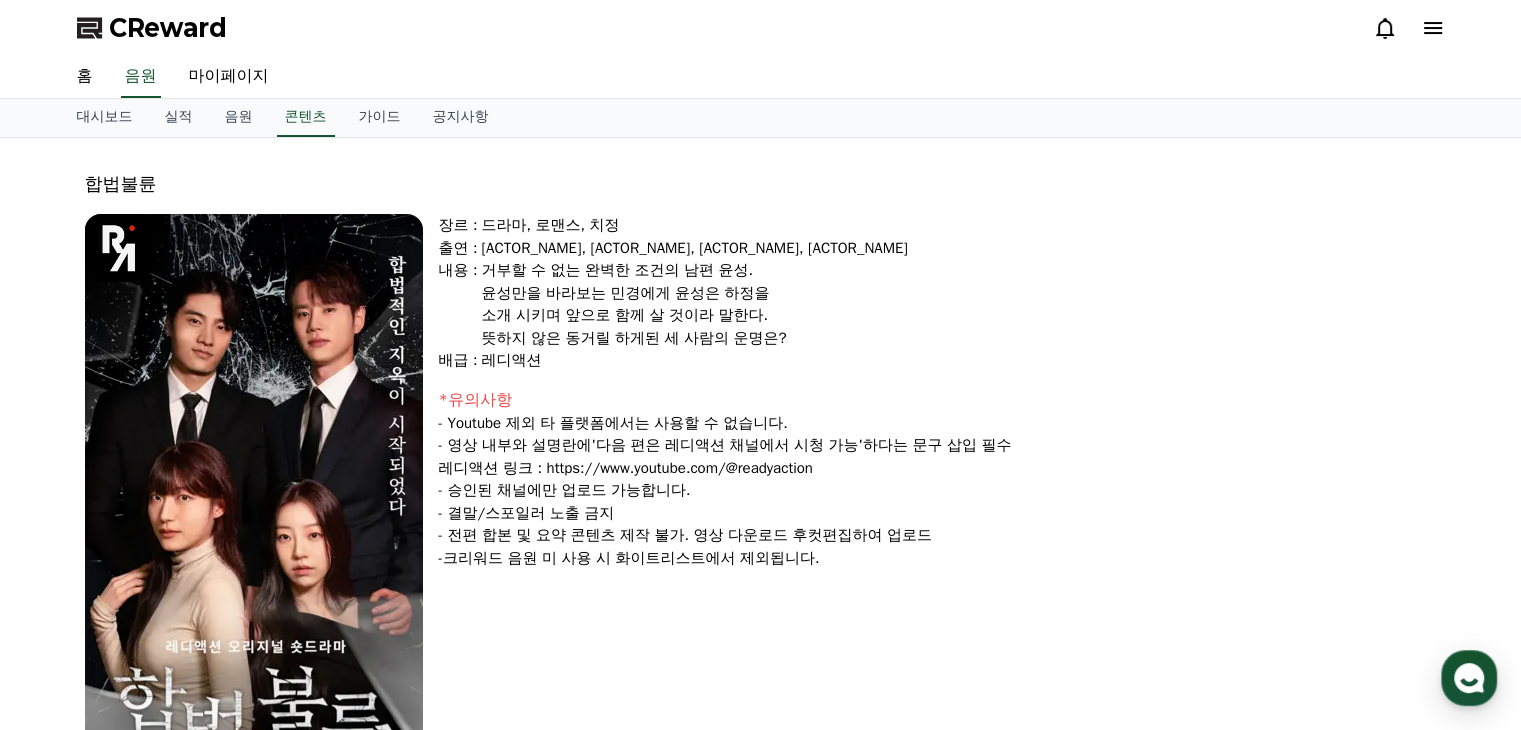 drag, startPoint x: 472, startPoint y: 494, endPoint x: 692, endPoint y: 490, distance: 220.03636 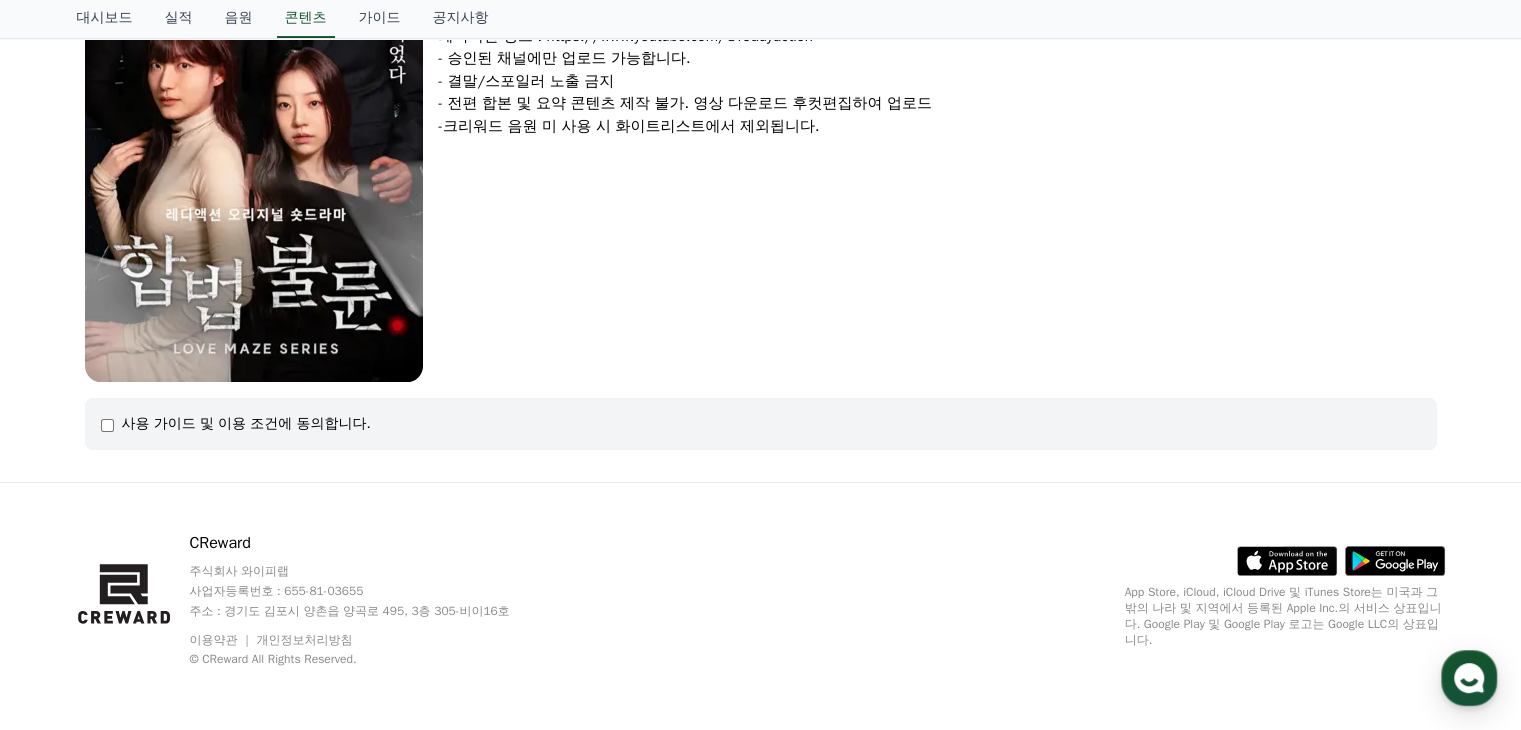 scroll, scrollTop: 332, scrollLeft: 0, axis: vertical 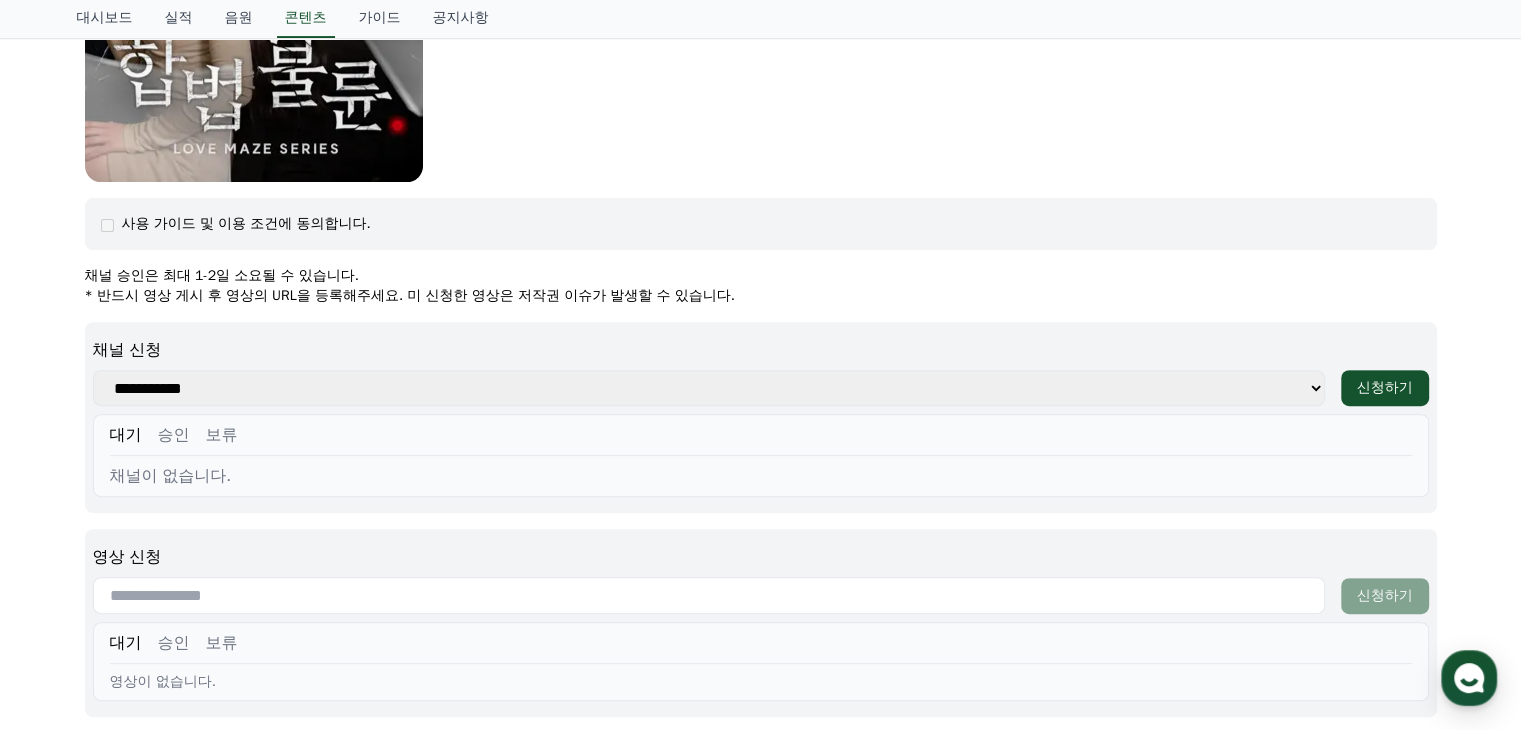 click on "**********" at bounding box center (709, 388) 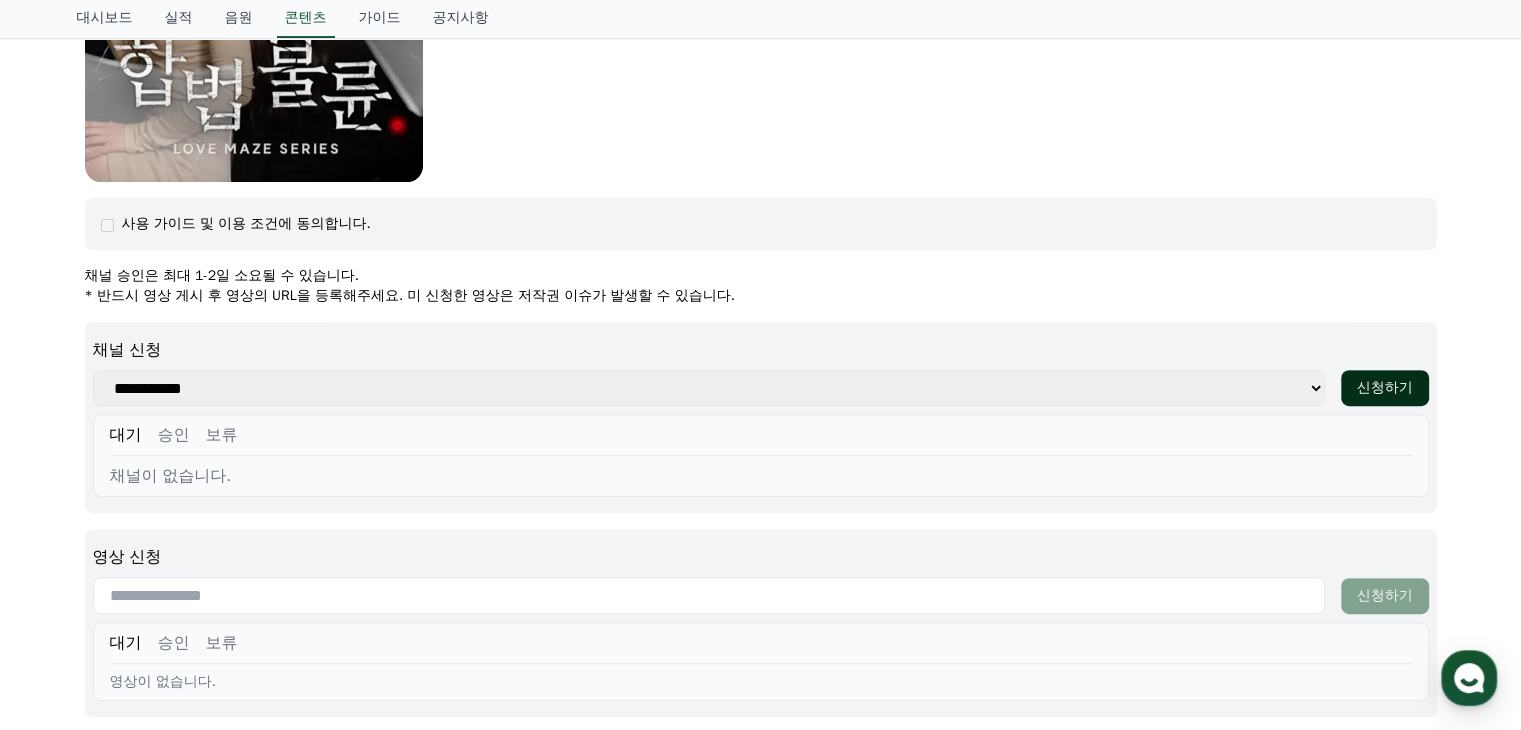 click on "신청하기" at bounding box center [1385, 388] 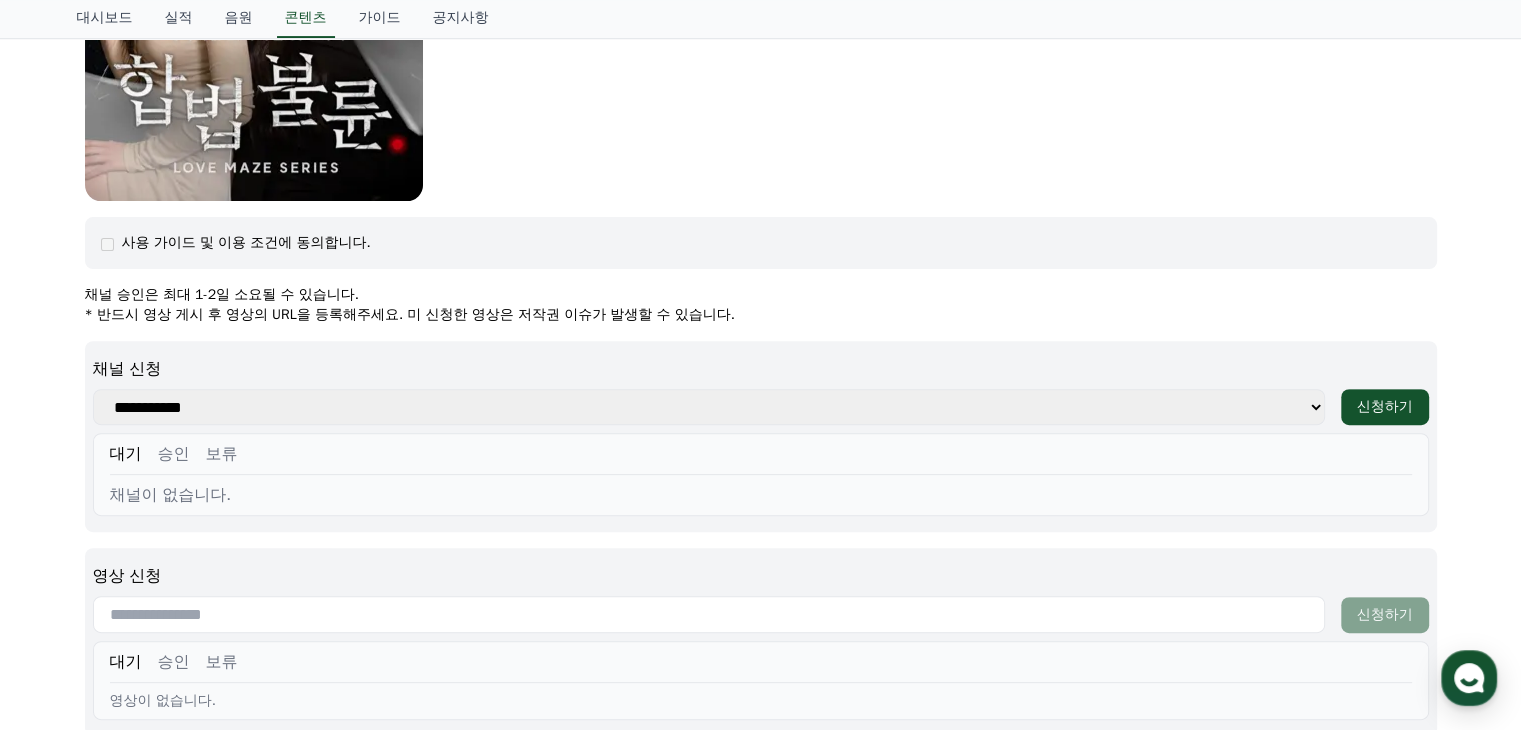 scroll, scrollTop: 713, scrollLeft: 0, axis: vertical 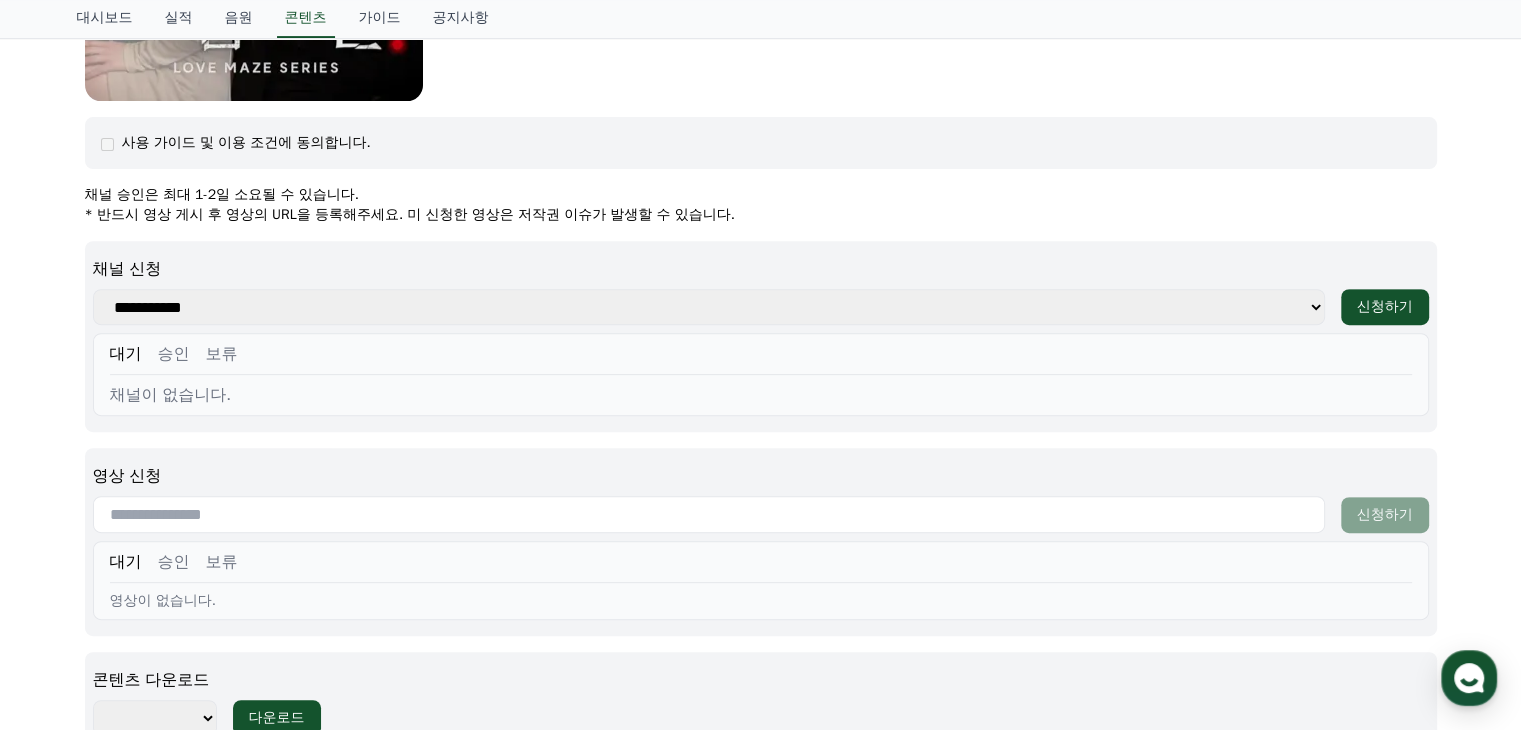 click on "**********" at bounding box center [709, 307] 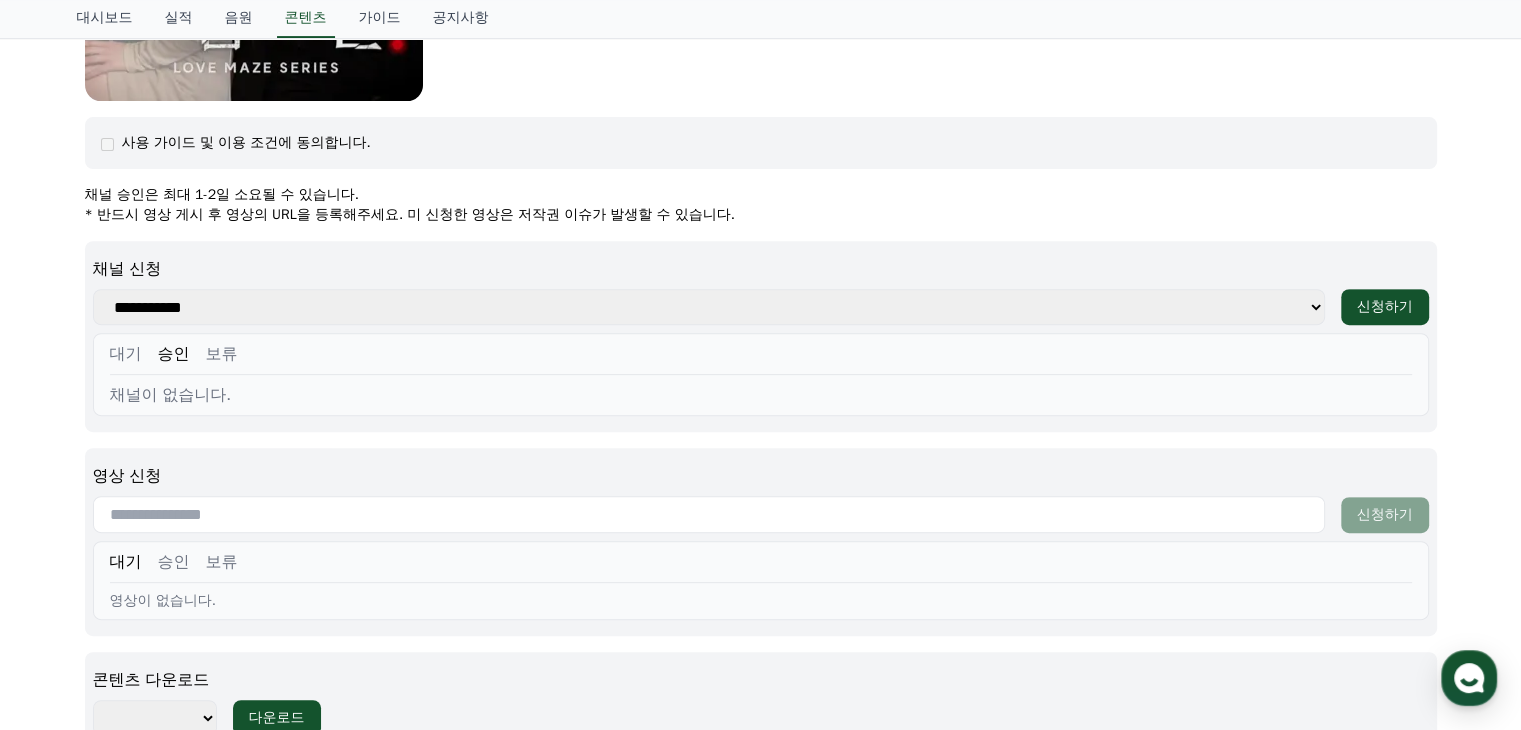click on "대기" at bounding box center [126, 354] 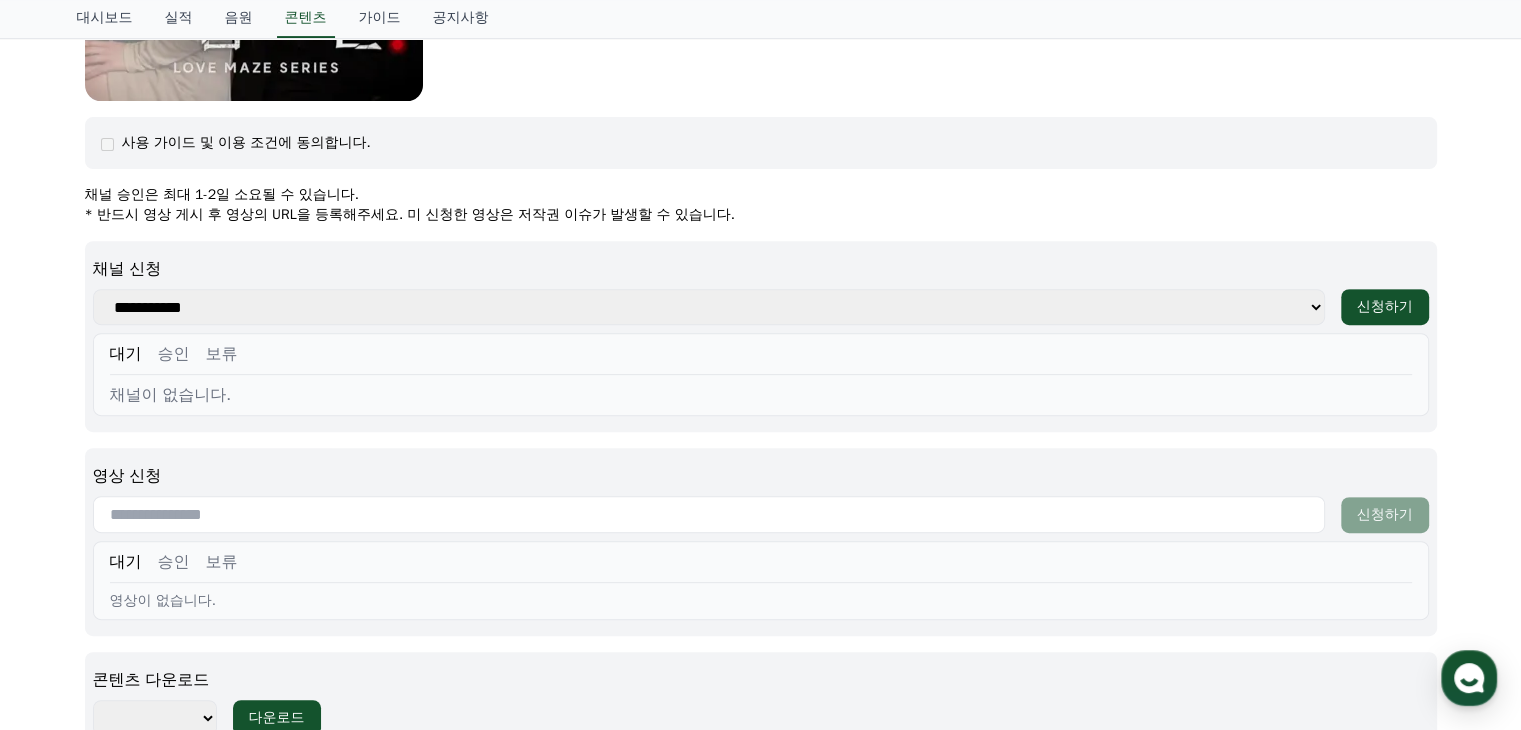 click on "채널이 없습니다." at bounding box center [761, 395] 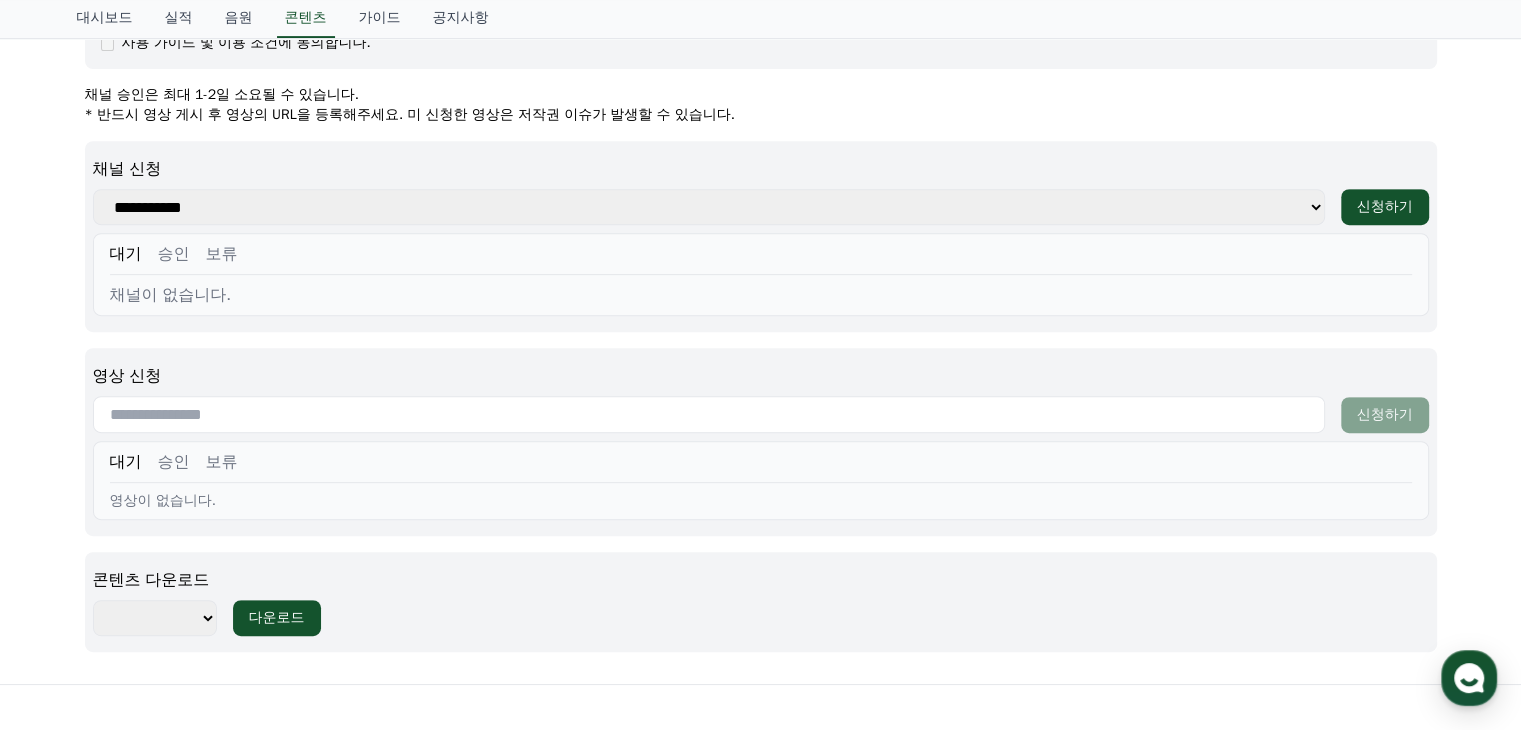 click on "******** ******** ******** ******** ******** ******** ******** ******** ******** ******** ******** ******** ******** ******** ******** ******** ******** ******** ******** ******** ******** ********" at bounding box center [155, 618] 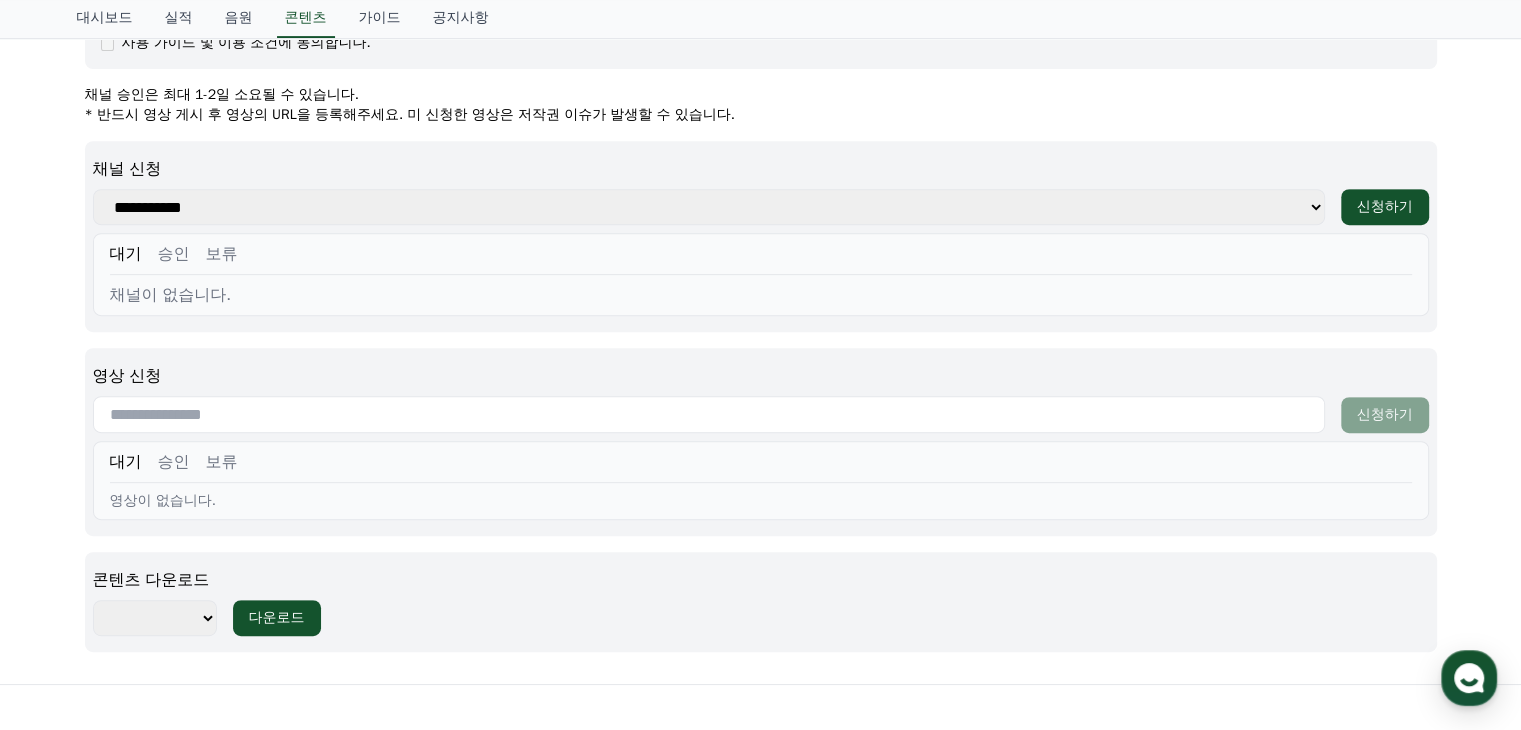 select on "**********" 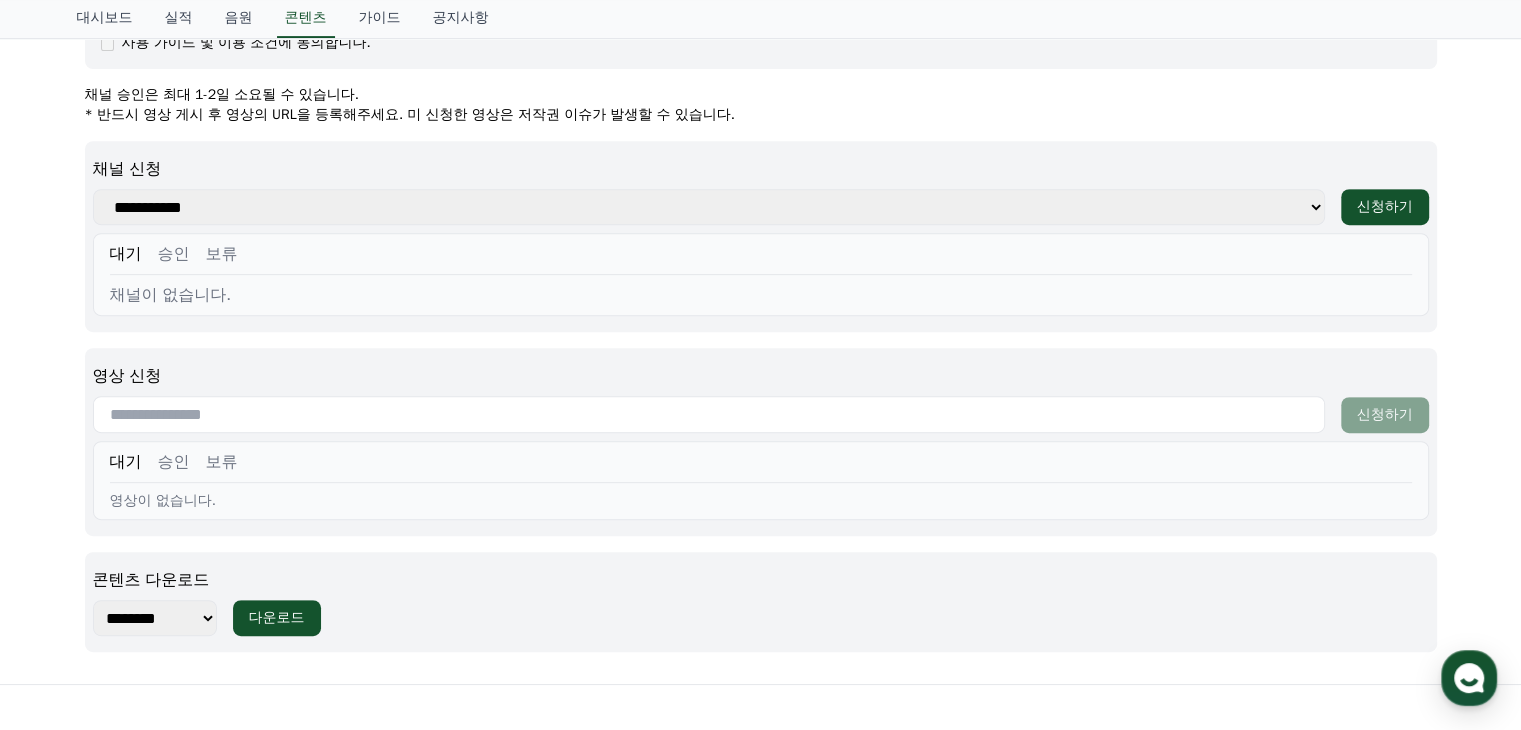 click on "******** ******** ******** ******** ******** ******** ******** ******** ******** ******** ******** ******** ******** ******** ******** ******** ******** ******** ******** ******** ******** ********" at bounding box center [155, 618] 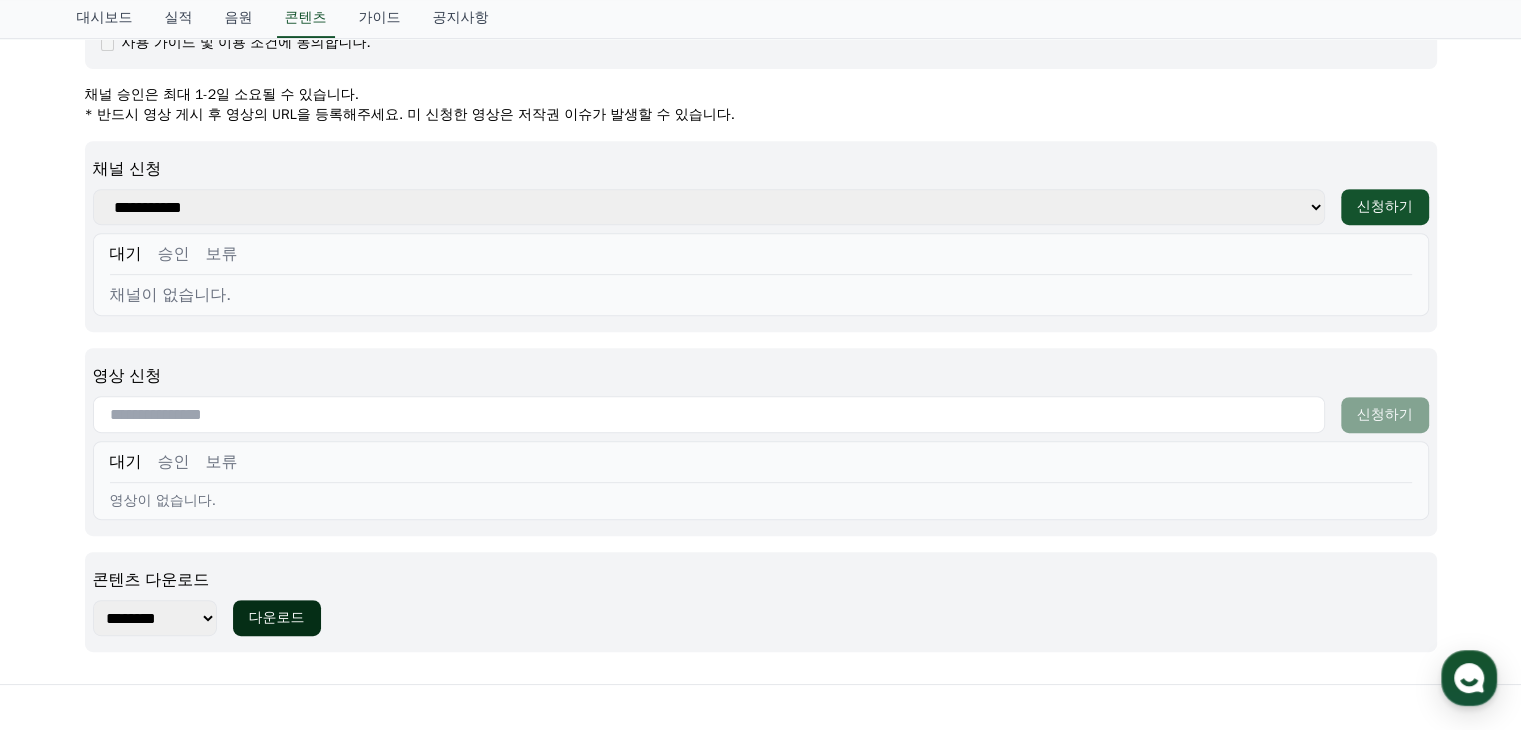 click on "다운로드" at bounding box center (277, 618) 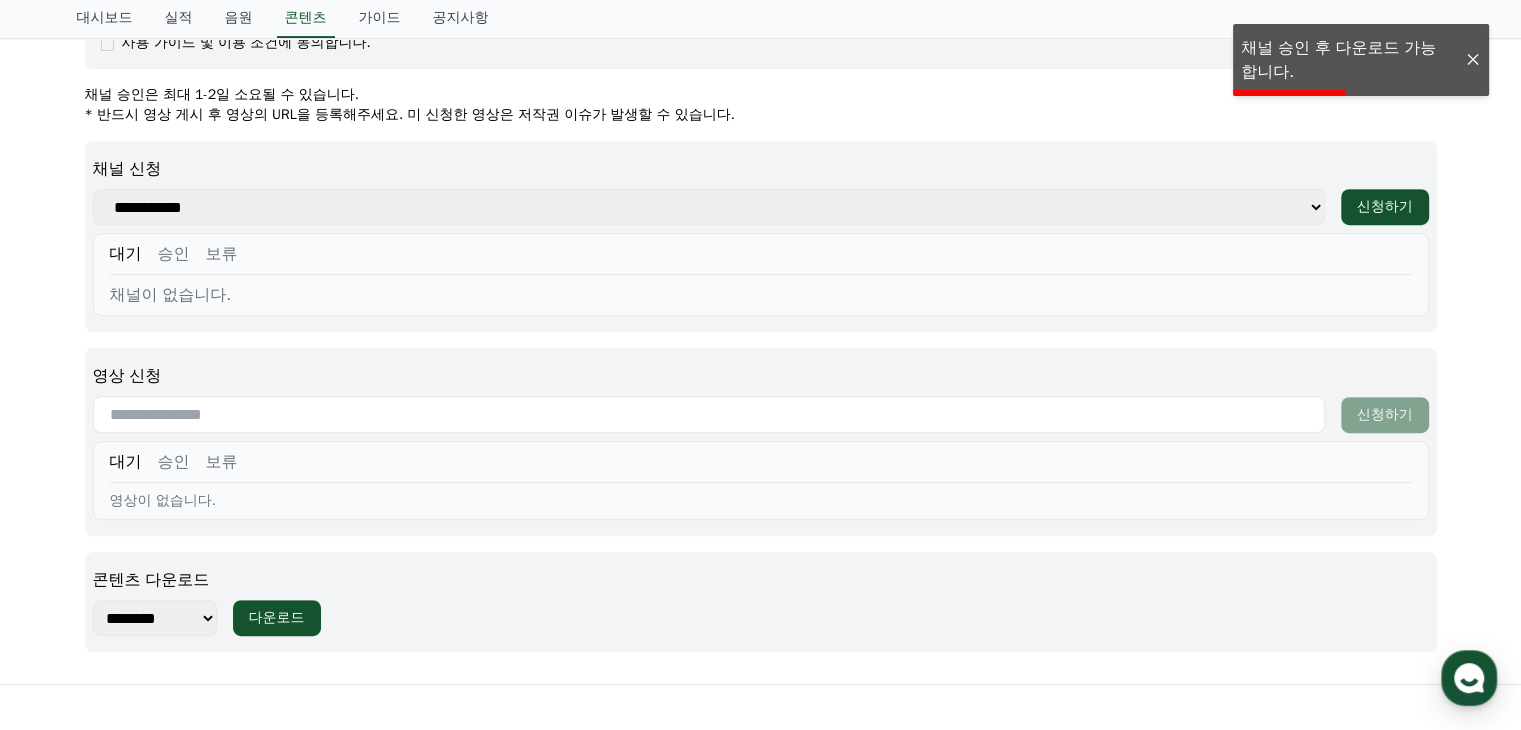 click on "**********" at bounding box center (709, 207) 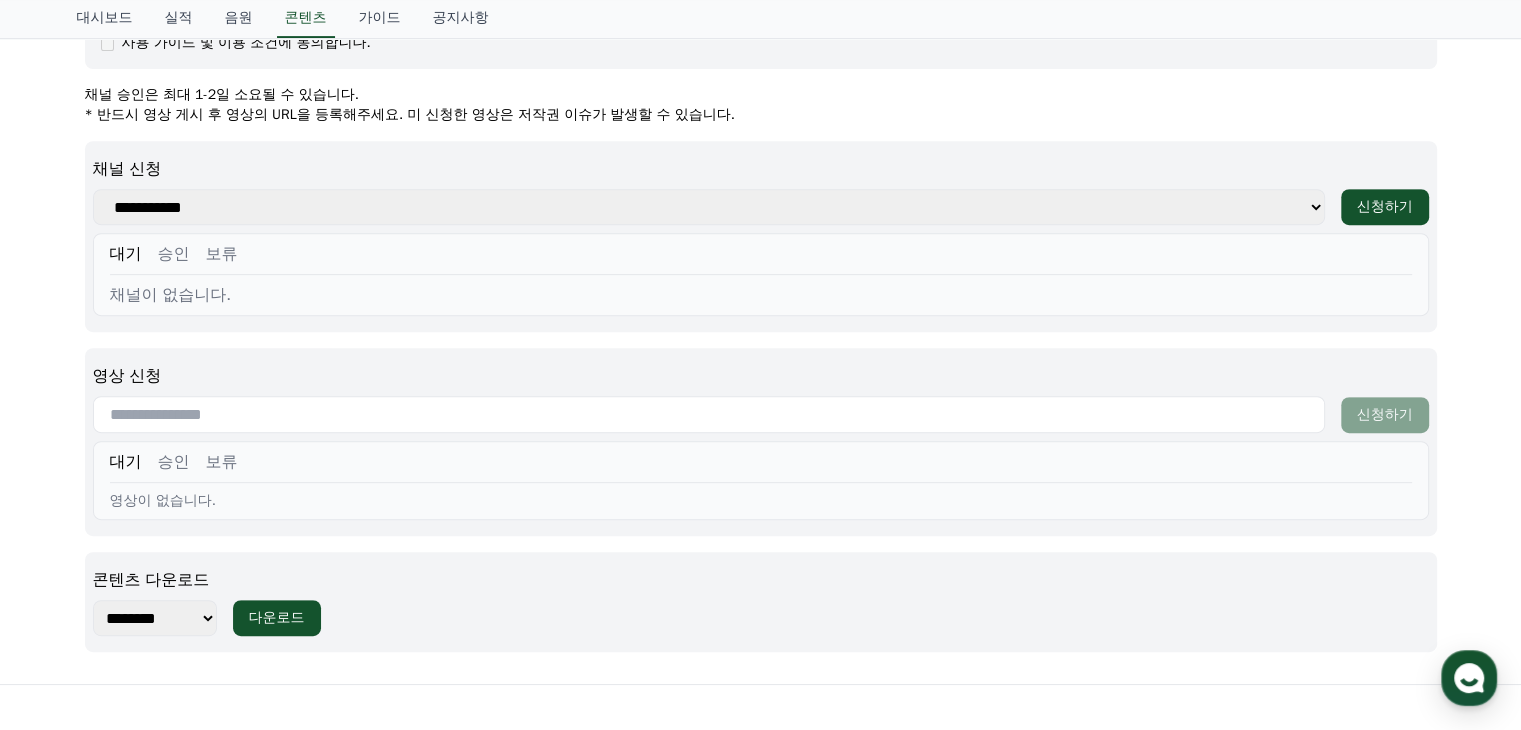 drag, startPoint x: 352, startPoint y: 201, endPoint x: 675, endPoint y: 95, distance: 339.94852 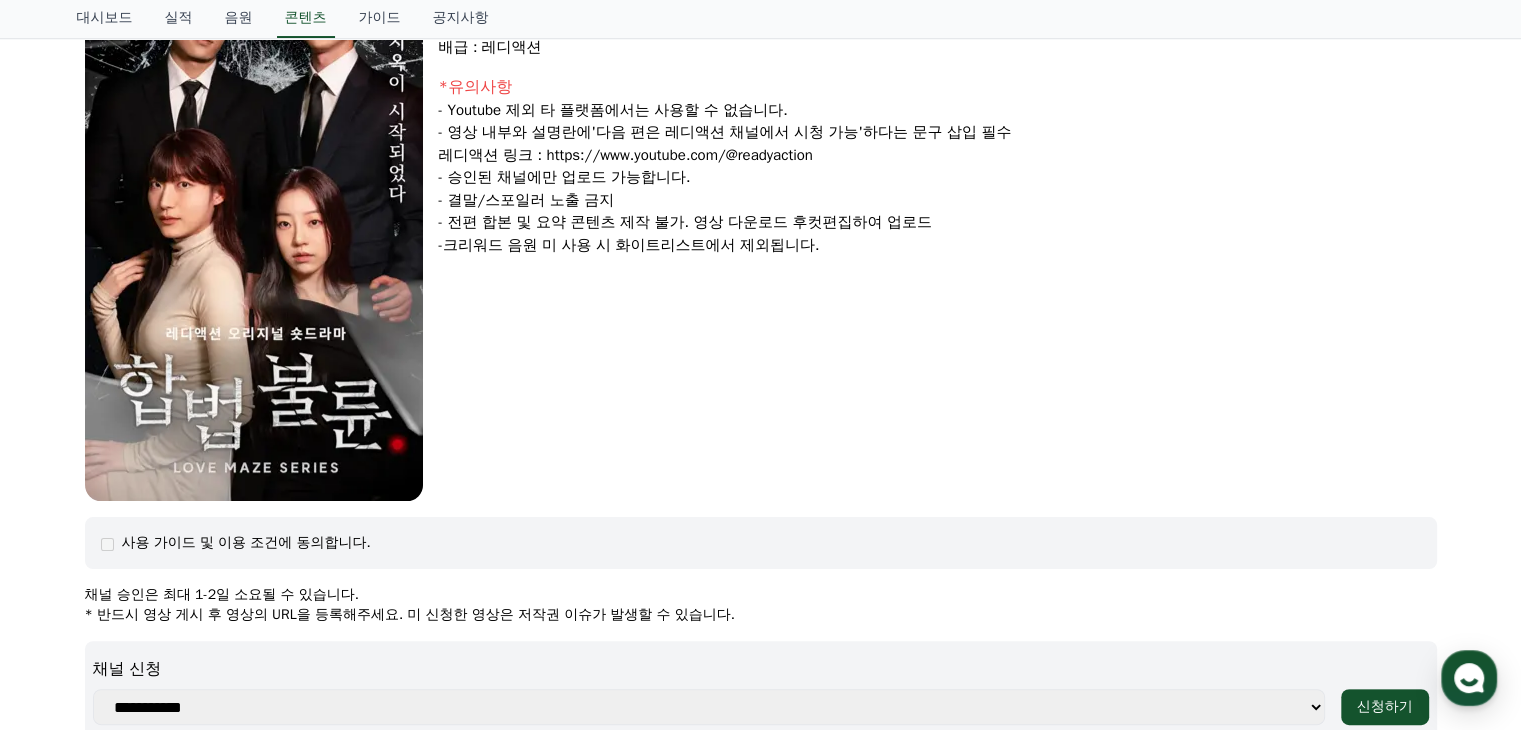 scroll, scrollTop: 0, scrollLeft: 0, axis: both 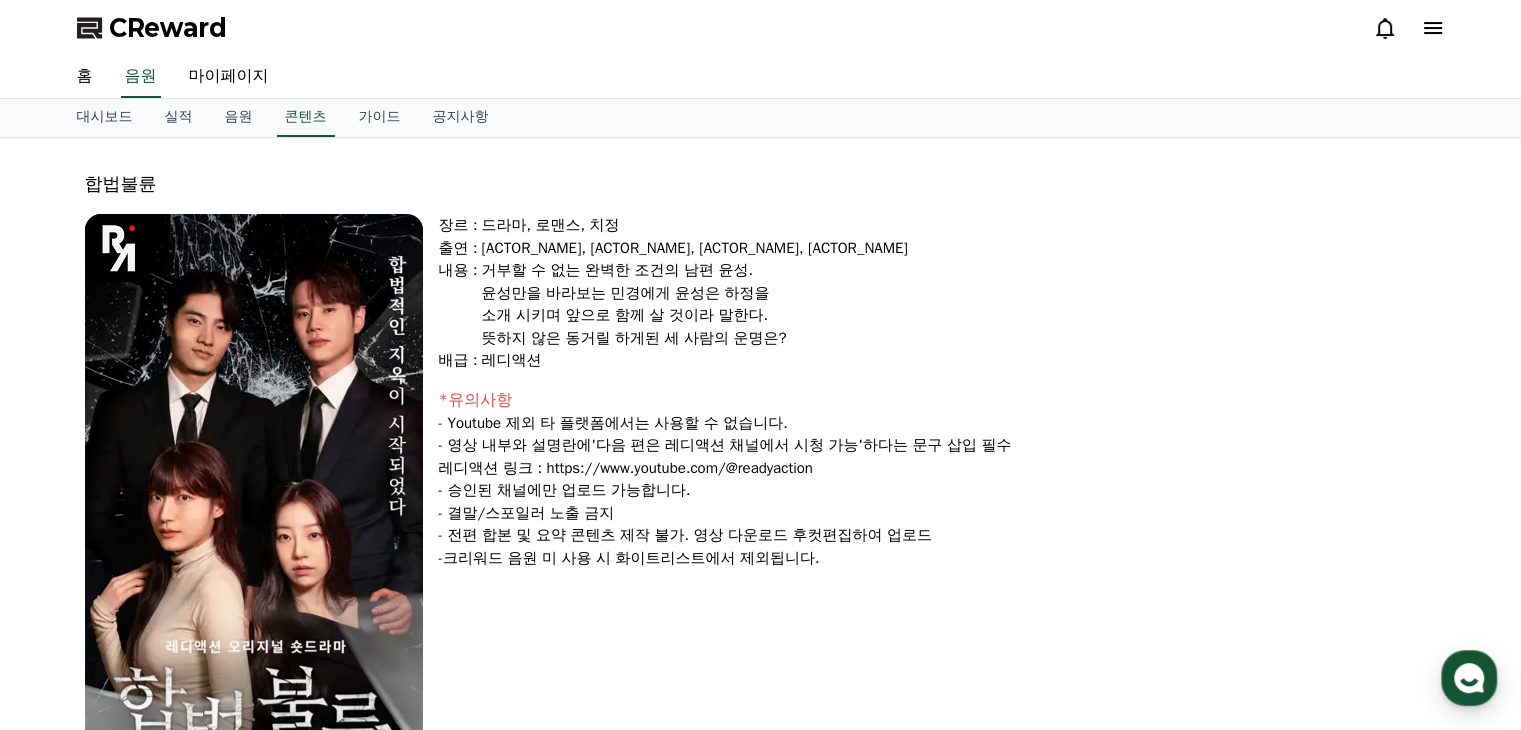 click on "거부할 수 없는 완벽한 조건의 남편 윤성." at bounding box center (959, 270) 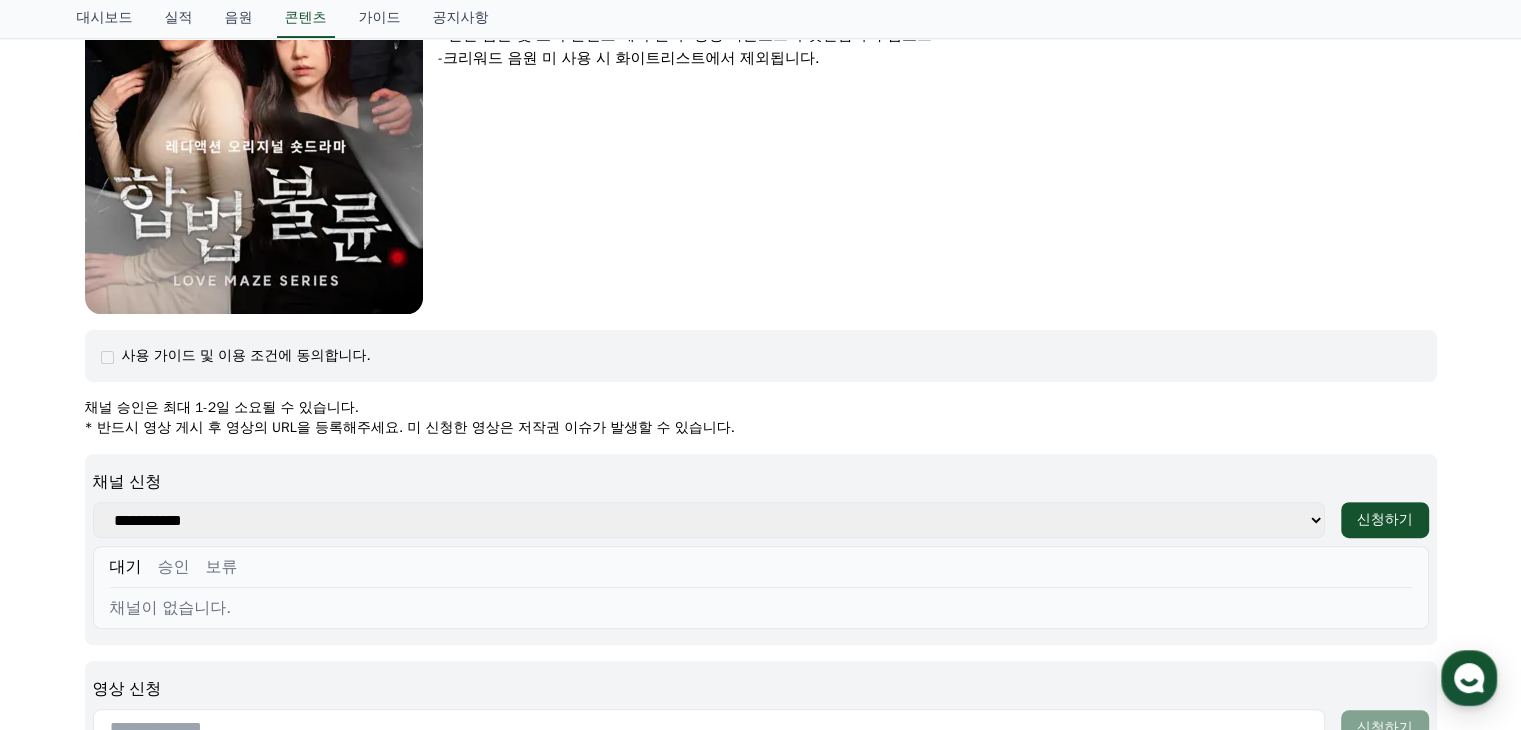drag, startPoint x: 352, startPoint y: 519, endPoint x: 318, endPoint y: 521, distance: 34.058773 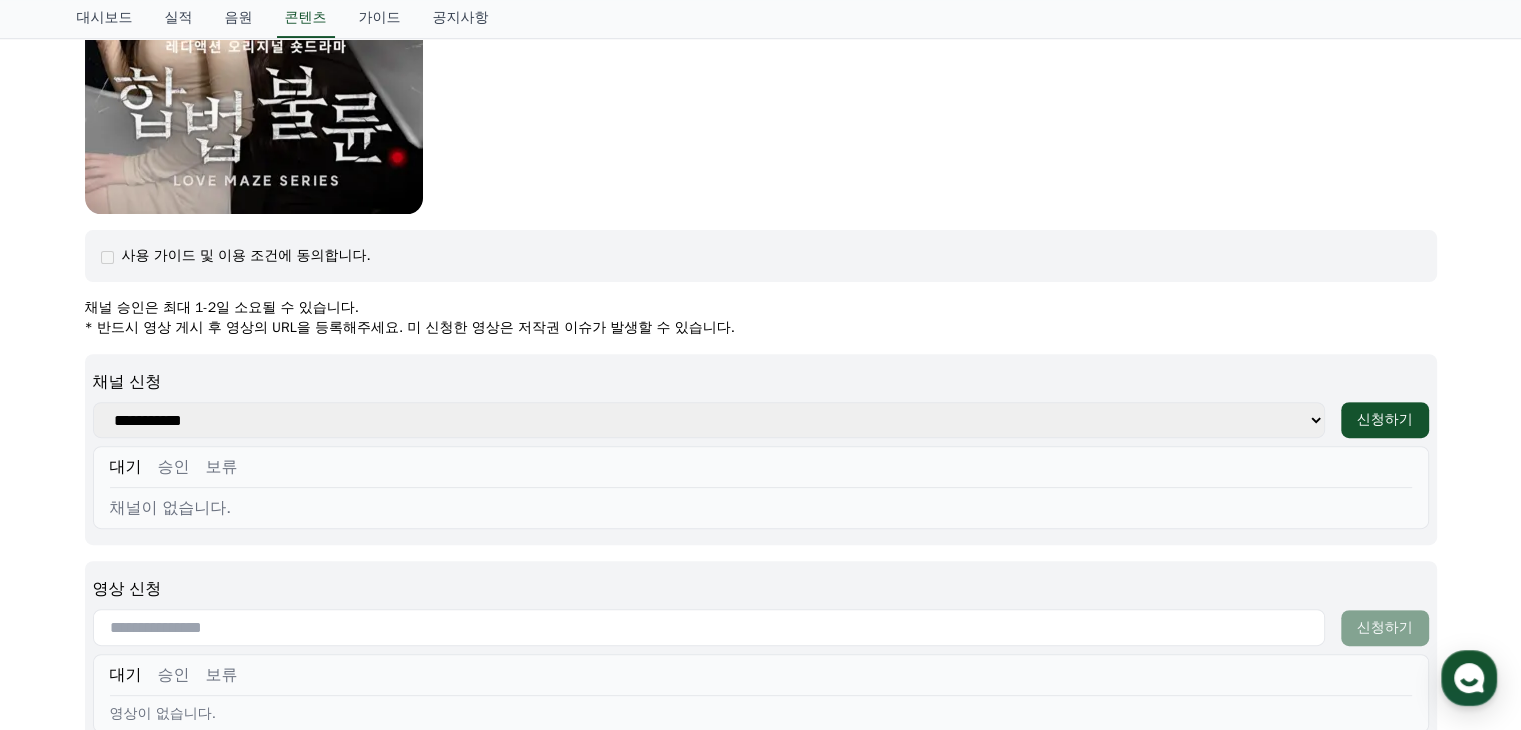 click on "**********" at bounding box center (709, 420) 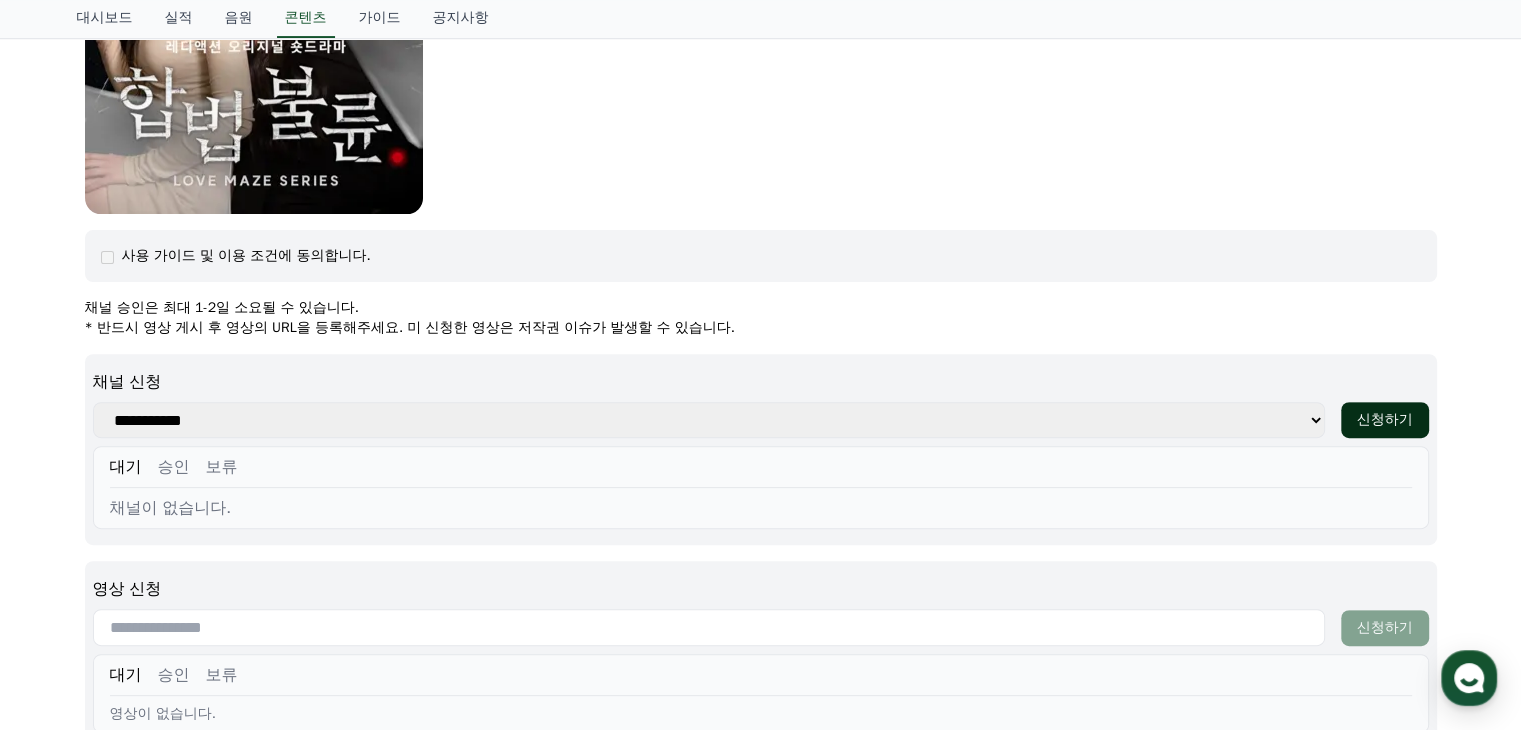 drag, startPoint x: 1360, startPoint y: 413, endPoint x: 1371, endPoint y: 416, distance: 11.401754 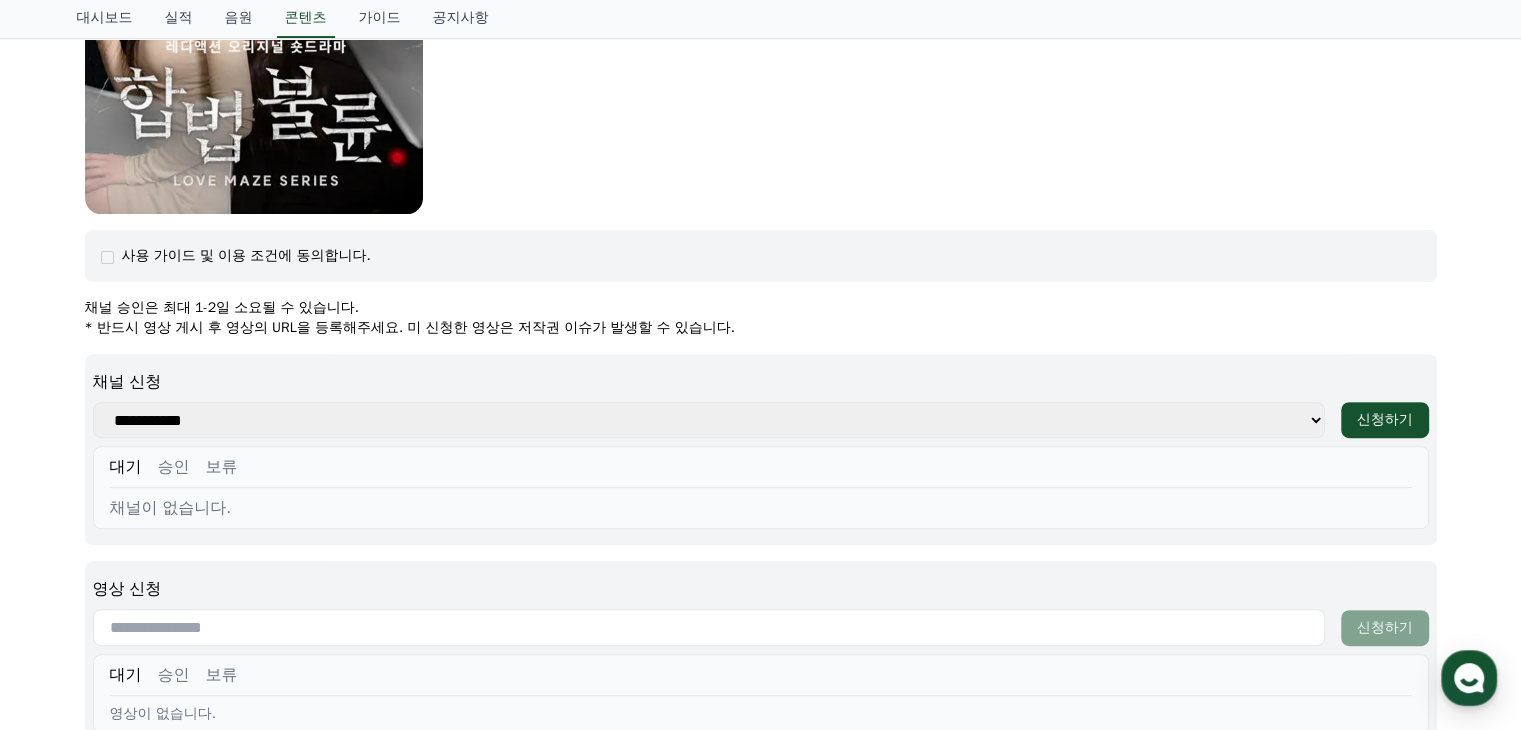 scroll, scrollTop: 700, scrollLeft: 0, axis: vertical 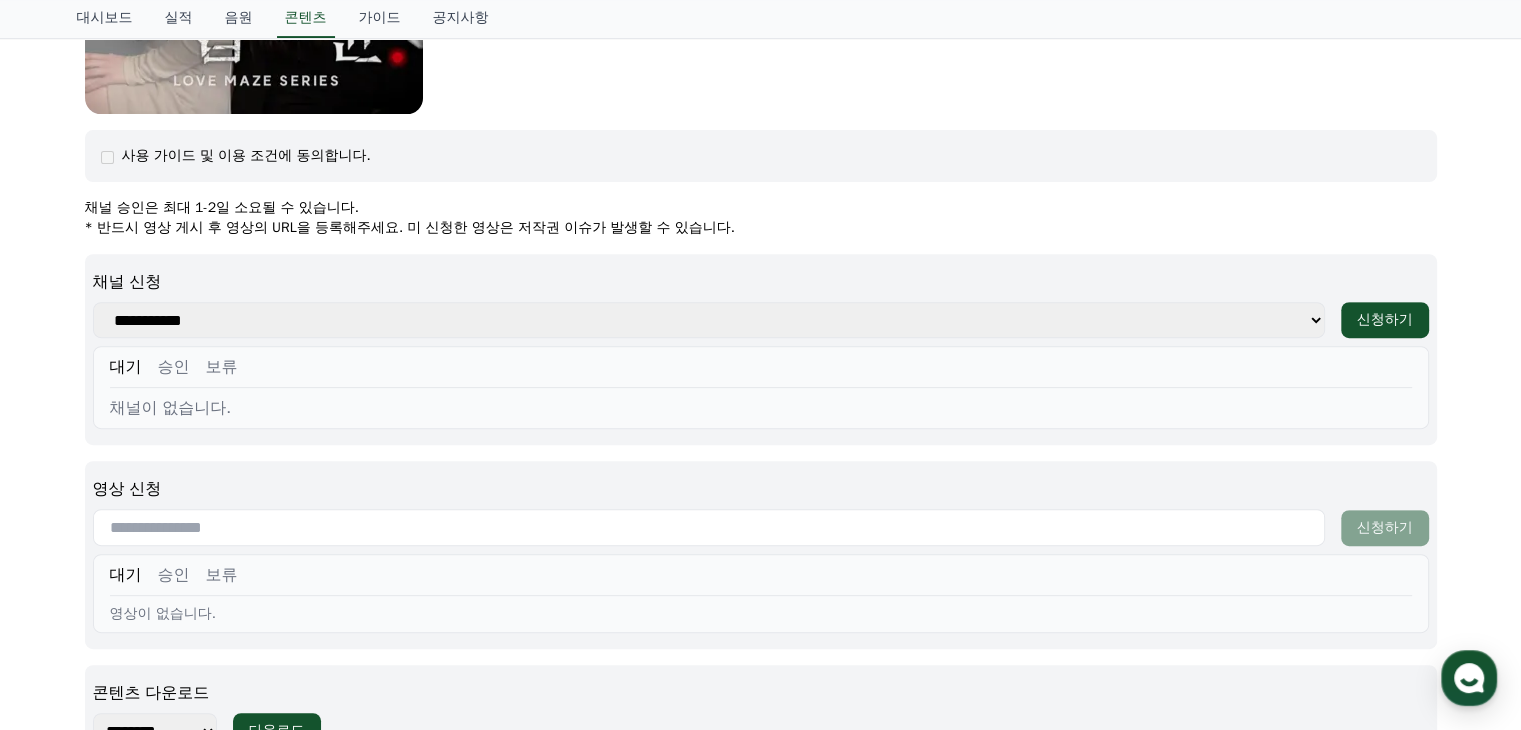 drag, startPoint x: 692, startPoint y: 177, endPoint x: 667, endPoint y: 88, distance: 92.44458 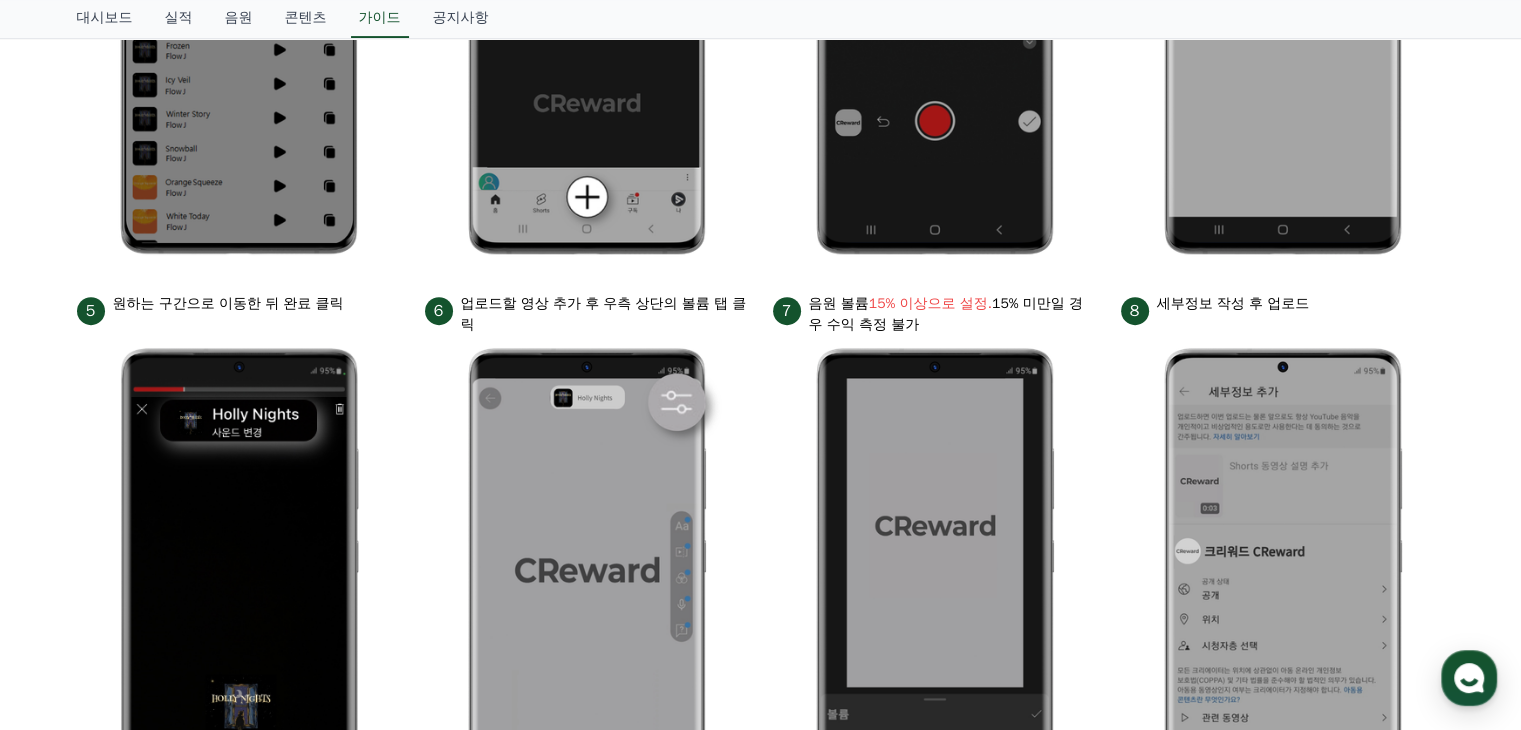scroll, scrollTop: 0, scrollLeft: 0, axis: both 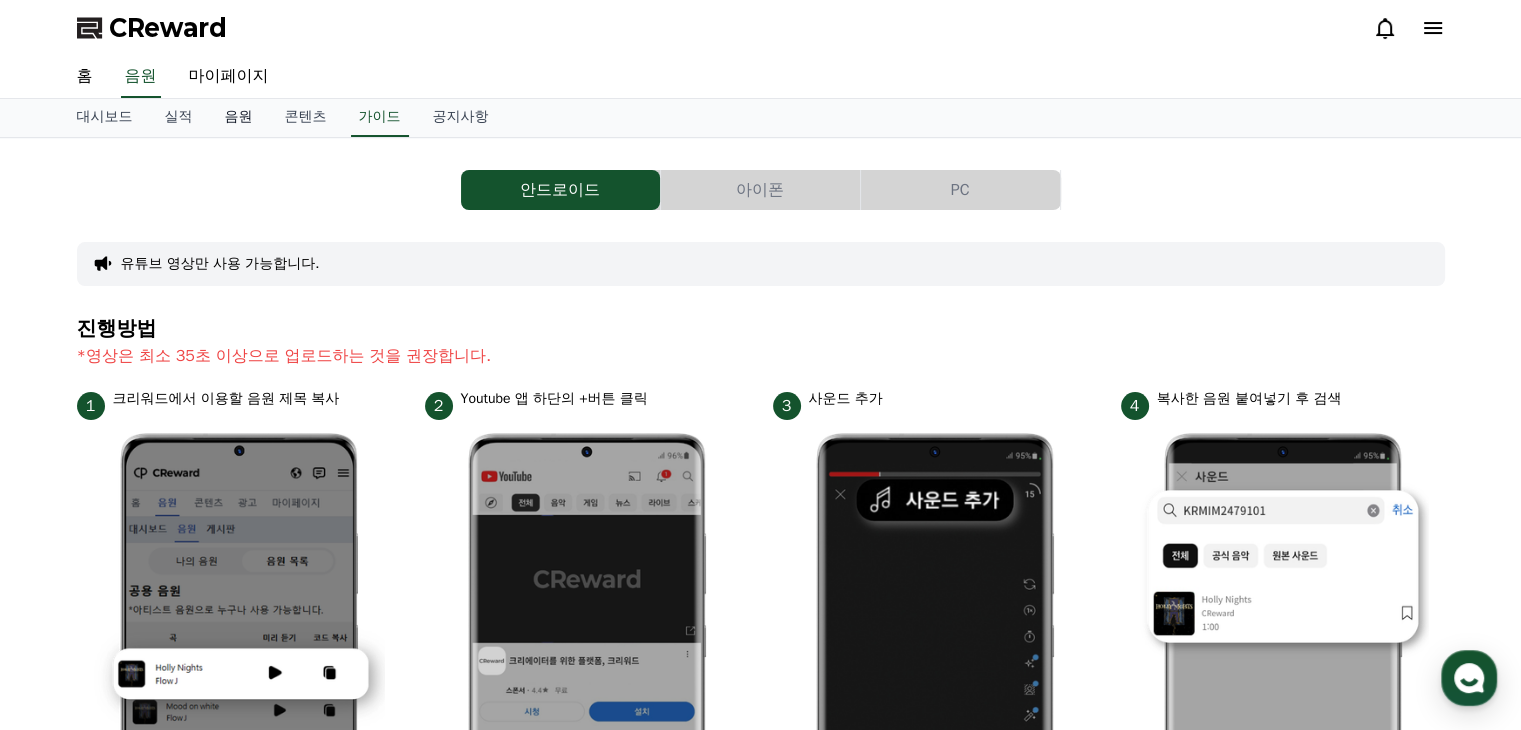 click on "음원" at bounding box center [239, 118] 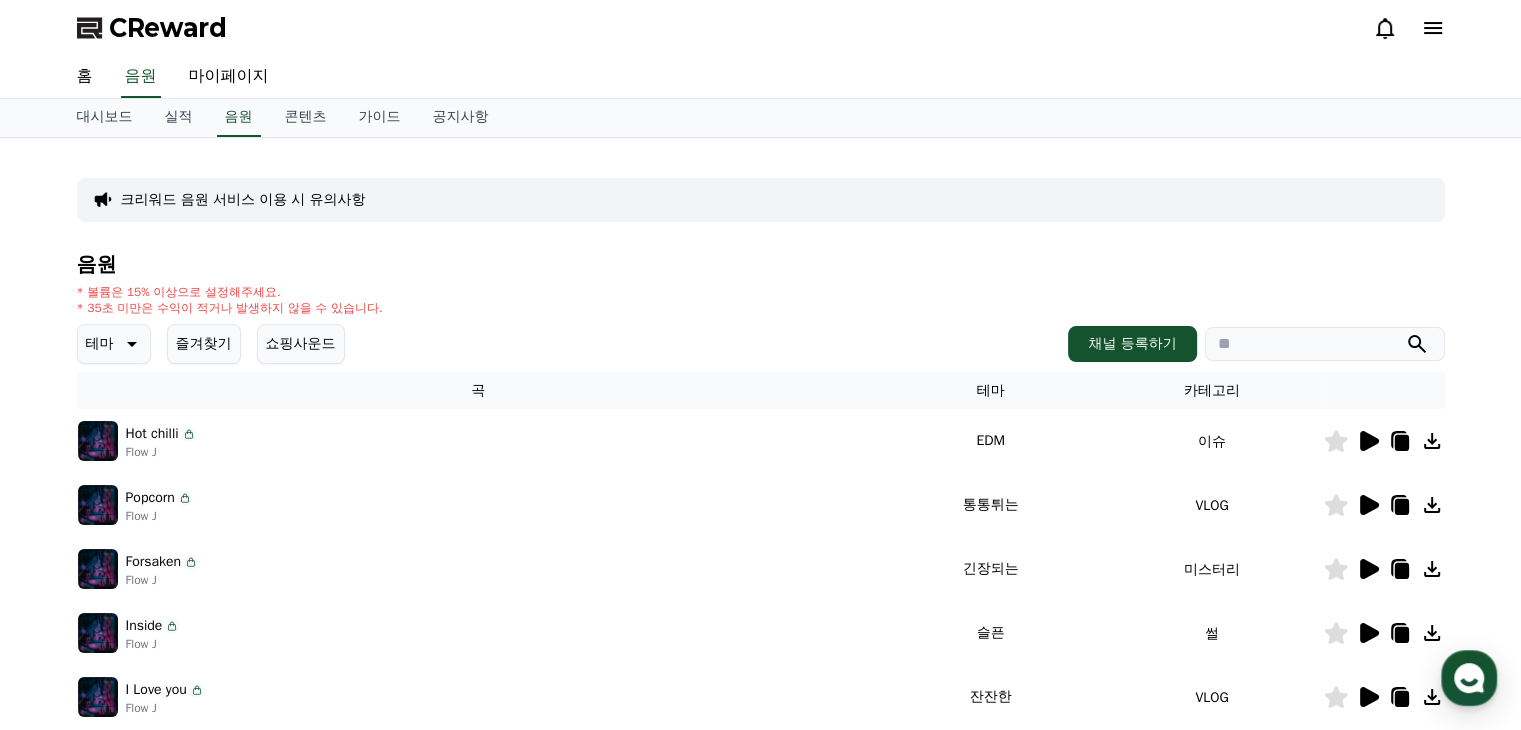 click 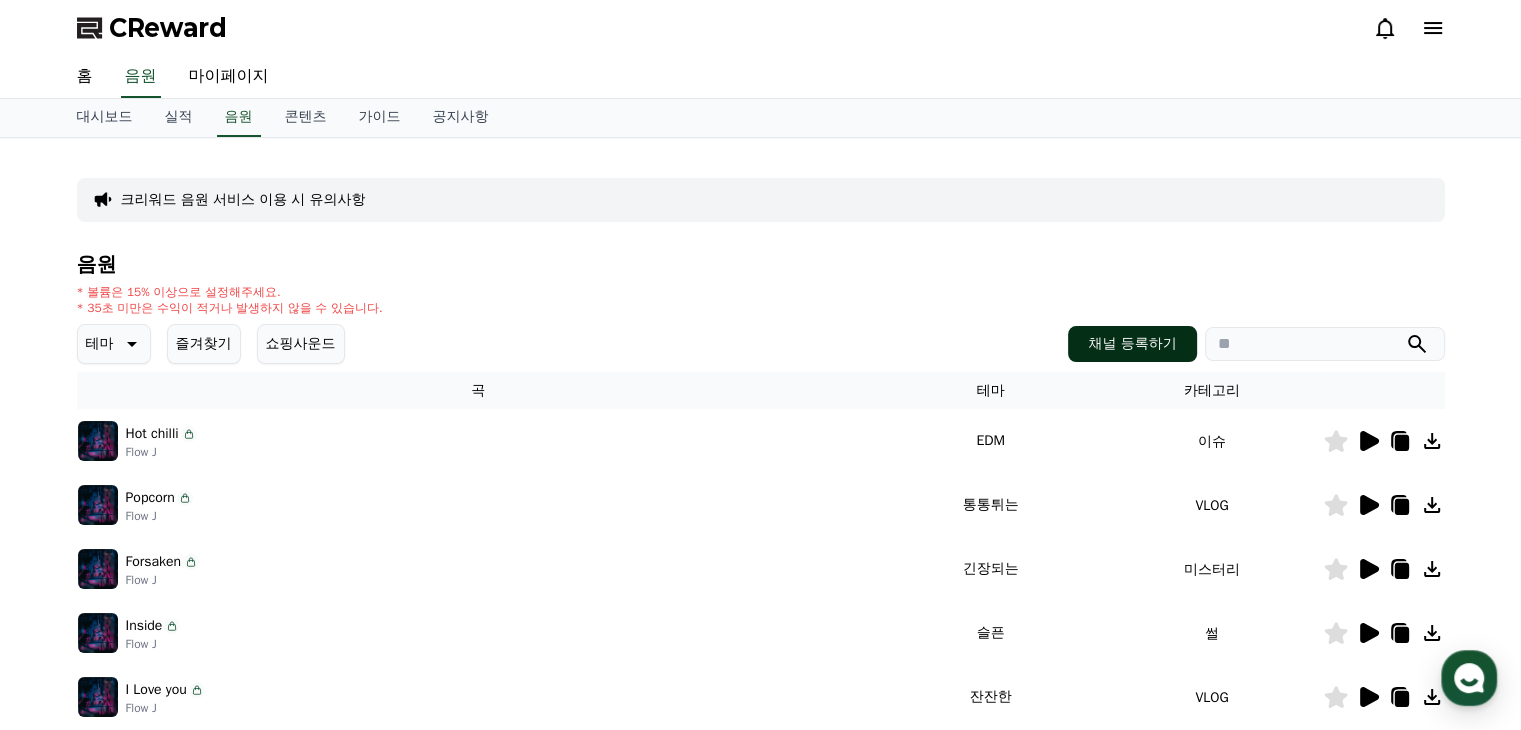 click on "채널 등록하기" at bounding box center [1132, 344] 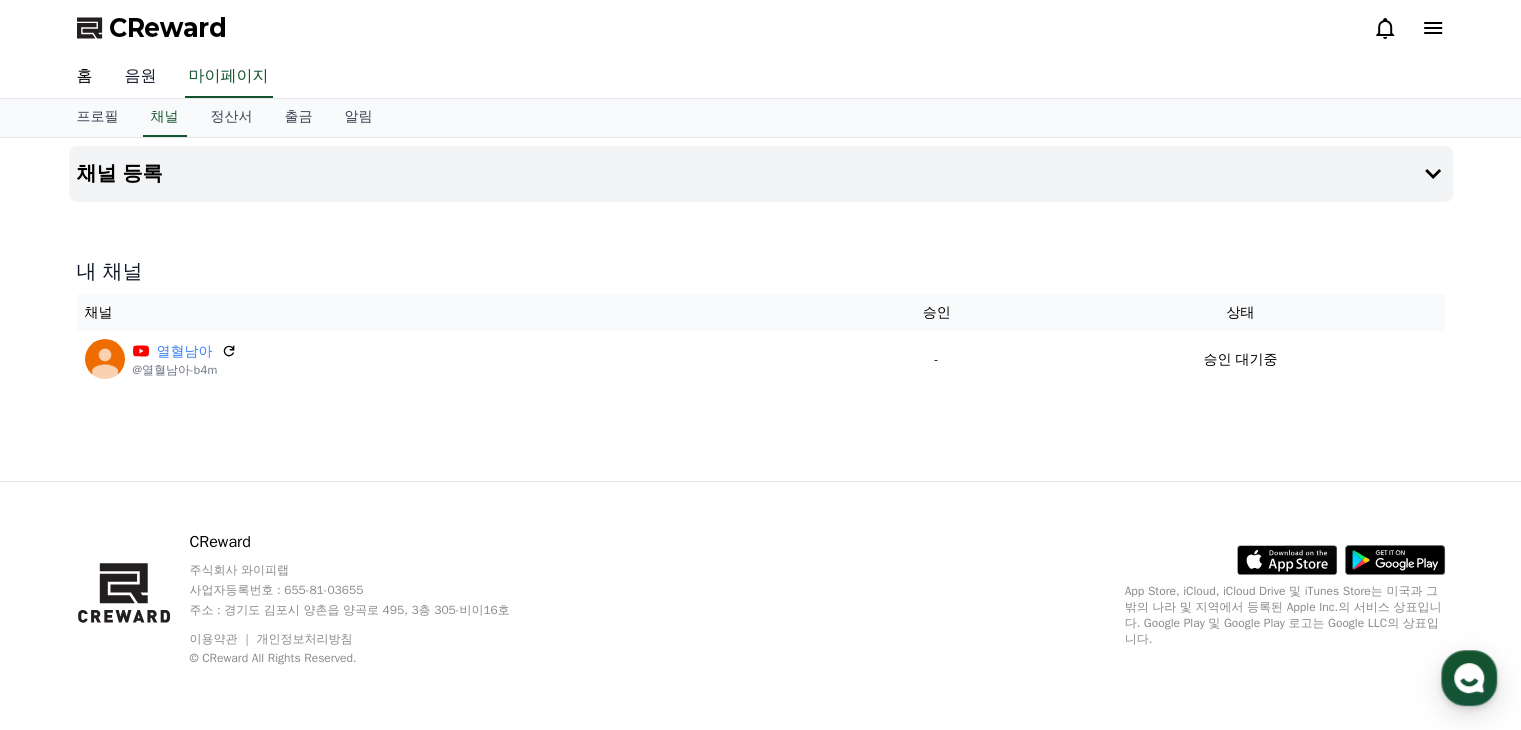 click on "음원" at bounding box center (141, 77) 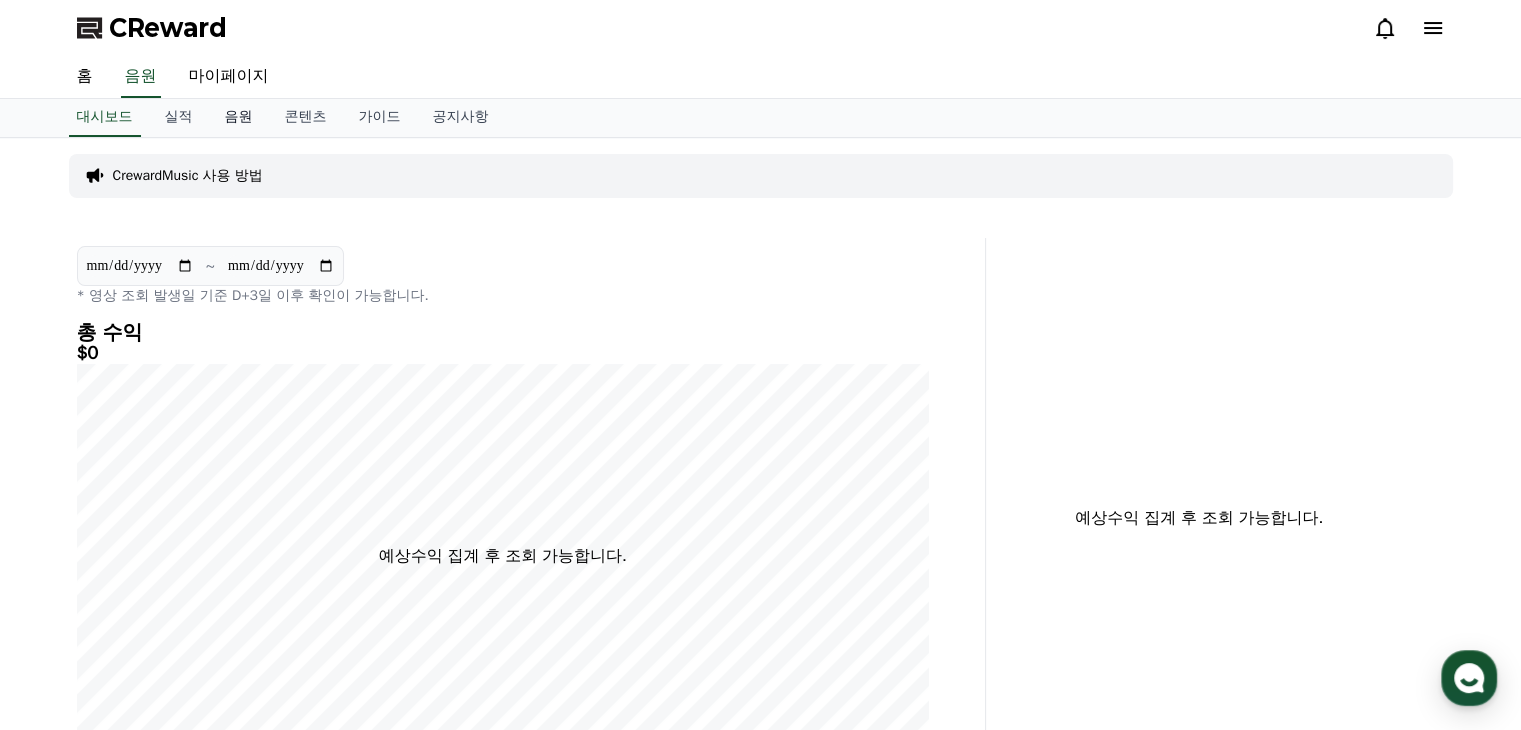 click on "음원" at bounding box center [239, 118] 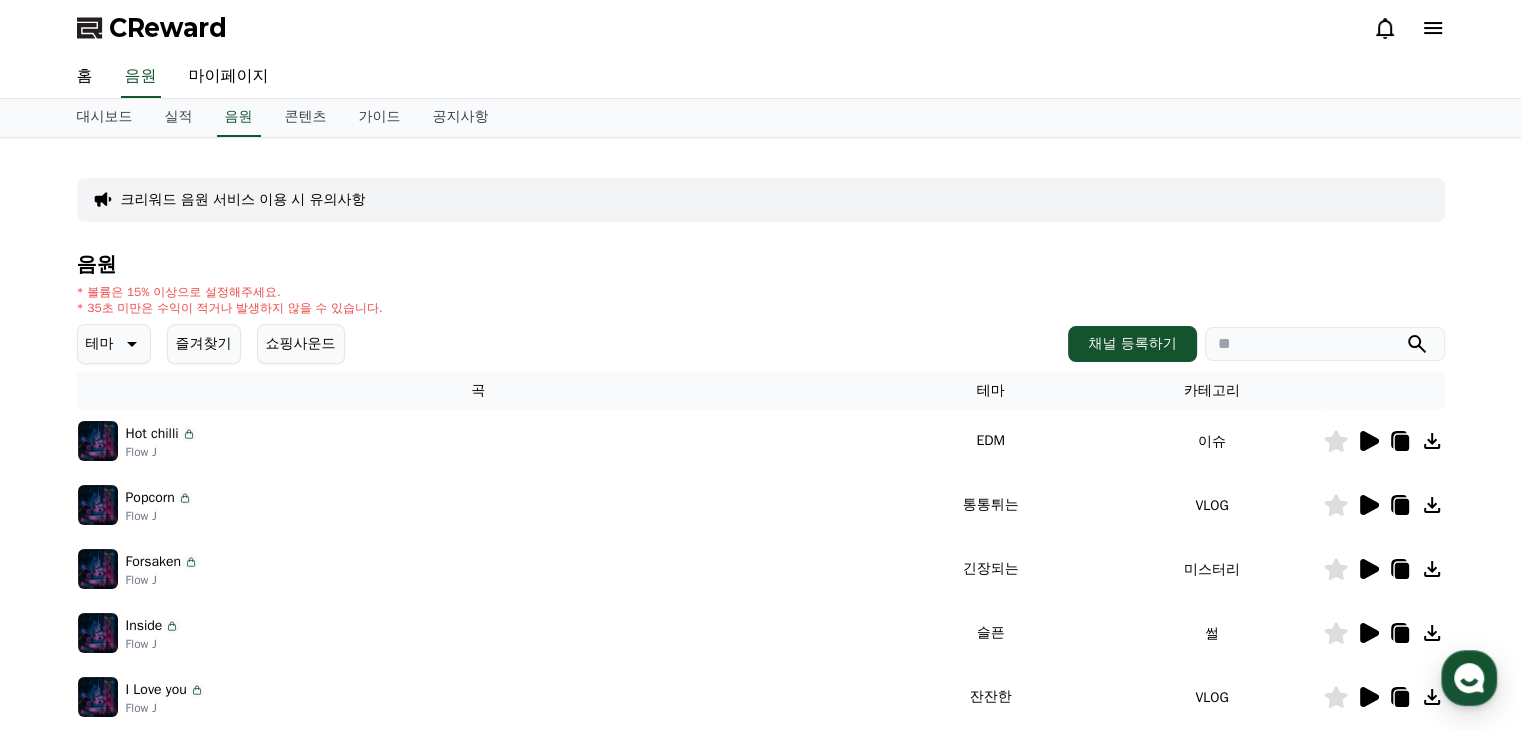 click 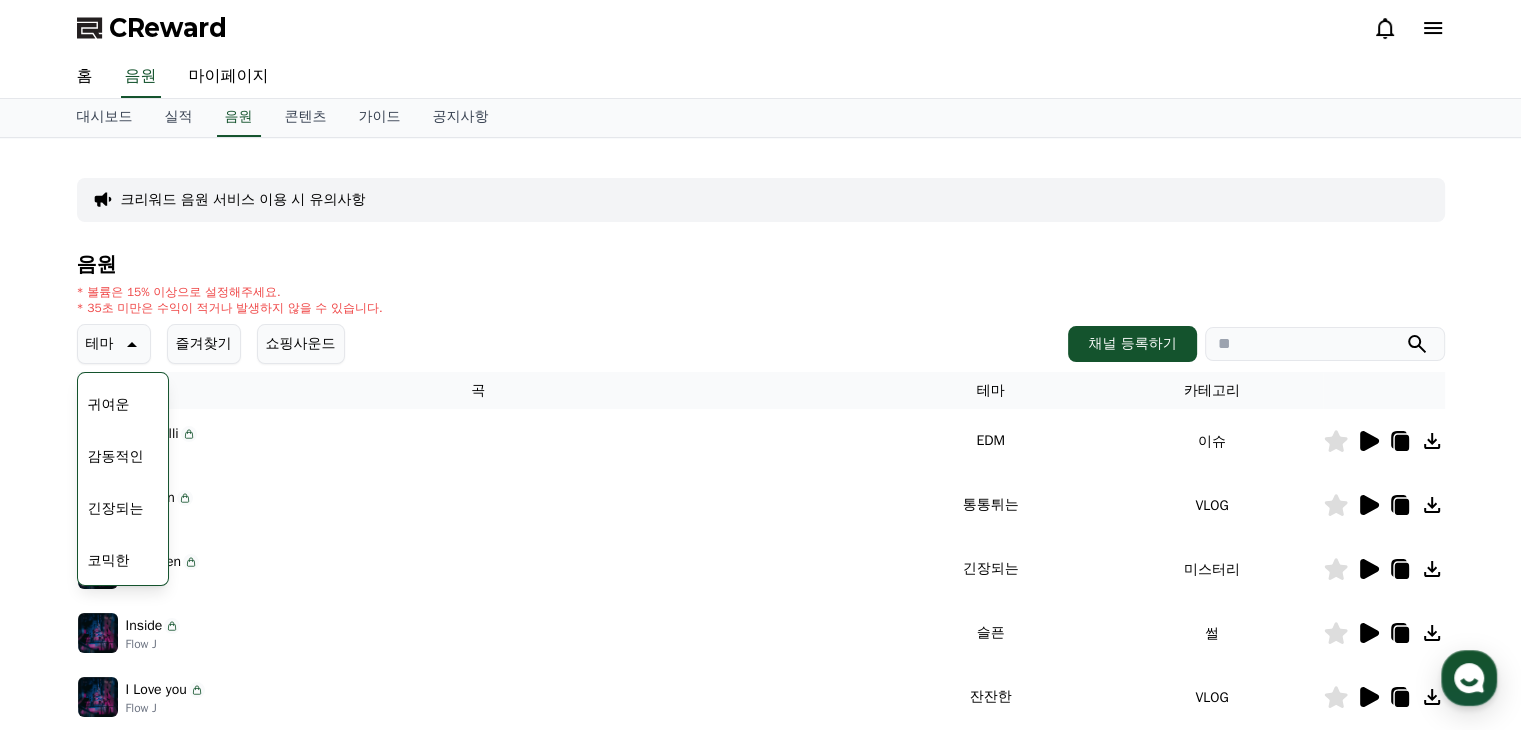 scroll, scrollTop: 782, scrollLeft: 0, axis: vertical 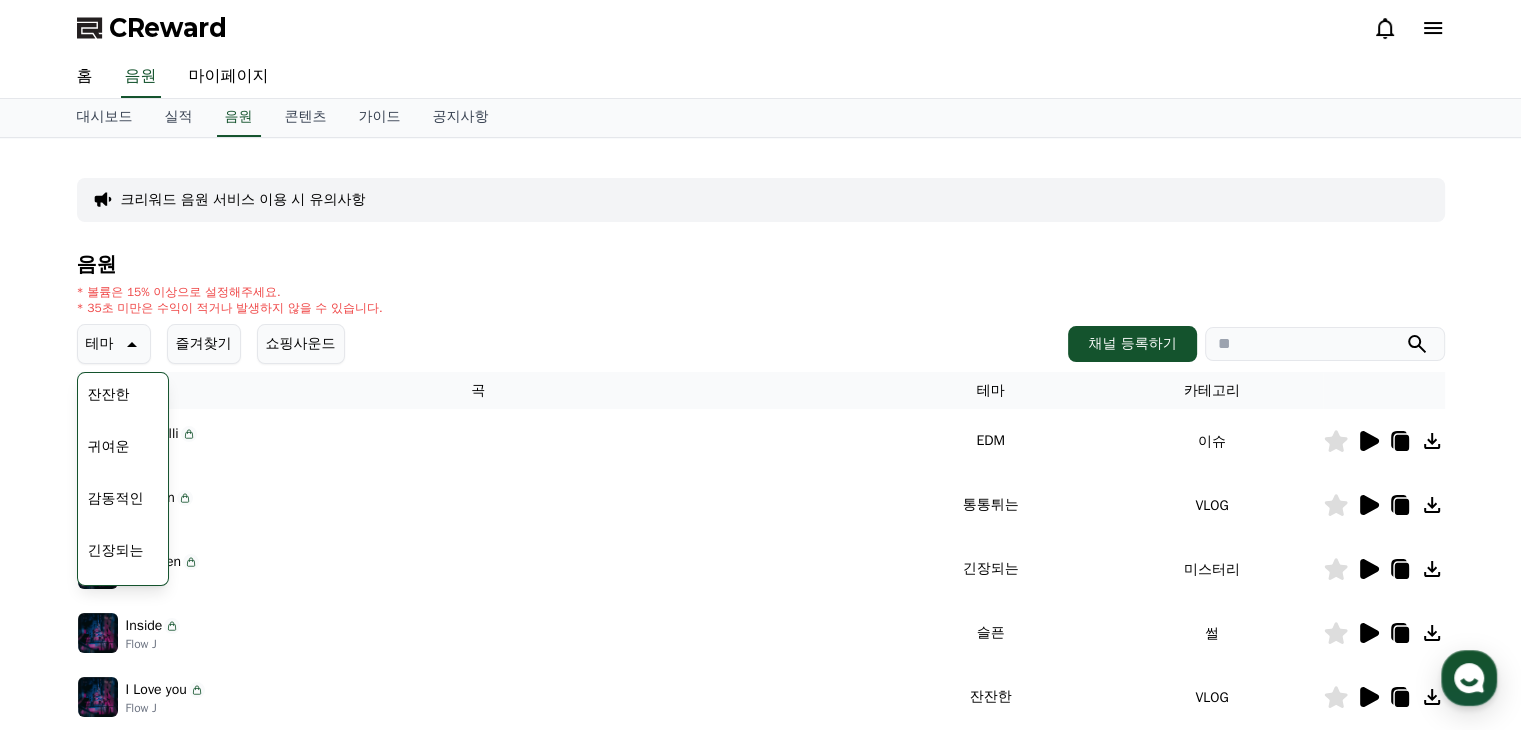 click on "음원" at bounding box center (761, 265) 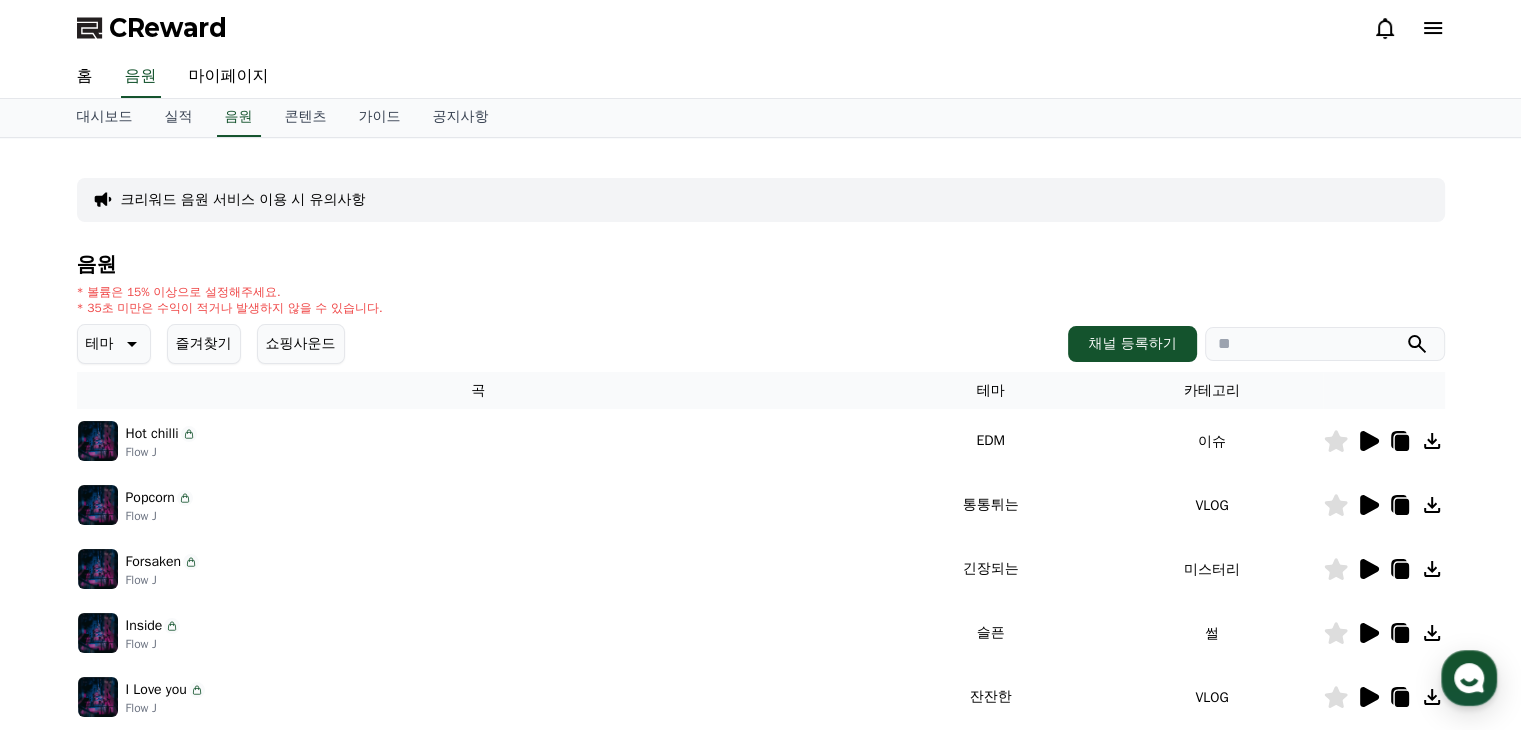 click on "* 볼륨은 15% 이상으로 설정해주세요.   * 35초 미만은 수익이 적거나 발생하지 않을 수 있습니다." at bounding box center [761, 300] 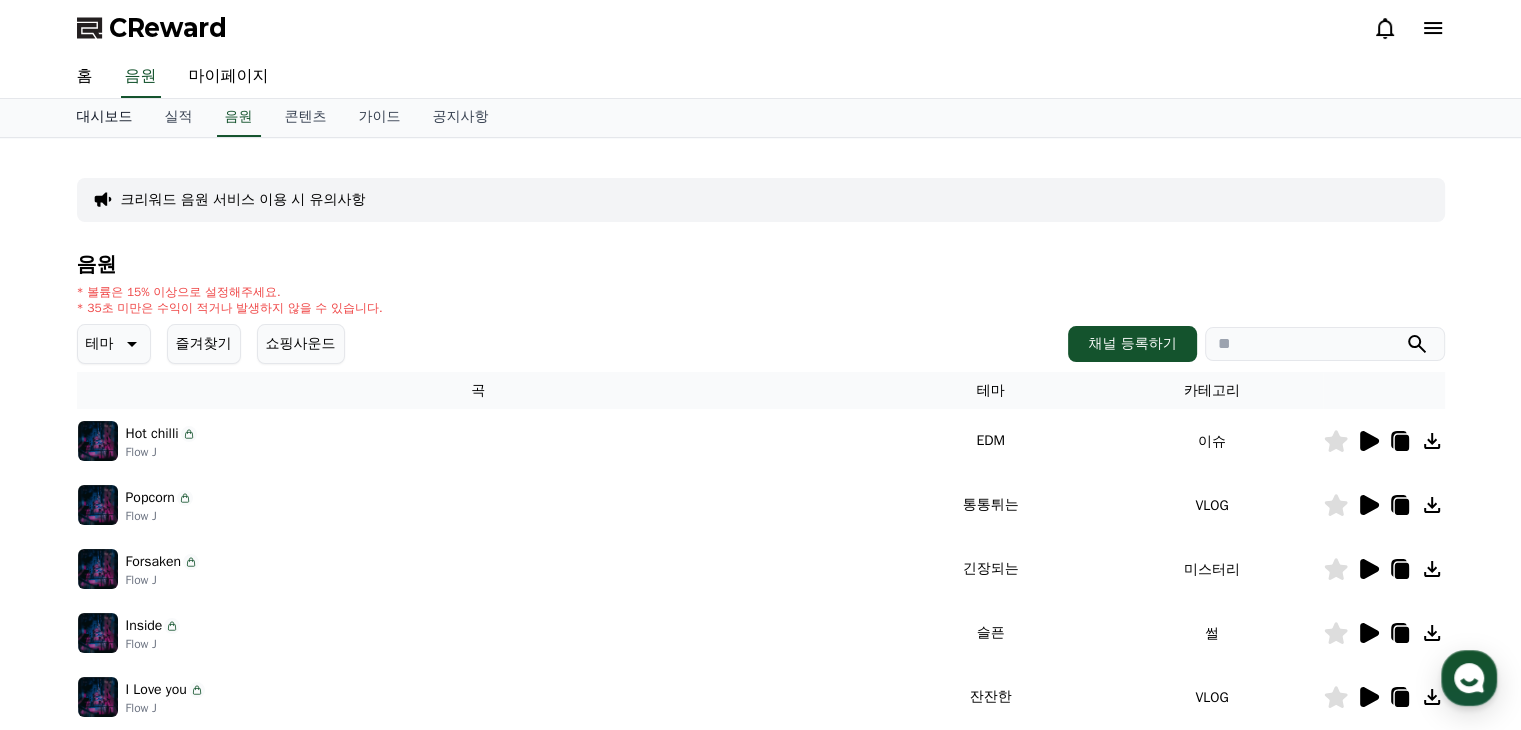 click on "대시보드" at bounding box center [105, 118] 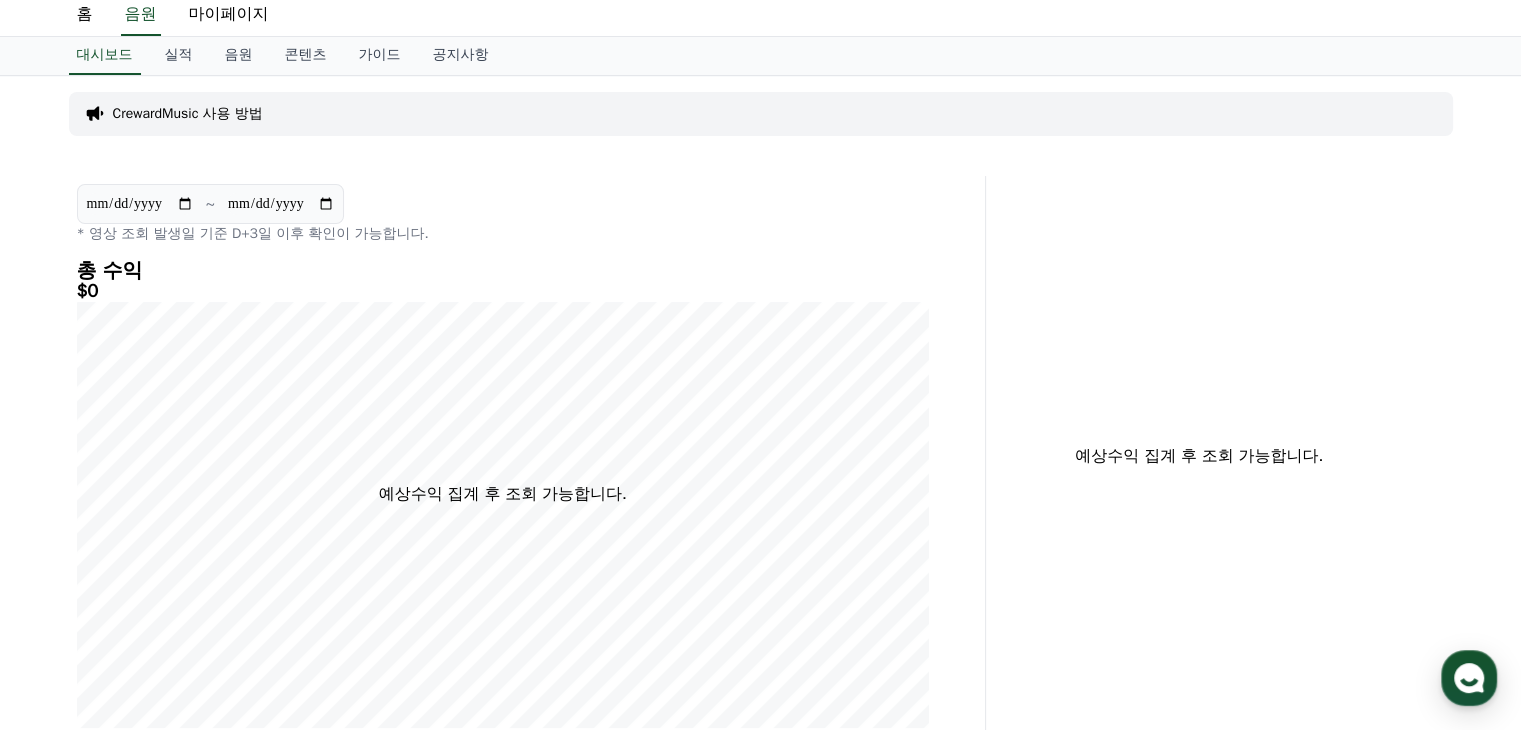 scroll, scrollTop: 0, scrollLeft: 0, axis: both 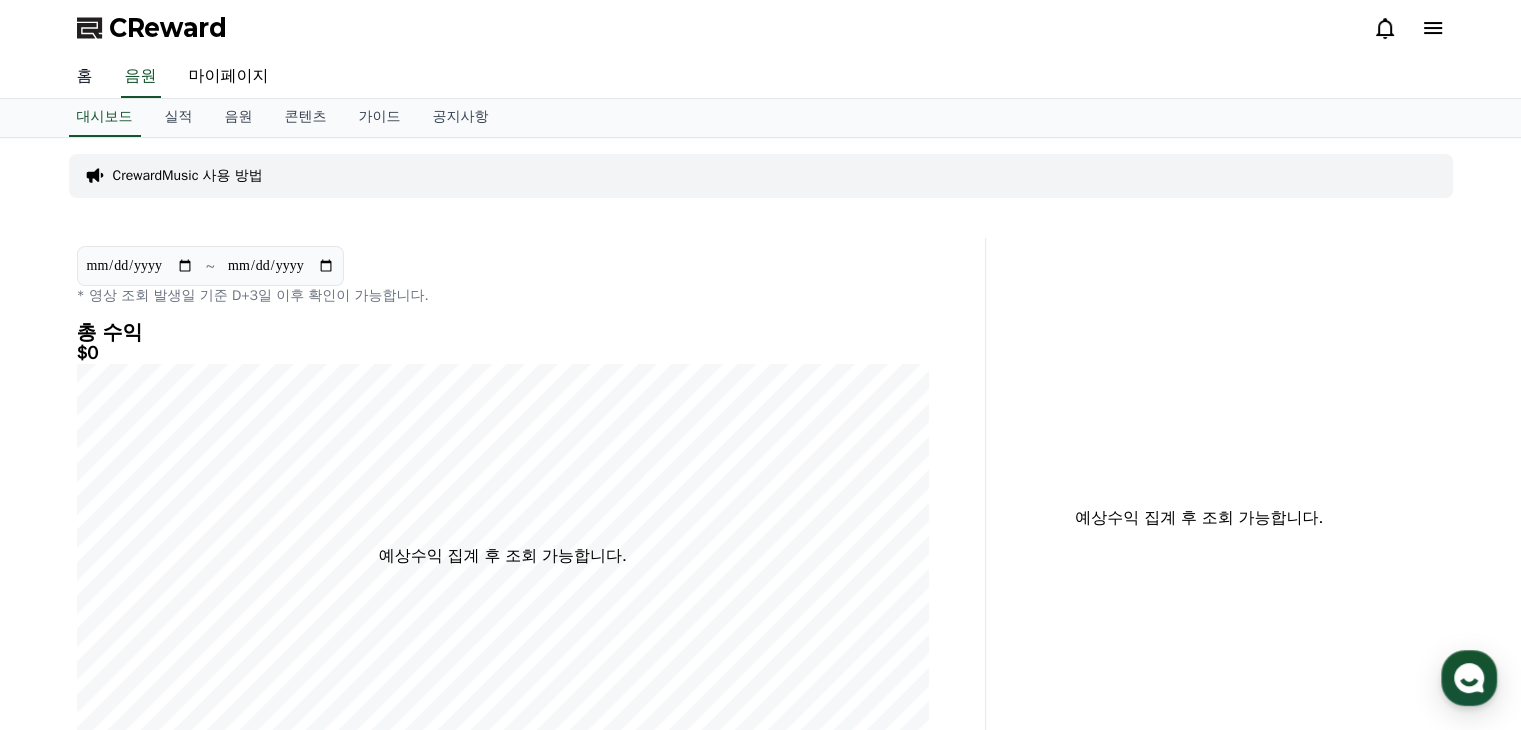 click on "홈" at bounding box center [85, 77] 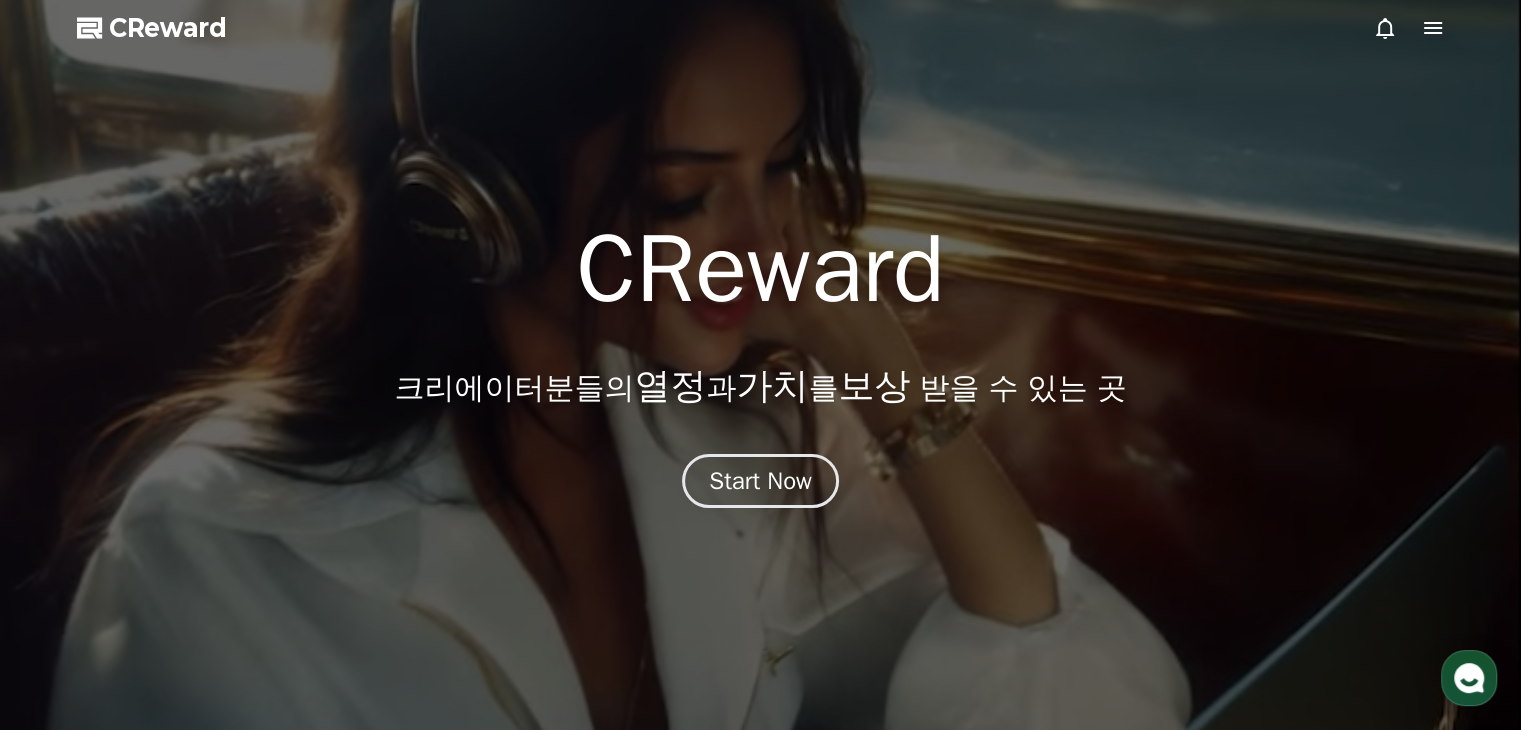 click 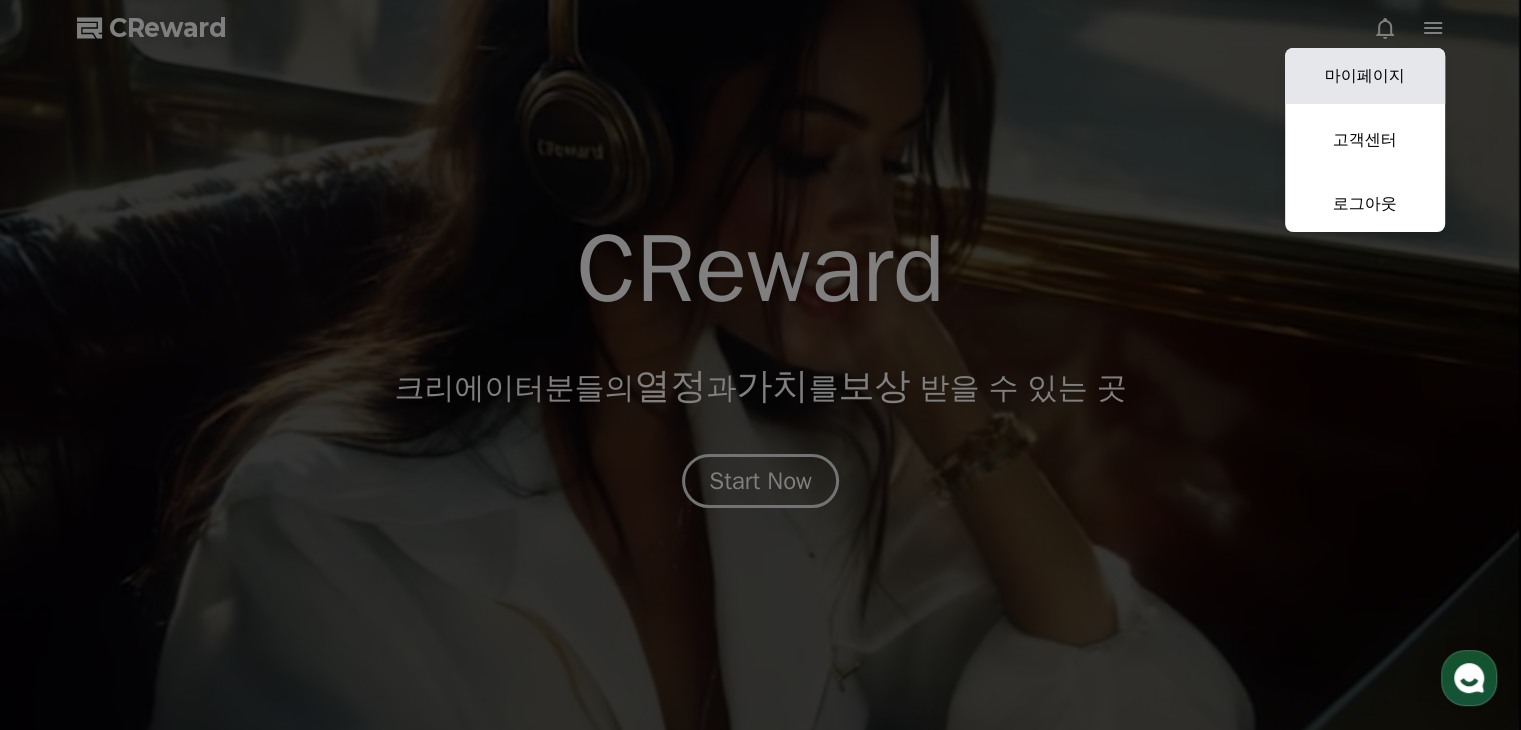 click on "마이페이지" at bounding box center (1365, 76) 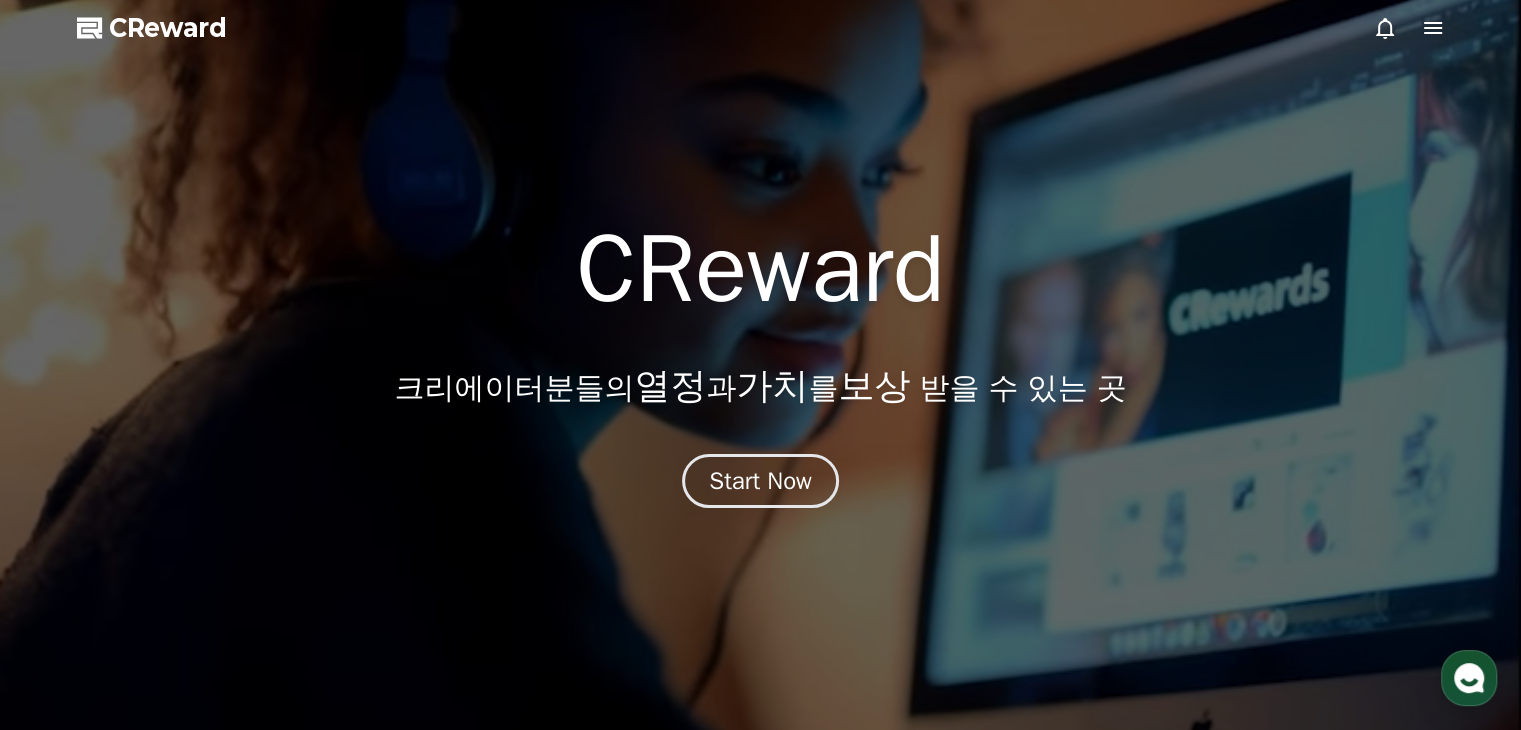 select on "**********" 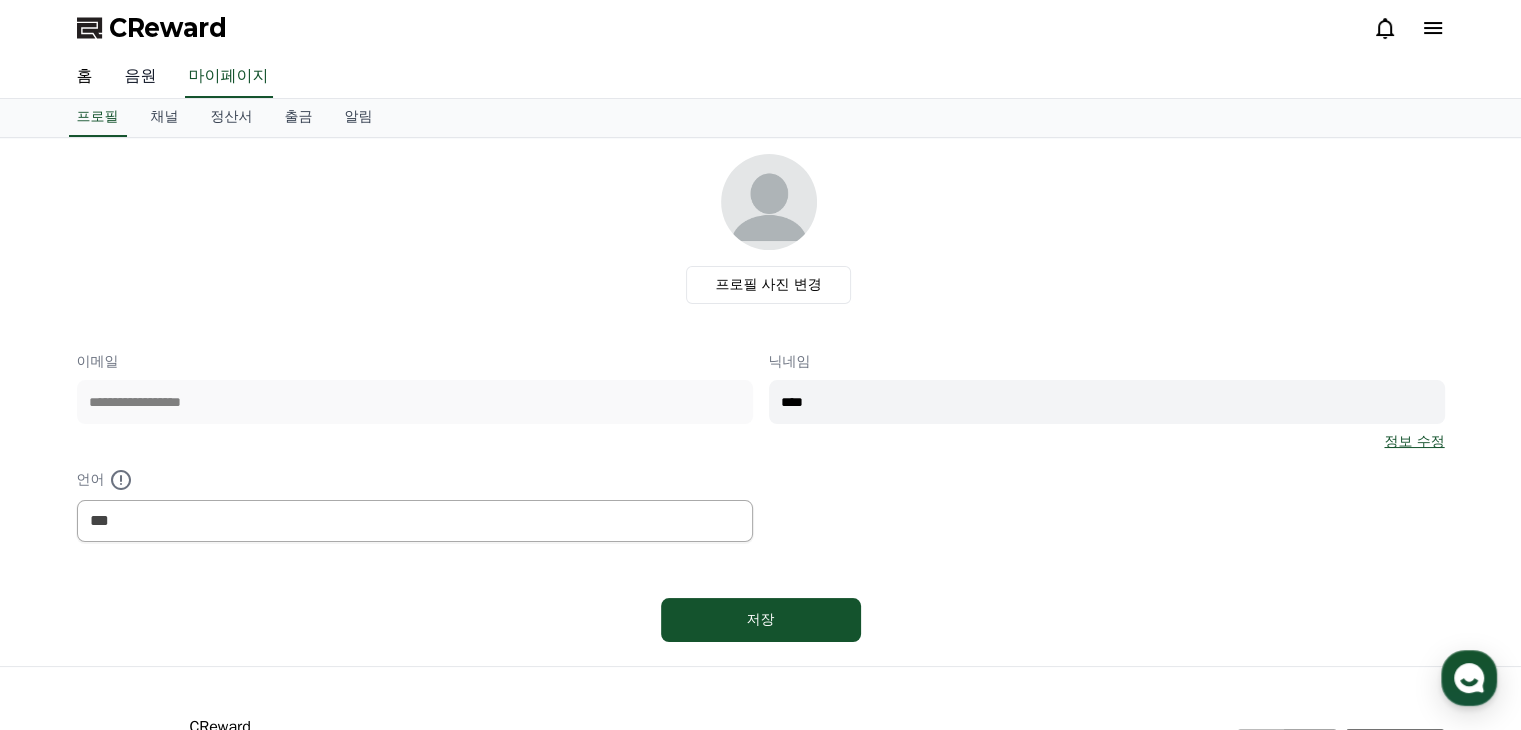 click on "음원" at bounding box center [141, 77] 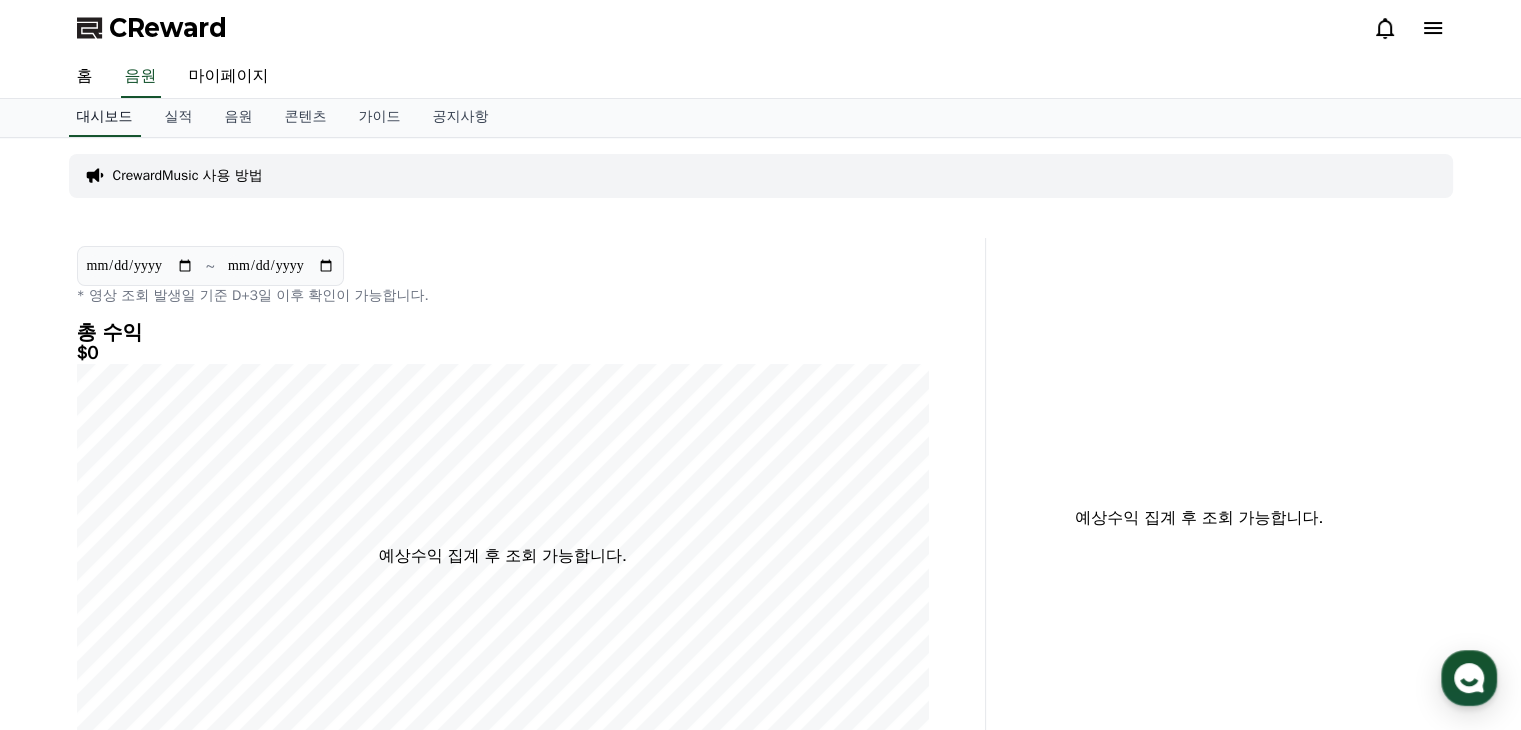 click on "대시보드" at bounding box center (105, 118) 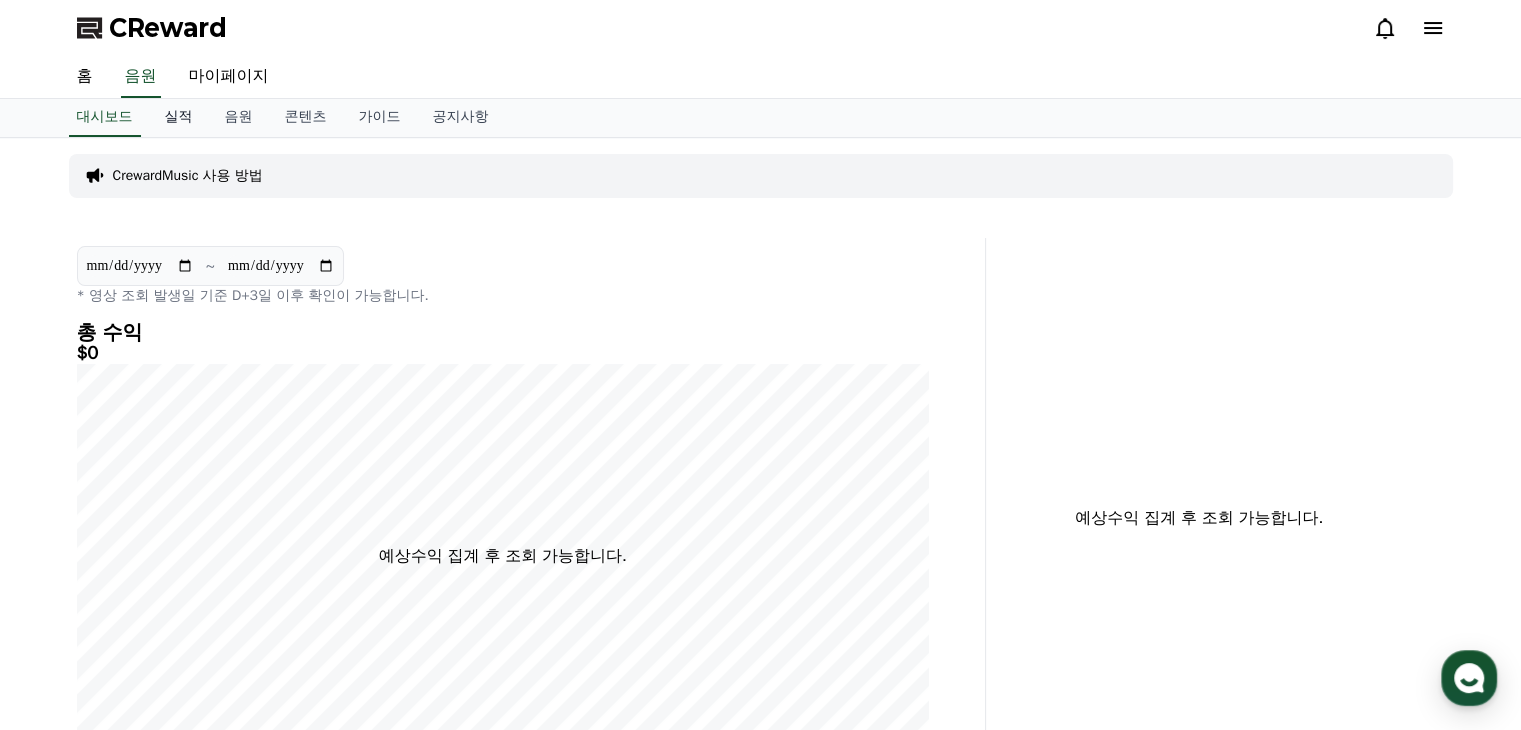 click on "실적" at bounding box center (179, 118) 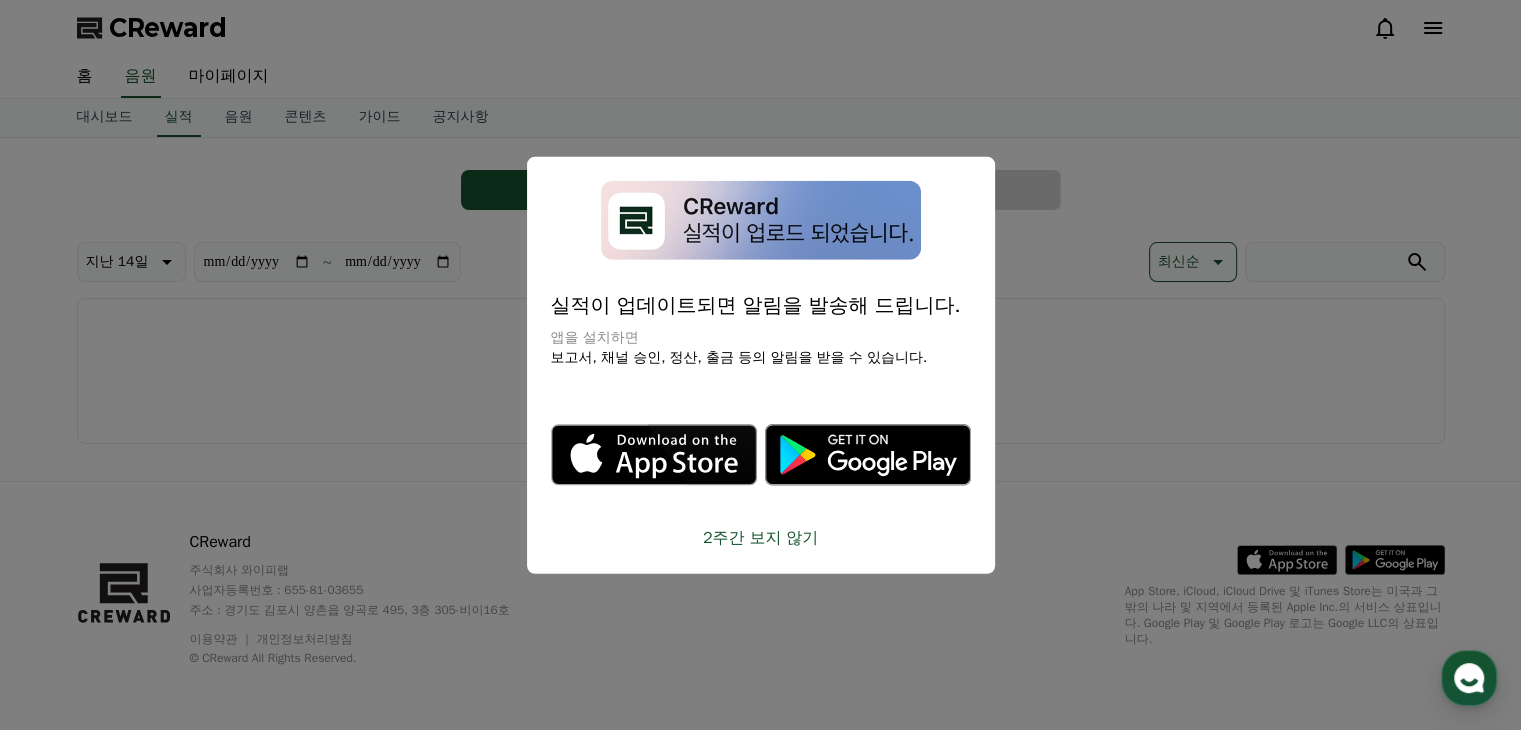 drag, startPoint x: 787, startPoint y: 539, endPoint x: 778, endPoint y: 526, distance: 15.811388 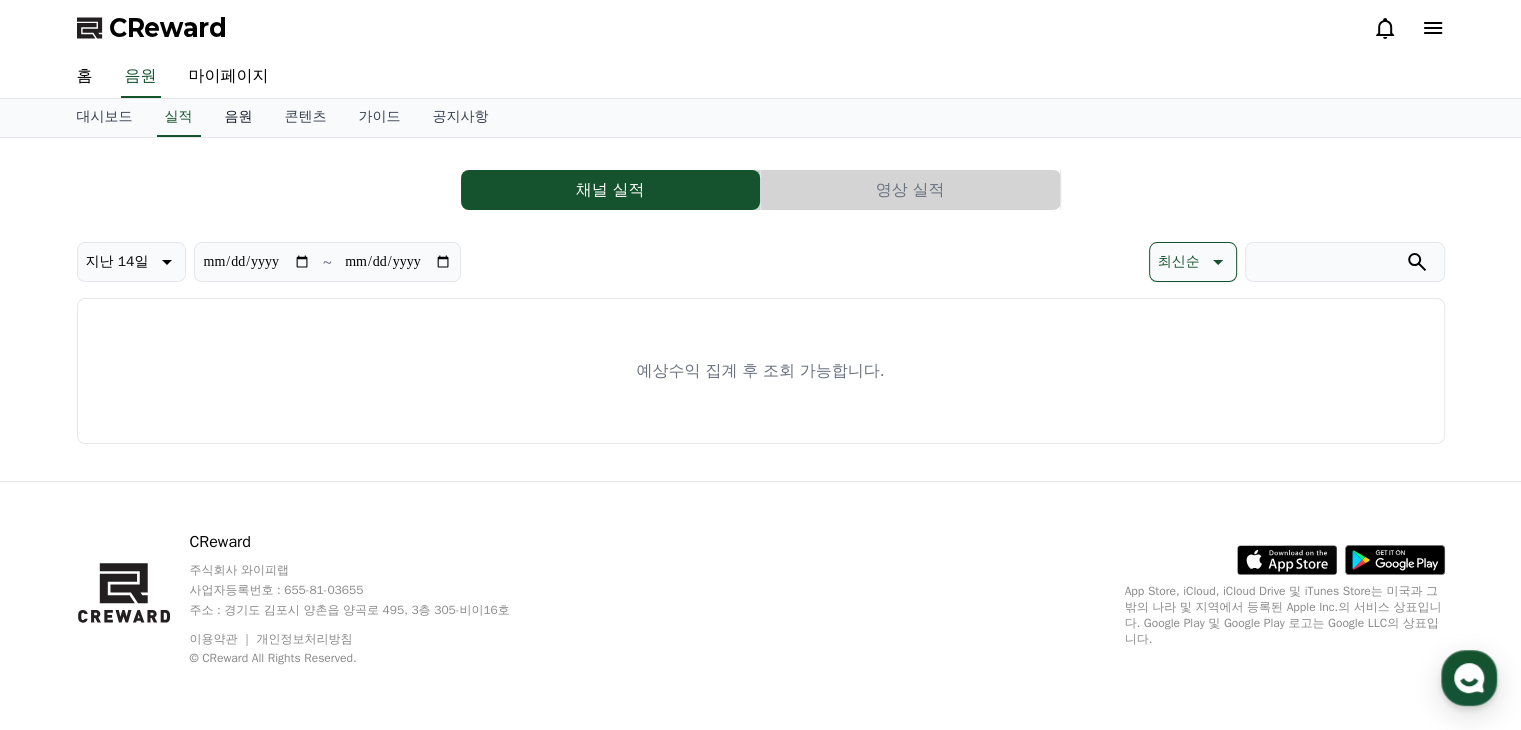 click on "음원" at bounding box center (239, 118) 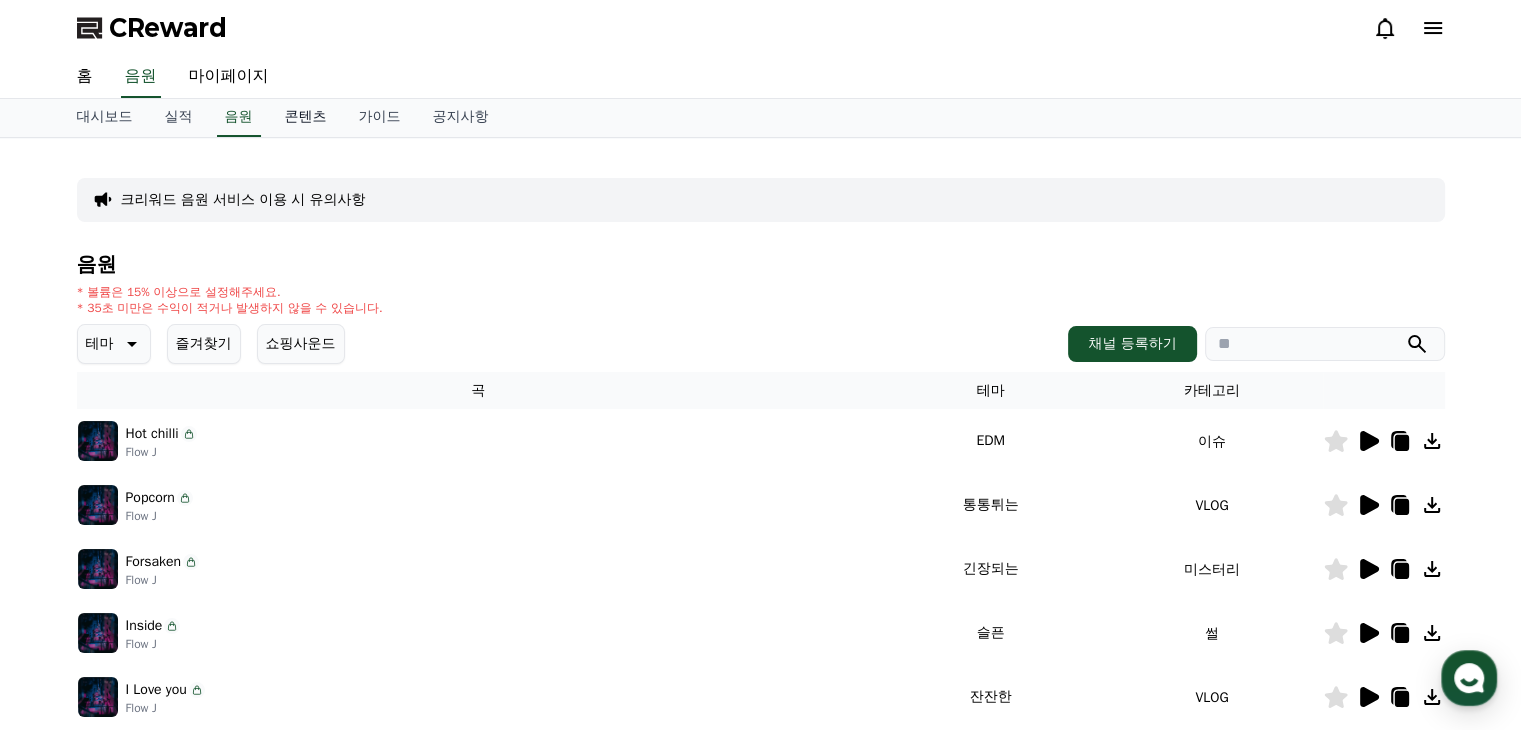 click on "콘텐츠" at bounding box center (306, 118) 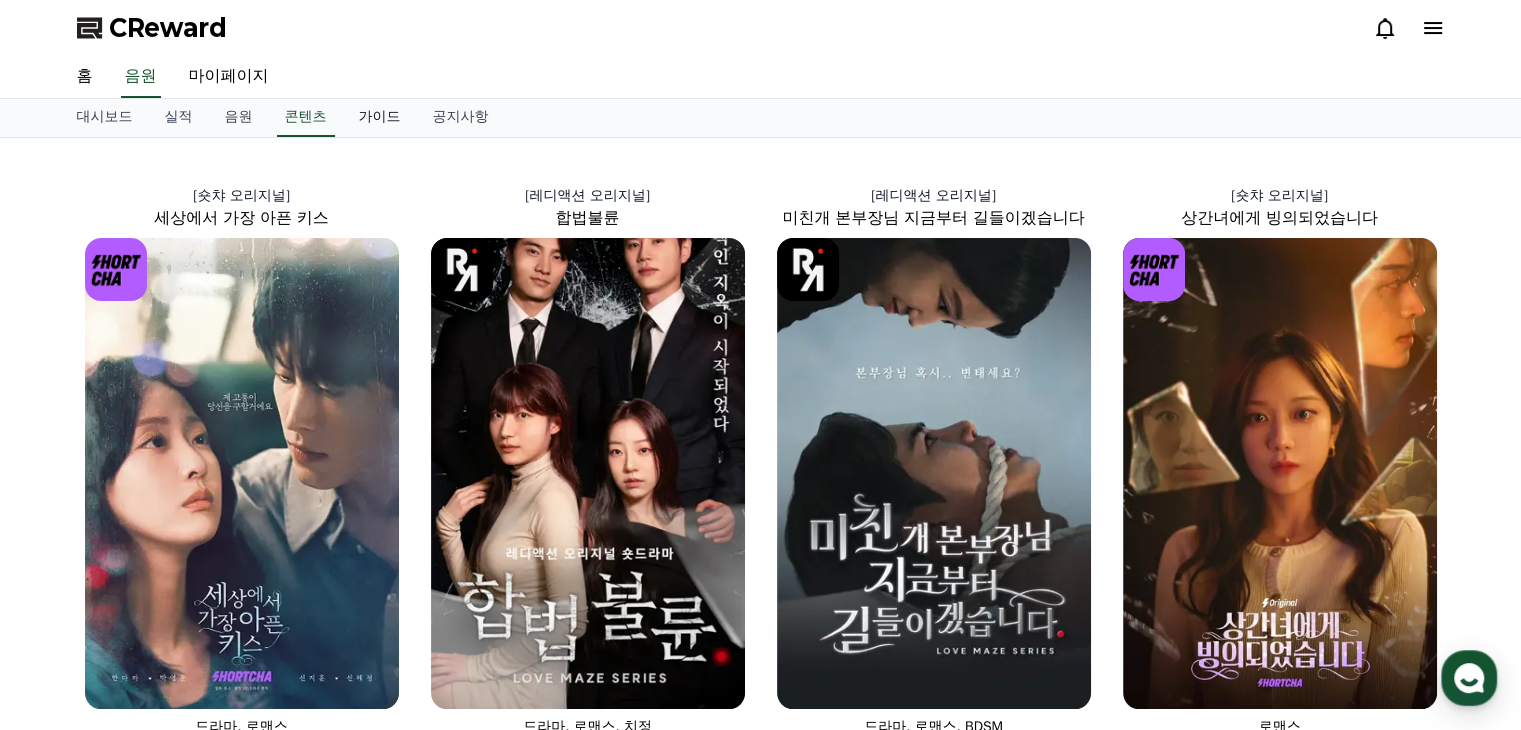click on "가이드" at bounding box center (380, 118) 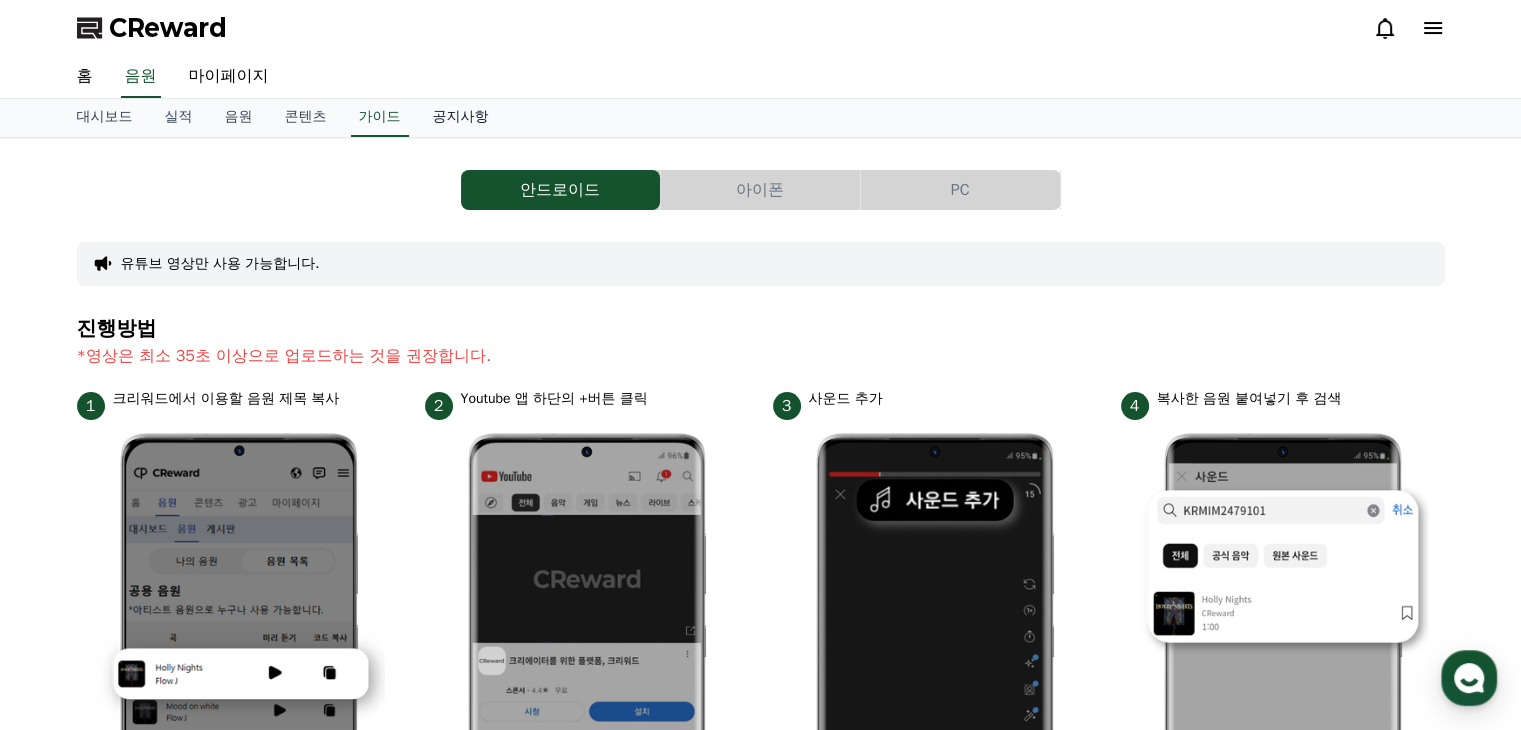 click on "공지사항" at bounding box center [461, 118] 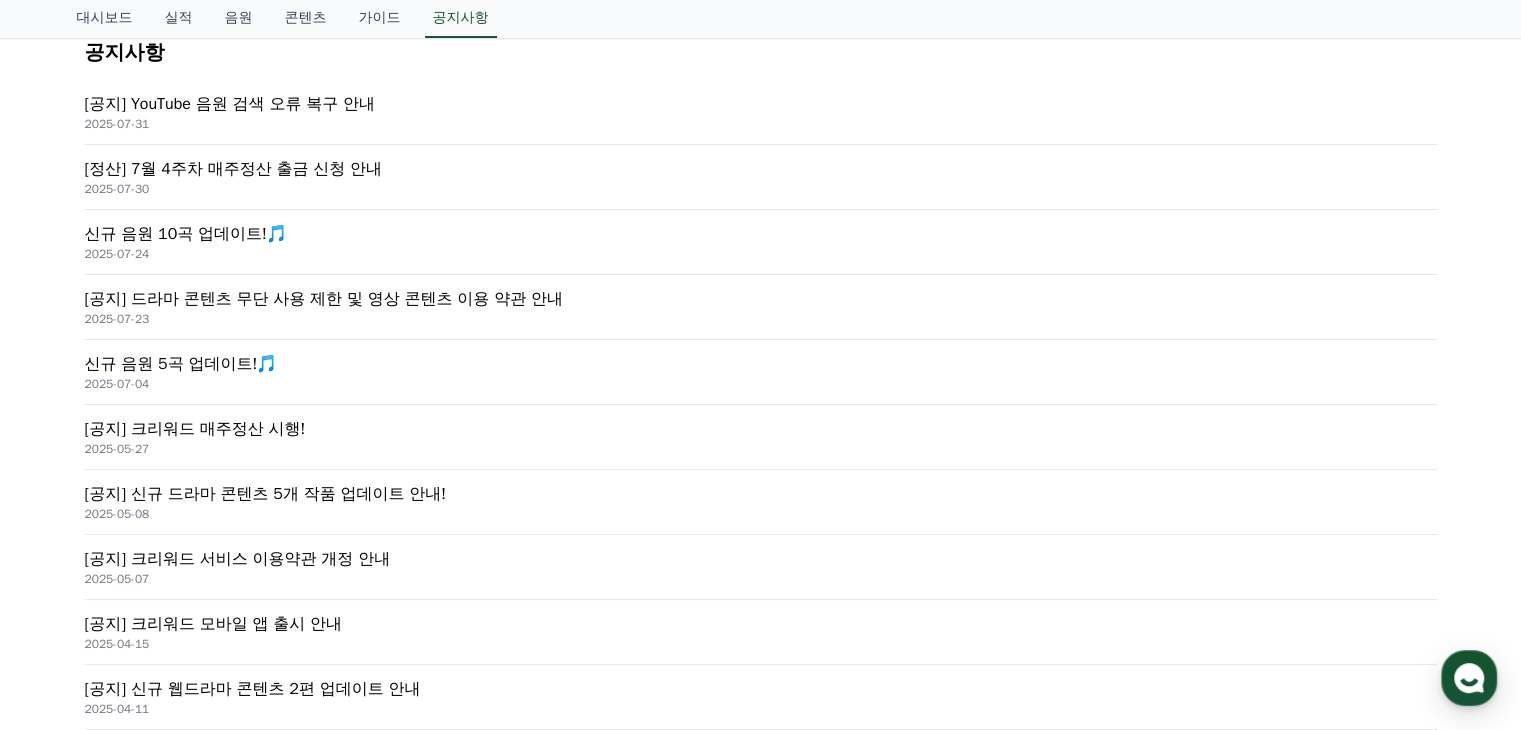 scroll, scrollTop: 0, scrollLeft: 0, axis: both 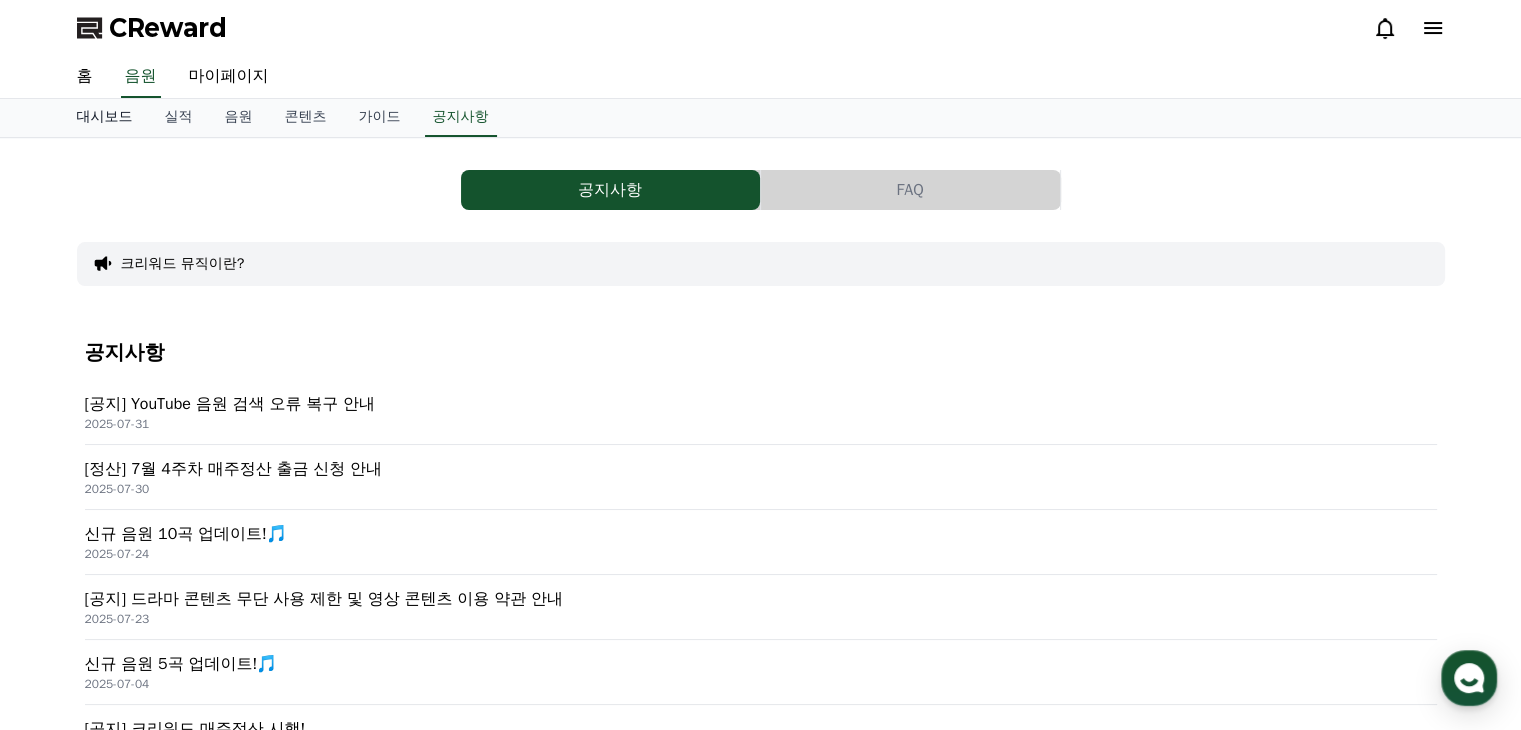 click on "대시보드" at bounding box center (105, 118) 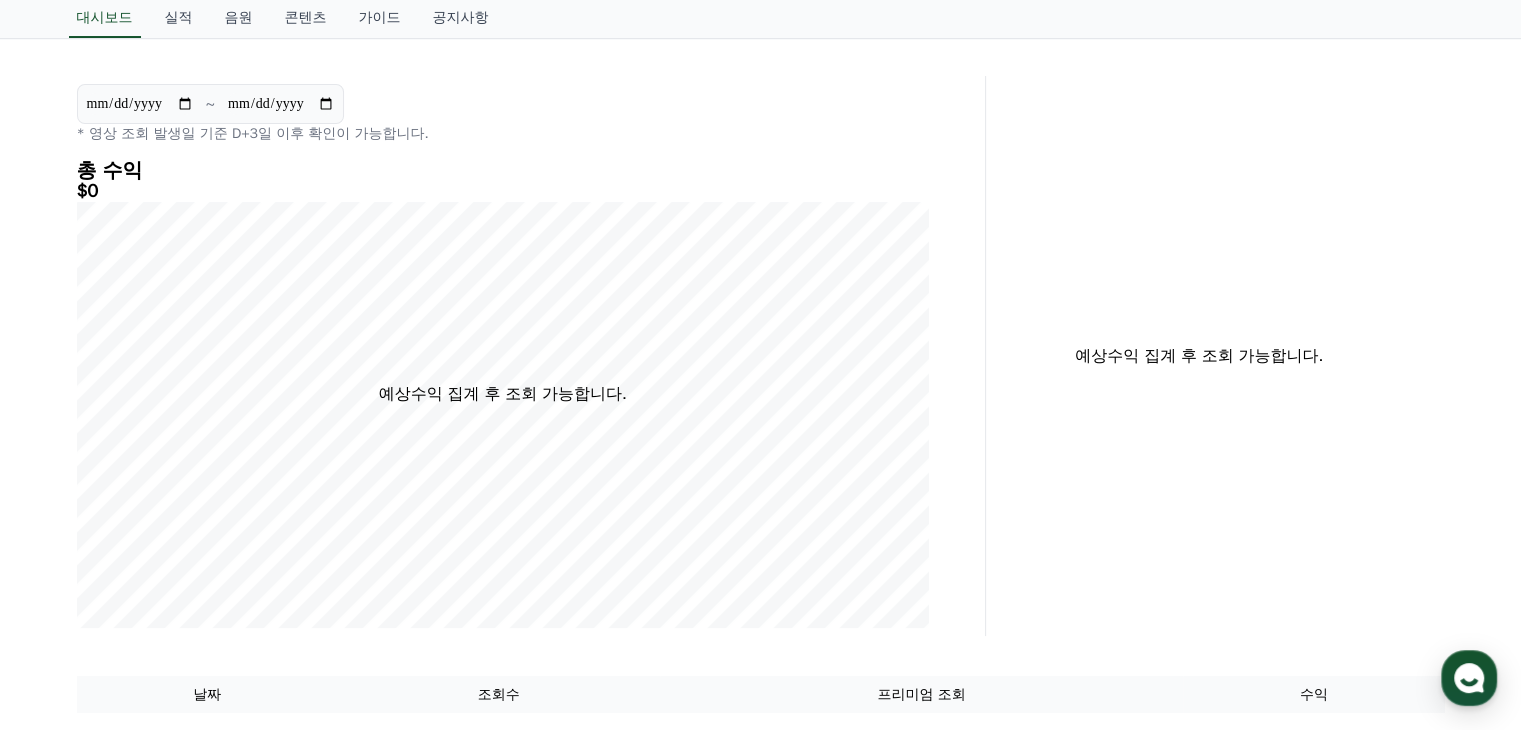 scroll, scrollTop: 0, scrollLeft: 0, axis: both 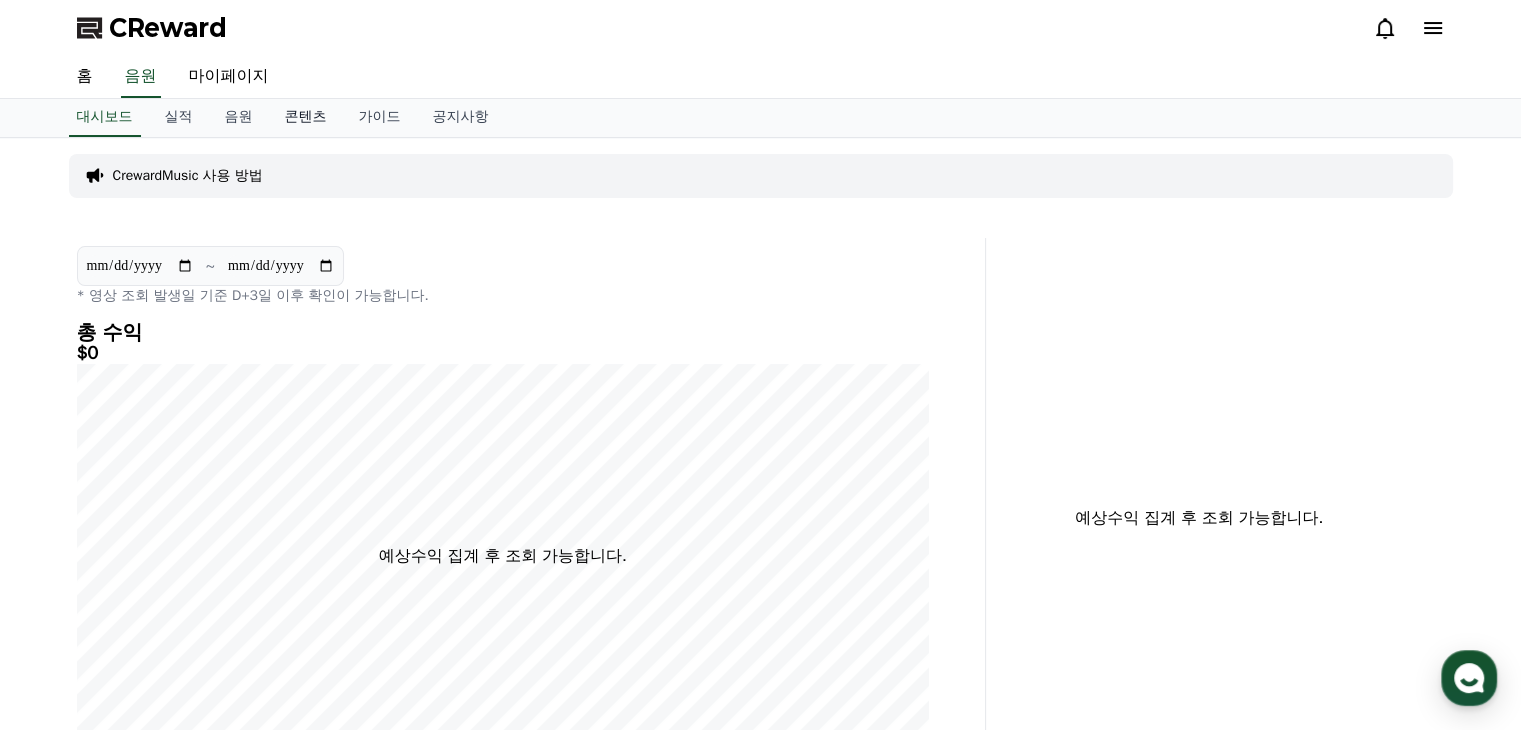click on "콘텐츠" at bounding box center [306, 118] 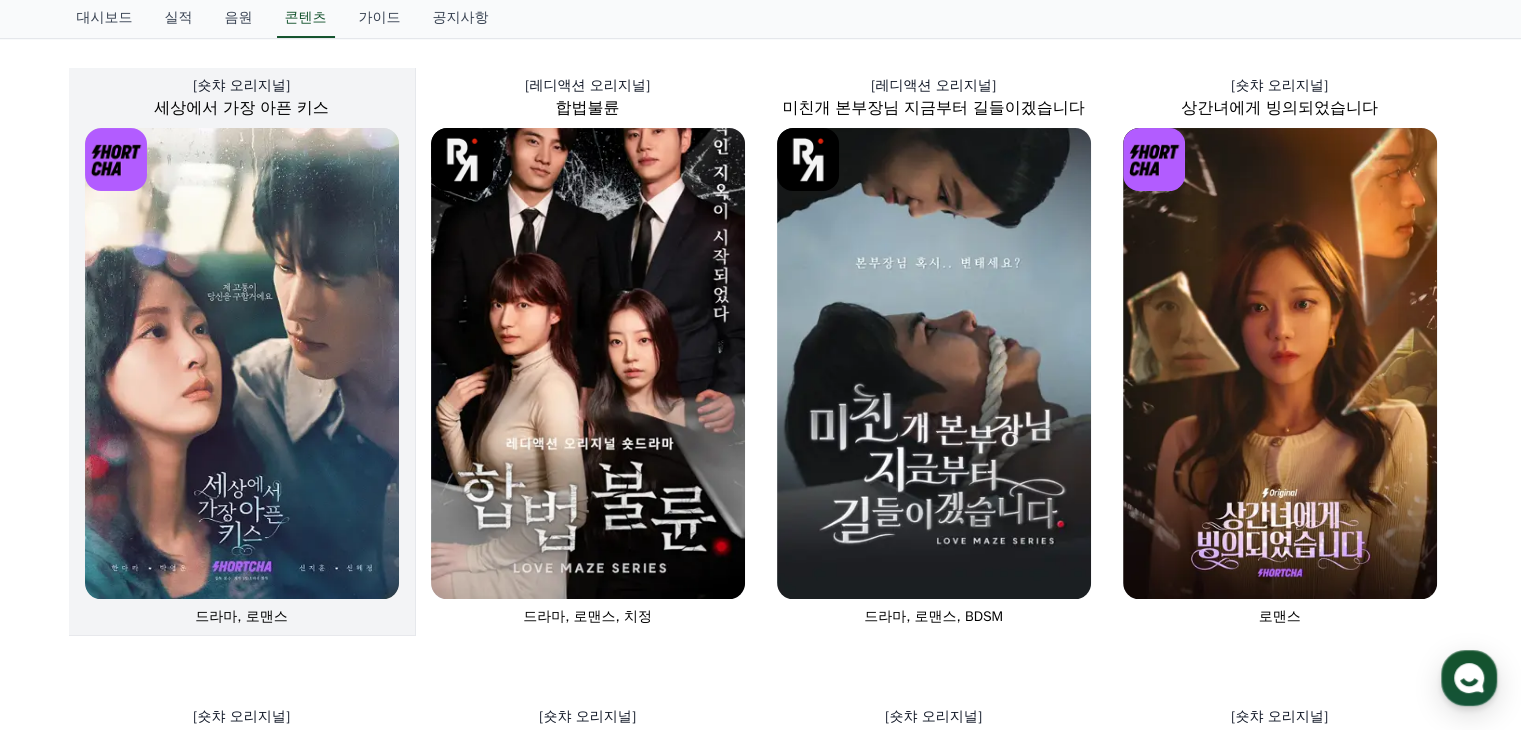 scroll, scrollTop: 10, scrollLeft: 0, axis: vertical 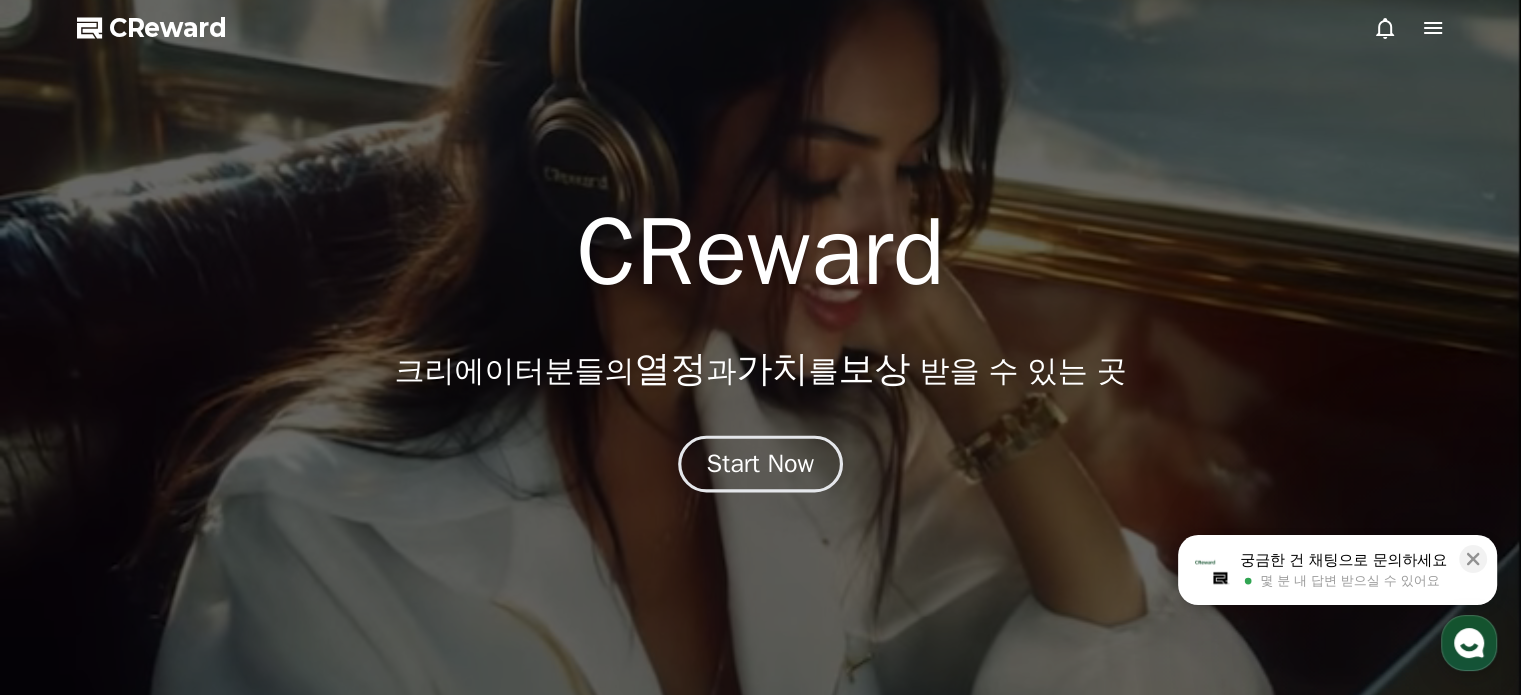 click on "Start Now" at bounding box center [761, 464] 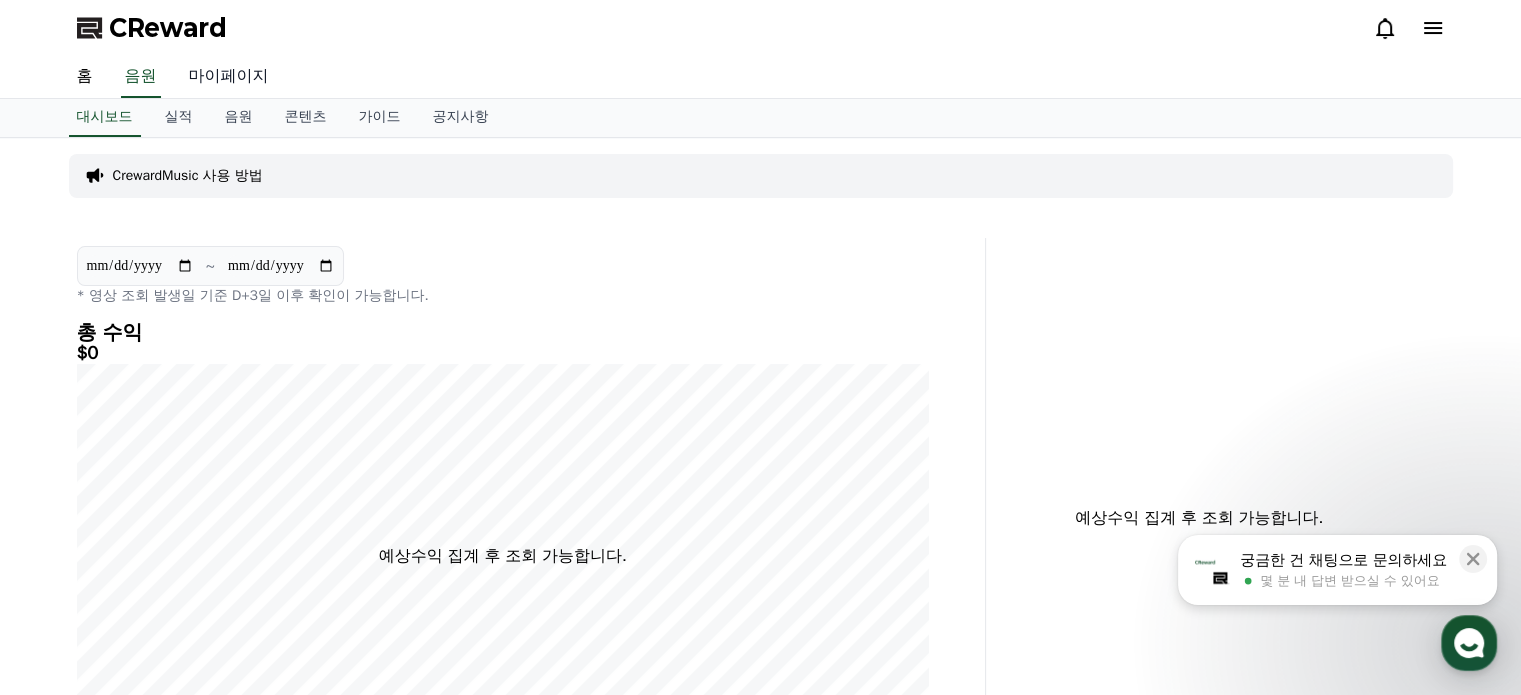 click on "마이페이지" at bounding box center (229, 77) 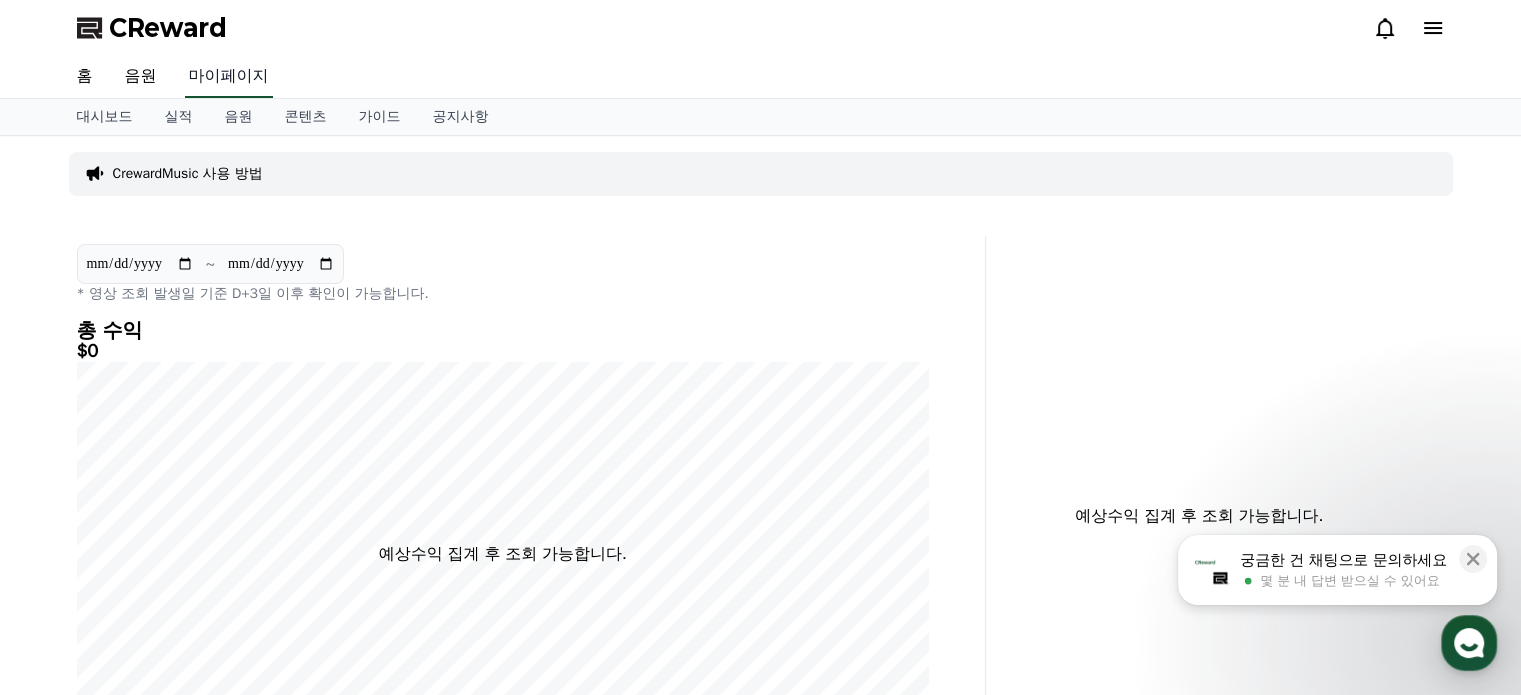 select on "**********" 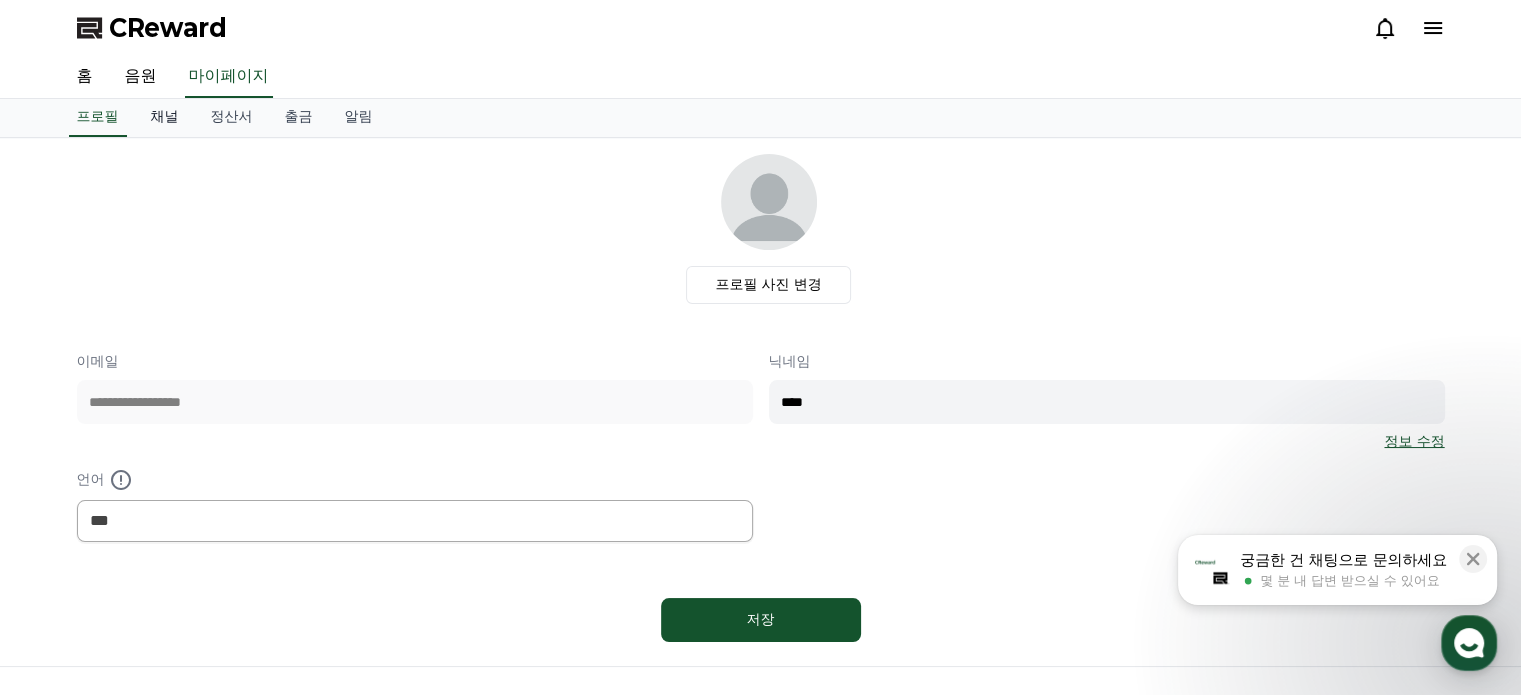 click on "채널" at bounding box center (165, 118) 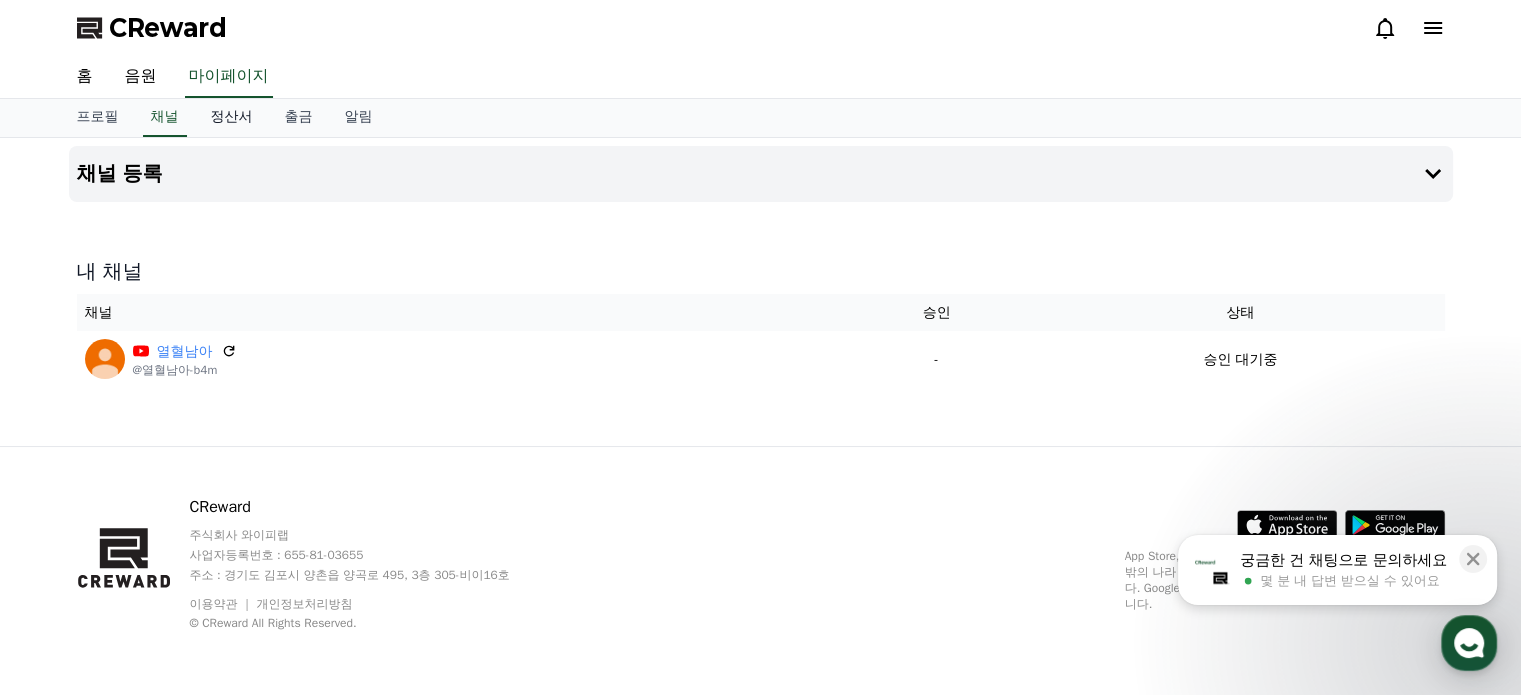 click on "정산서" at bounding box center (232, 118) 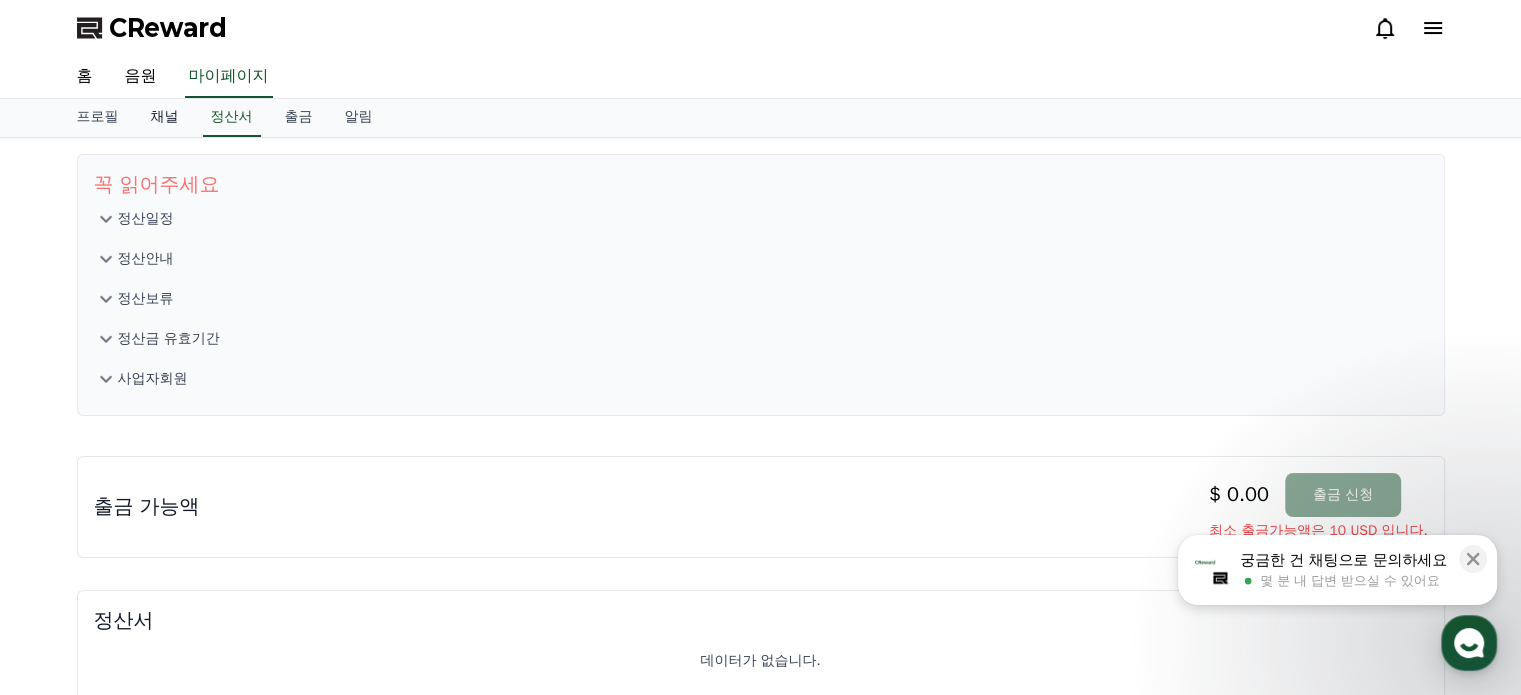 click on "채널" at bounding box center (165, 118) 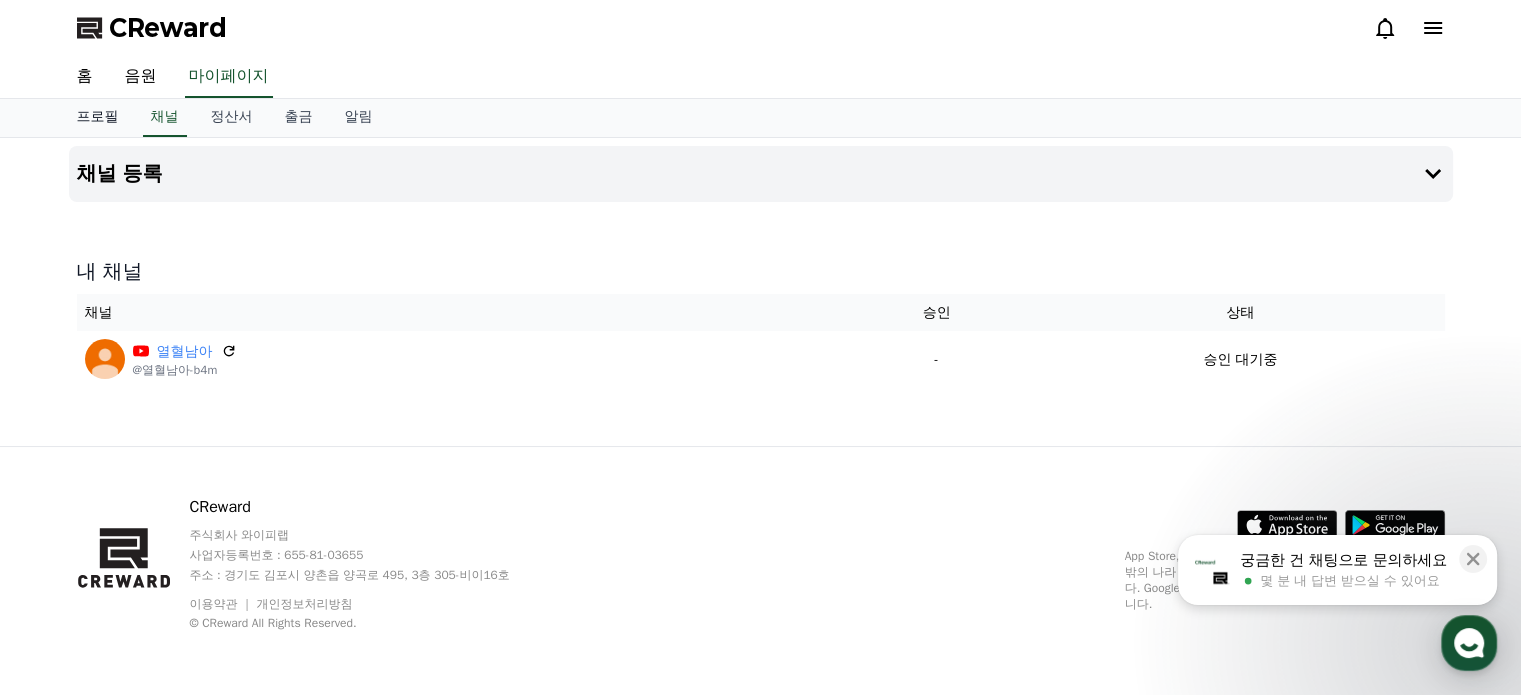 click on "프로필" at bounding box center [98, 118] 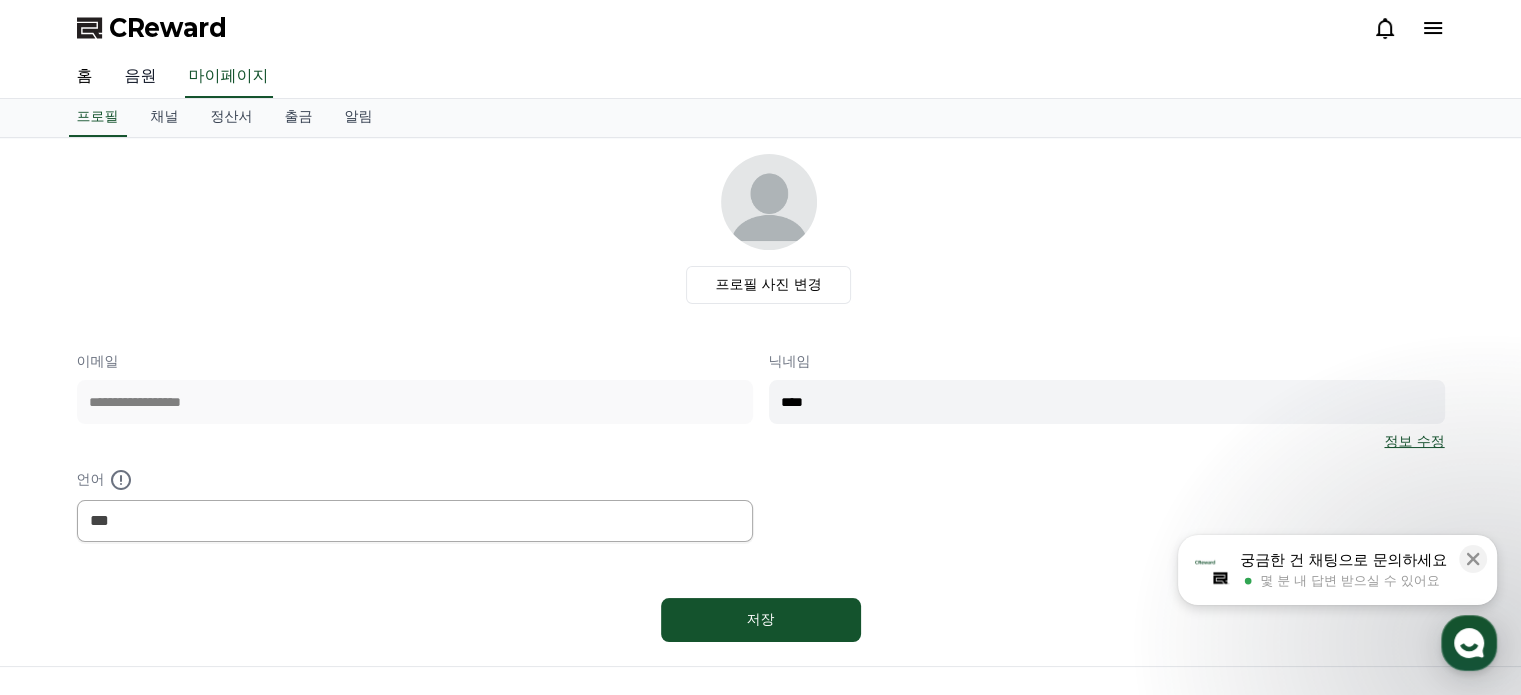 click on "음원" at bounding box center [141, 77] 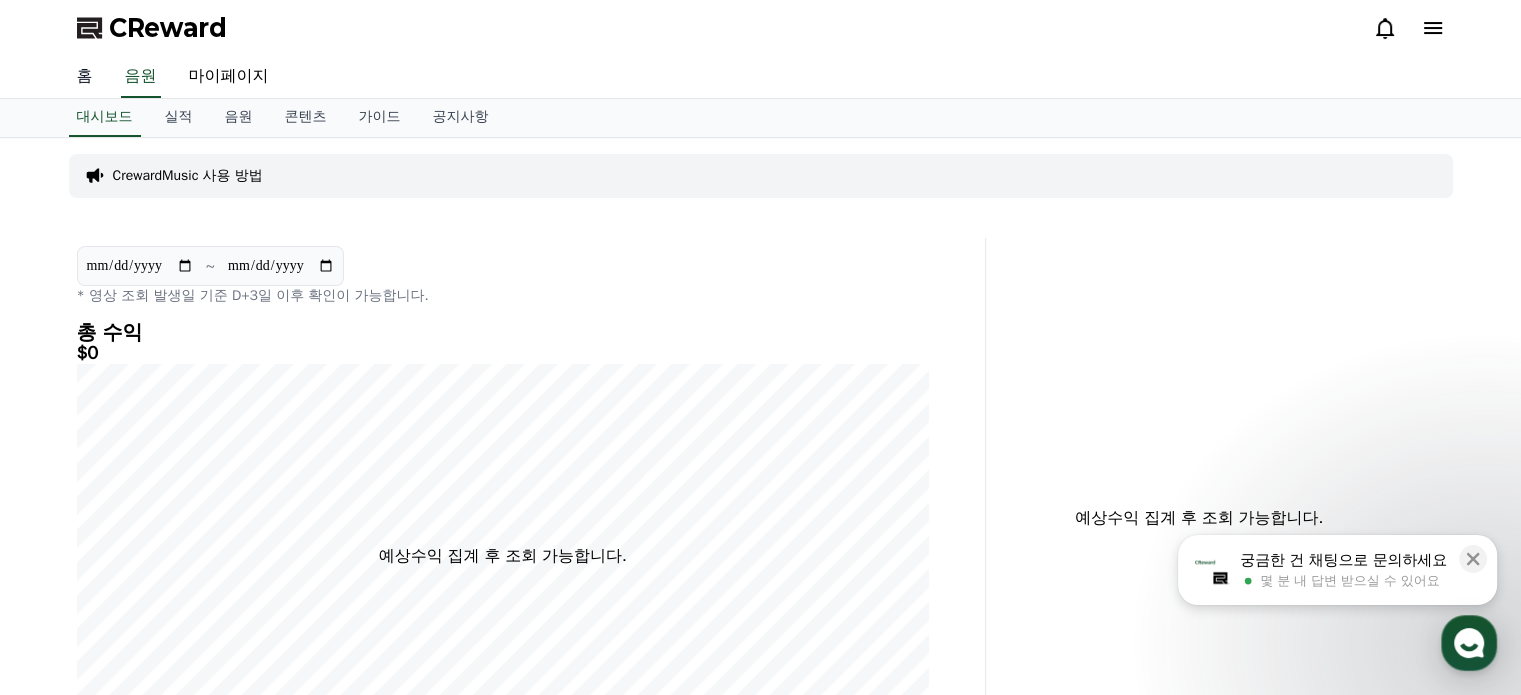click on "홈" at bounding box center [85, 77] 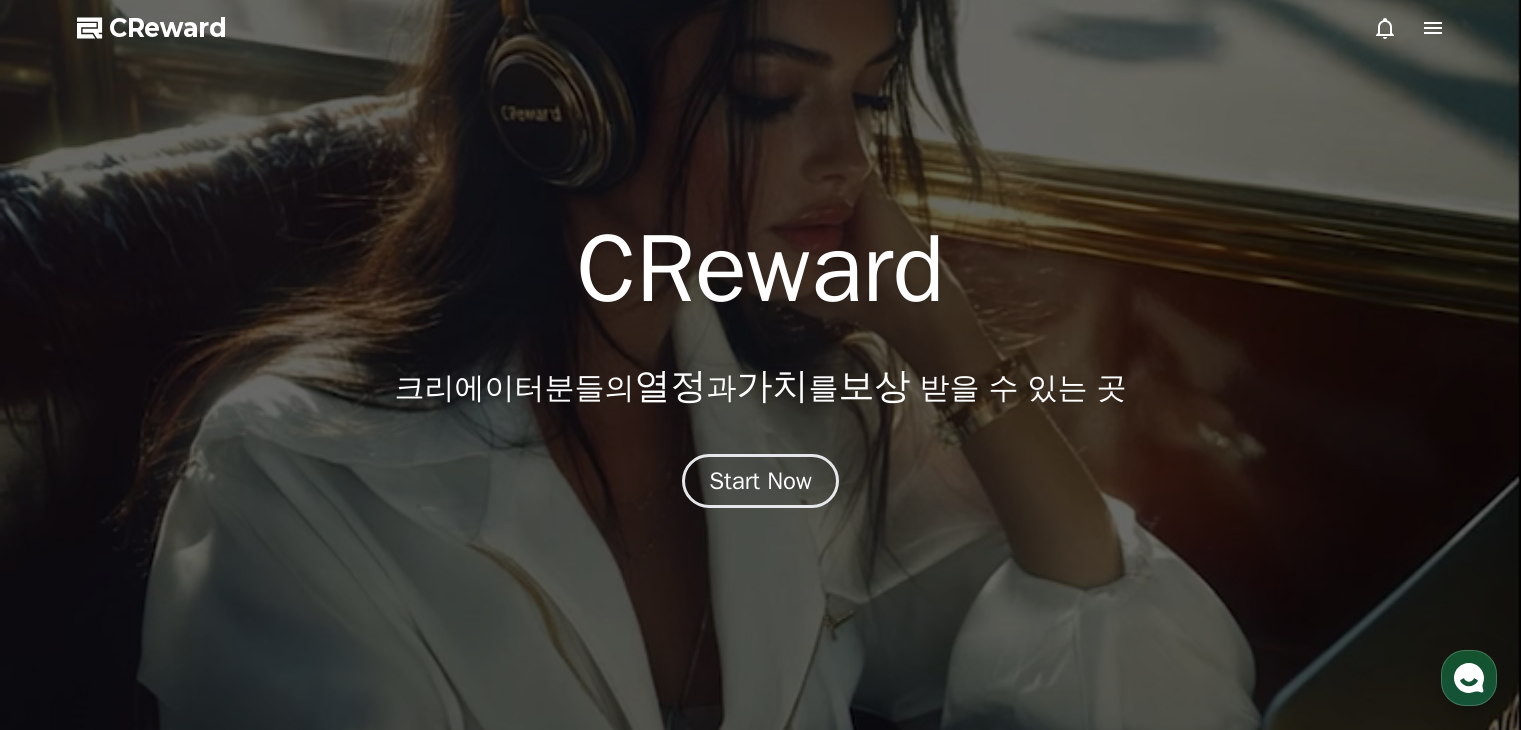 scroll, scrollTop: 0, scrollLeft: 0, axis: both 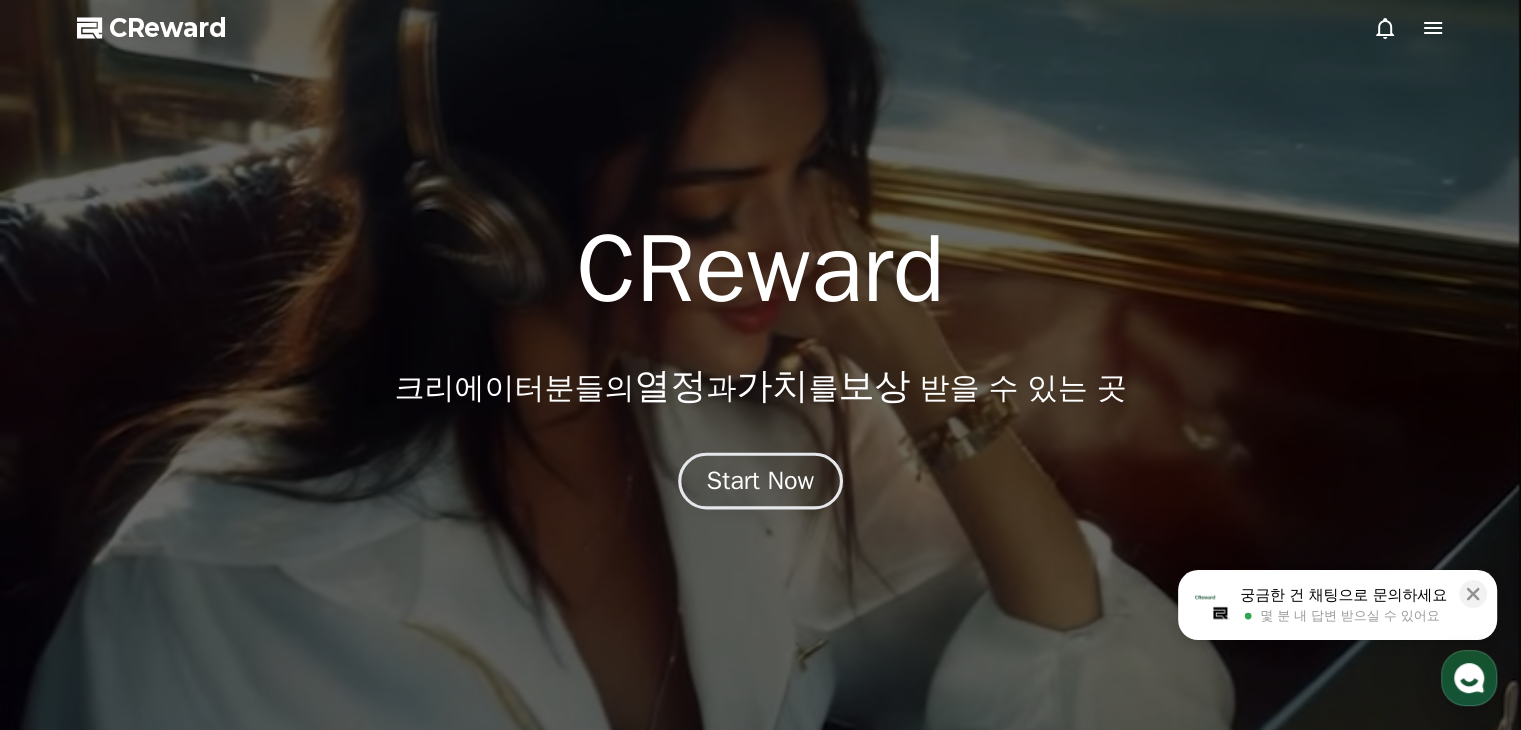 click on "Start Now" at bounding box center [761, 481] 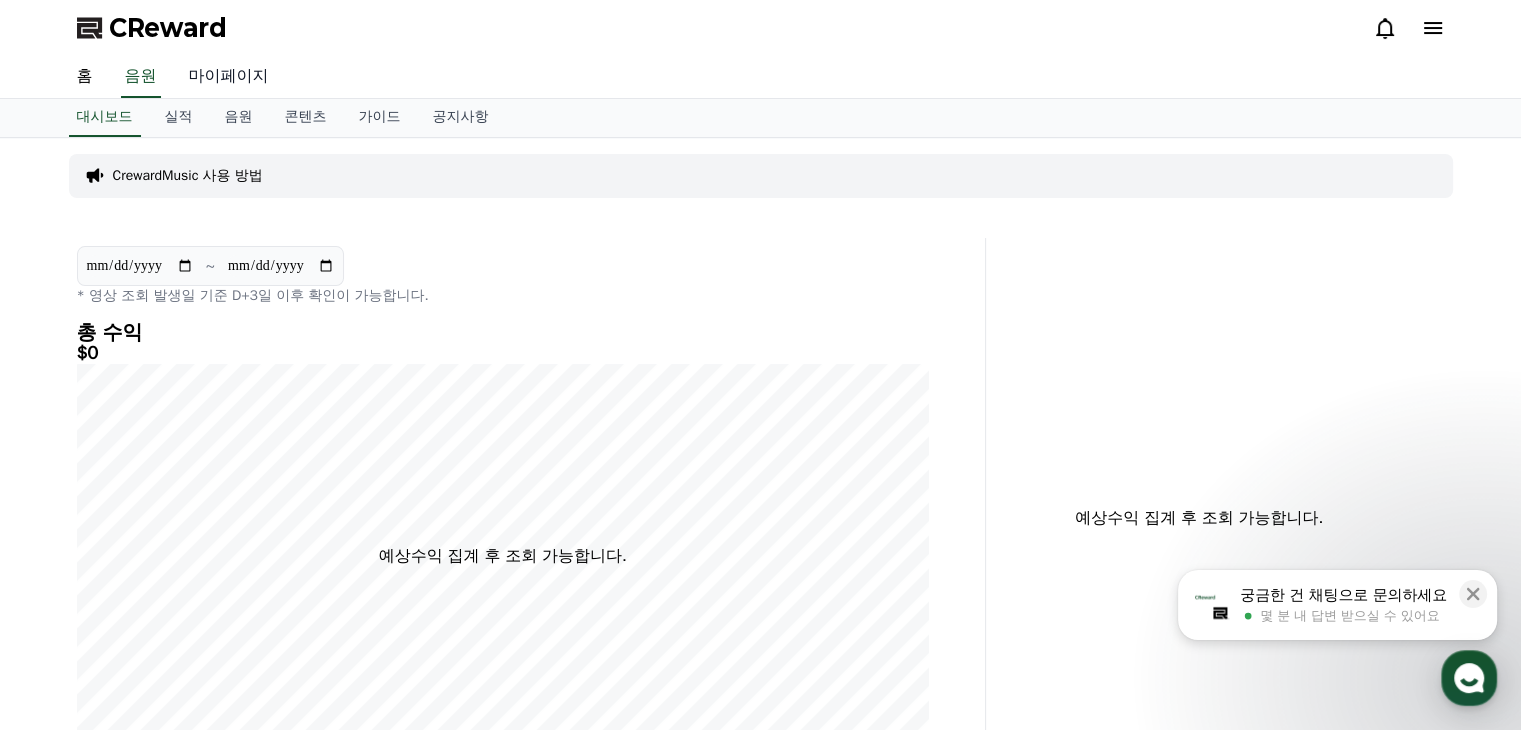 click on "마이페이지" at bounding box center (229, 77) 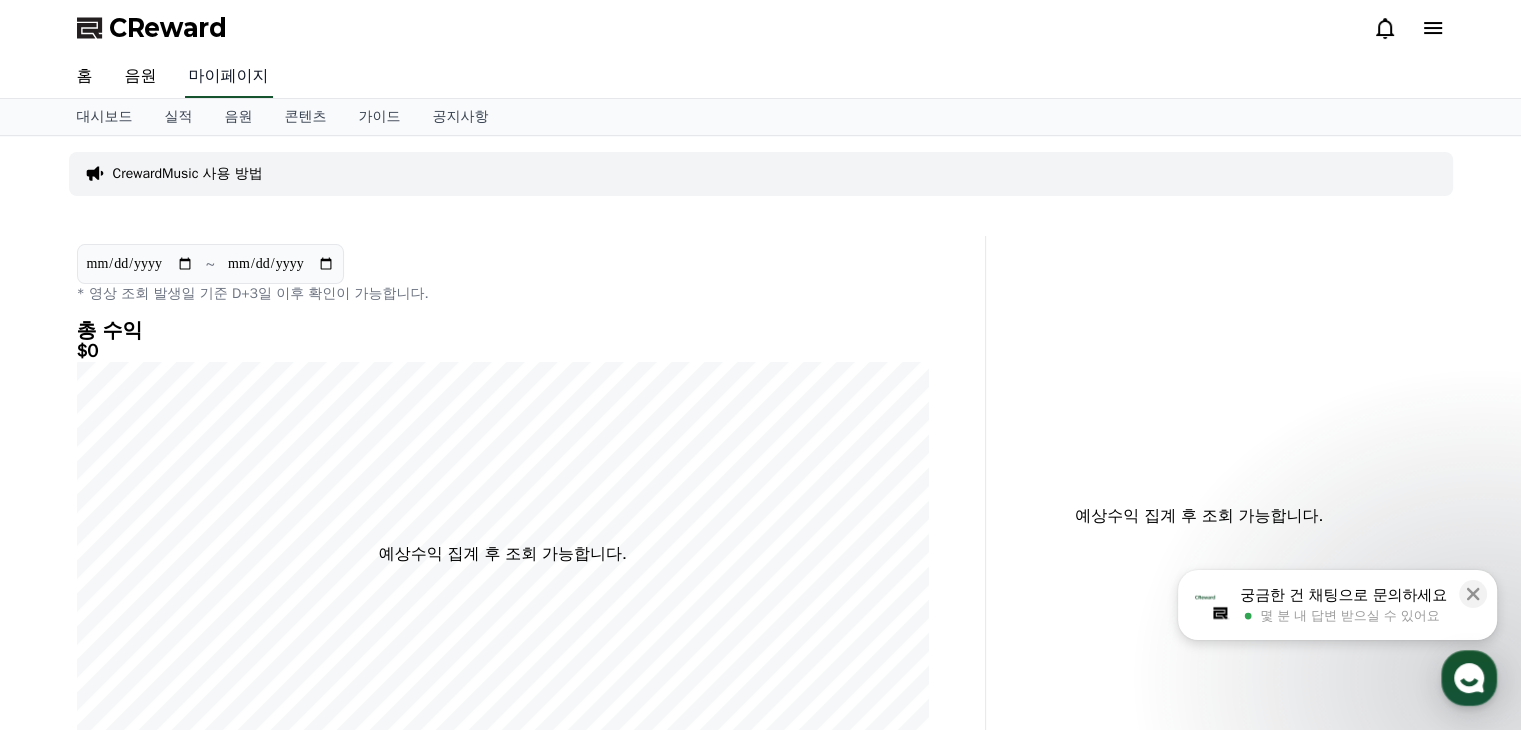 select on "**********" 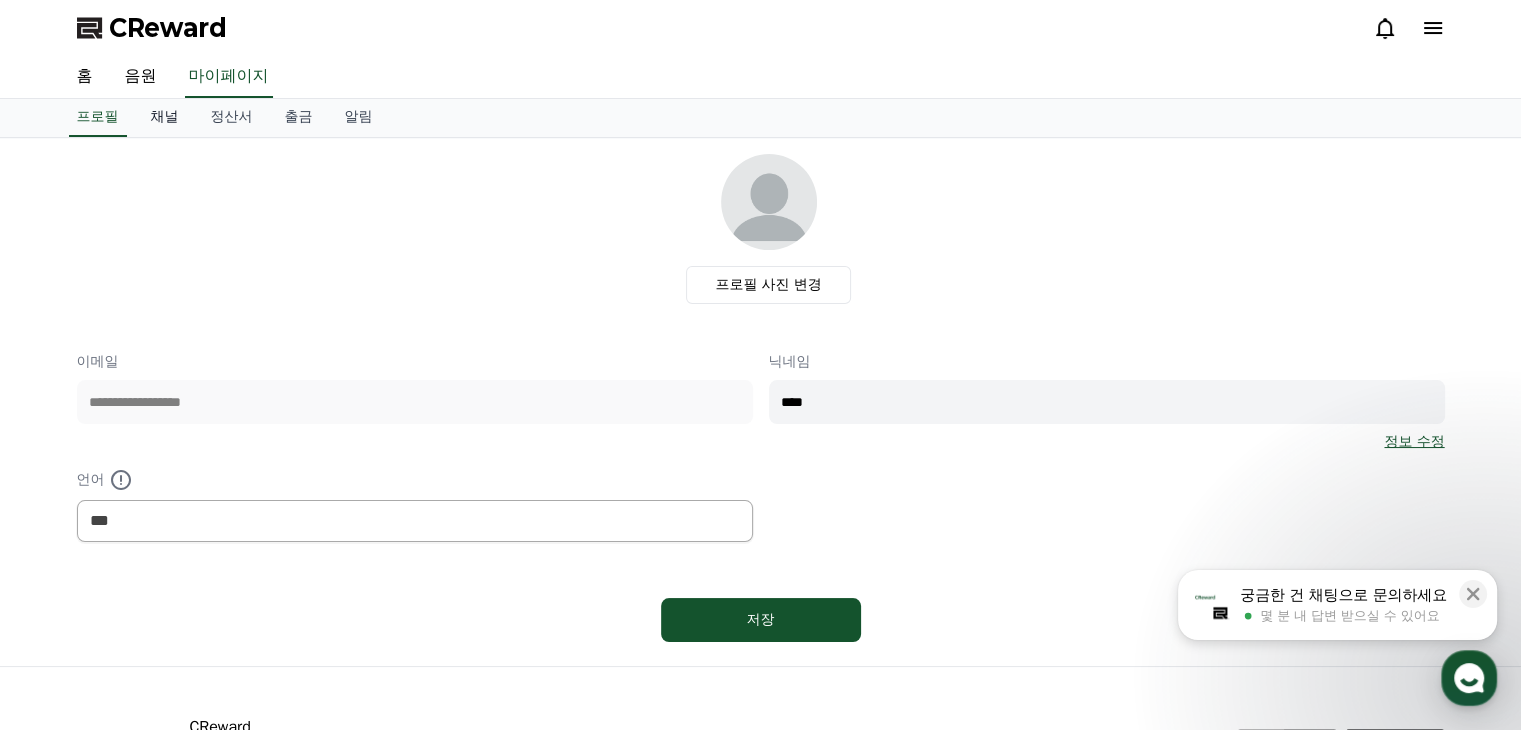 click on "채널" at bounding box center (165, 118) 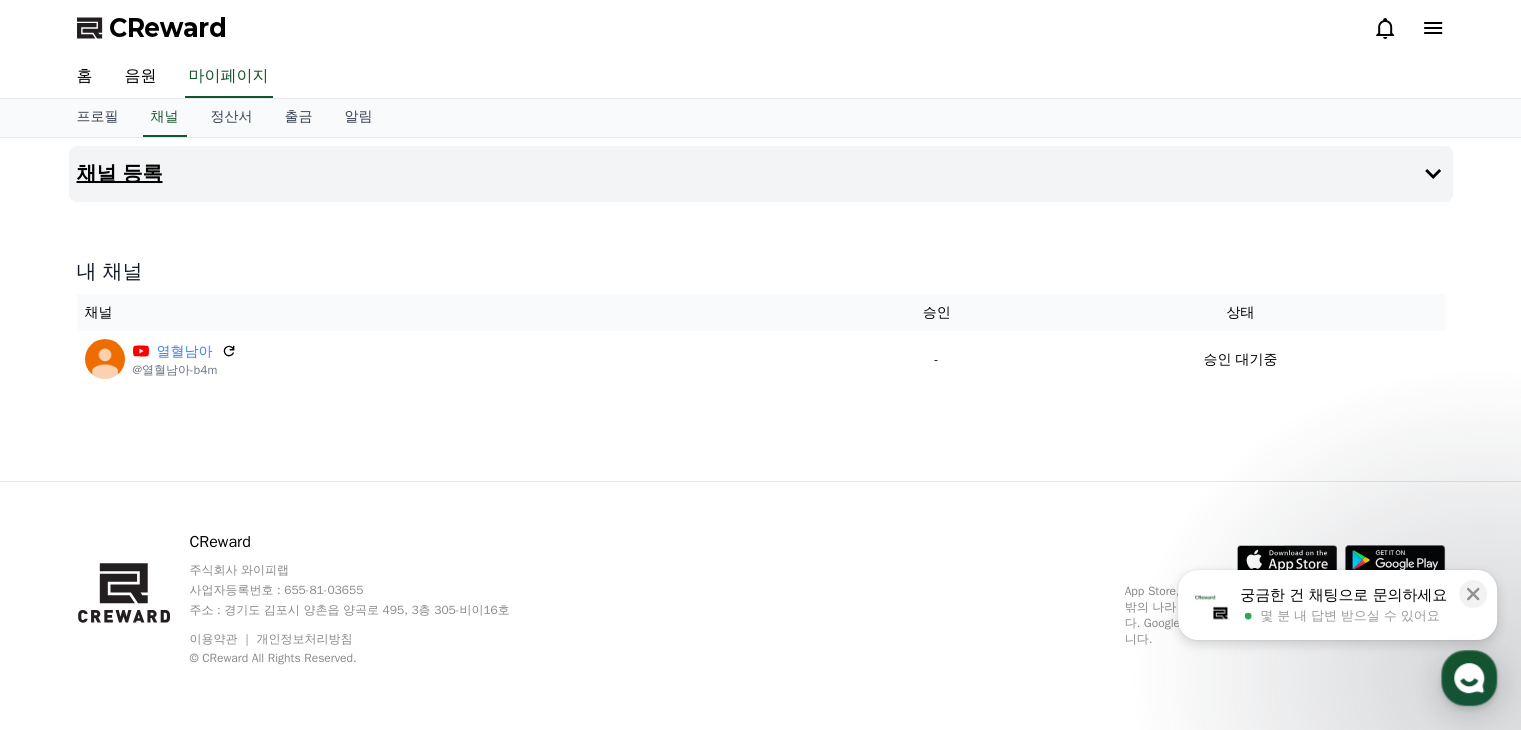 click on "채널 등록" at bounding box center (120, 174) 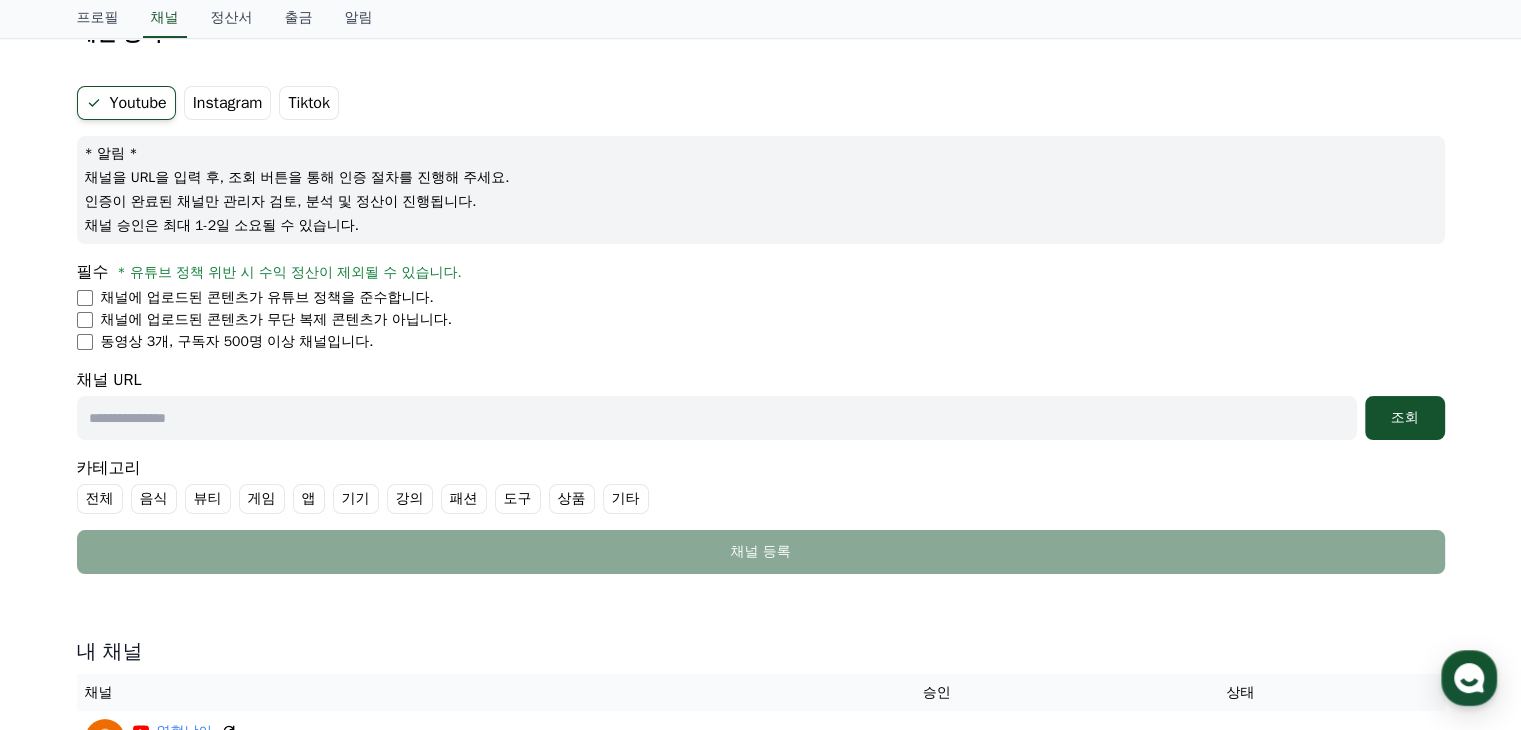 scroll, scrollTop: 0, scrollLeft: 0, axis: both 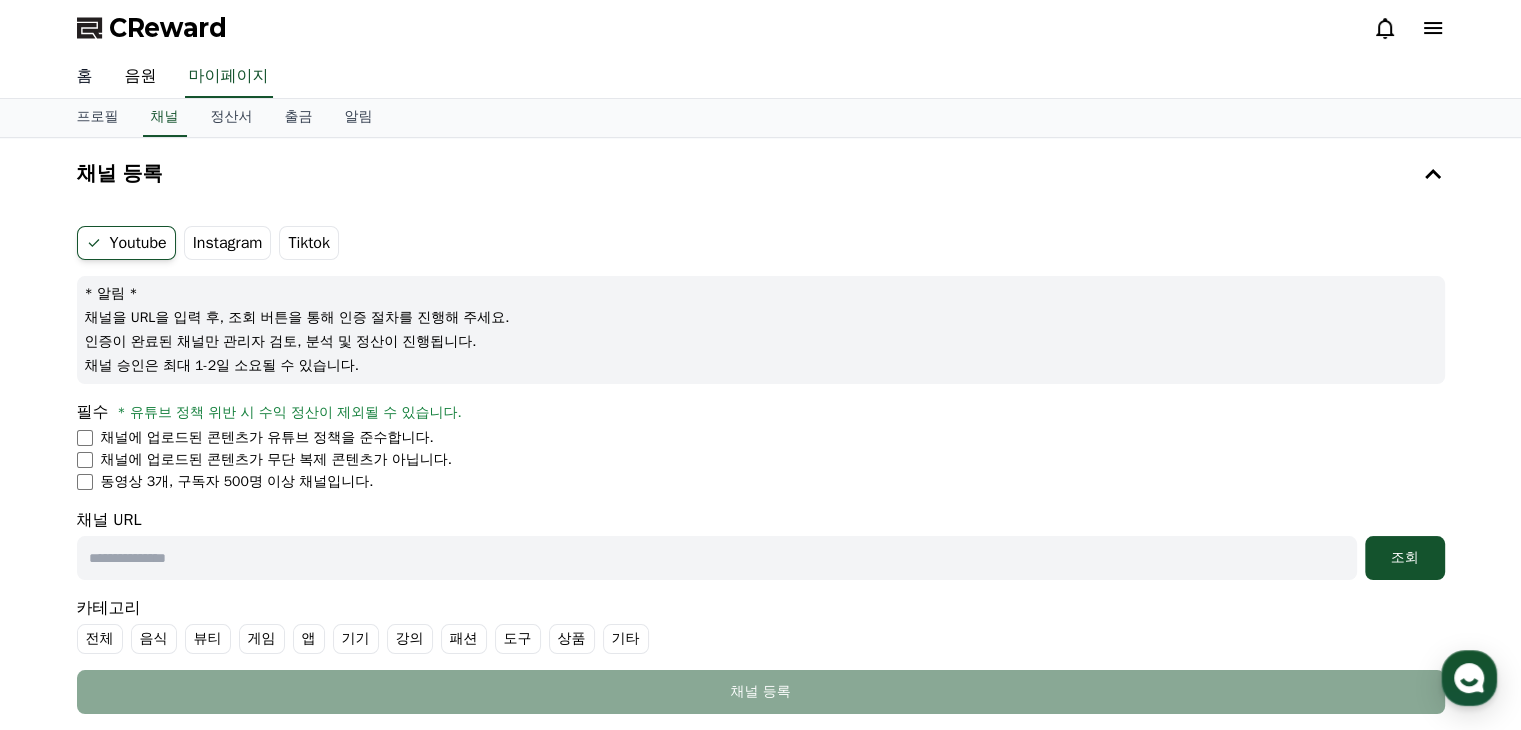 click on "홈" at bounding box center [85, 77] 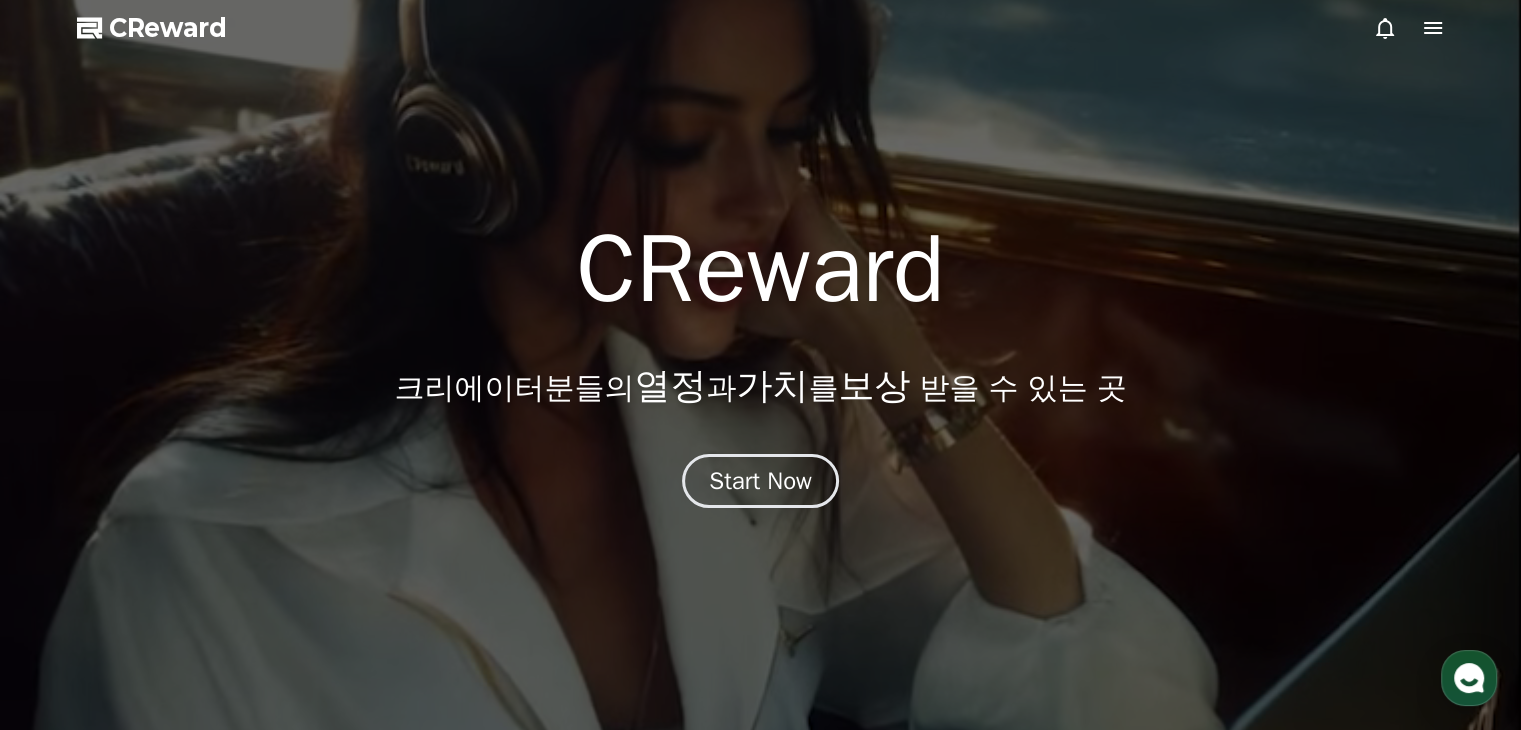 scroll, scrollTop: 0, scrollLeft: 0, axis: both 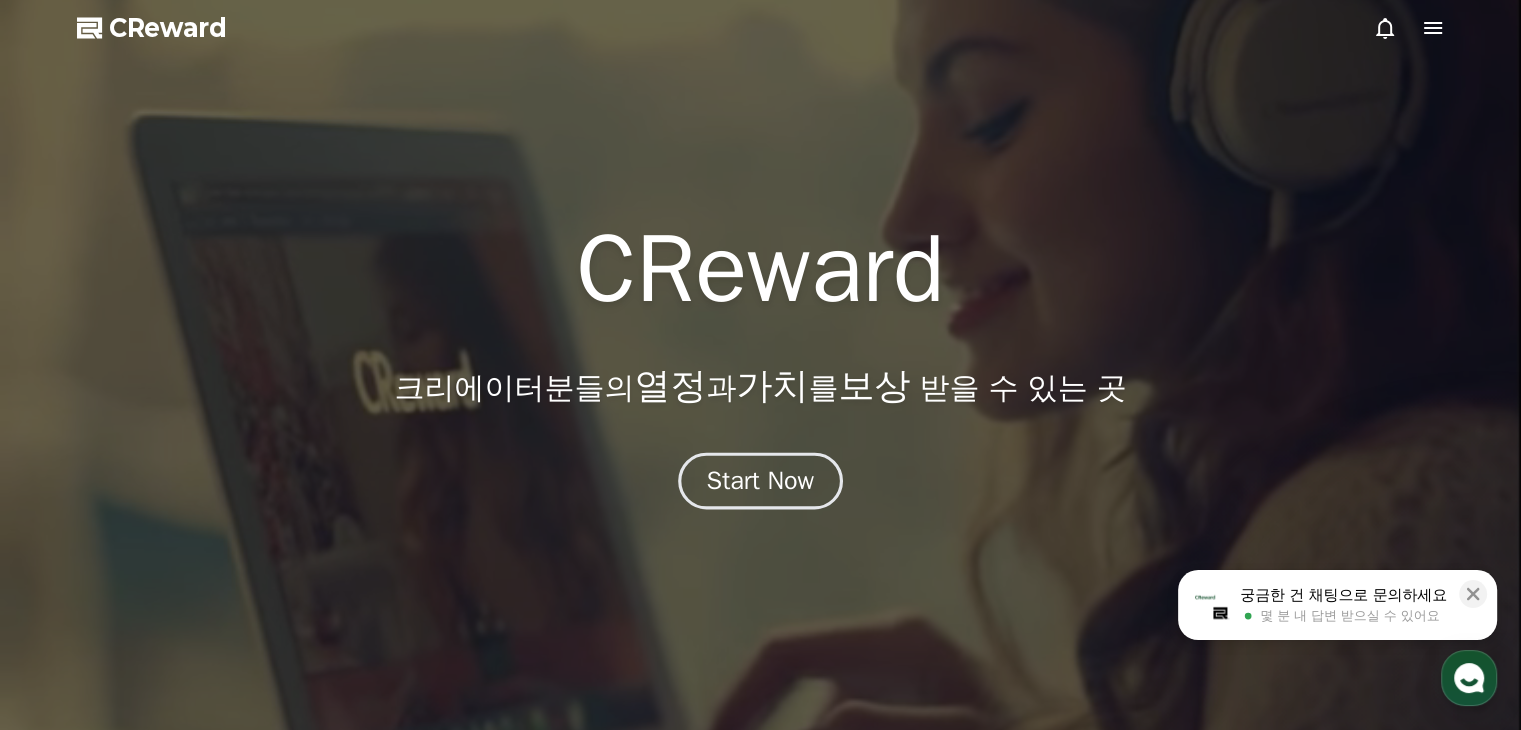 click on "Start Now" at bounding box center (761, 481) 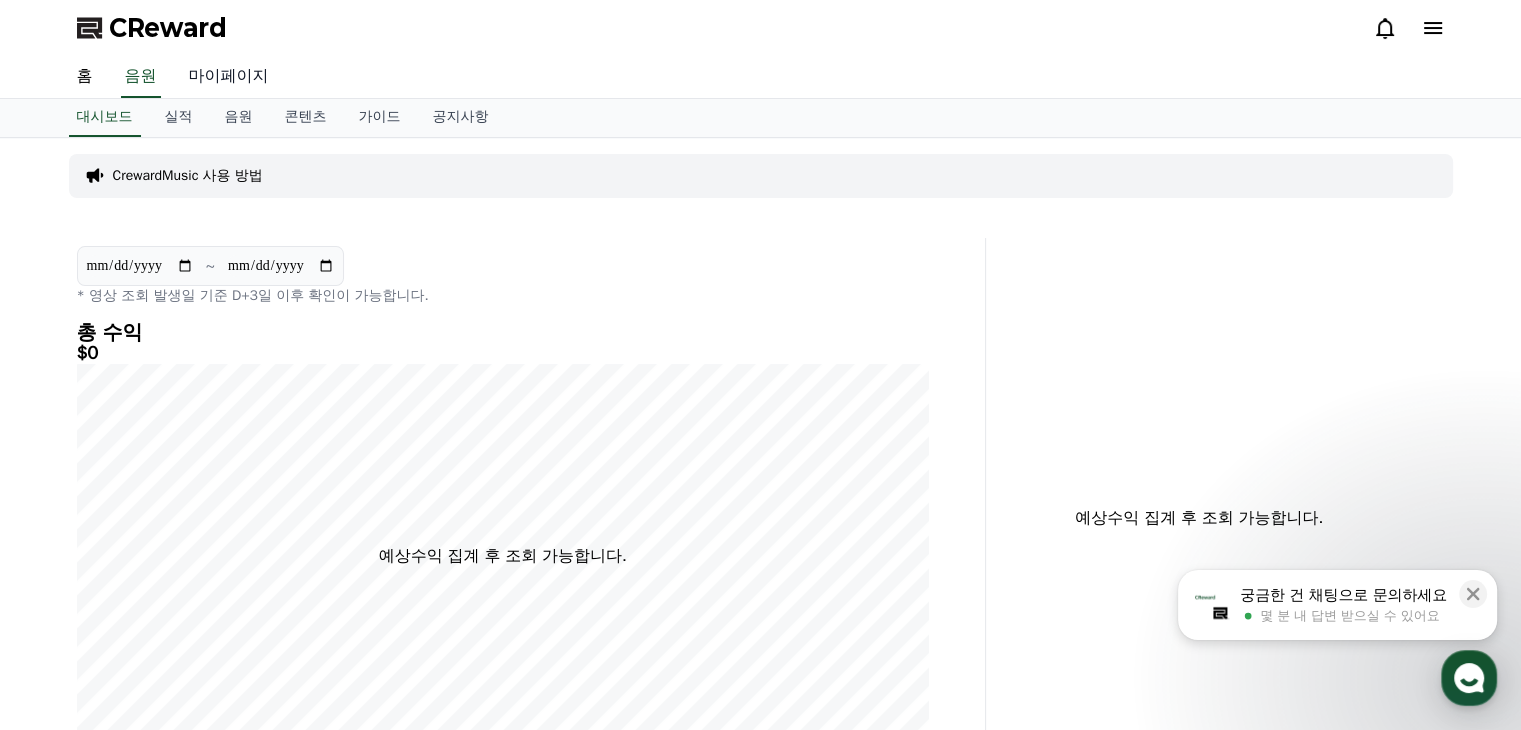 click on "마이페이지" at bounding box center [229, 77] 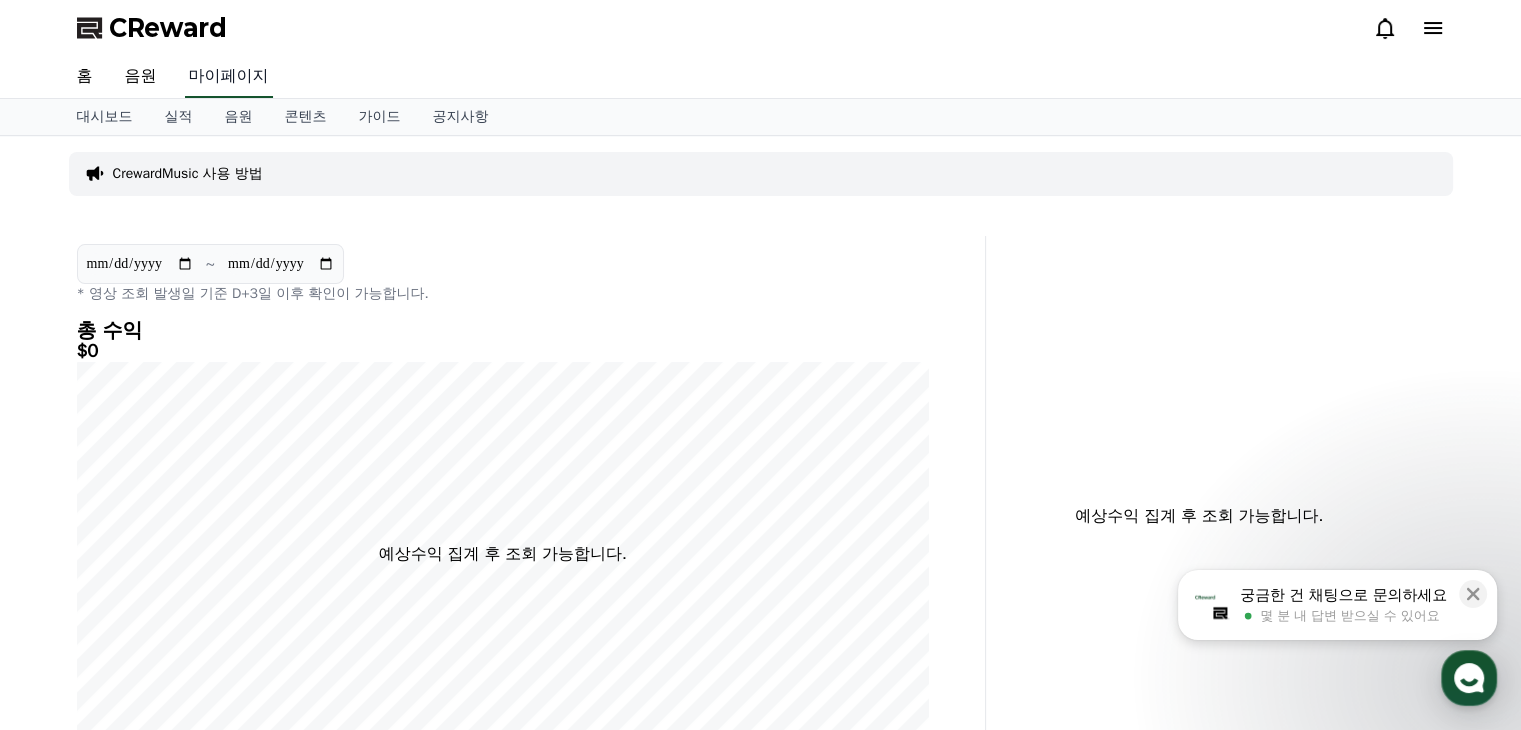 select on "**********" 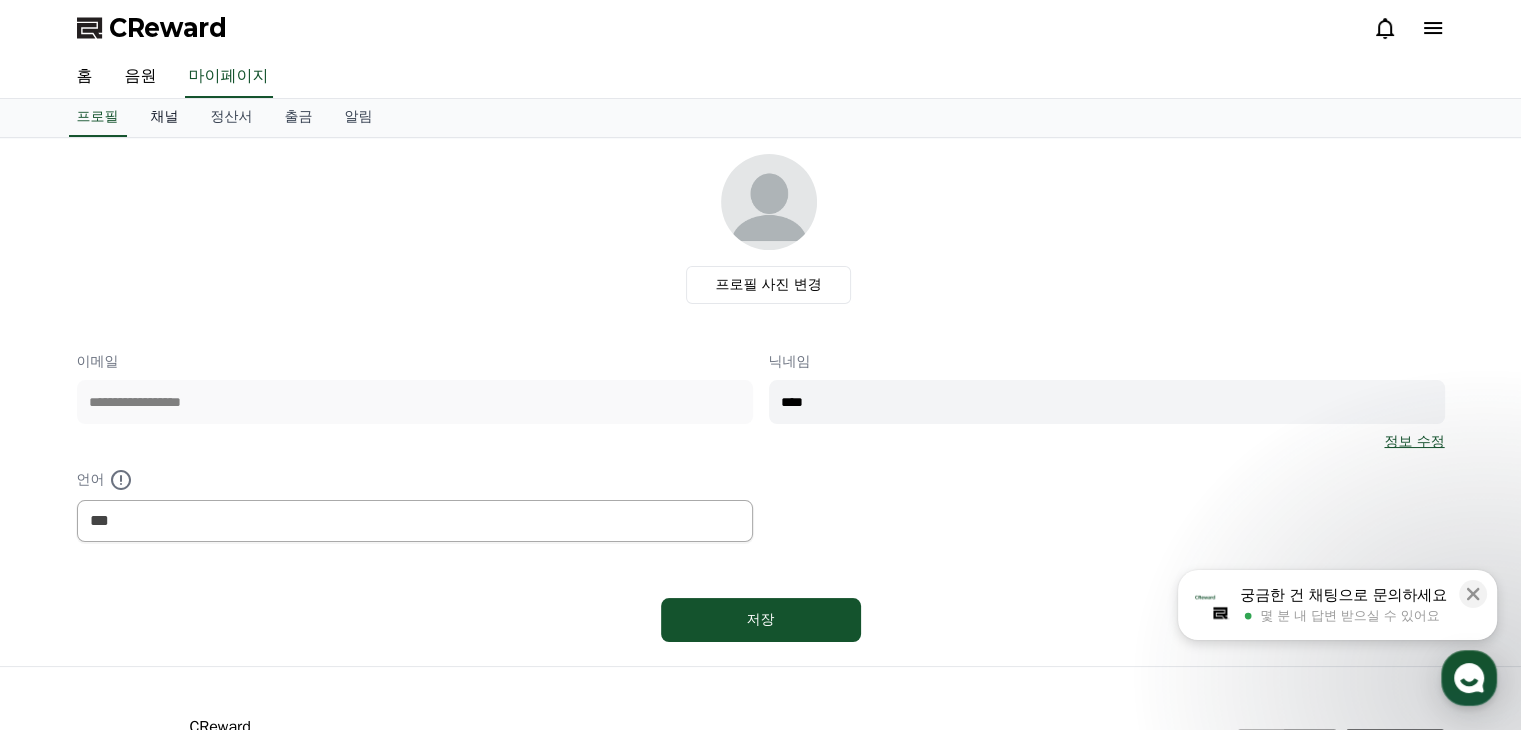 click on "채널" at bounding box center [165, 118] 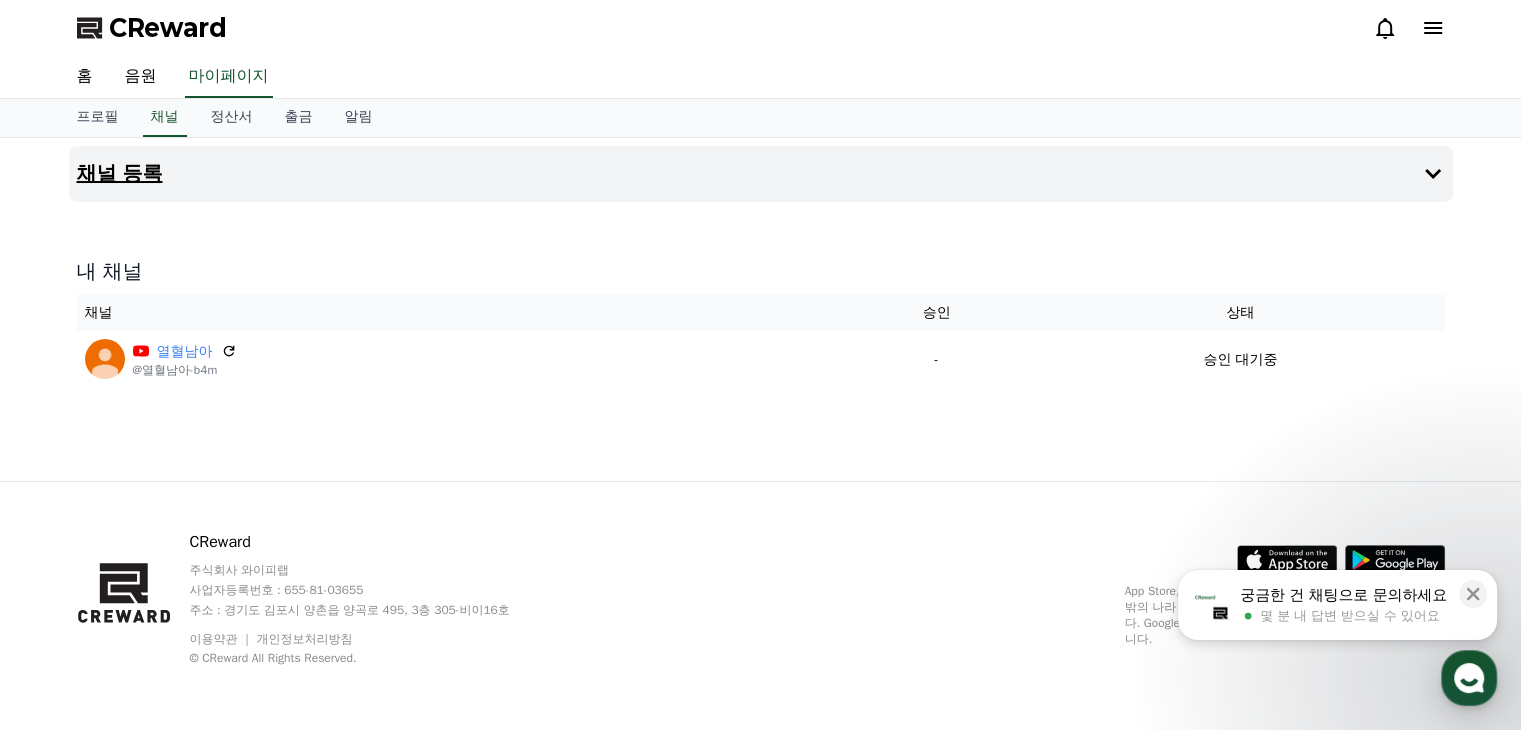 click on "채널 등록" at bounding box center [761, 174] 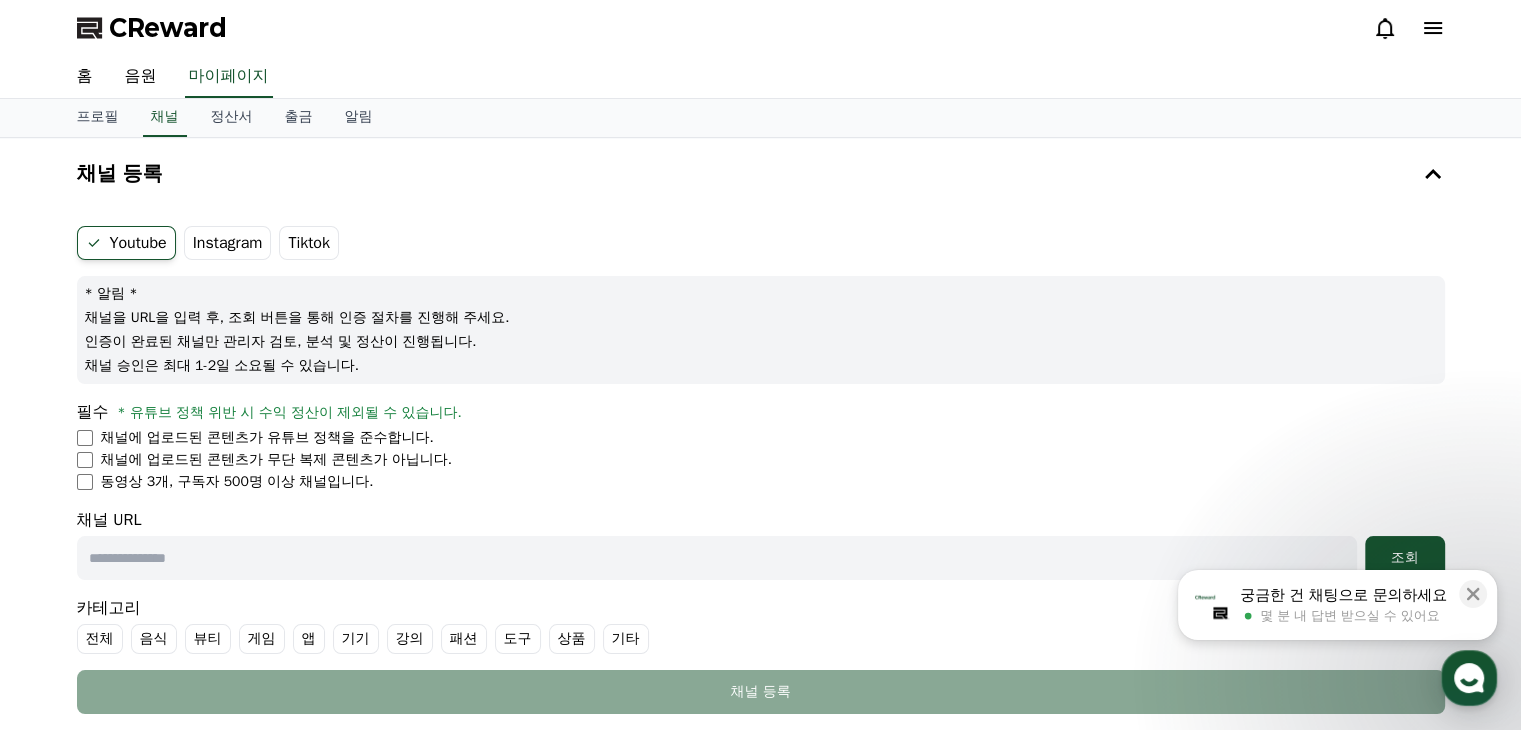 click on "몇 분 내 답변 받으실 수 있어요" at bounding box center [1349, 616] 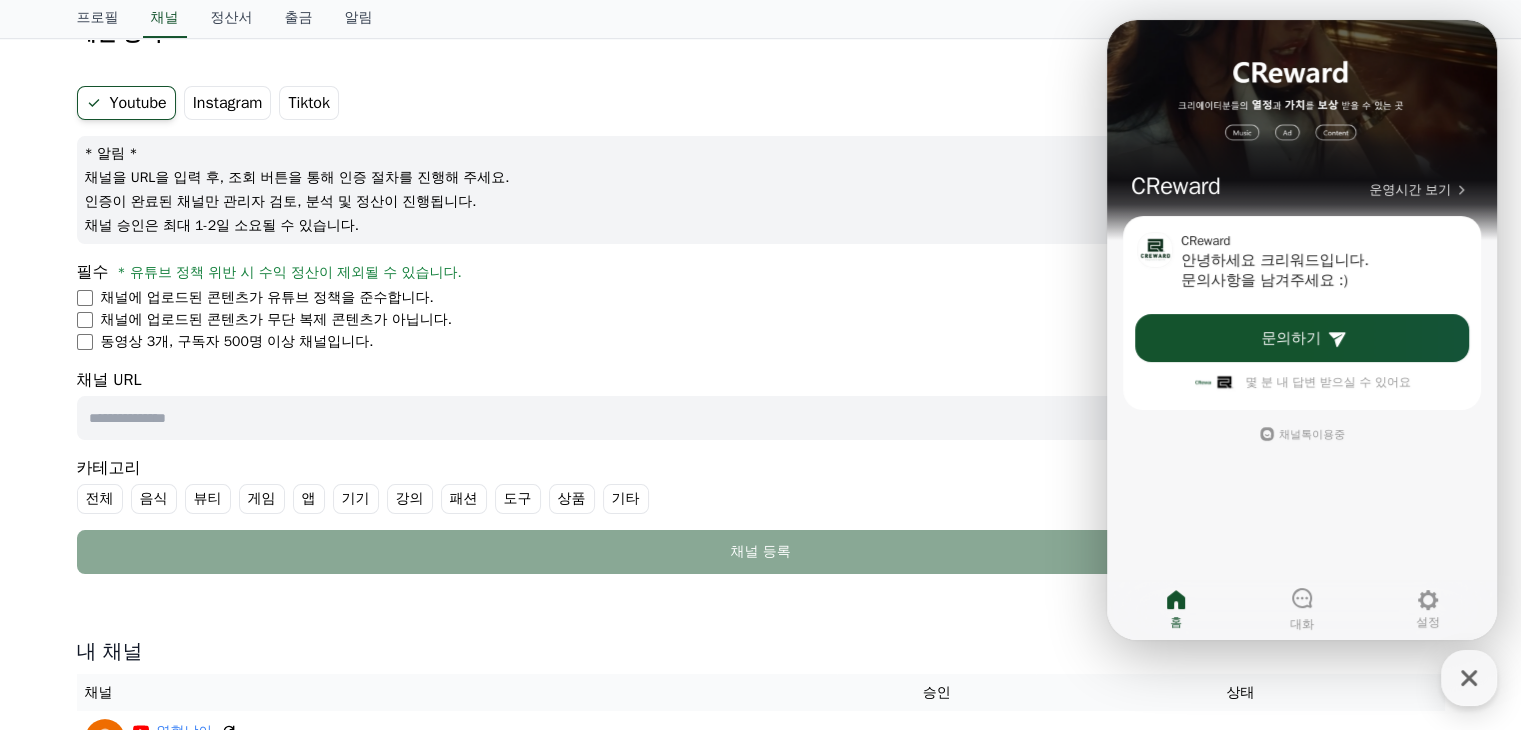scroll, scrollTop: 0, scrollLeft: 0, axis: both 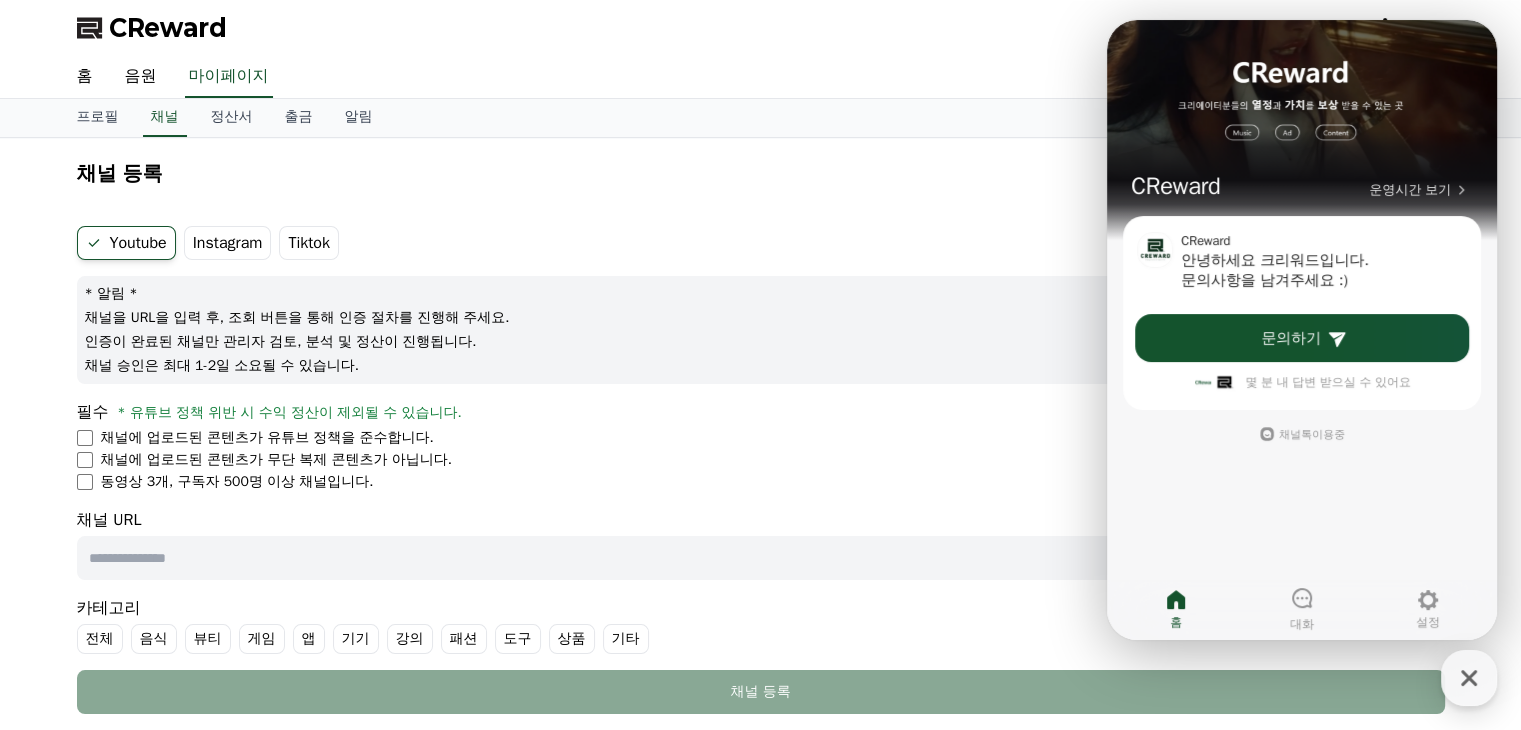 select on "**********" 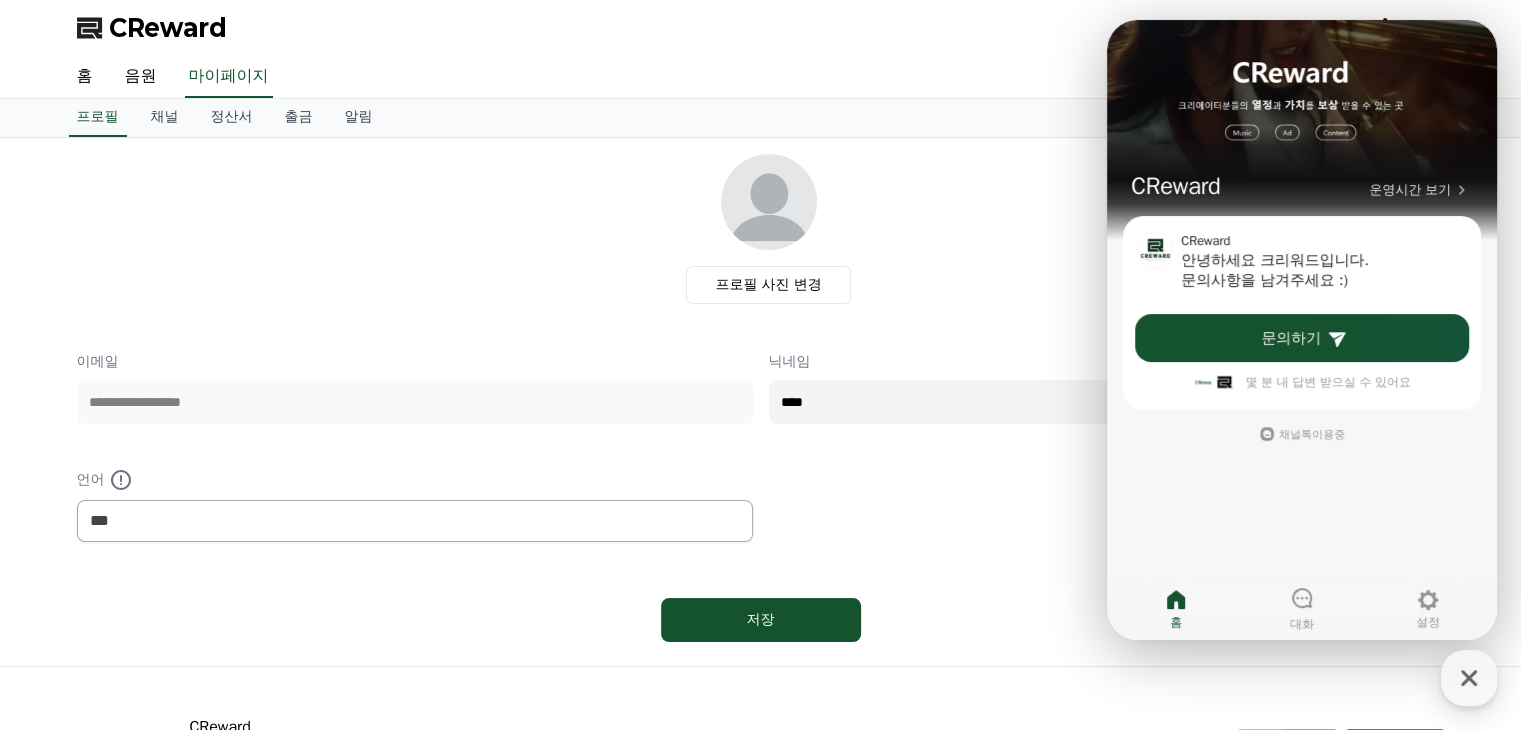 click on "프로필 사진 변경" at bounding box center [769, 229] 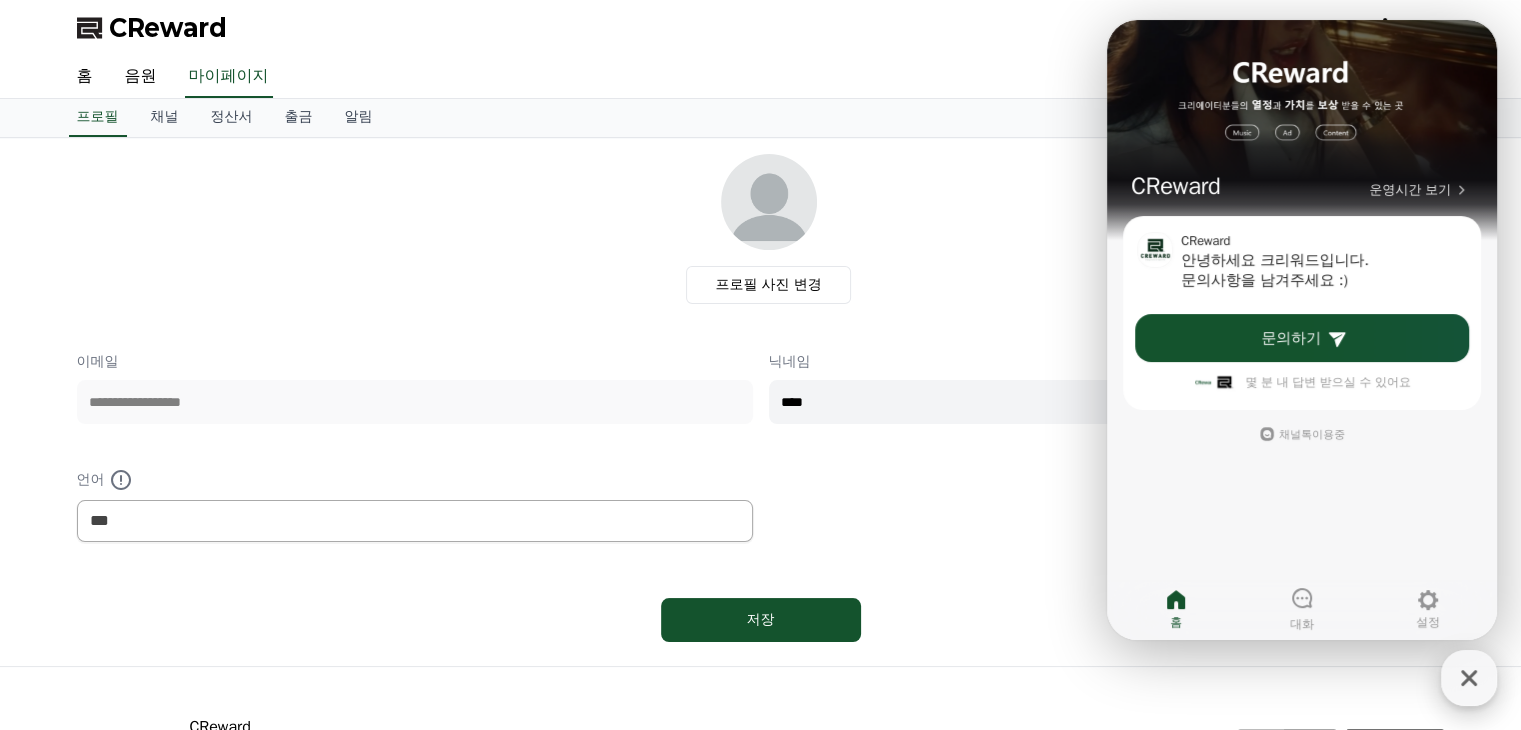 click 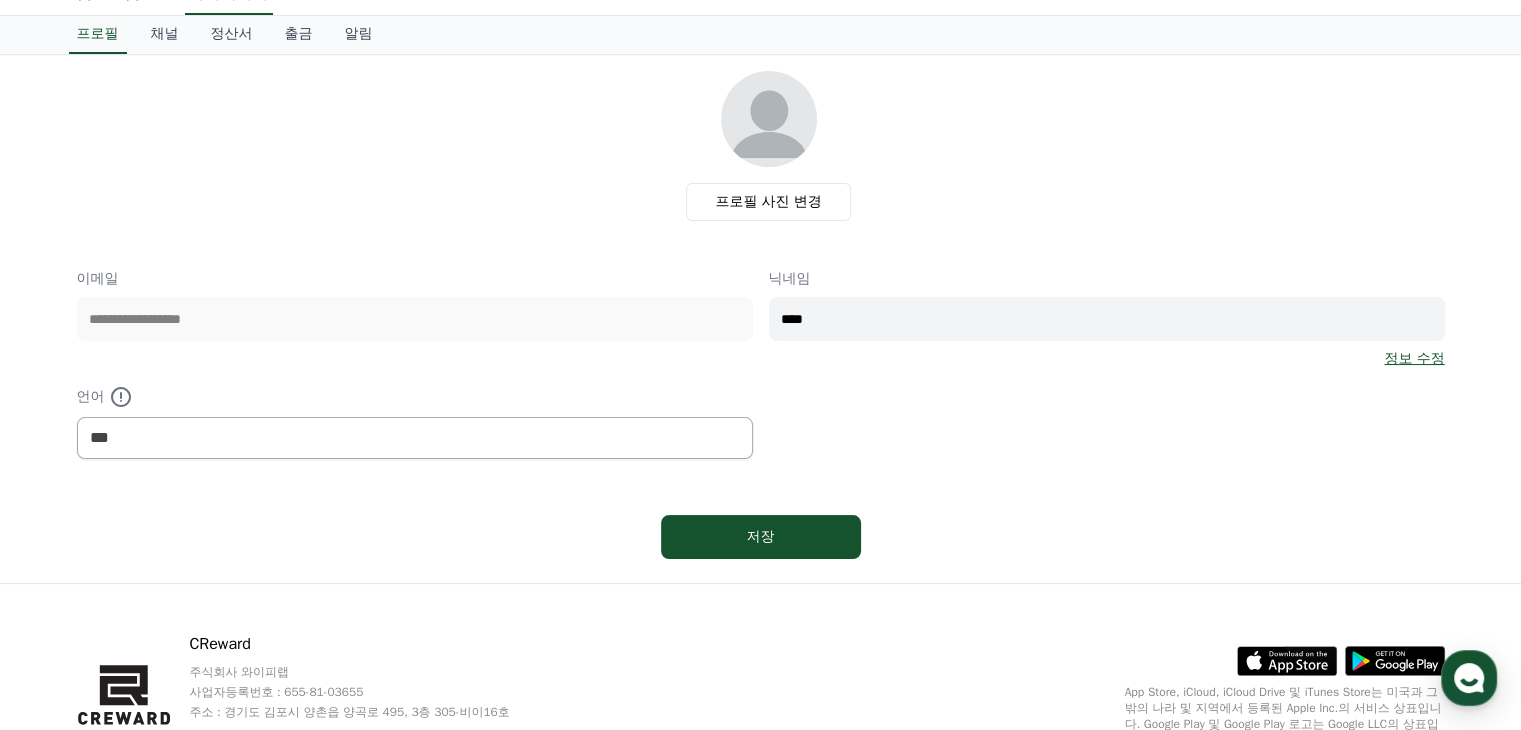 scroll, scrollTop: 0, scrollLeft: 0, axis: both 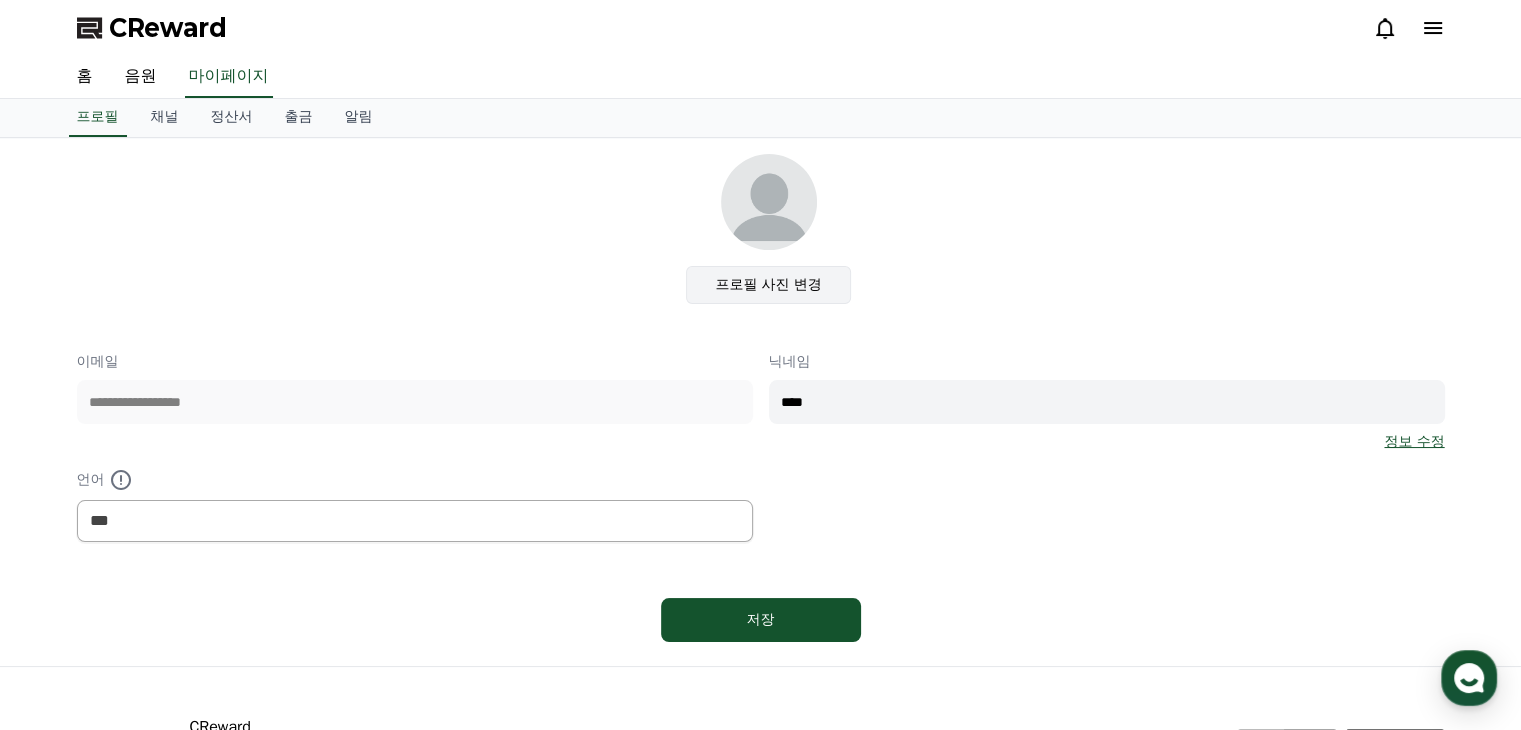 click on "프로필 사진 변경" 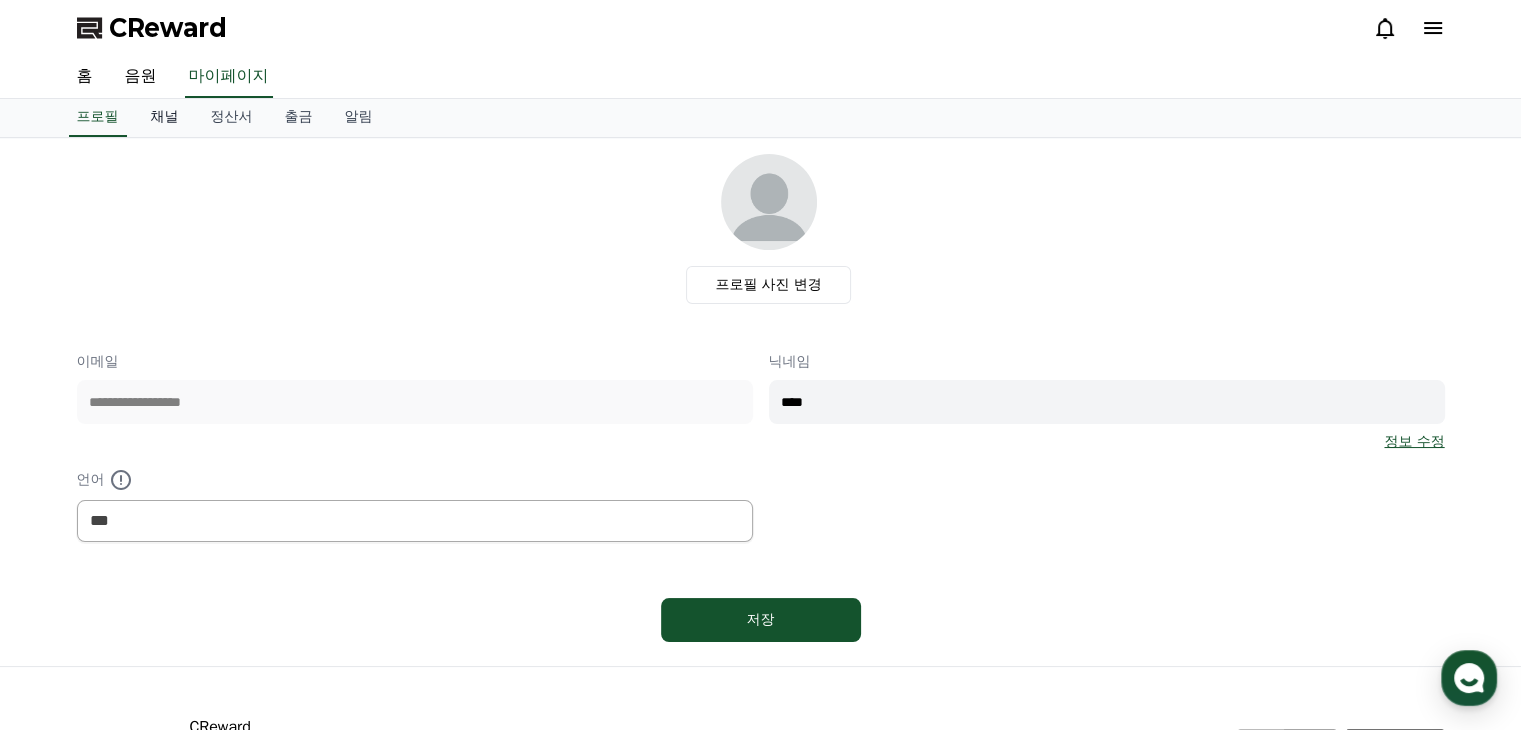 click on "채널" at bounding box center [165, 118] 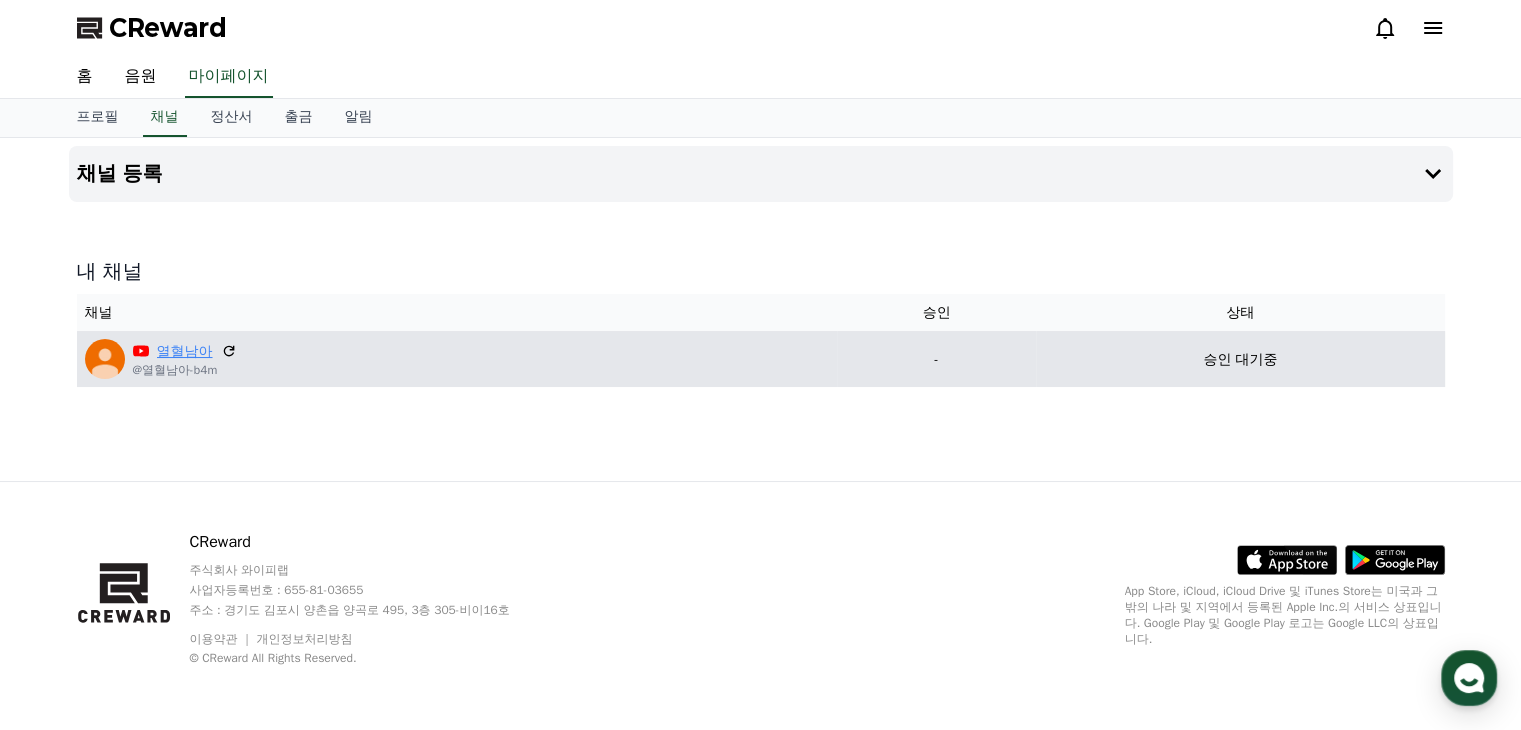 click on "열혈남아" at bounding box center (185, 351) 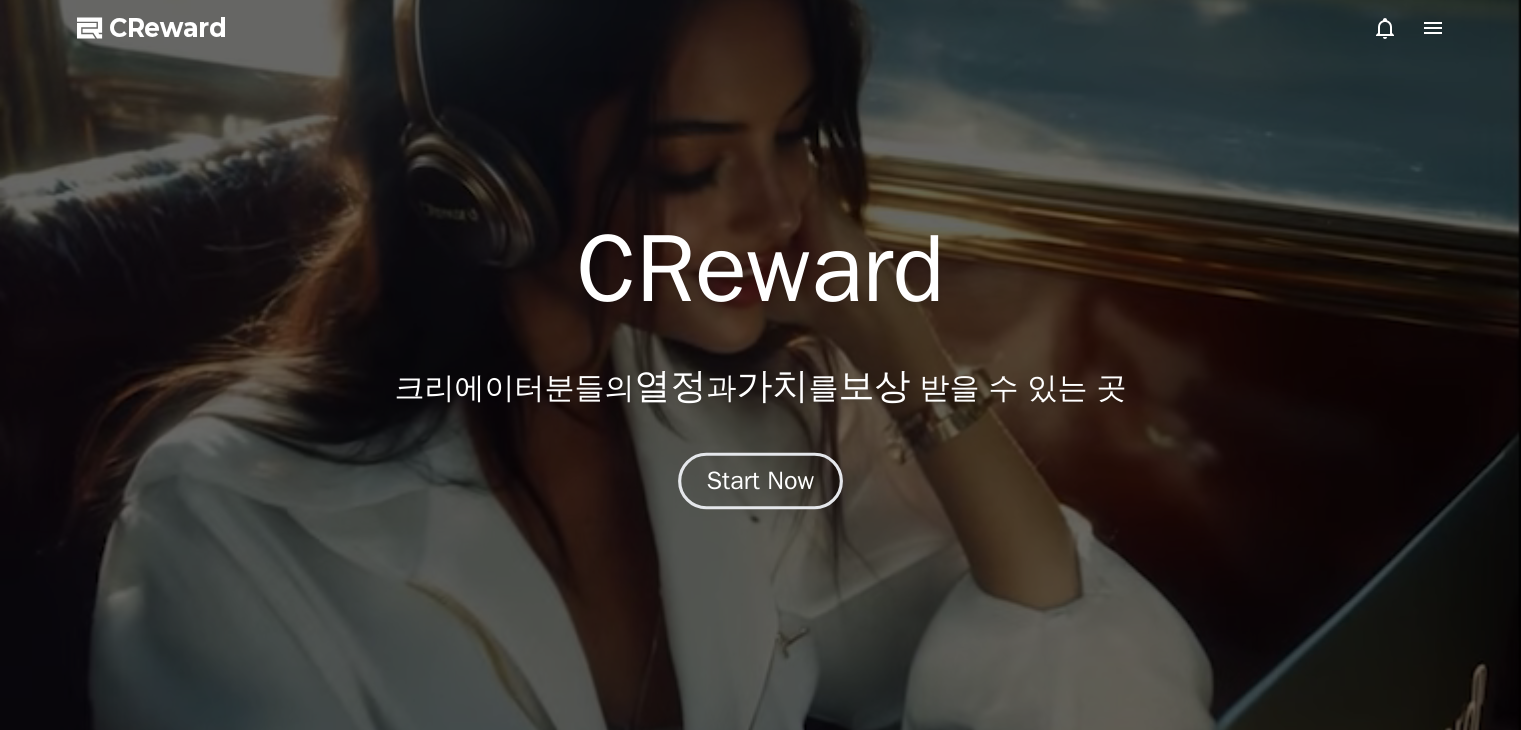 scroll, scrollTop: 0, scrollLeft: 0, axis: both 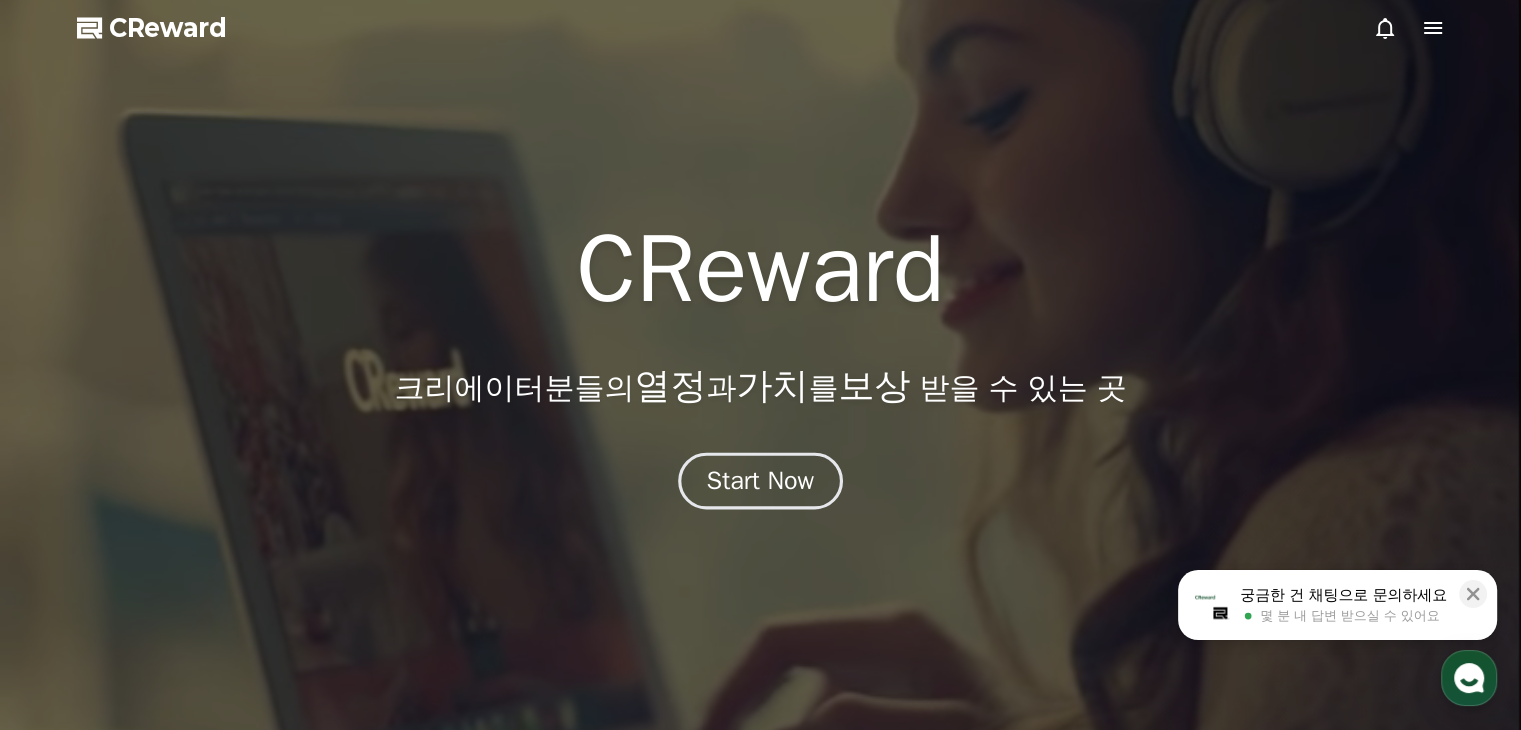 click on "Start Now" at bounding box center [761, 481] 